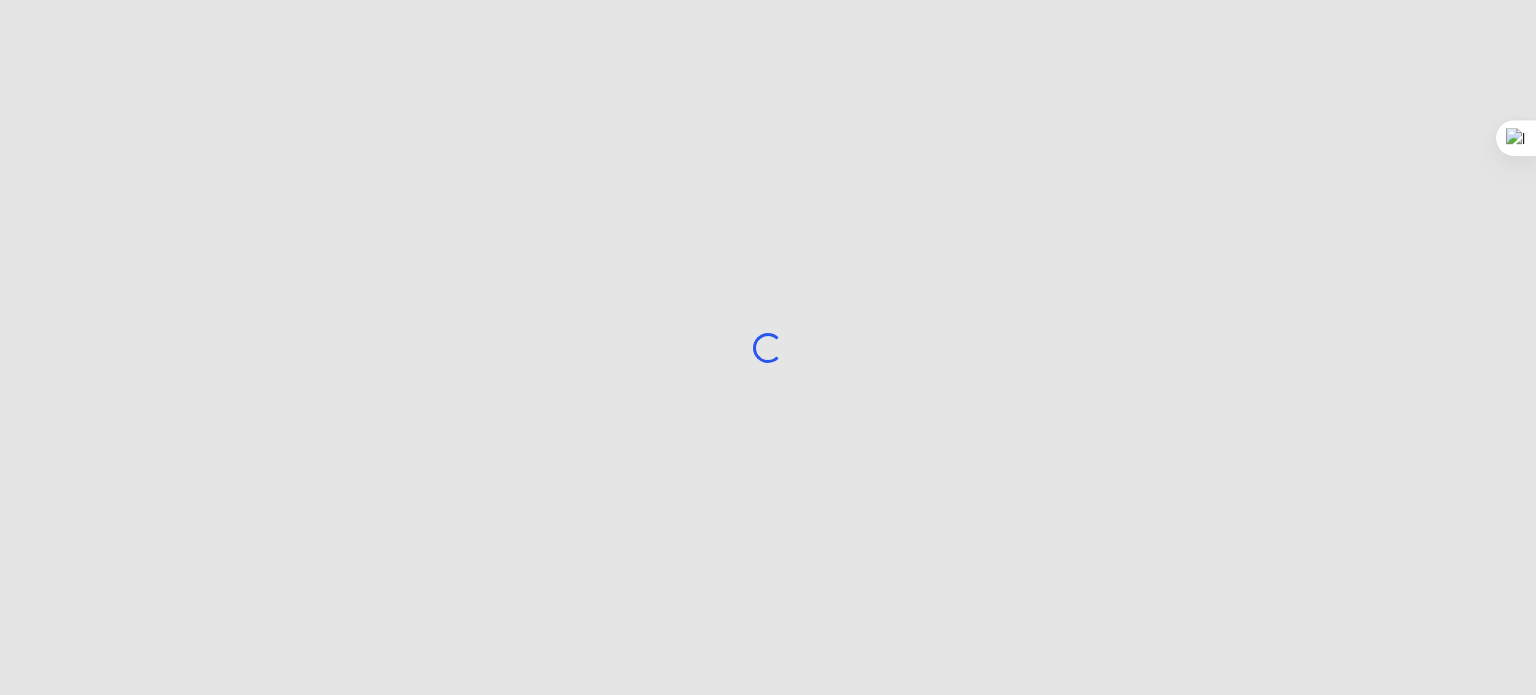 scroll, scrollTop: 0, scrollLeft: 0, axis: both 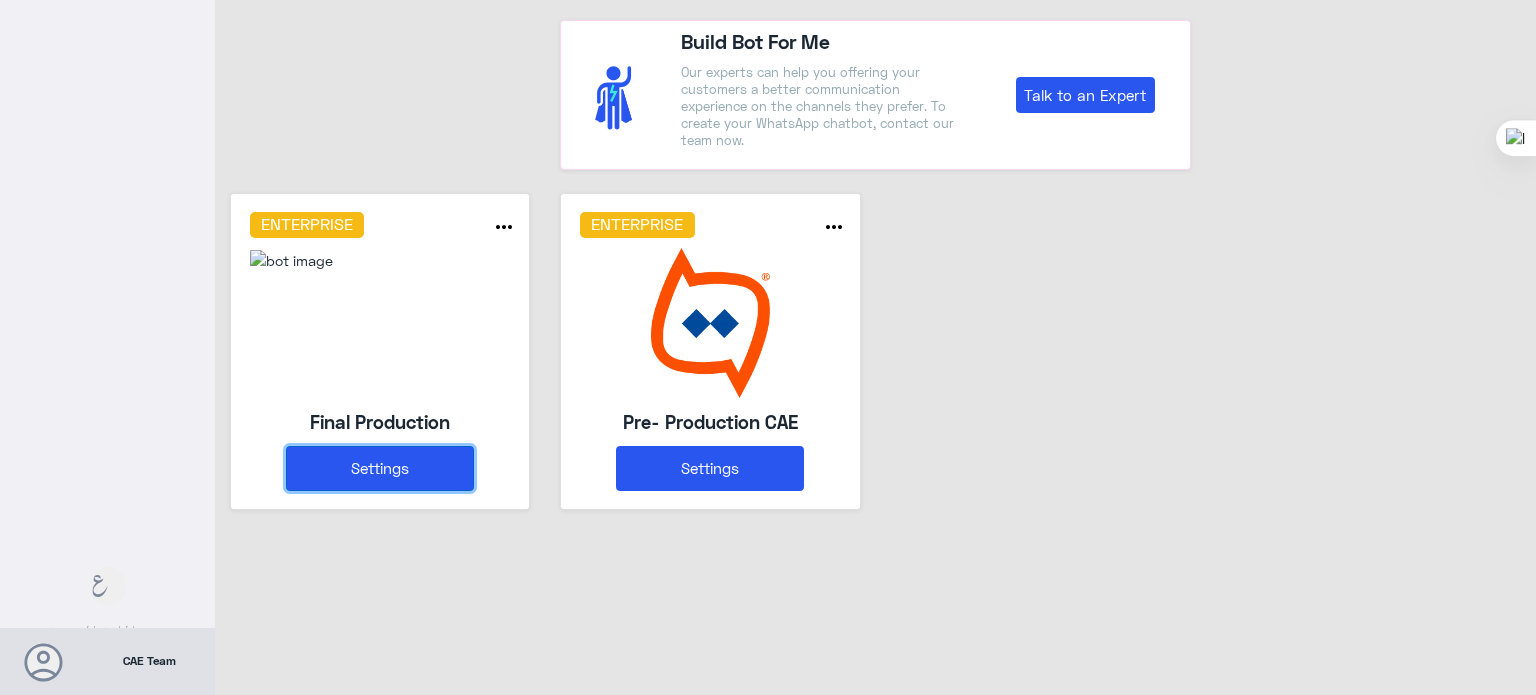 click on "Settings" at bounding box center [380, 468] 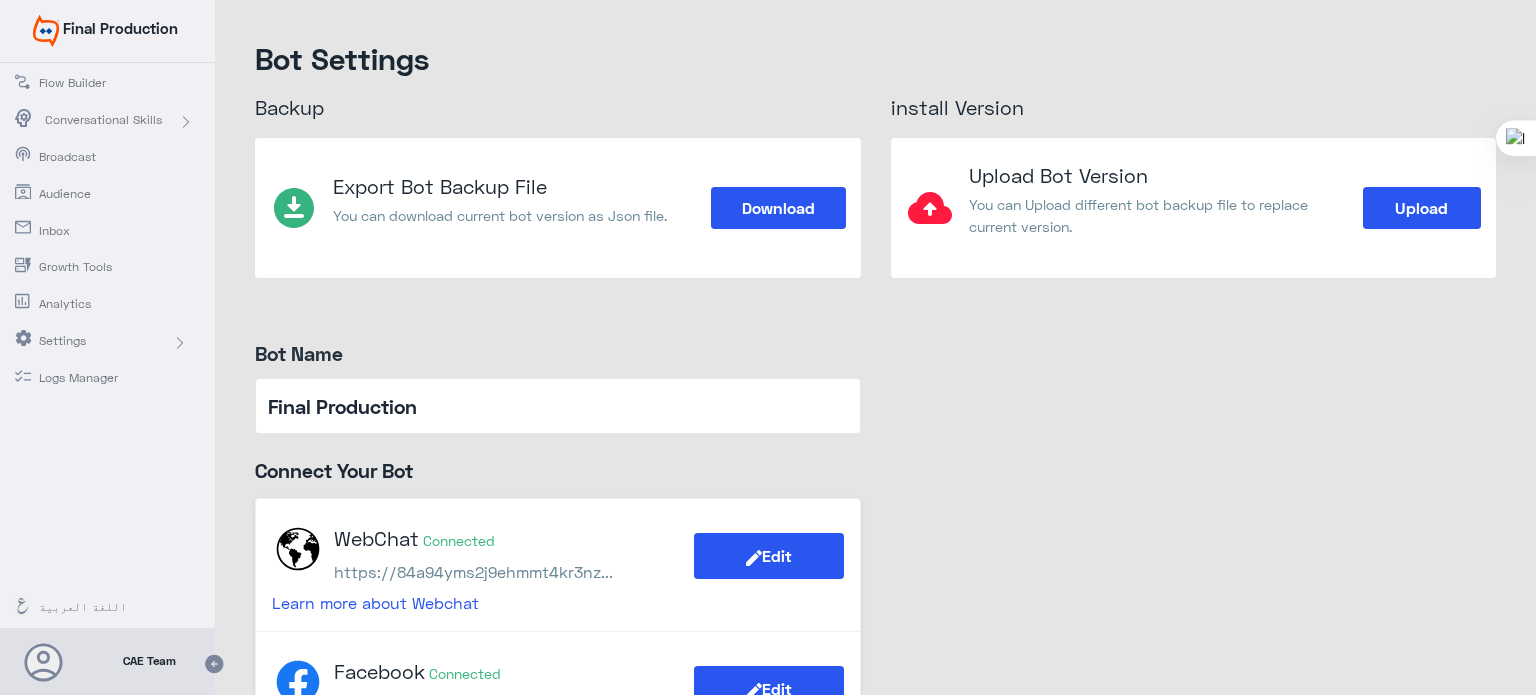 click on "Flow Builder" at bounding box center [97, 83] 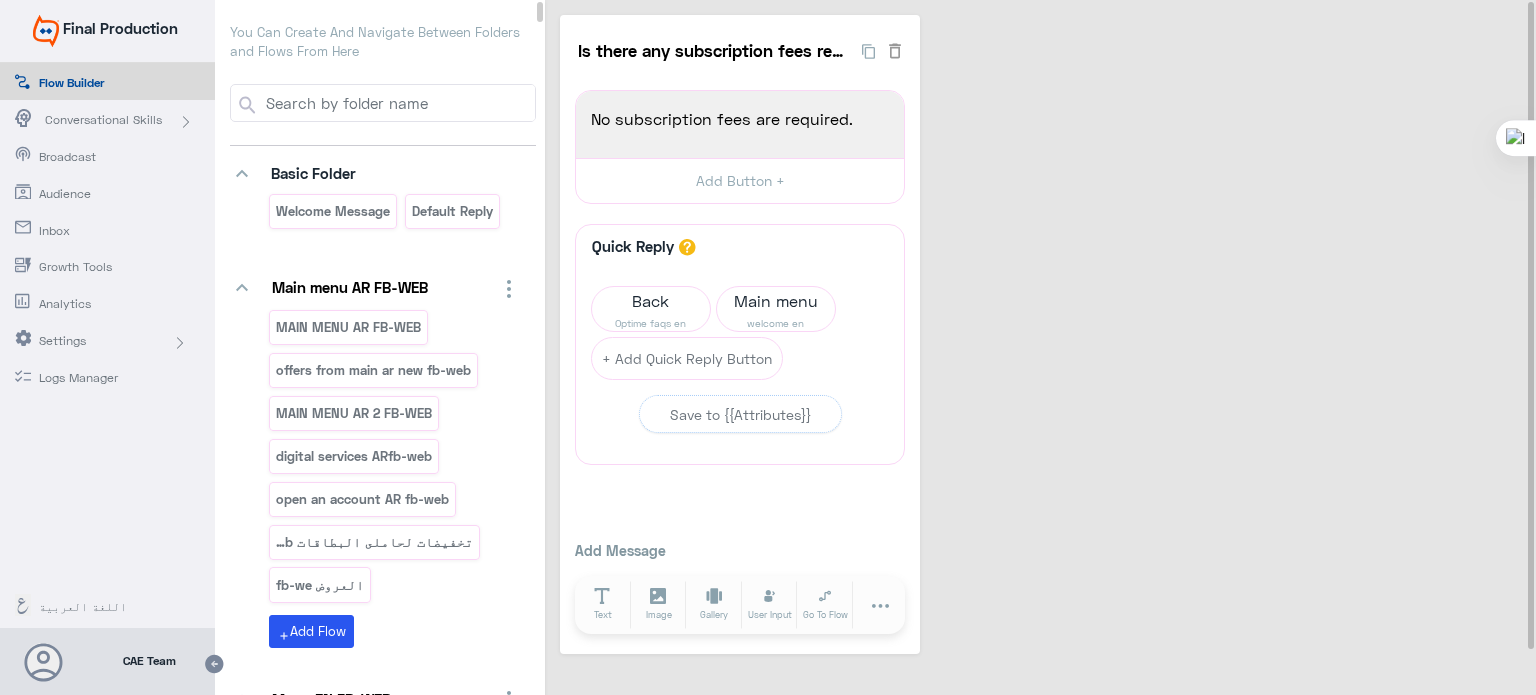 click at bounding box center [399, 103] 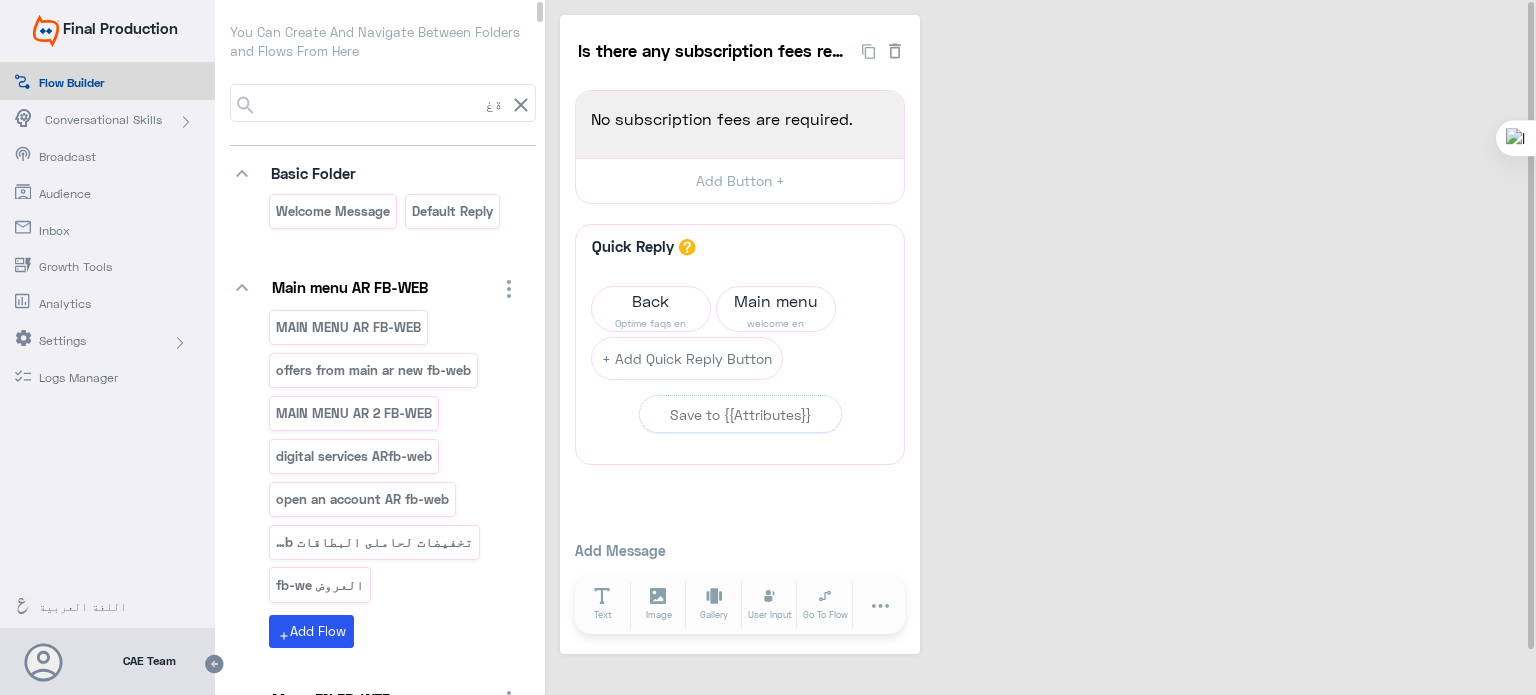 type on "ة" 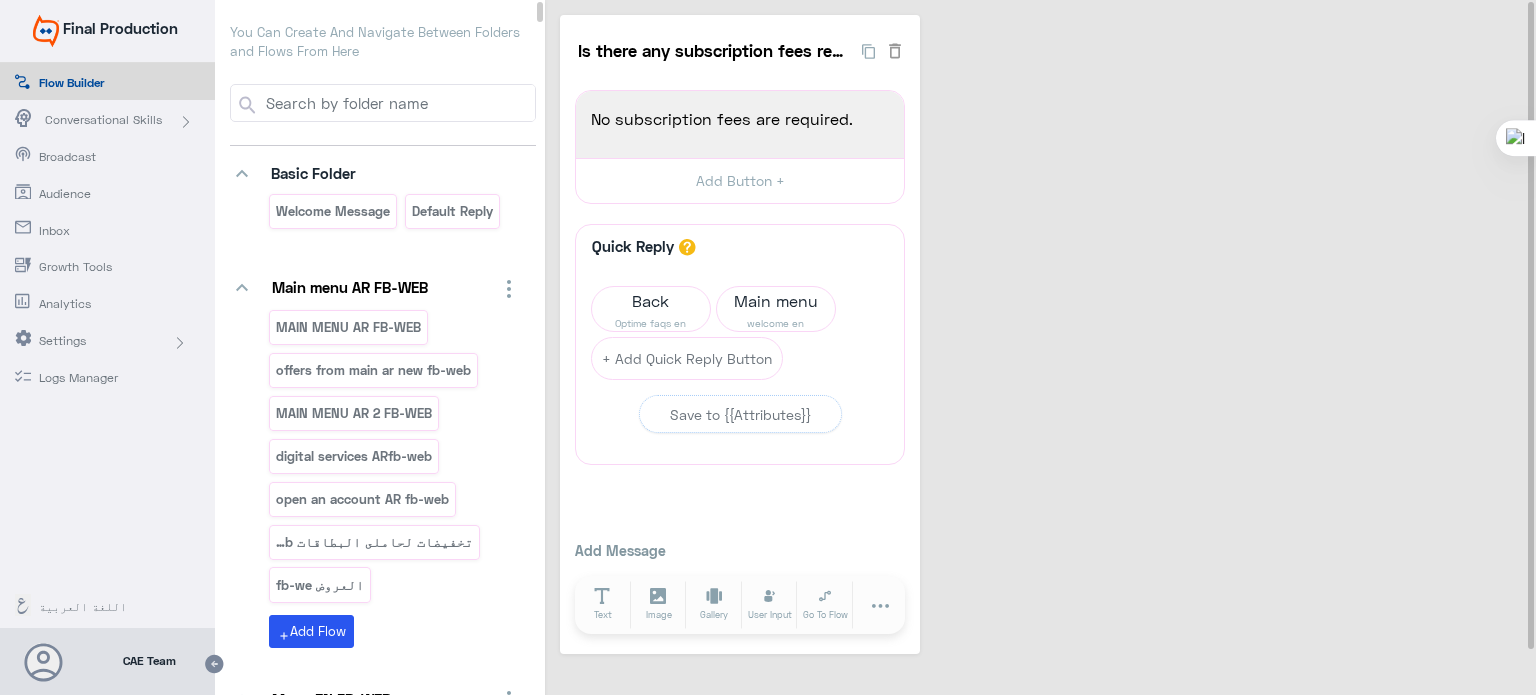 click at bounding box center (399, 103) 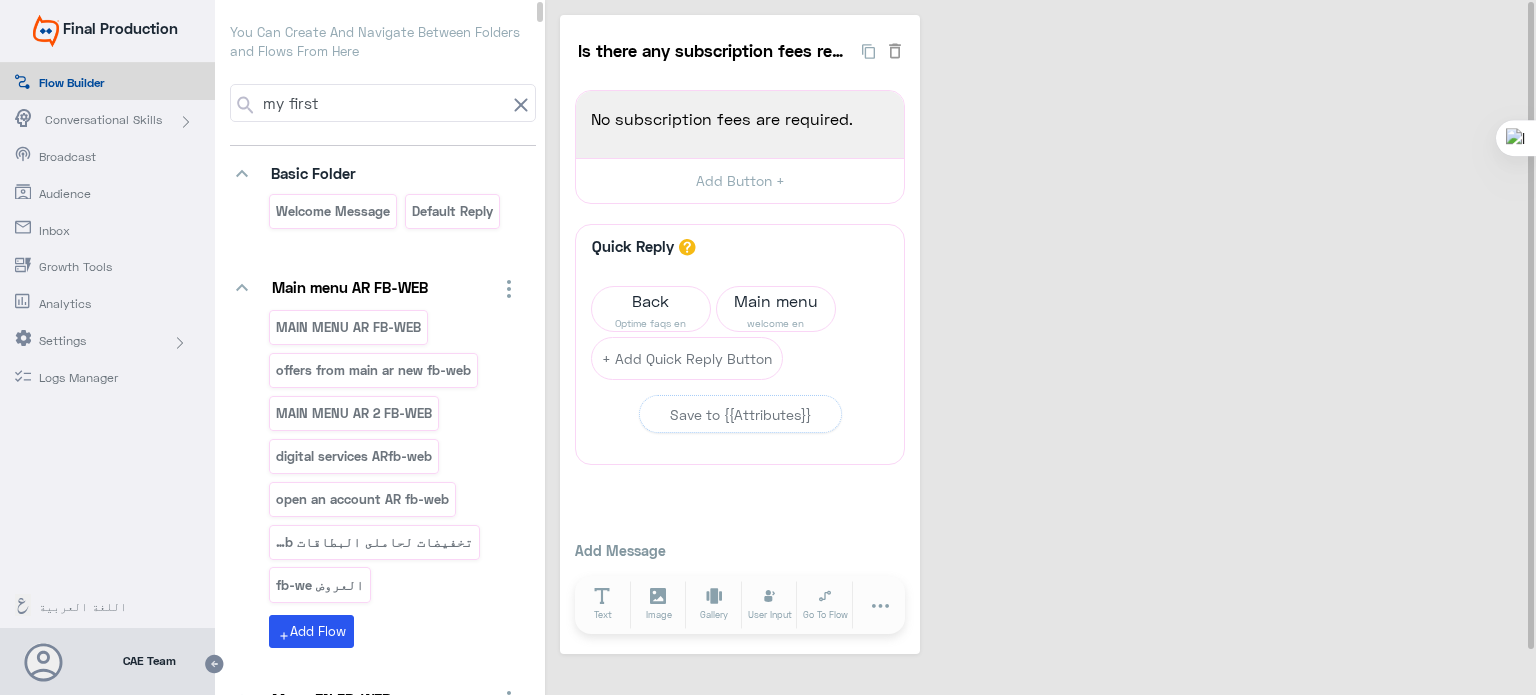 type on "my first" 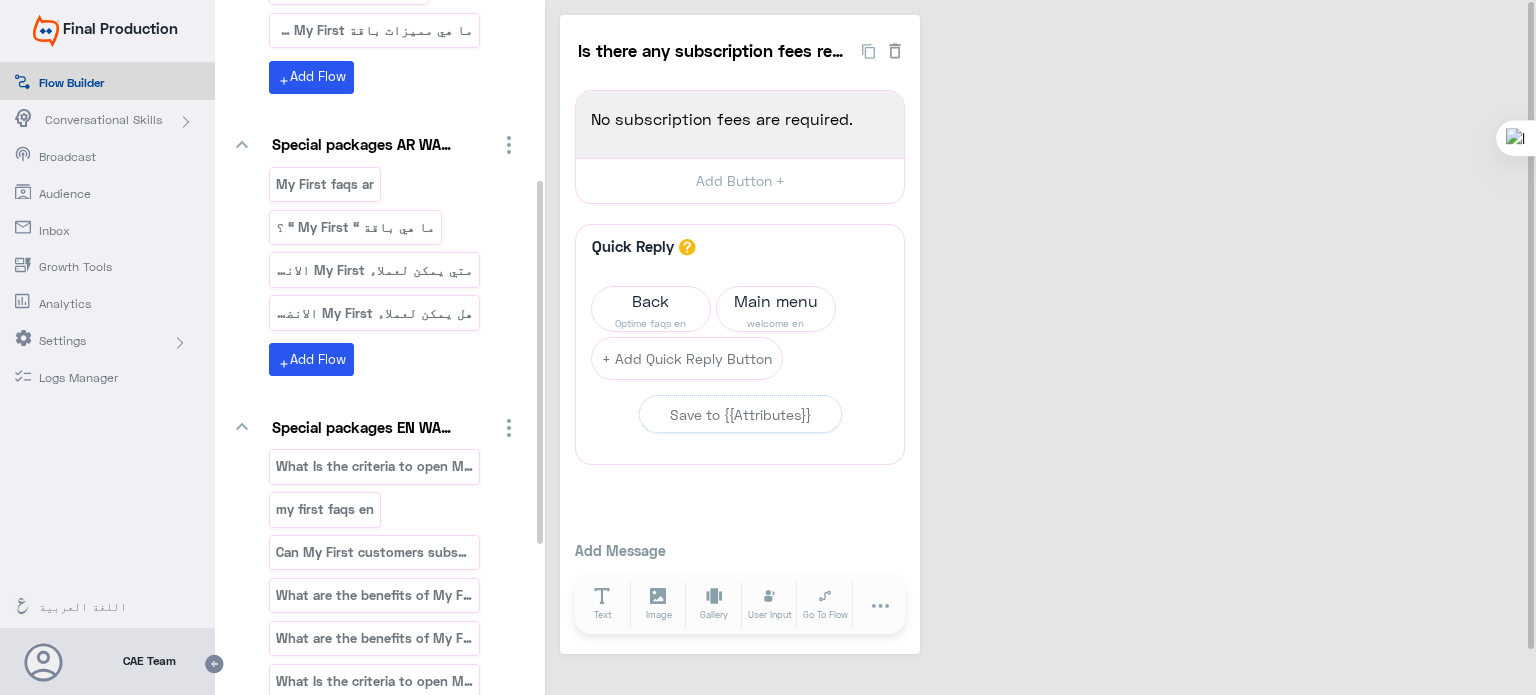 scroll, scrollTop: 343, scrollLeft: 0, axis: vertical 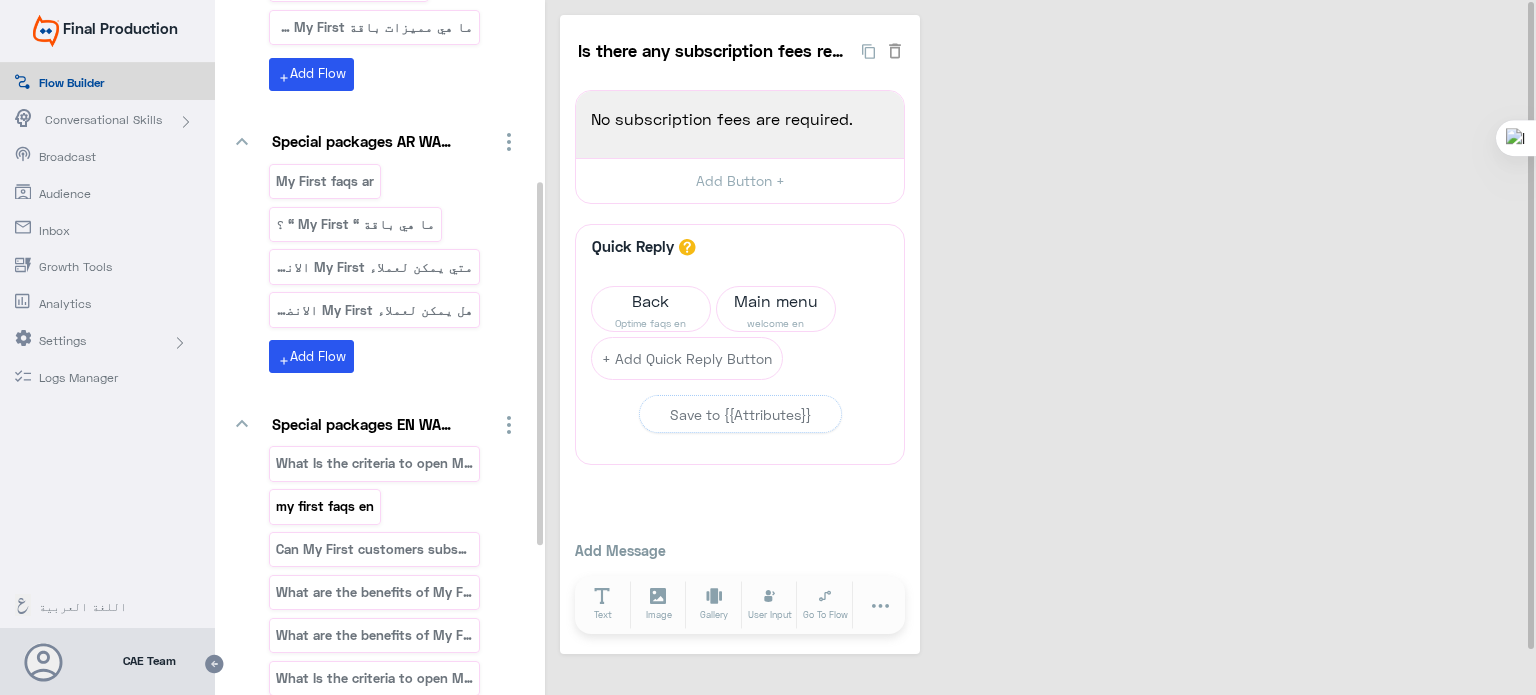 click on "my first faqs en" at bounding box center (325, 506) 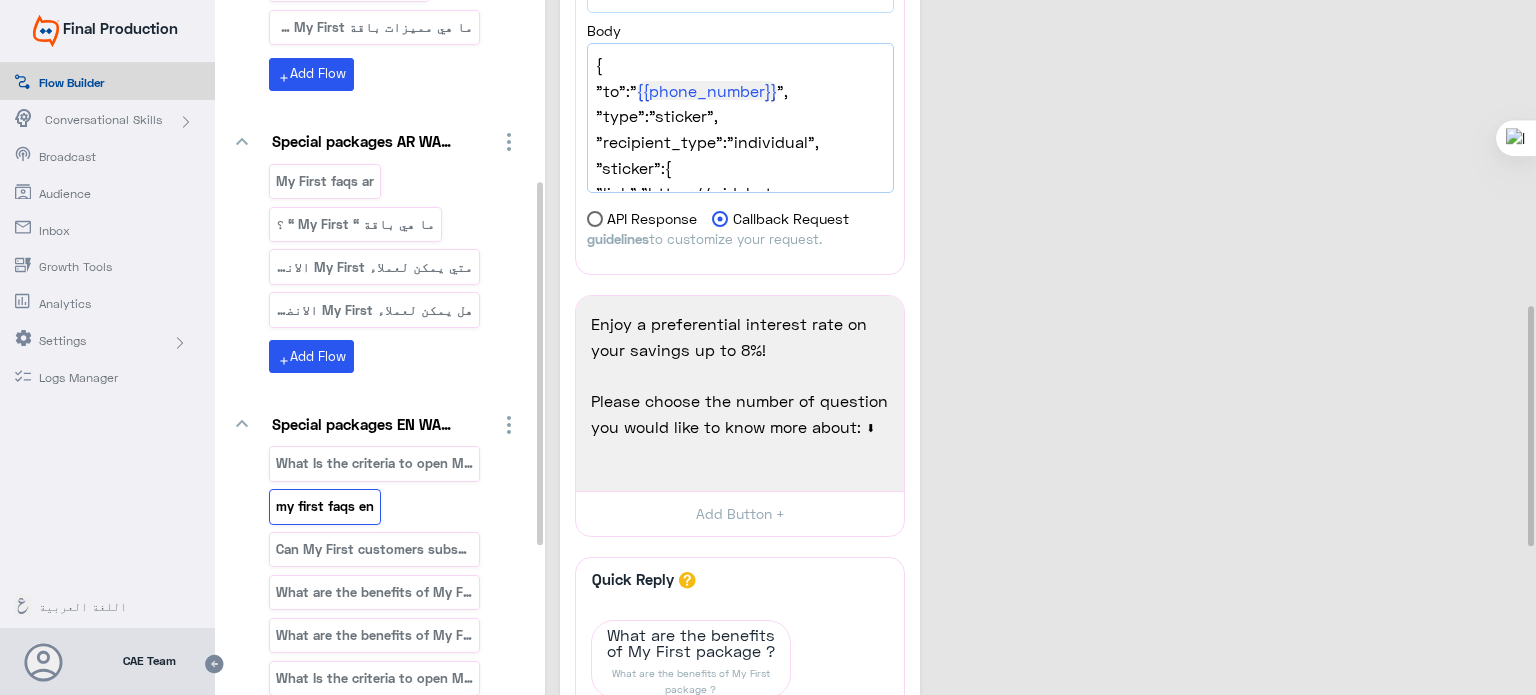 scroll, scrollTop: 884, scrollLeft: 0, axis: vertical 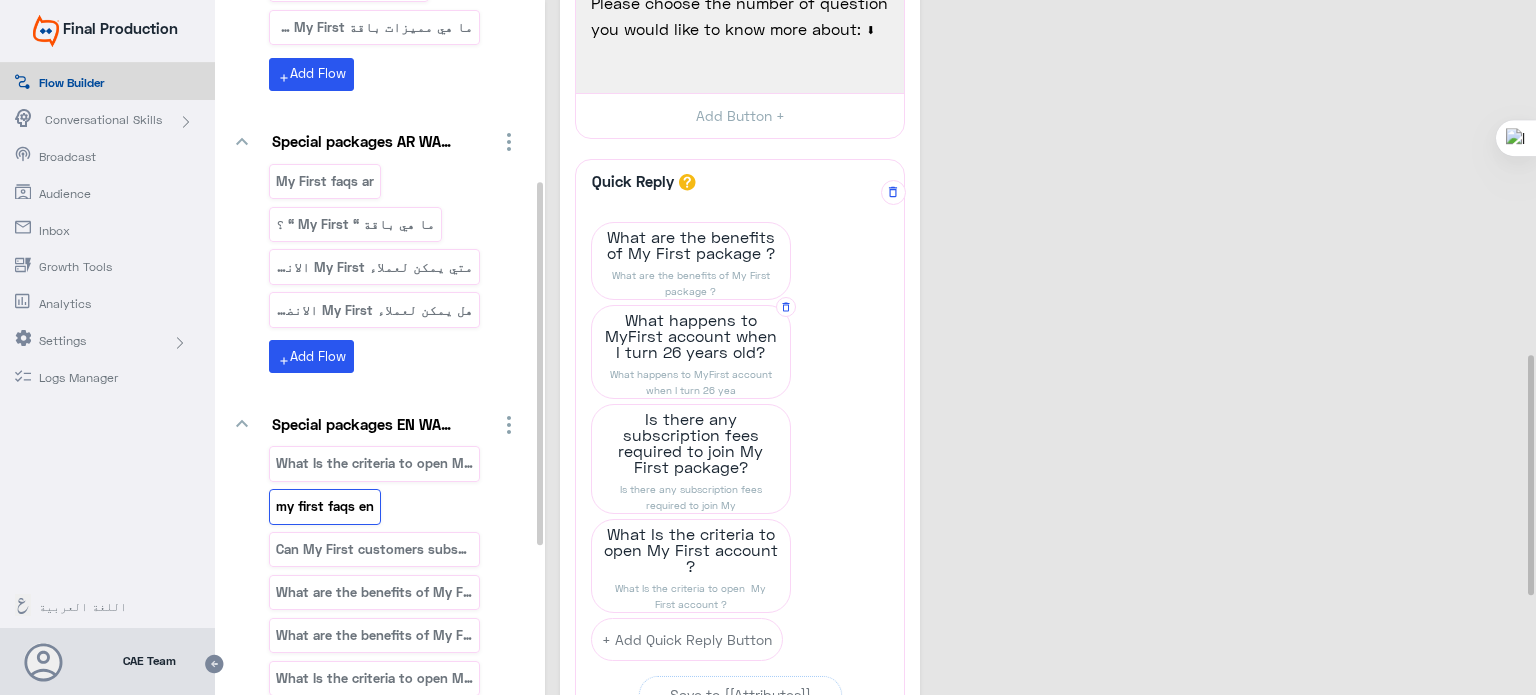 click on "What happens to MyFirst account when I turn 26 years old?" at bounding box center [691, 245] 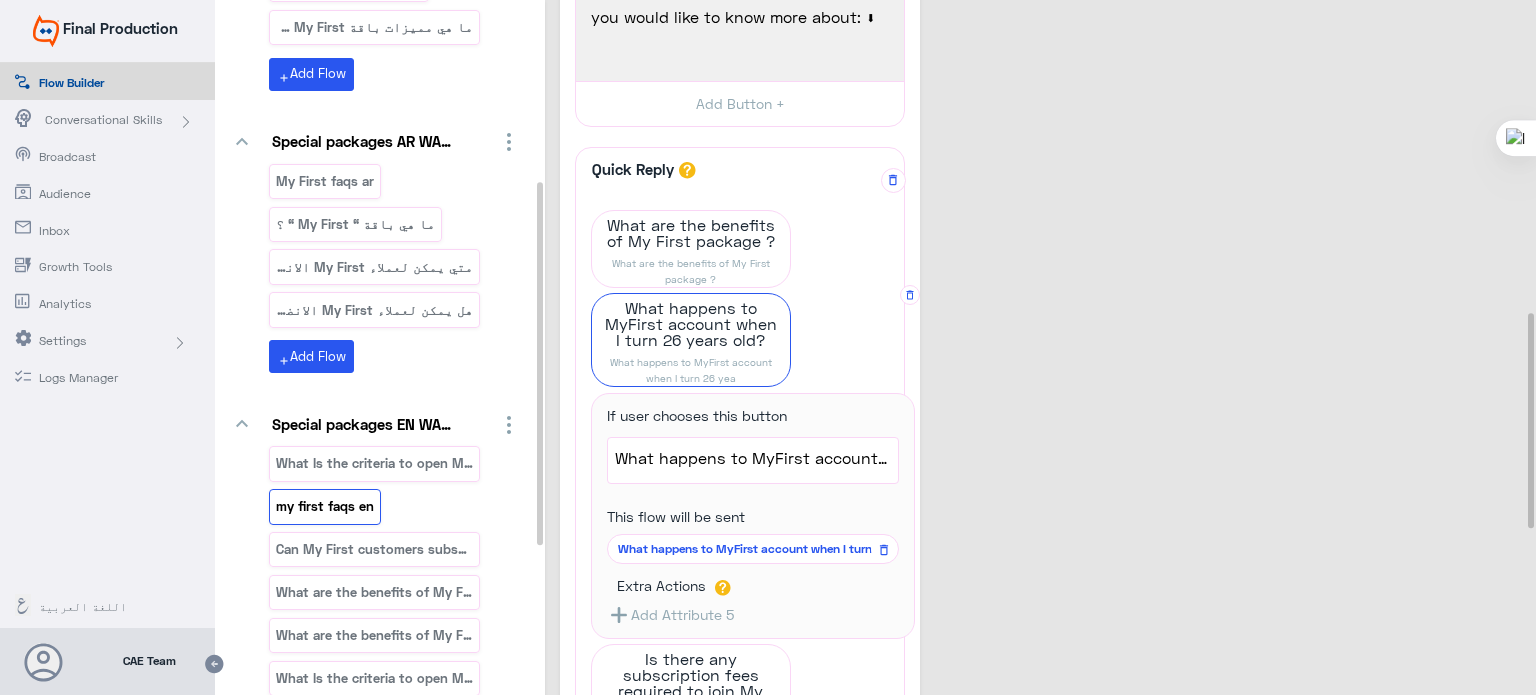 scroll, scrollTop: 1010, scrollLeft: 0, axis: vertical 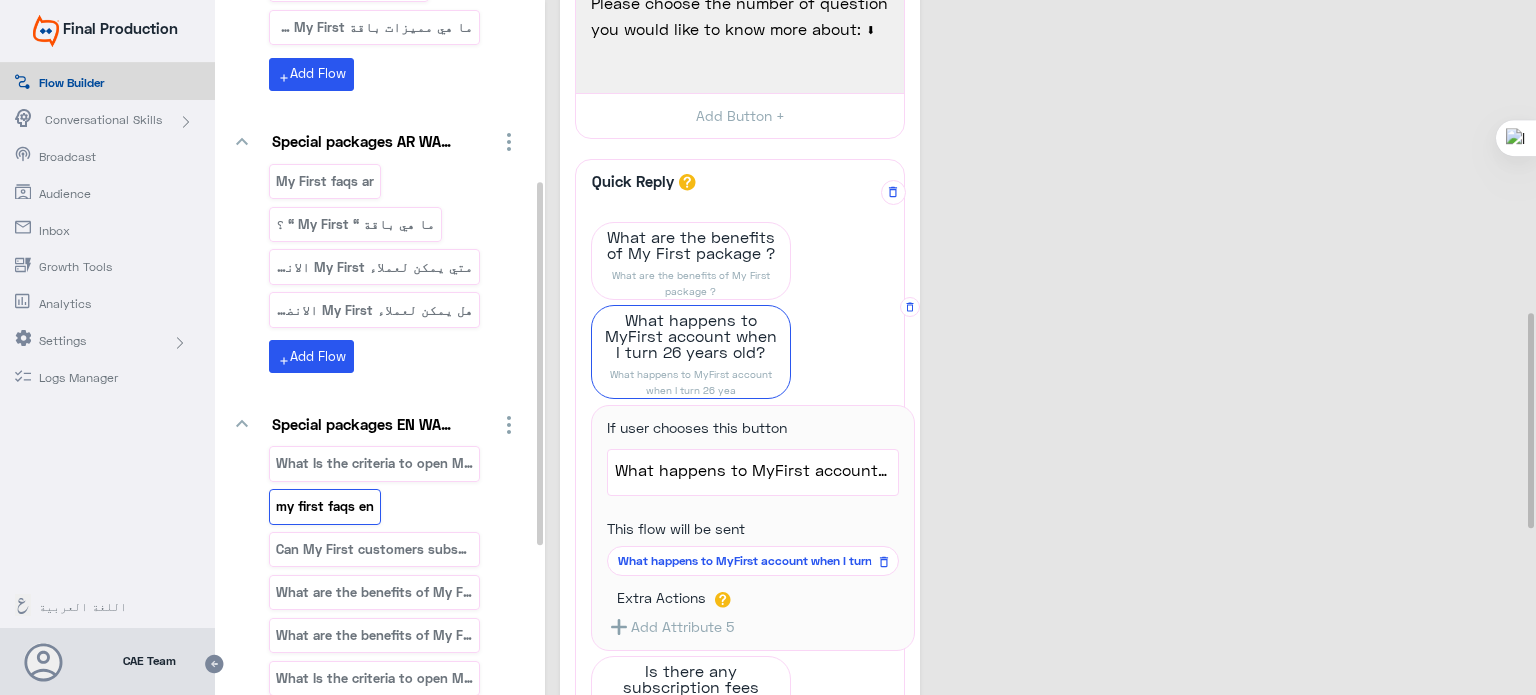 click on "What happens to MyFirst account when I turn 26 yea" at bounding box center (749, 561) 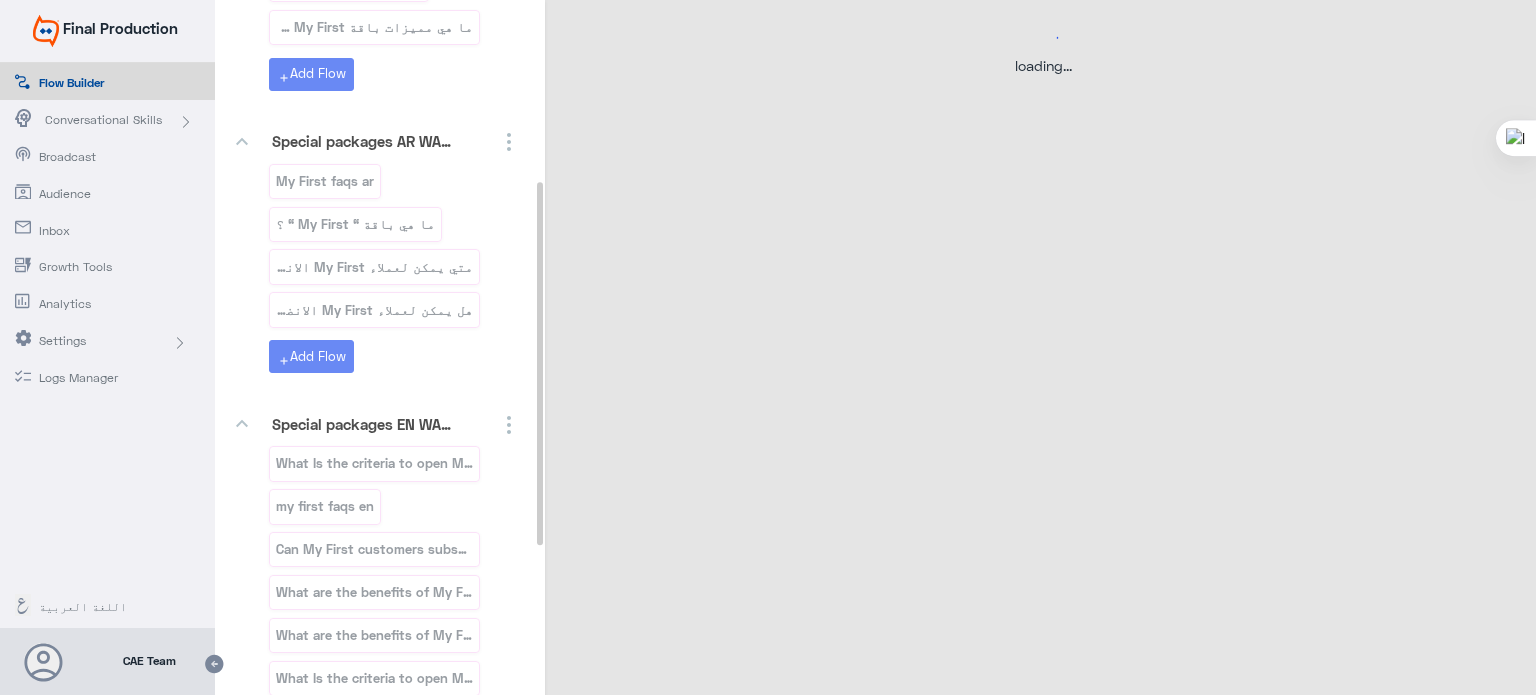 scroll, scrollTop: 0, scrollLeft: 0, axis: both 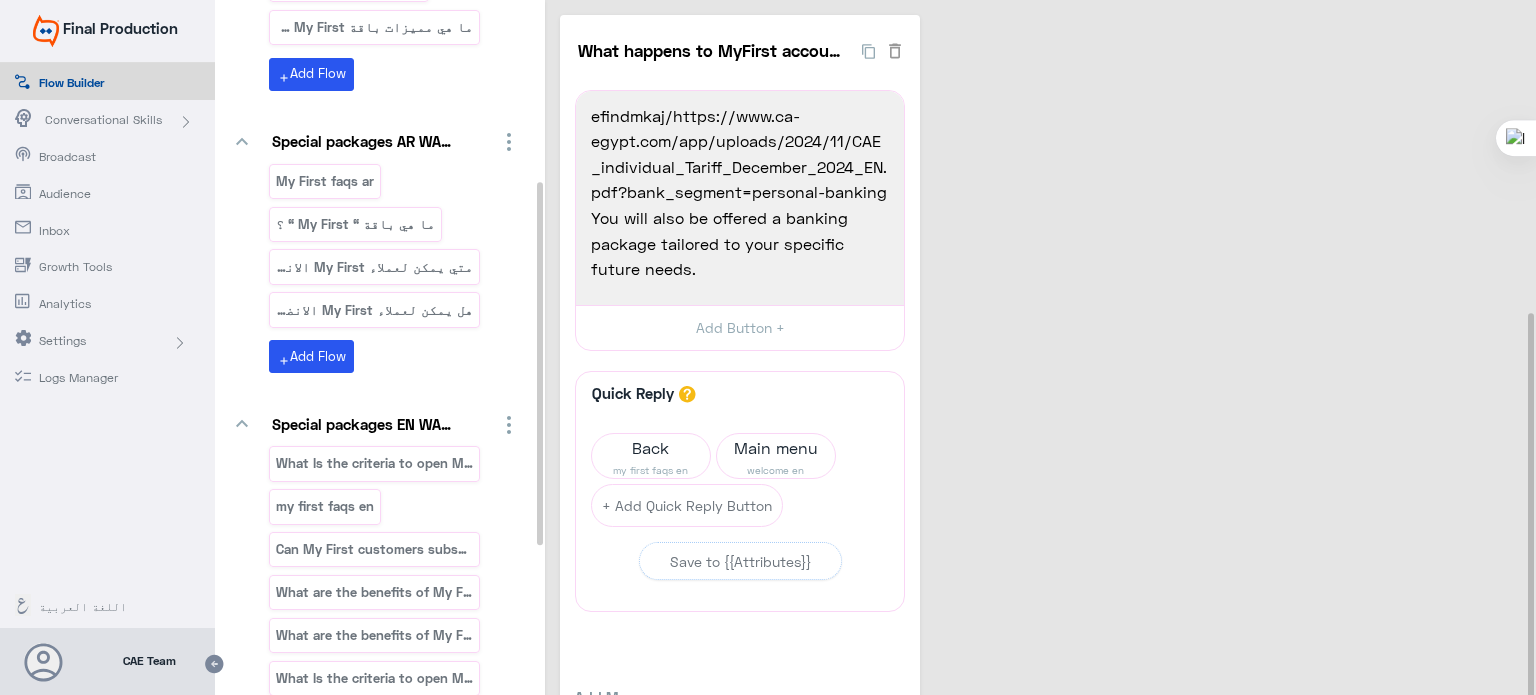 click on "Your account number will remain the same, and the SMS alert service will shift to the Smart SMS Package as per announced tariff on our official website. Click here chrome-extension://efaidnbmnnnibpcajpcglclefindmkaj/https://www.ca-egypt.com/app/uploads/2024/11/CAE_individual_Tariff_December_2024_EN.pdf?bank_segment=personal-banking" at bounding box center [740, 77] 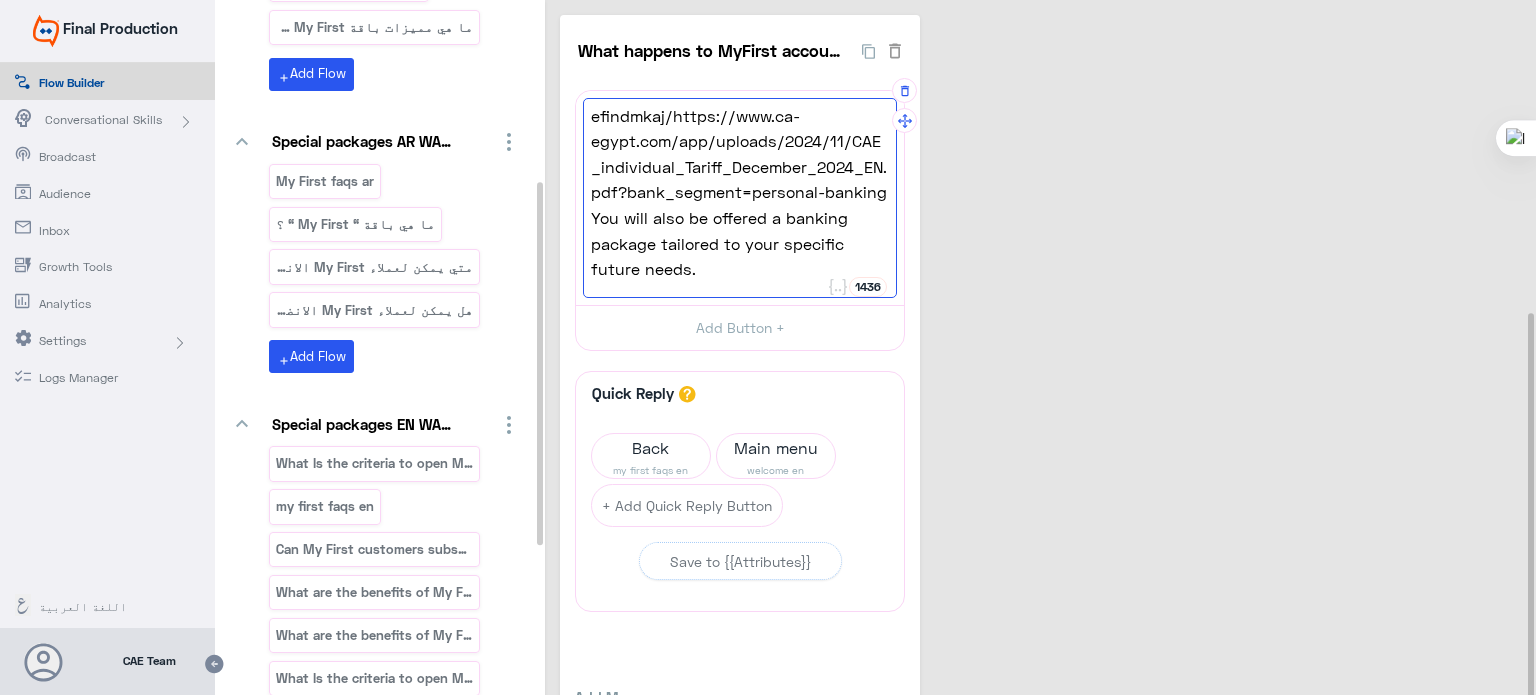 scroll, scrollTop: 253, scrollLeft: 0, axis: vertical 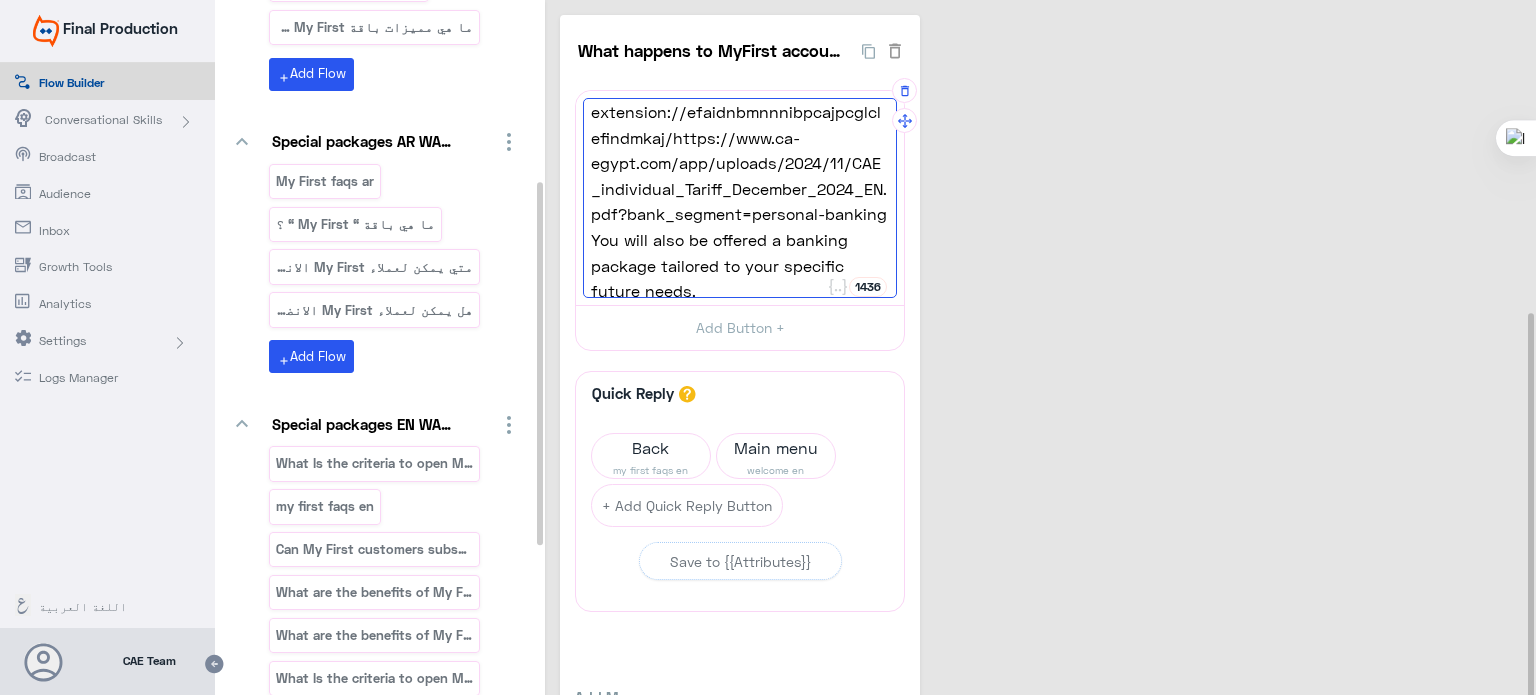 click on "Your account number will remain the same, and the SMS alert service will shift to the Smart SMS Package as per announced tariff on our official website. Click here chrome-extension://efaidnbmnnnibpcajpcglclefindmkaj/https://www.ca-egypt.com/app/uploads/2024/11/CAE_individual_Tariff_December_2024_EN.pdf?bank_segment=personal-banking" at bounding box center (740, 99) 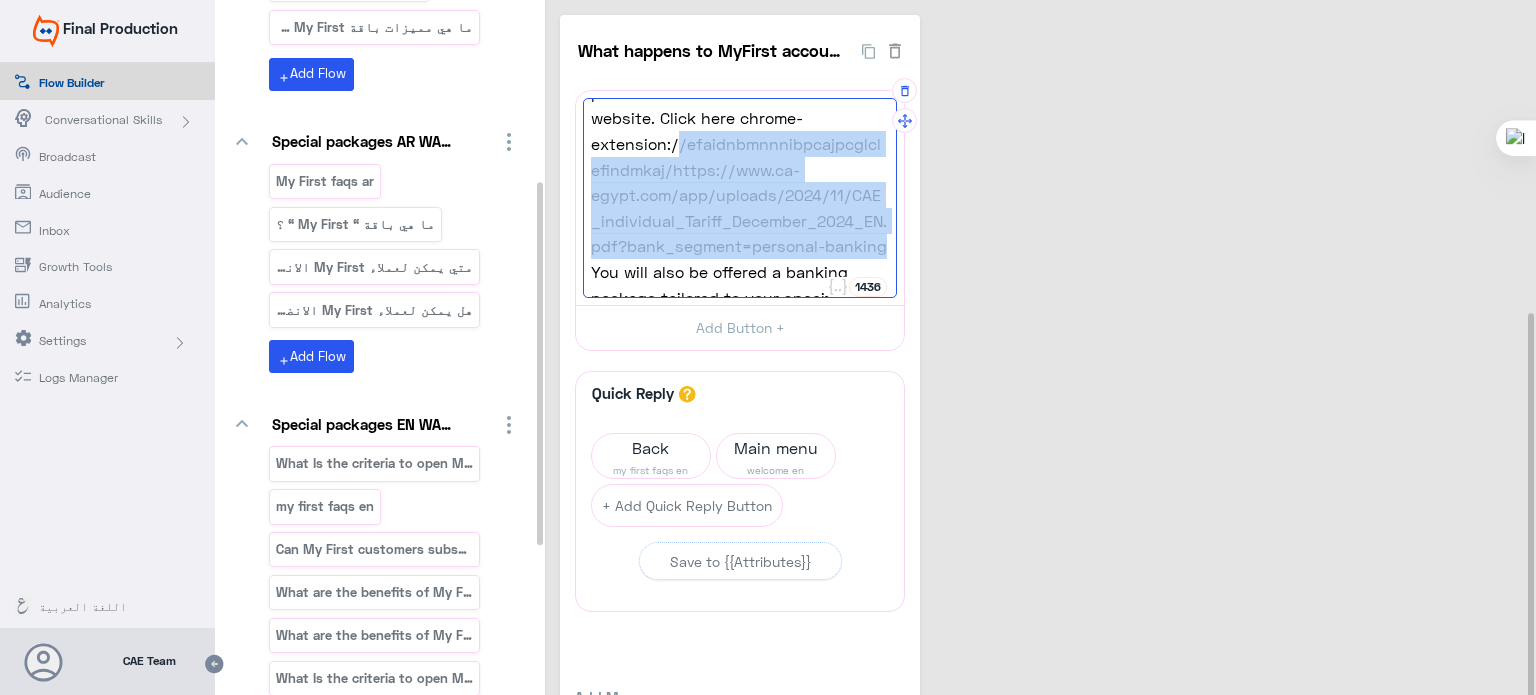 drag, startPoint x: 672, startPoint y: 138, endPoint x: 683, endPoint y: 282, distance: 144.41953 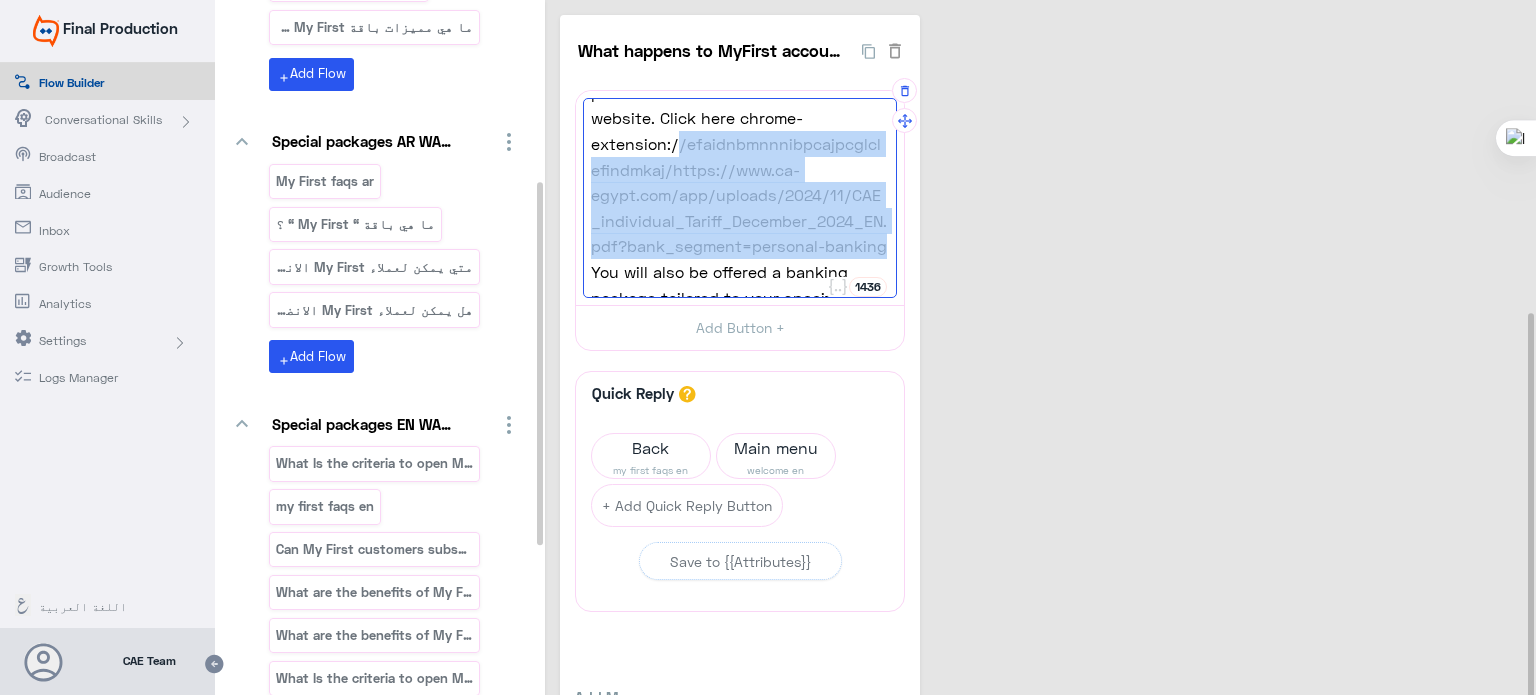 click on "Your account number will remain the same, and the SMS alert service will shift to the Smart SMS Package as per announced tariff on our official website. Click here chrome-extension://efaidnbmnnnibpcajpcglclefindmkaj/https://www.ca-egypt.com/app/uploads/2024/11/CAE_individual_Tariff_December_2024_EN.pdf?bank_segment=personal-banking" at bounding box center (740, 131) 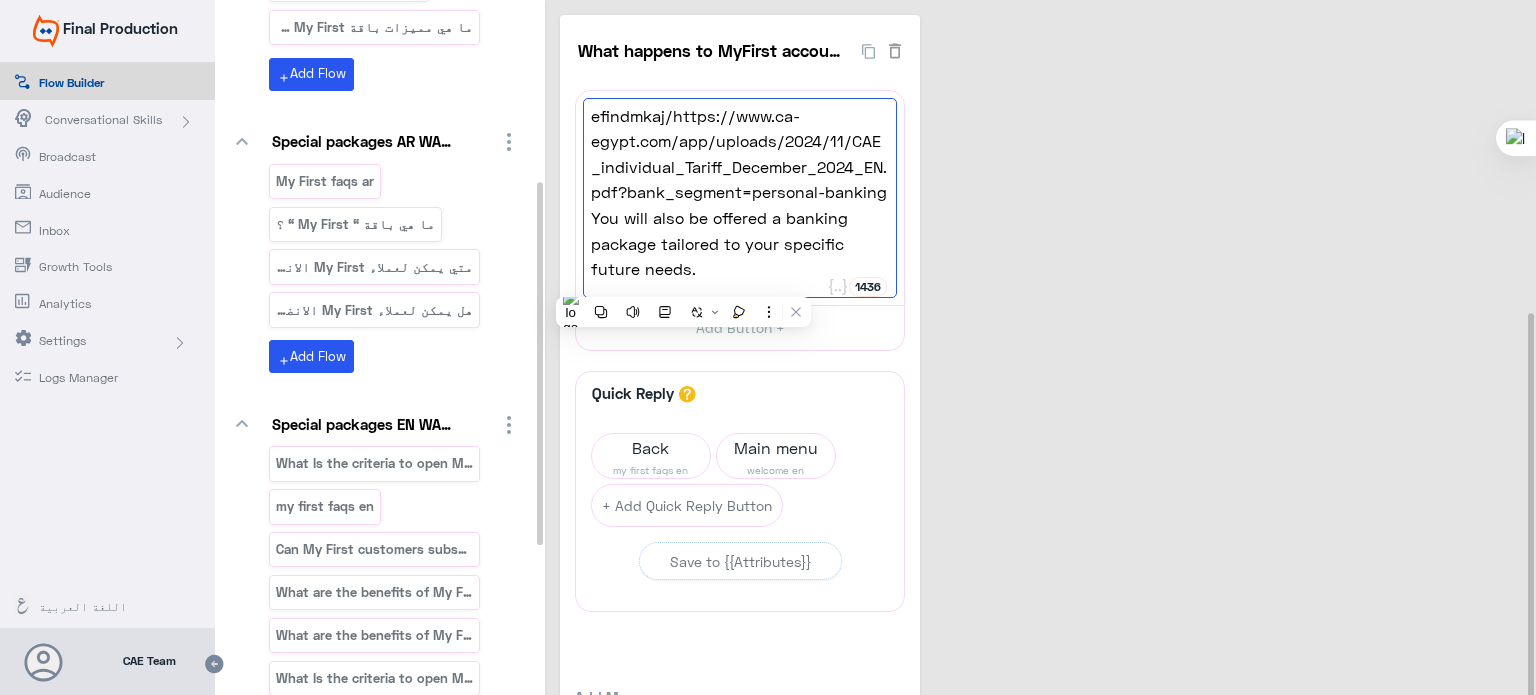 click on "What happens to MyFirst account when I turn 26 yea  0  Once you turn 26 years old, you’ll receive an SMS notifying you that your MyFirst account will transition to a standard quarterly savings account.
Your account number will remain the same, and the SMS alert service will shift to the Smart SMS Package as per announced tariff on our official website. Click here chrome-extension://efaidnbmnnnibpcajpcglclefindmkaj/https://www.ca-egypt.com/app/uploads/2024/11/CAE_individual_Tariff_December_2024_EN.pdf?bank_segment=personal-banking
You will also be offered a banking package tailored to your specific future needs.  1436  Once you turn 26 years old, you’ll receive an SMS notifying you that your MyFirst account will transition to a standard quarterly savings account.
You will also be offered a banking package tailored to your specific future needs.  Add Button +  Quick Reply  A quick reply/user input can only be after a message content eg: text, image or gallery, please drag a valid message.  Back Text" at bounding box center [1043, 408] 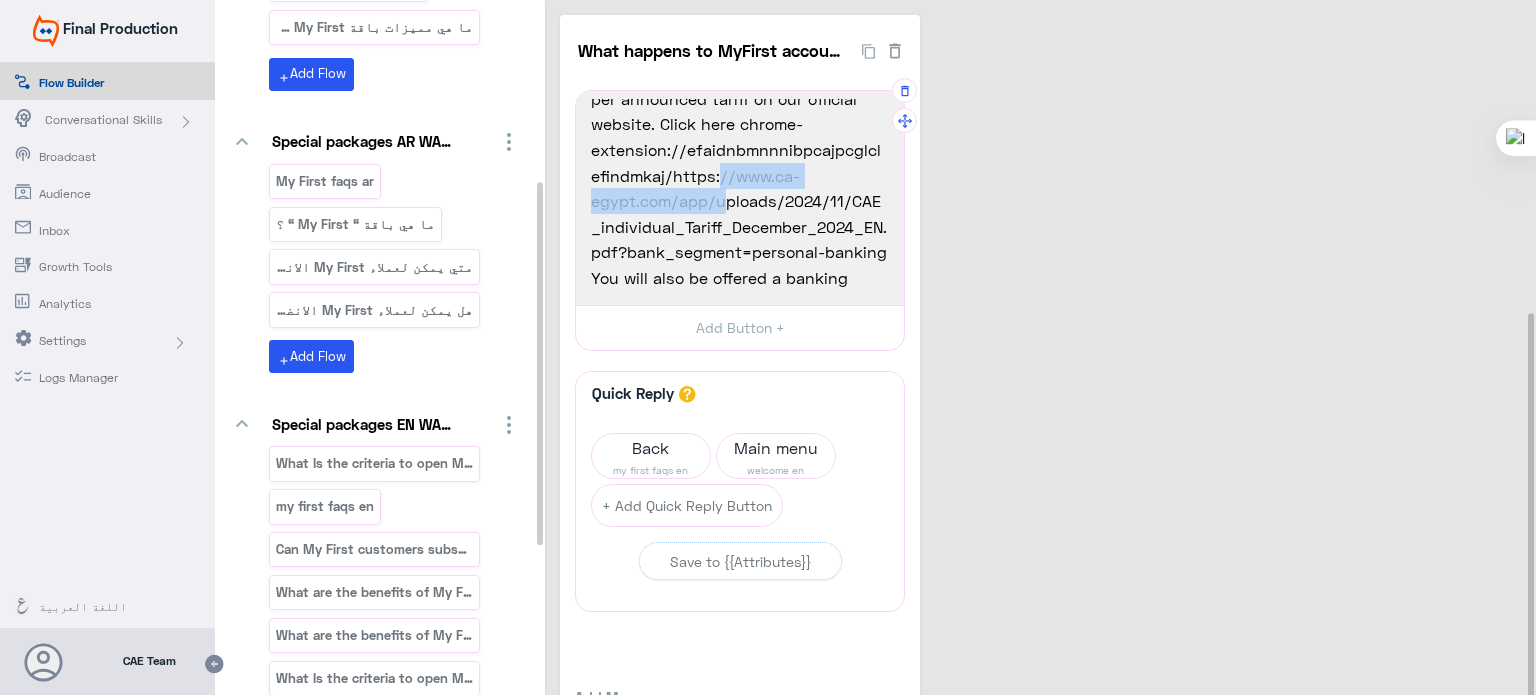 drag, startPoint x: 707, startPoint y: 175, endPoint x: 720, endPoint y: 188, distance: 18.384777 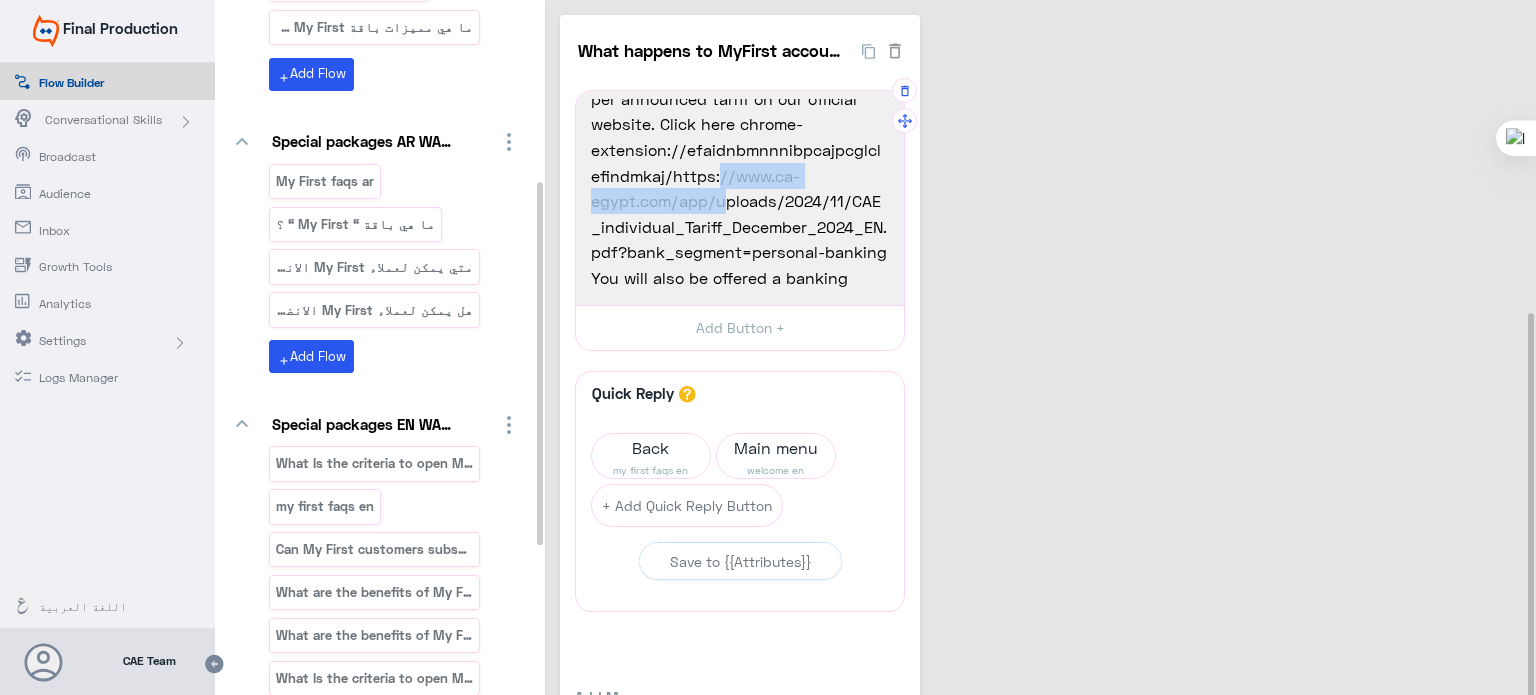 click on "Your account number will remain the same, and the SMS alert service will shift to the Smart SMS Package as per announced tariff on our official website. Click here chrome-extension://efaidnbmnnnibpcajpcglclefindmkaj/https://www.ca-egypt.com/app/uploads/2024/11/CAE_individual_Tariff_December_2024_EN.pdf?bank_segment=personal-banking" at bounding box center (740, 137) 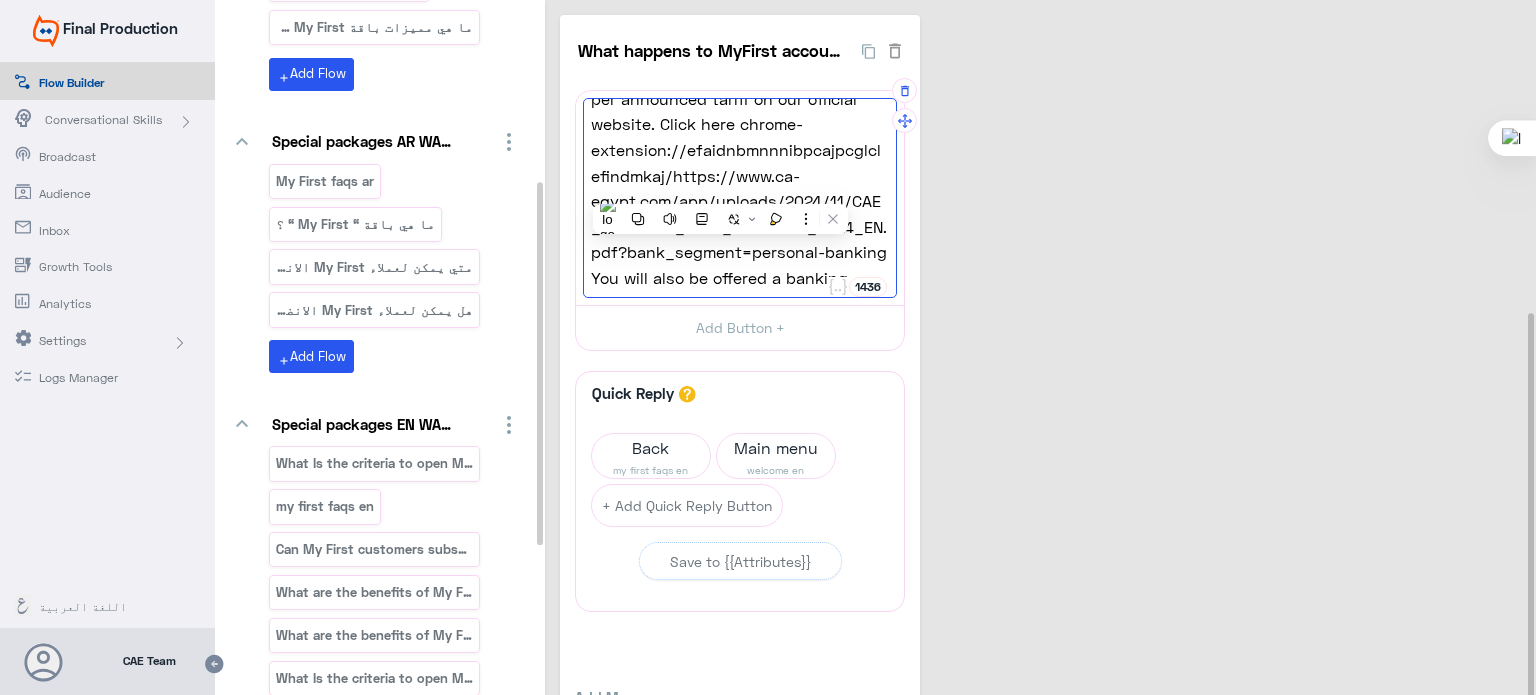 click on "Your account number will remain the same, and the SMS alert service will shift to the Smart SMS Package as per announced tariff on our official website. Click here chrome-extension://efaidnbmnnnibpcajpcglclefindmkaj/https://www.ca-egypt.com/app/uploads/2024/11/CAE_individual_Tariff_December_2024_EN.pdf?bank_segment=personal-banking" at bounding box center [740, 137] 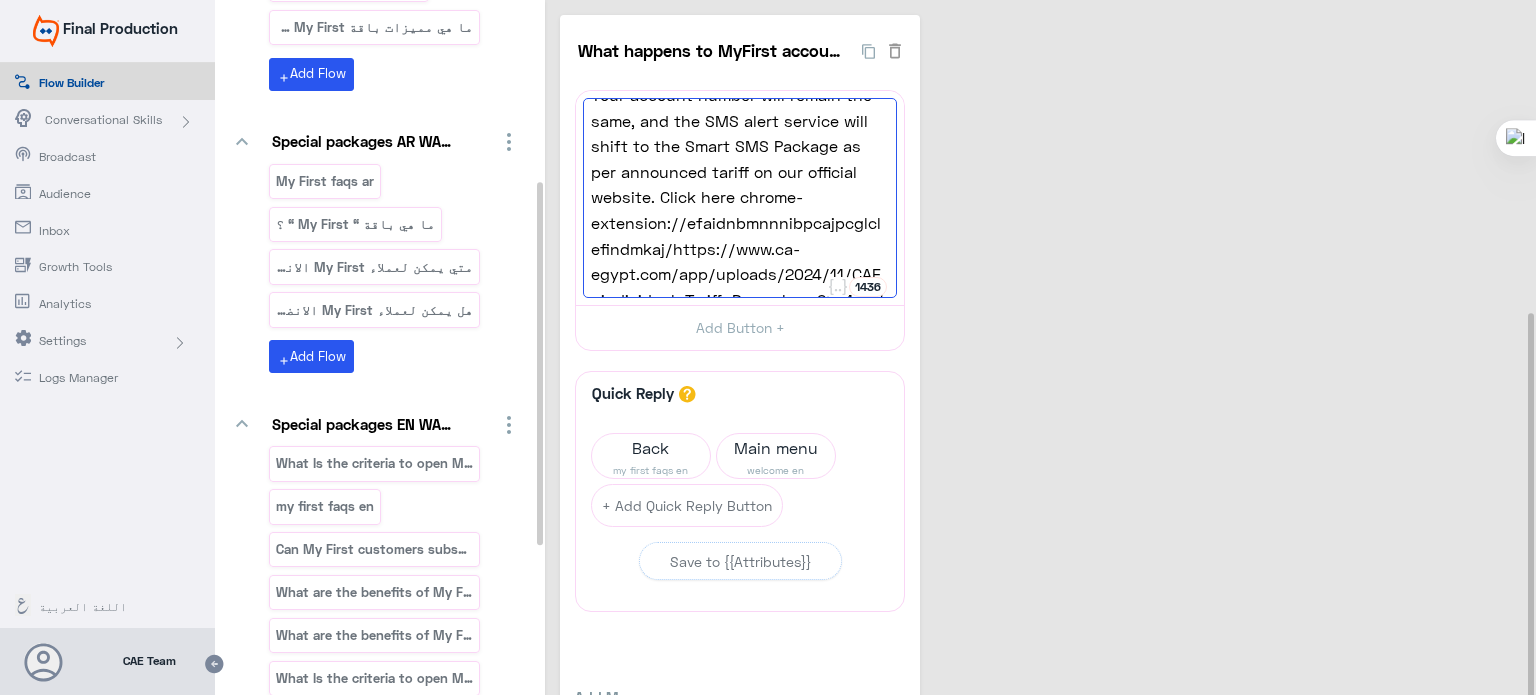 click on "What happens to MyFirst account when I turn 26 yea  0  Once you turn 26 years old, you’ll receive an SMS notifying you that your MyFirst account will transition to a standard quarterly savings account.
Your account number will remain the same, and the SMS alert service will shift to the Smart SMS Package as per announced tariff on our official website. Click here chrome-extension://efaidnbmnnnibpcajpcglclefindmkaj/https://www.ca-egypt.com/app/uploads/2024/11/CAE_individual_Tariff_December_2024_EN.pdf?bank_segment=personal-banking
You will also be offered a banking package tailored to your specific future needs.  1436  Once you turn 26 years old, you’ll receive an SMS notifying you that your MyFirst account will transition to a standard quarterly savings account.
You will also be offered a banking package tailored to your specific future needs.  Add Button +  Quick Reply  A quick reply/user input can only be after a message content eg: text, image or gallery, please drag a valid message.  Back Text" at bounding box center (1043, 408) 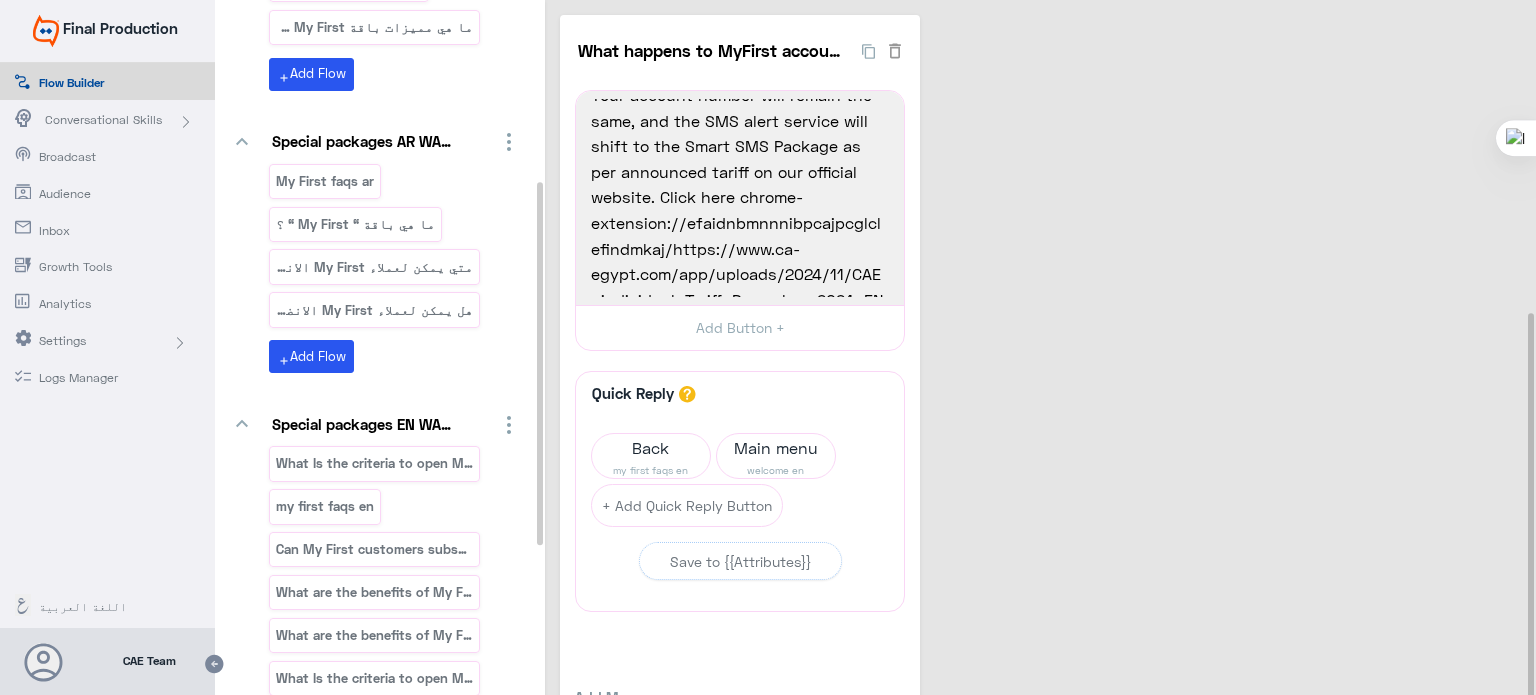 click at bounding box center (214, 664) 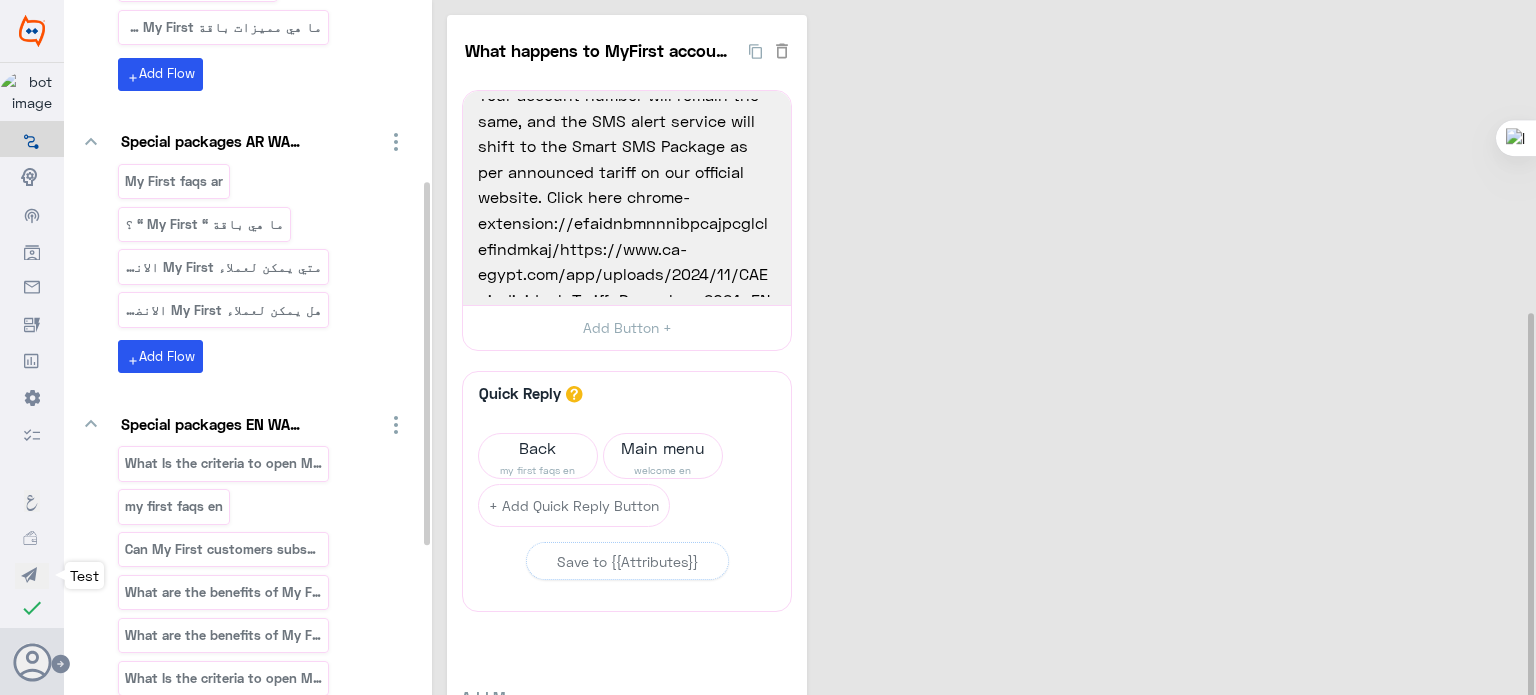 click at bounding box center (32, 577) 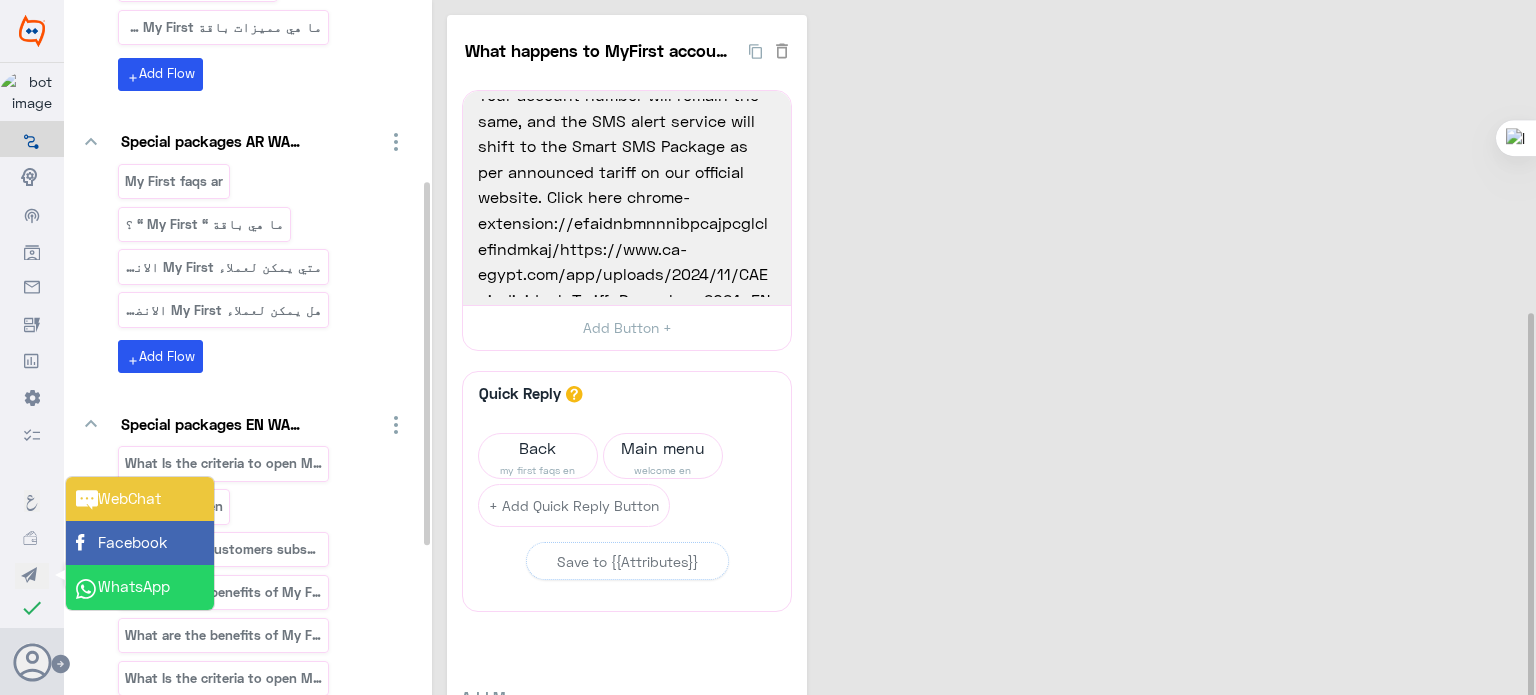 click on "Facebook" at bounding box center (140, 543) 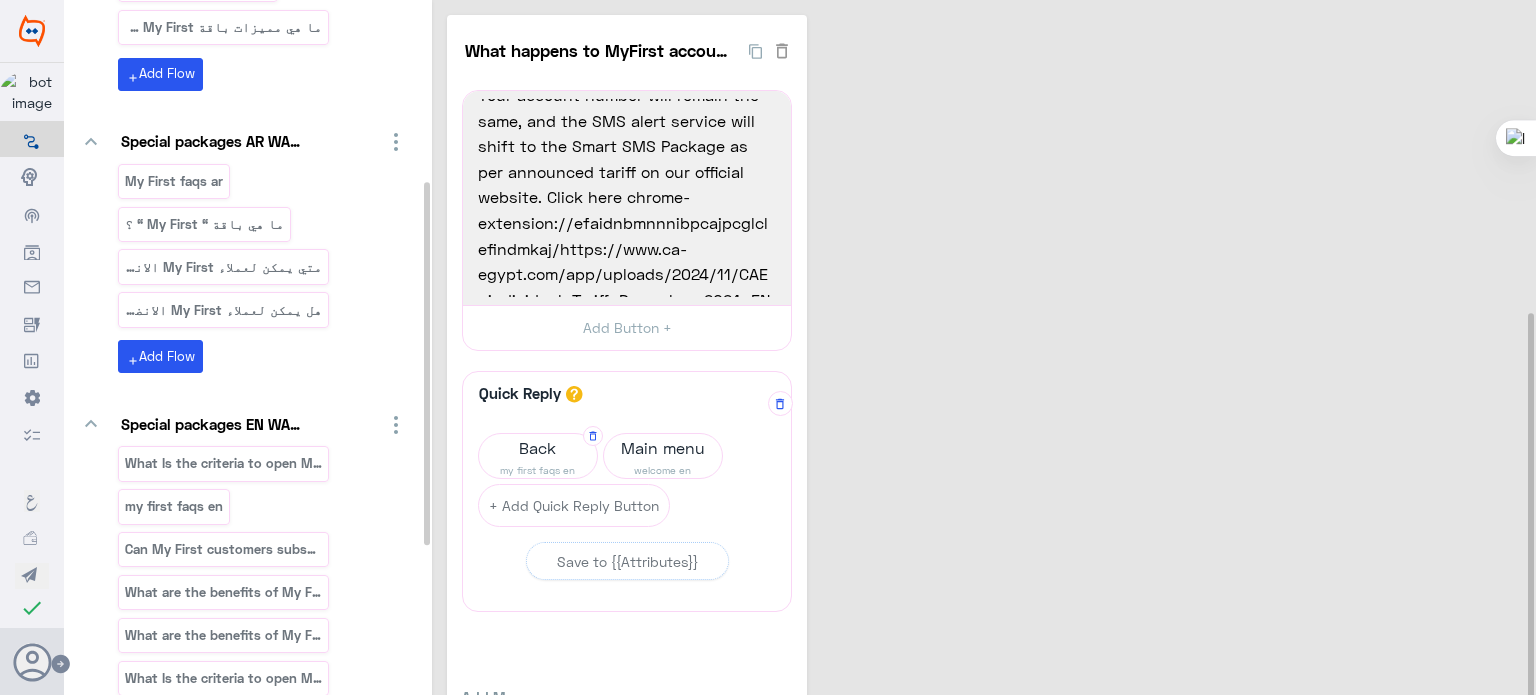 click on "my first faqs en" at bounding box center [538, 470] 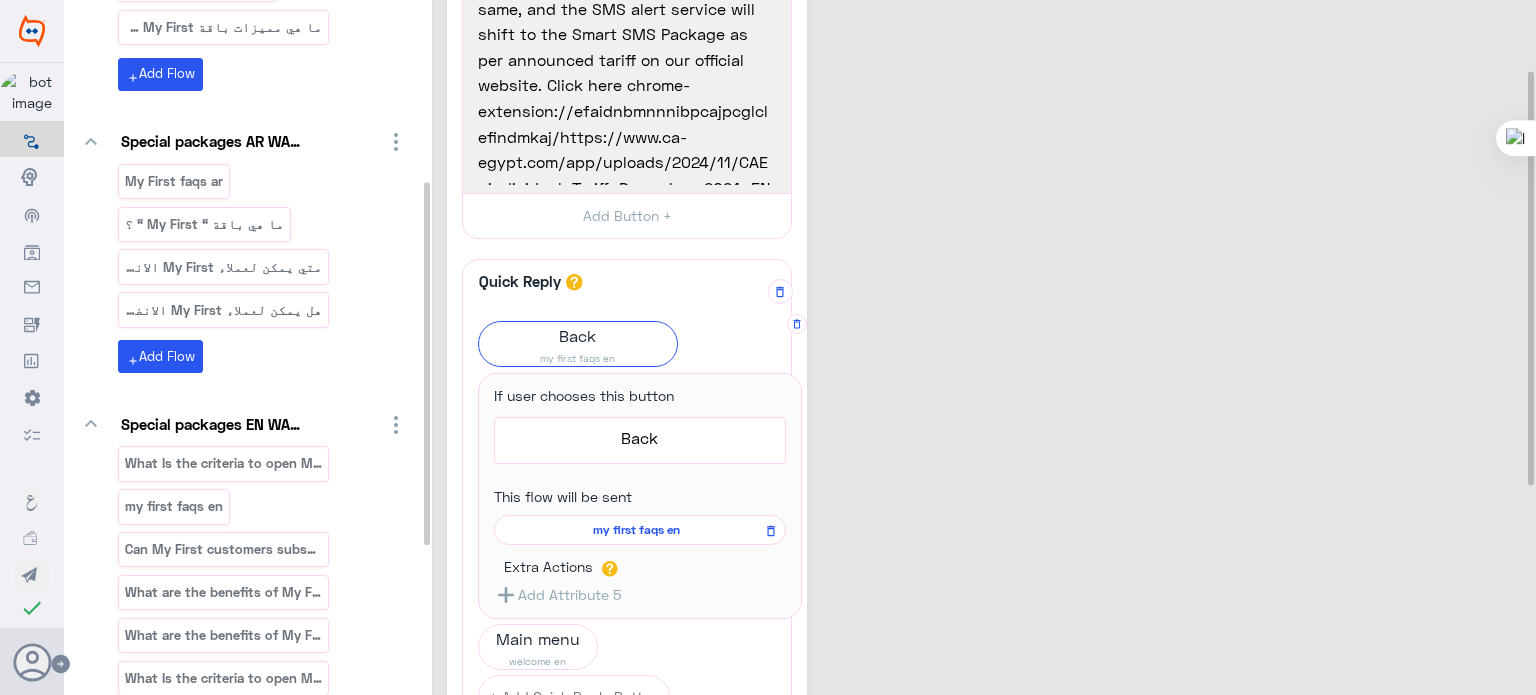 scroll, scrollTop: 116, scrollLeft: 0, axis: vertical 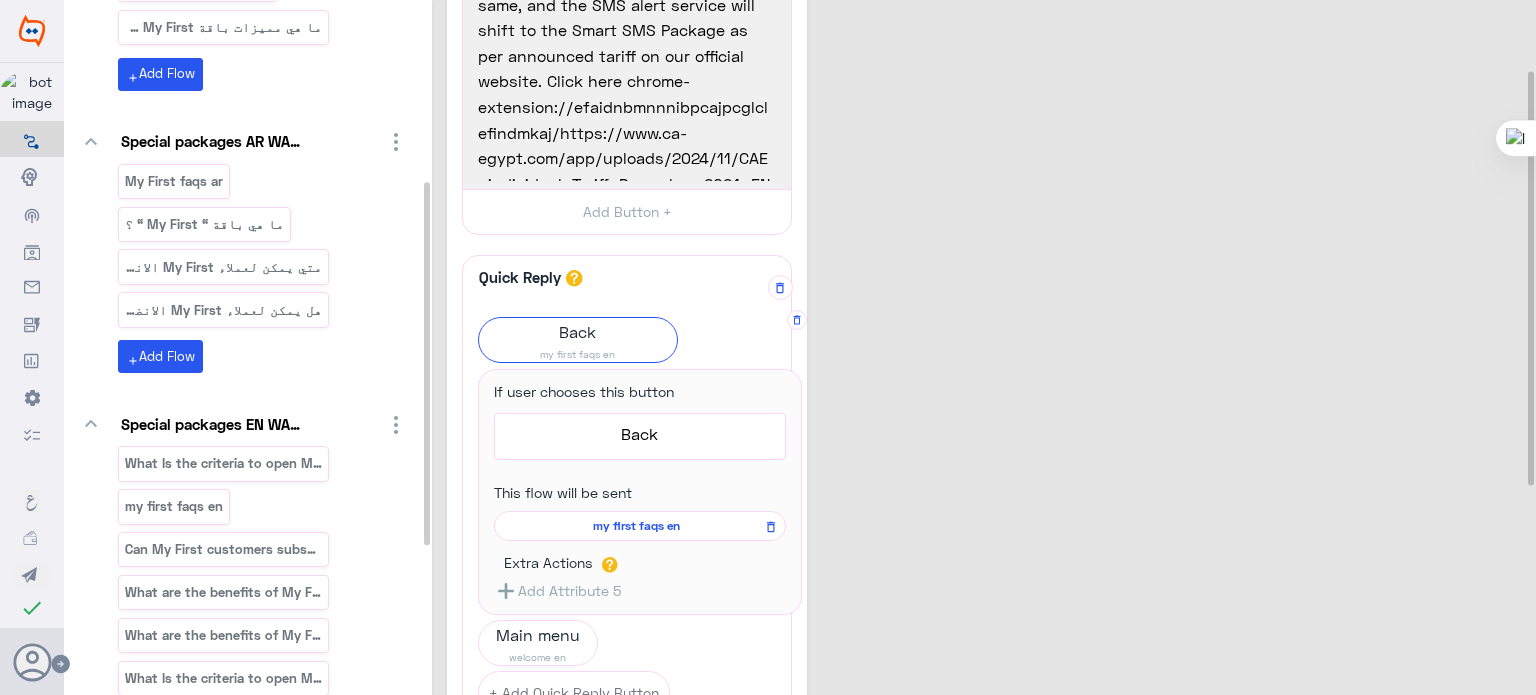 click on "my first faqs en" at bounding box center (636, 526) 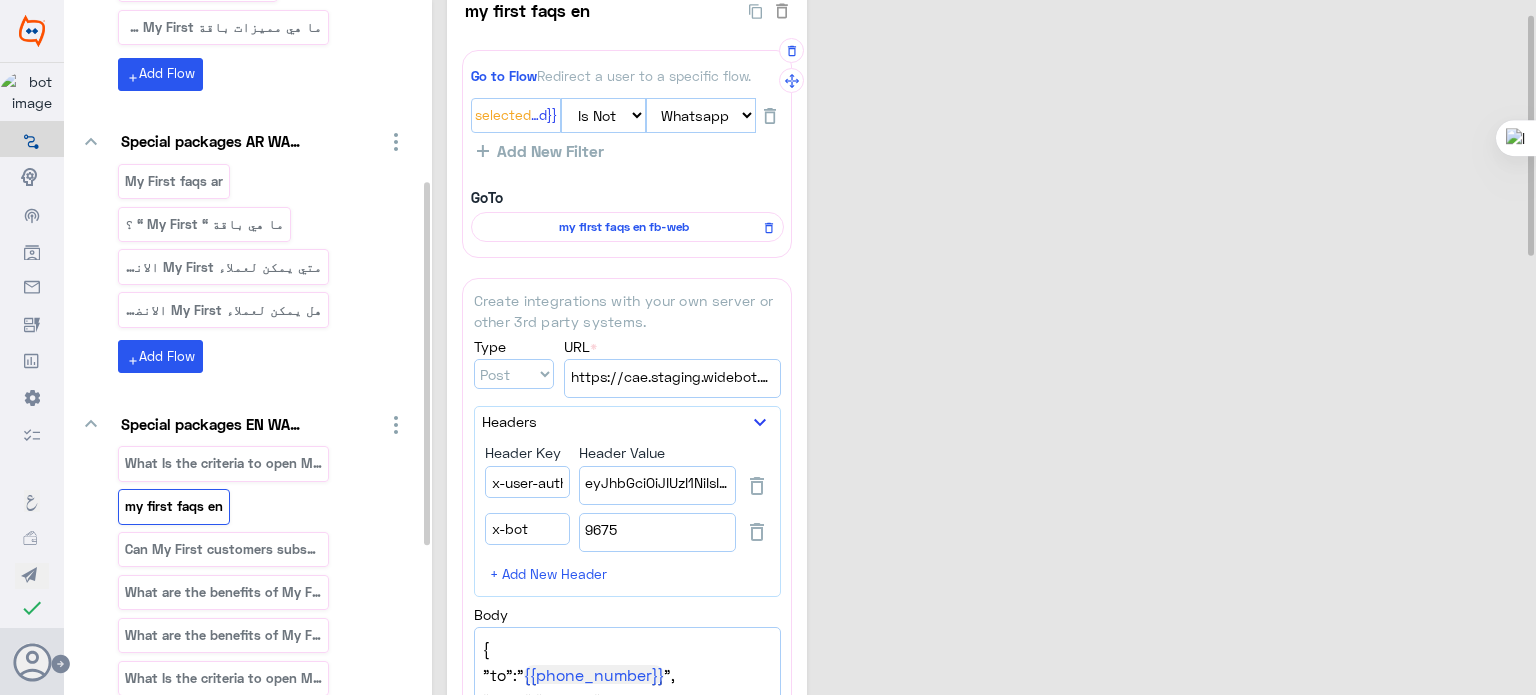 scroll, scrollTop: 0, scrollLeft: 0, axis: both 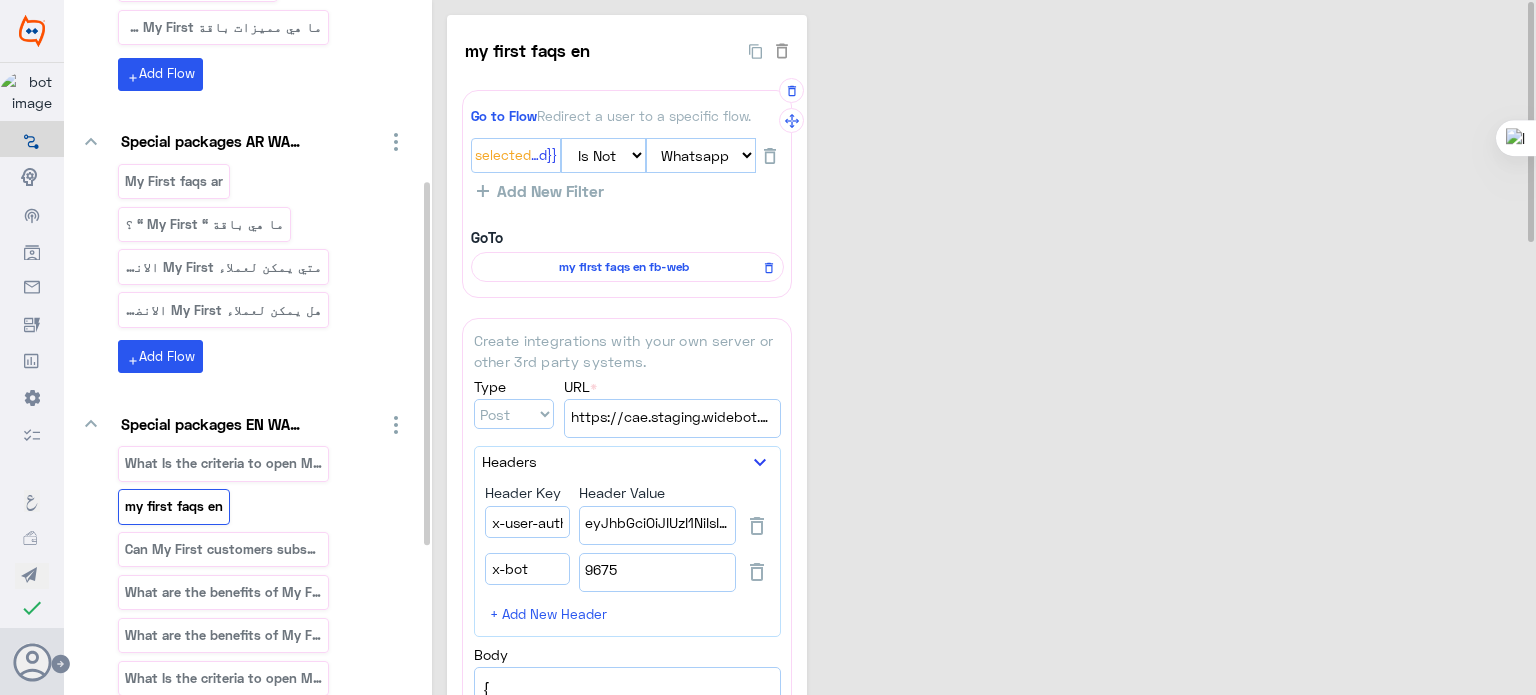 click on "my first faqs en  fb-web" at bounding box center [624, 267] 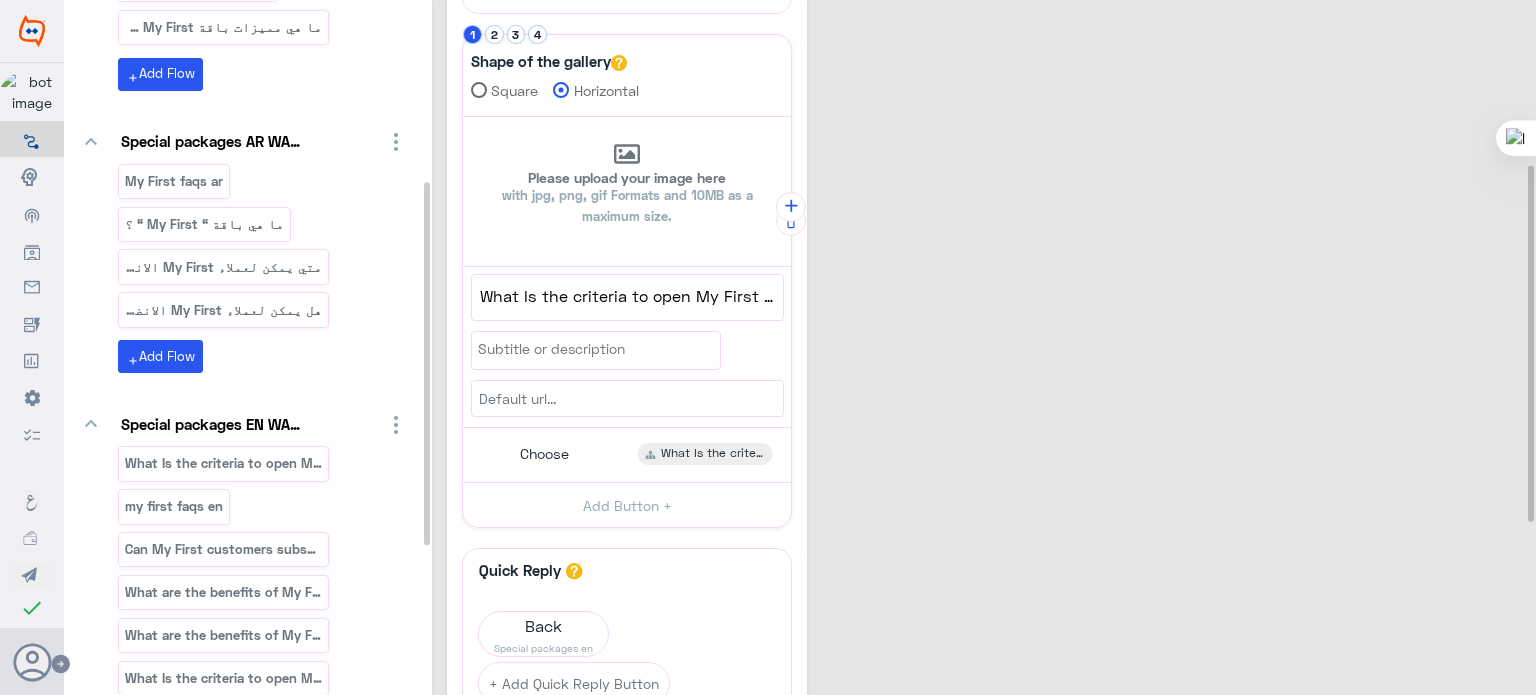 scroll, scrollTop: 319, scrollLeft: 0, axis: vertical 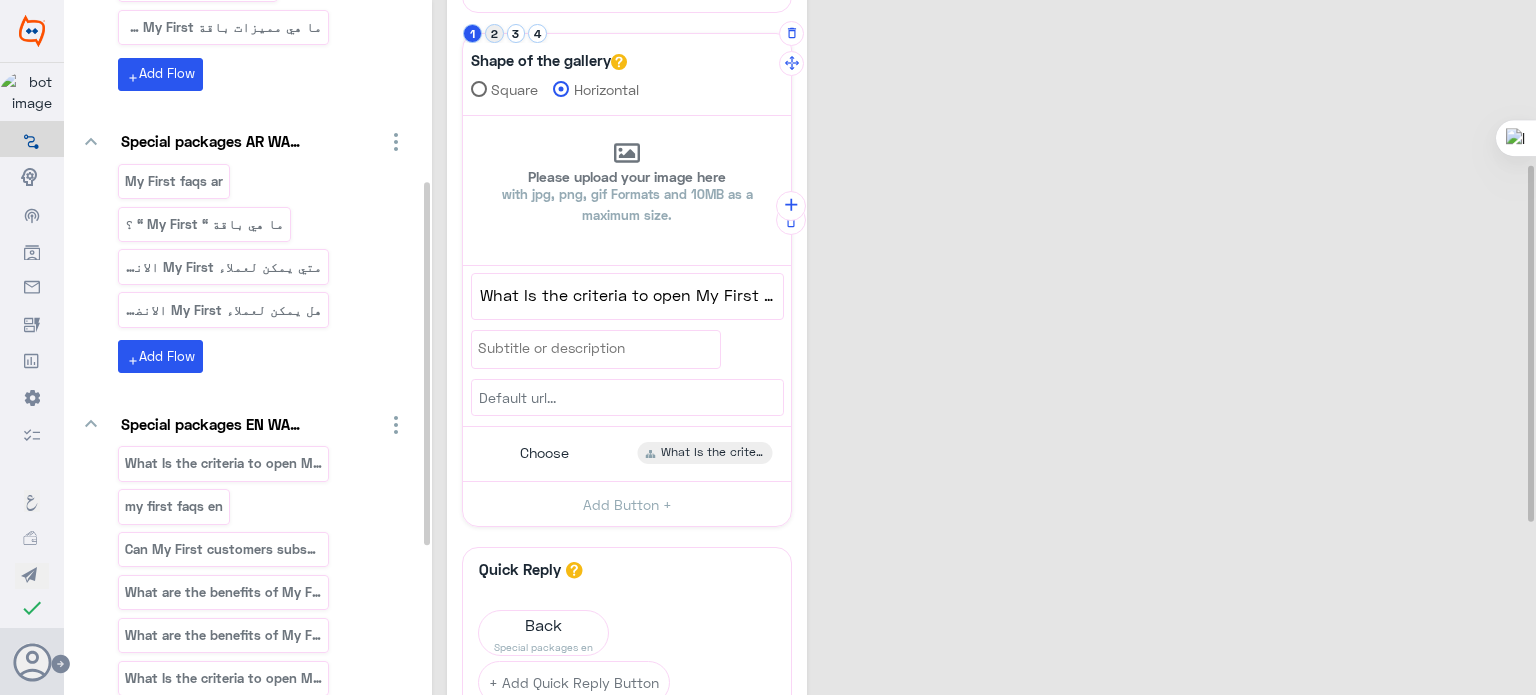 click on "2" at bounding box center [472, 33] 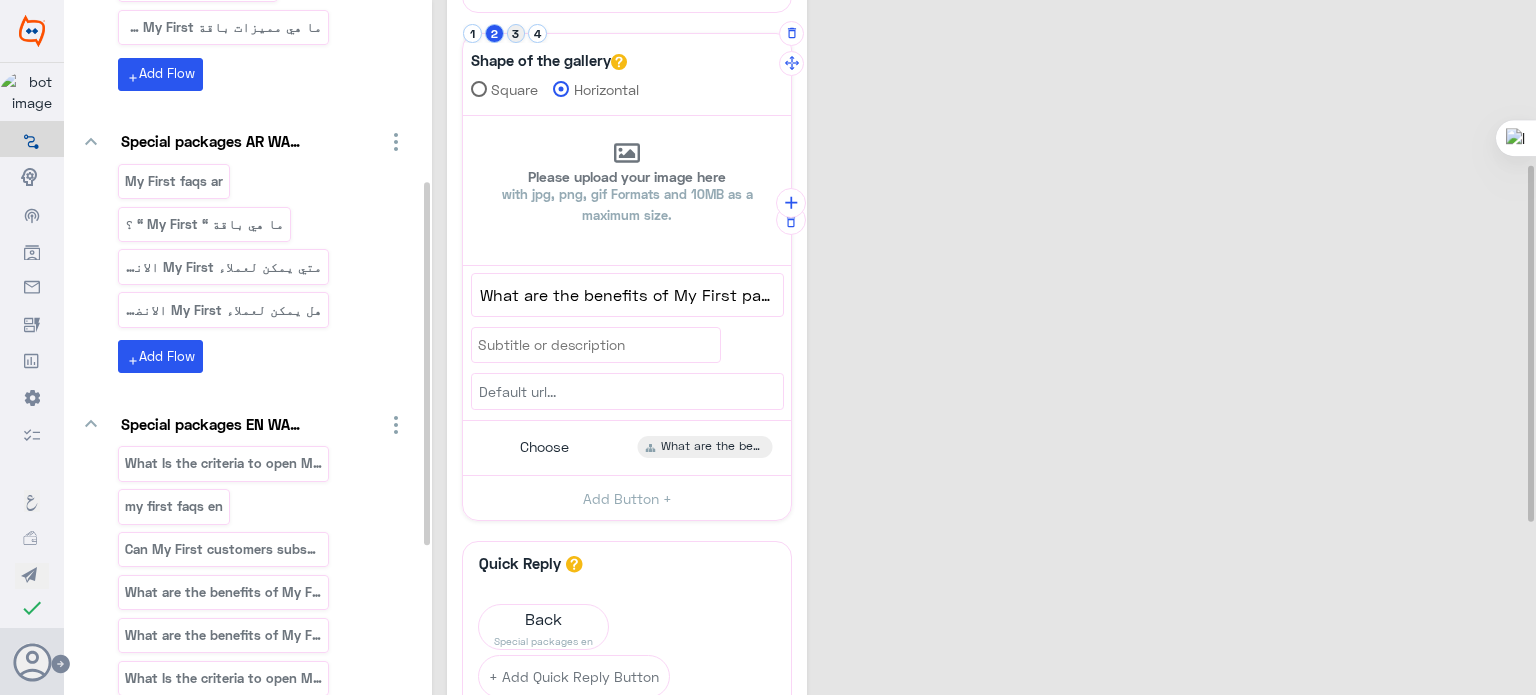 click on "3" at bounding box center (472, 33) 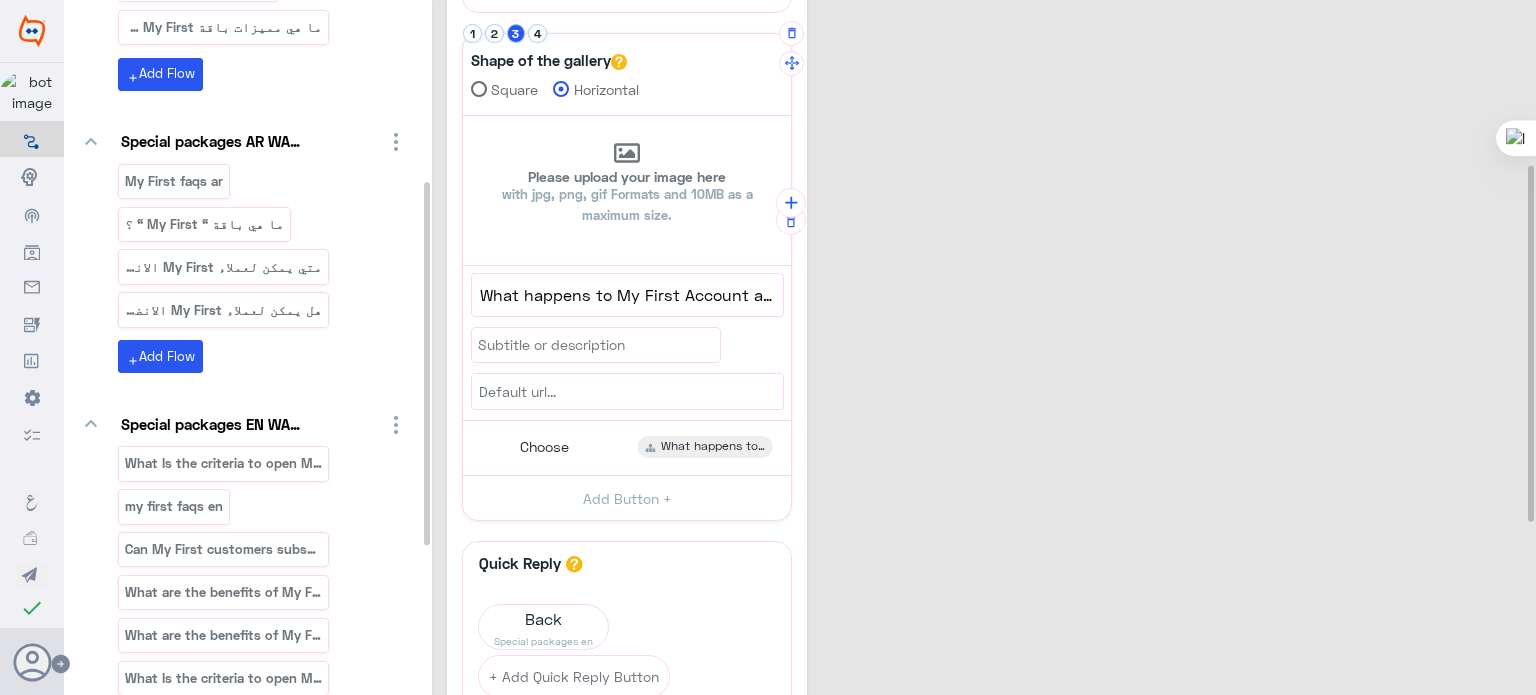 click on "2" at bounding box center [496, 33] 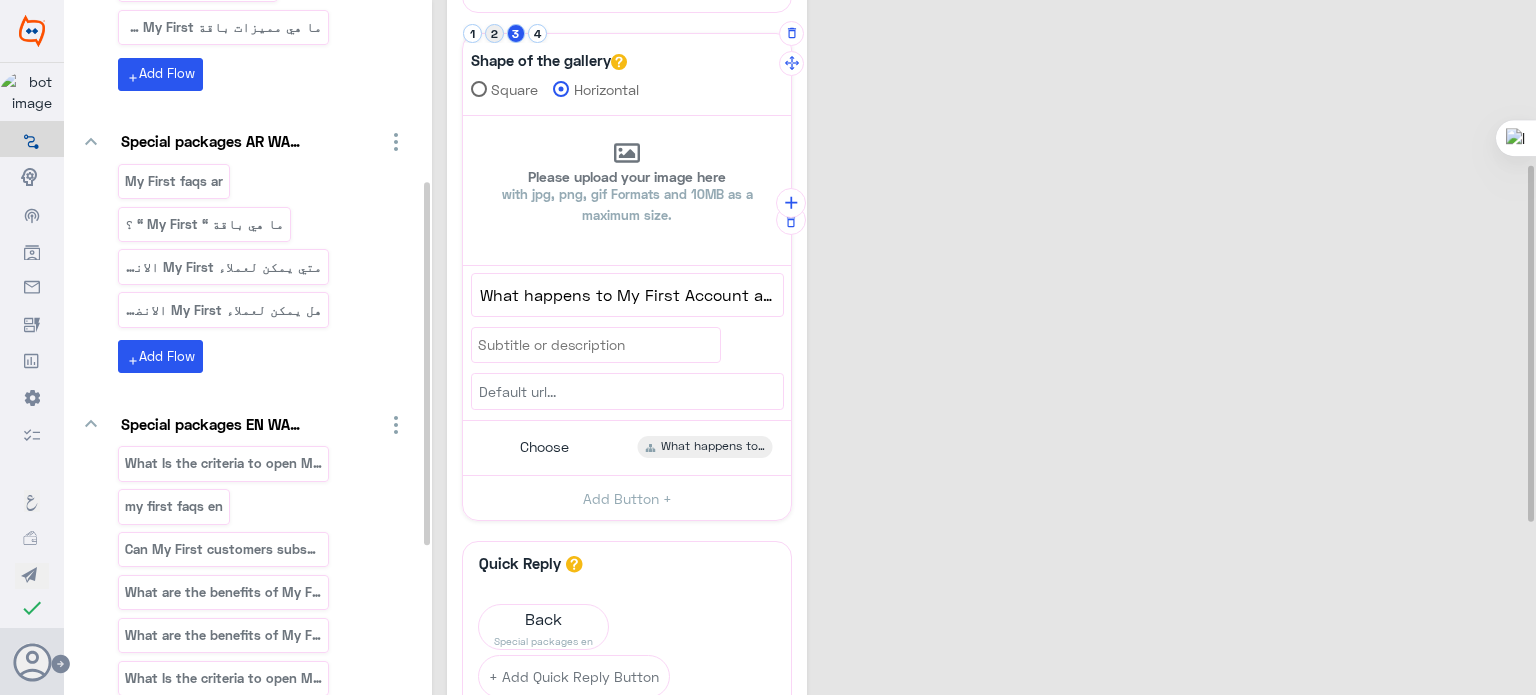 click on "2" at bounding box center [472, 33] 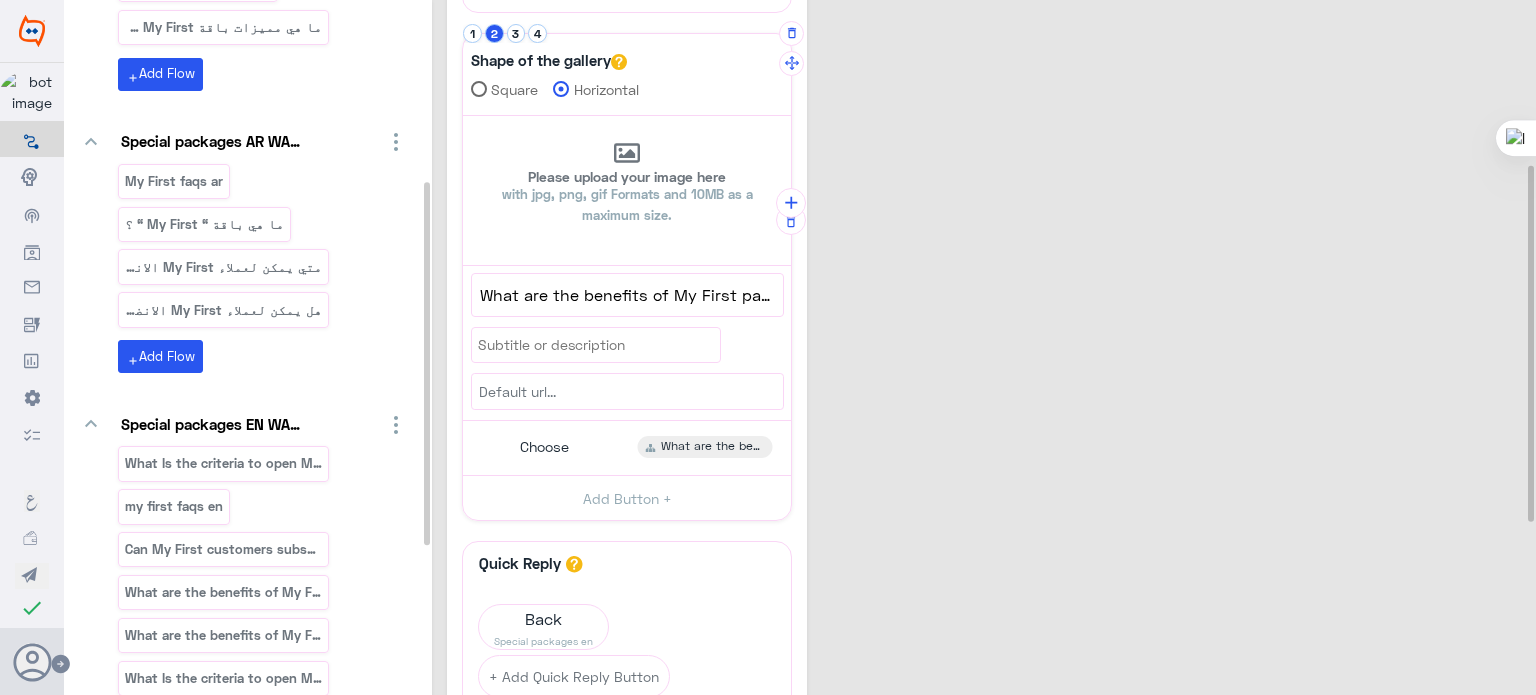 click on "What are the benefits of My First package ?" at bounding box center (627, 295) 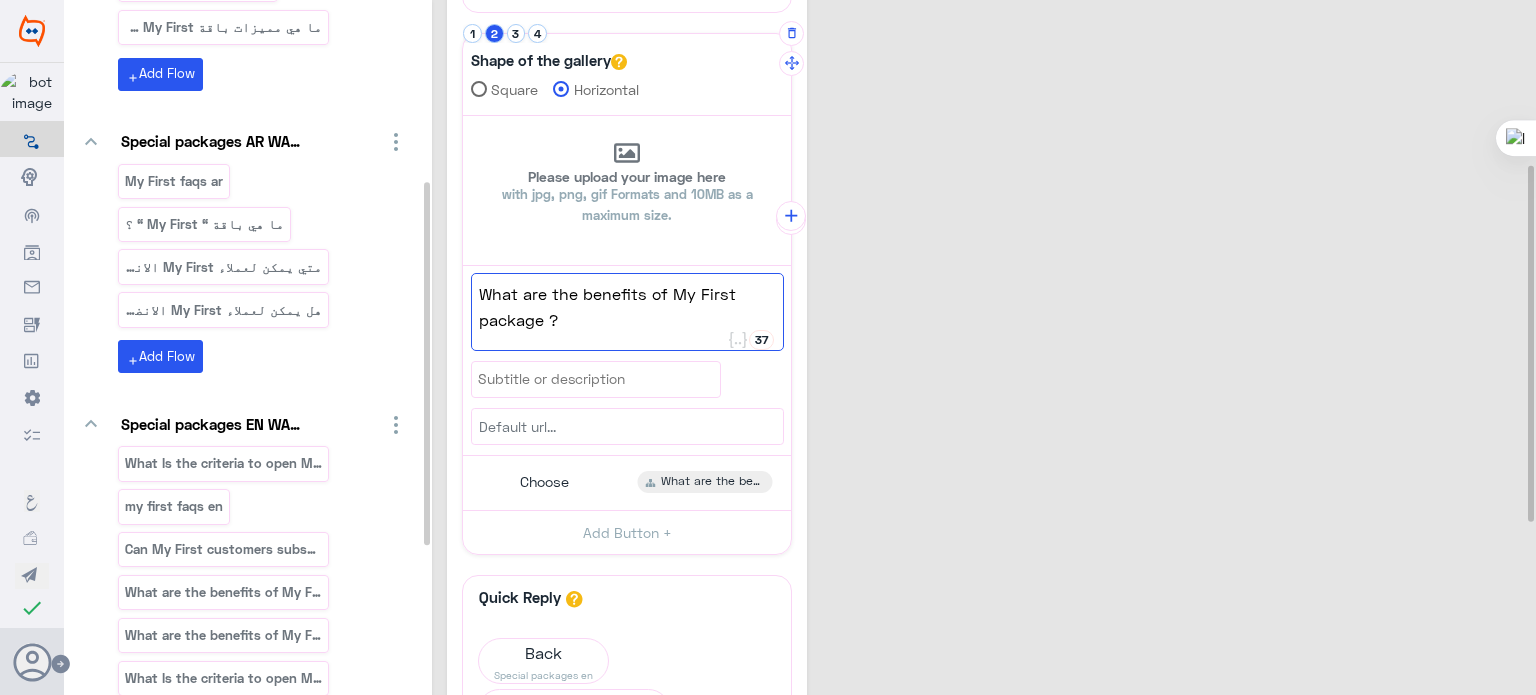 scroll, scrollTop: 0, scrollLeft: 0, axis: both 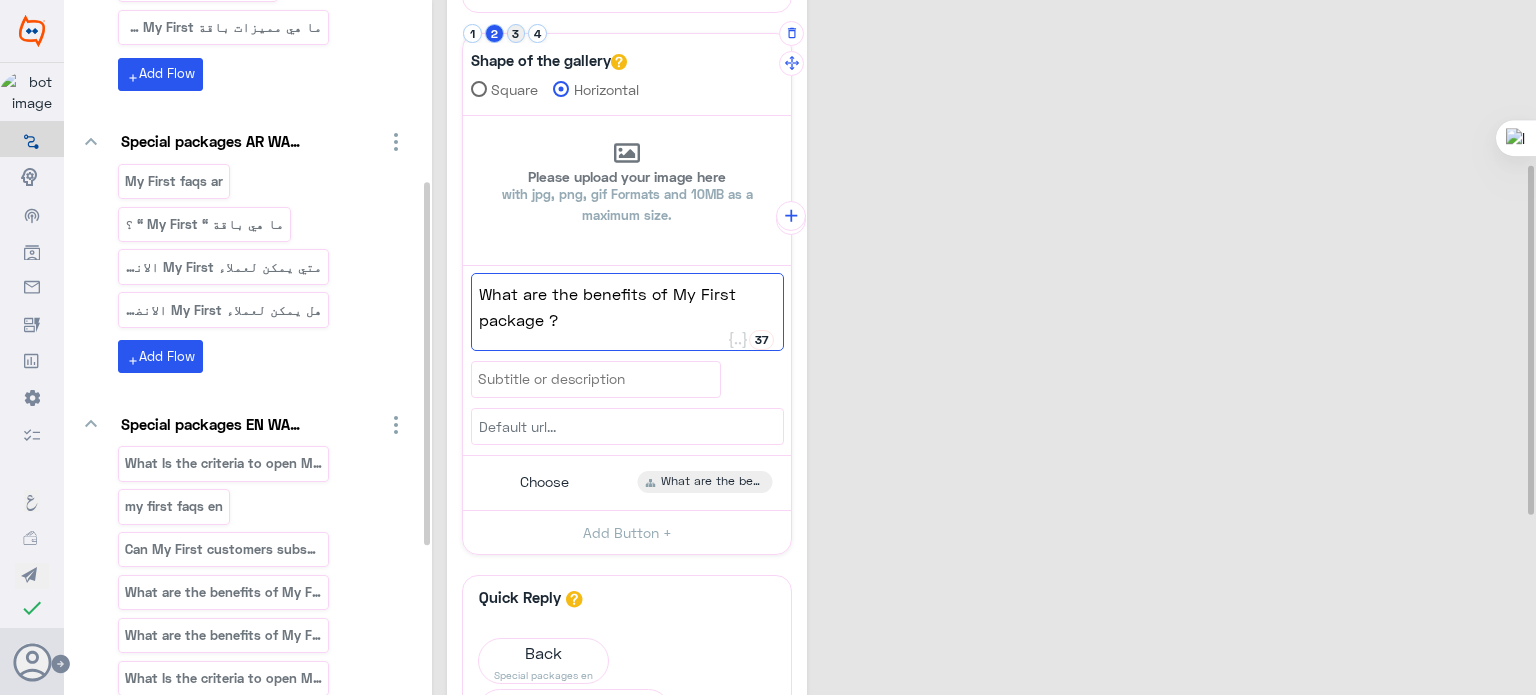 click on "3" at bounding box center [472, 33] 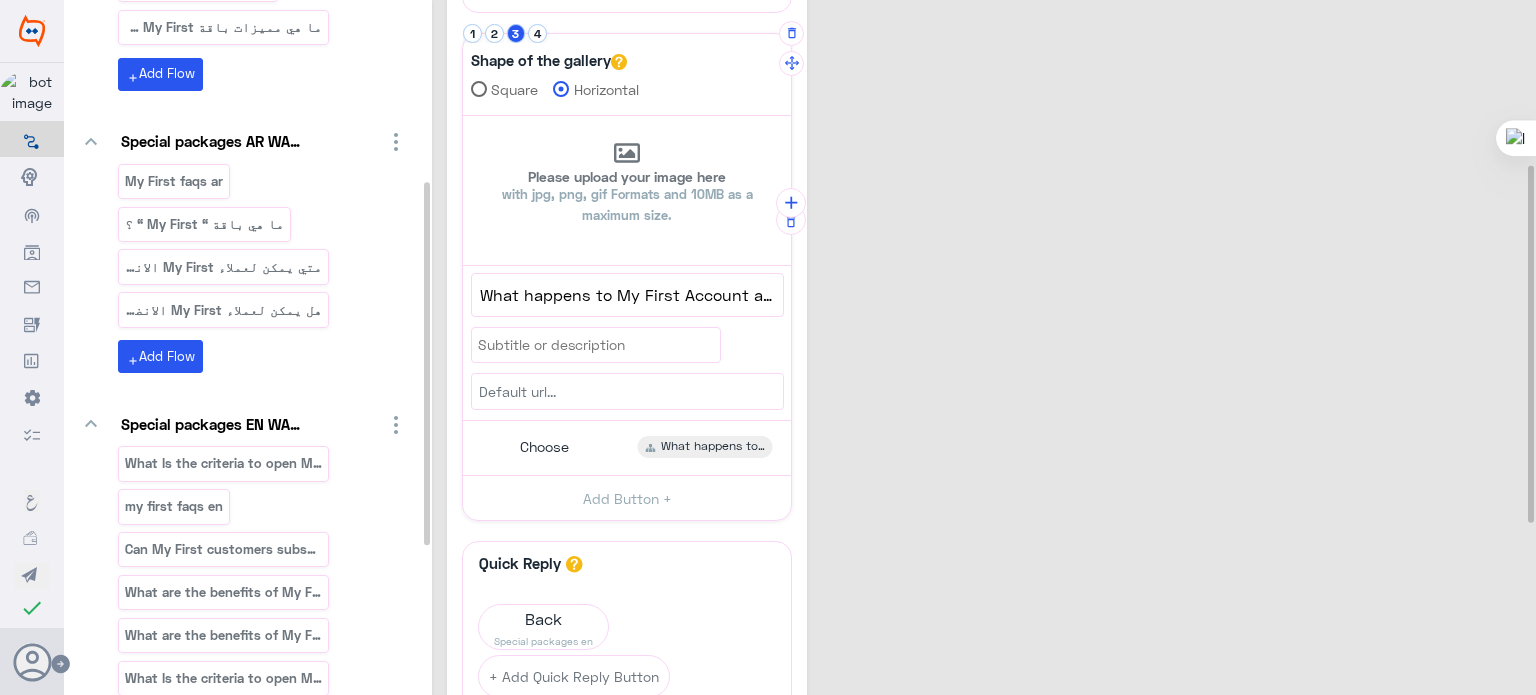 click on "What happens to My First Account after you reach the age of 26 ?" at bounding box center (627, 295) 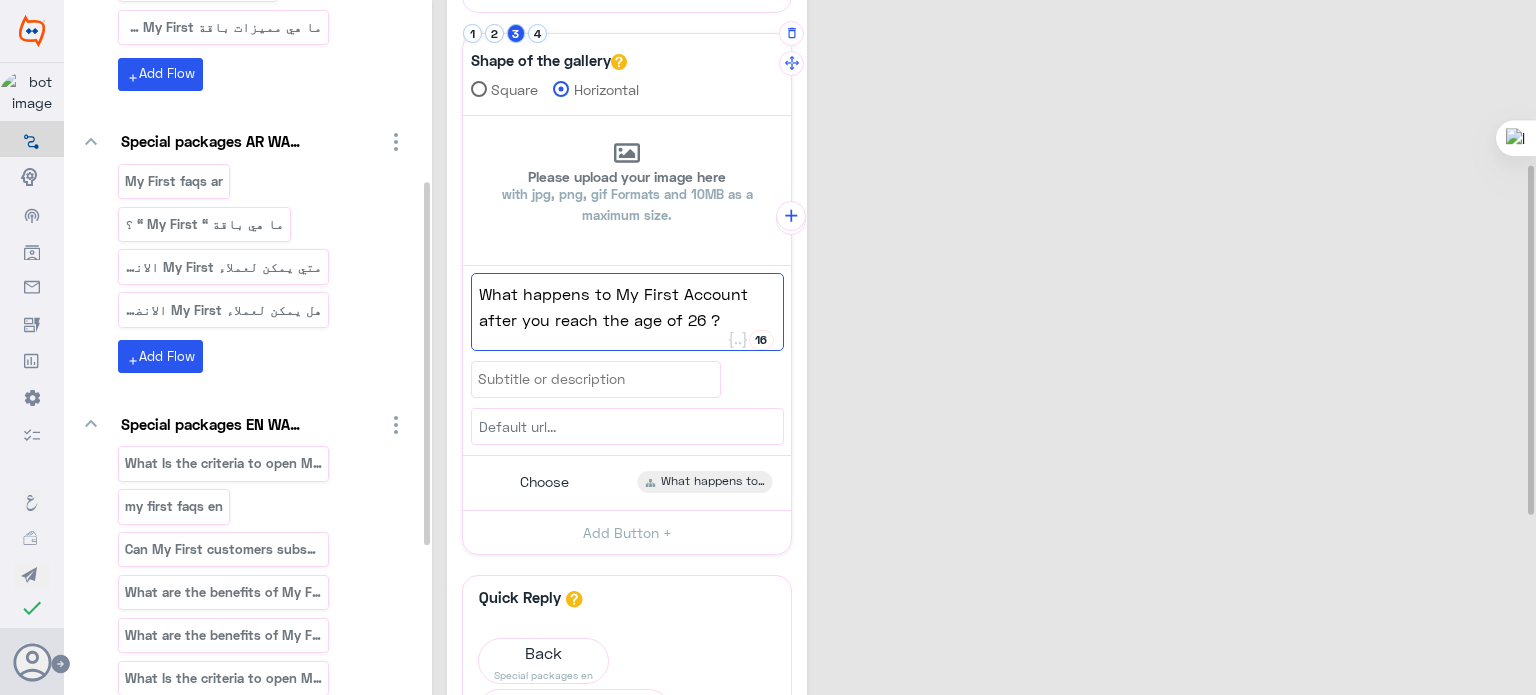 click on "Setup at least one more item field: subtitle, button, or image   Please upload your image here  with jpg, png, gif Formats and 10MB as a maximum size. What happens to My First Account after you reach the age of 26 ?  16  What happens to My First Account after you reach the age of 26 ?  80   Choose  What happens to MyFirst account when I turn 26 yea  Button Title Choose  74  Choose Select button type  Flow   URL   Phone   What happens to MyFirst account when I turn 26 yea  Extra Actions   Add Attribute 5   Add Button +" at bounding box center [627, 335] 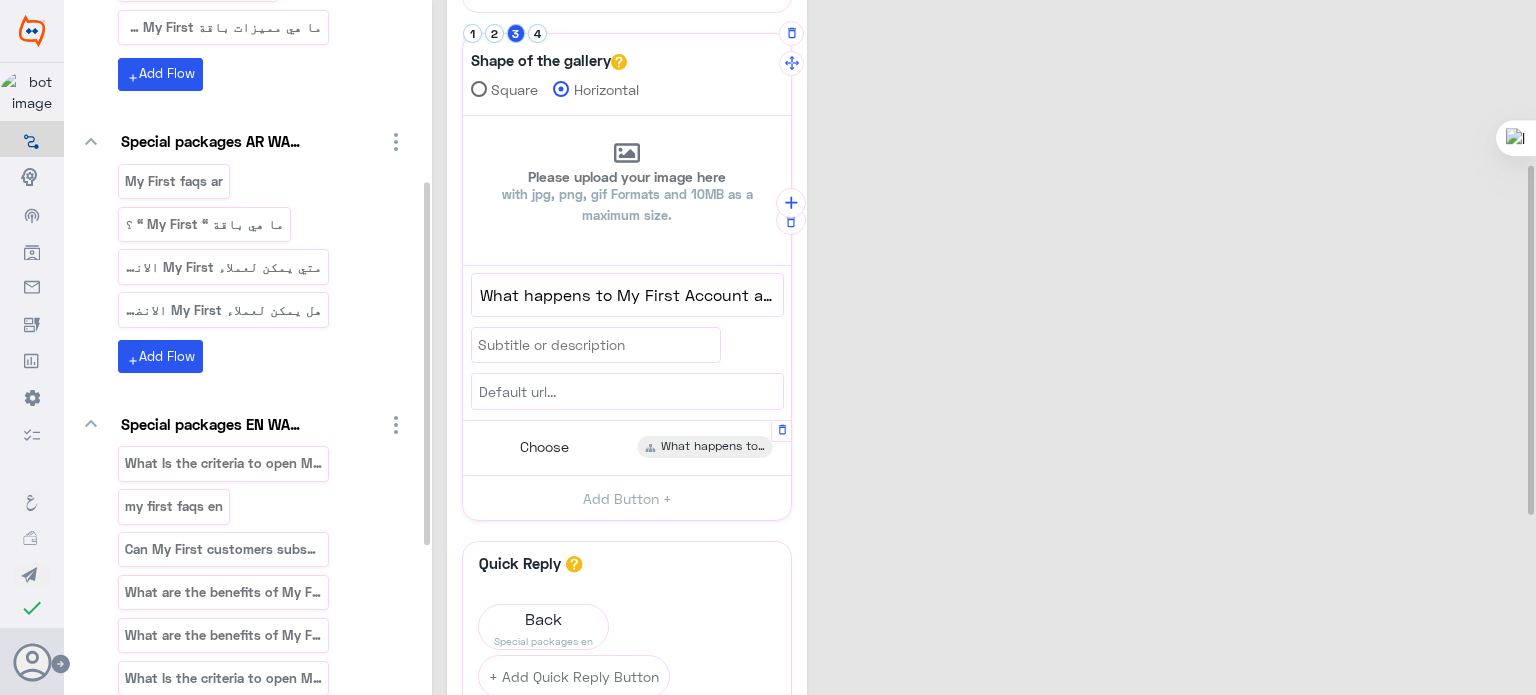 click on "Choose  What happens to MyFirst account when I turn 26 yea" at bounding box center (627, 448) 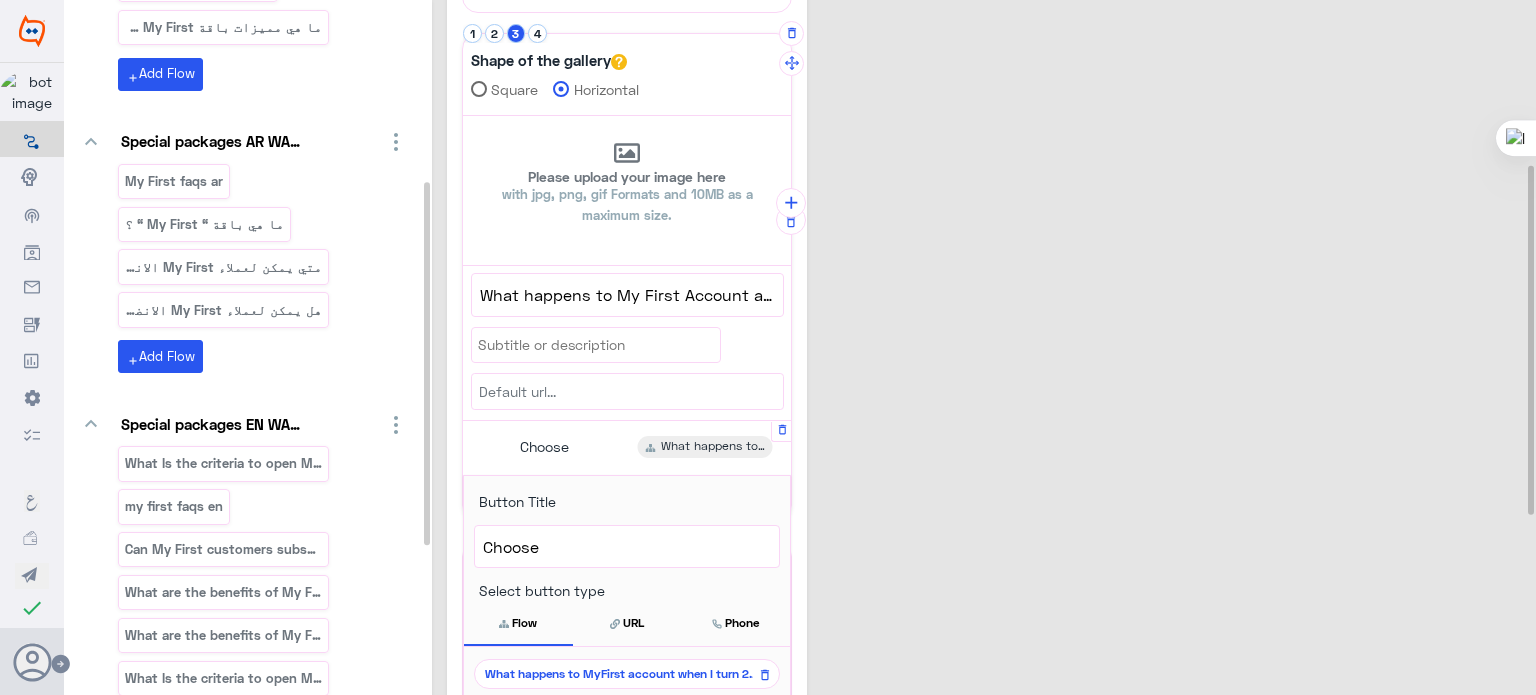click on "What happens to MyFirst account when I turn 26 yea" at bounding box center [623, 674] 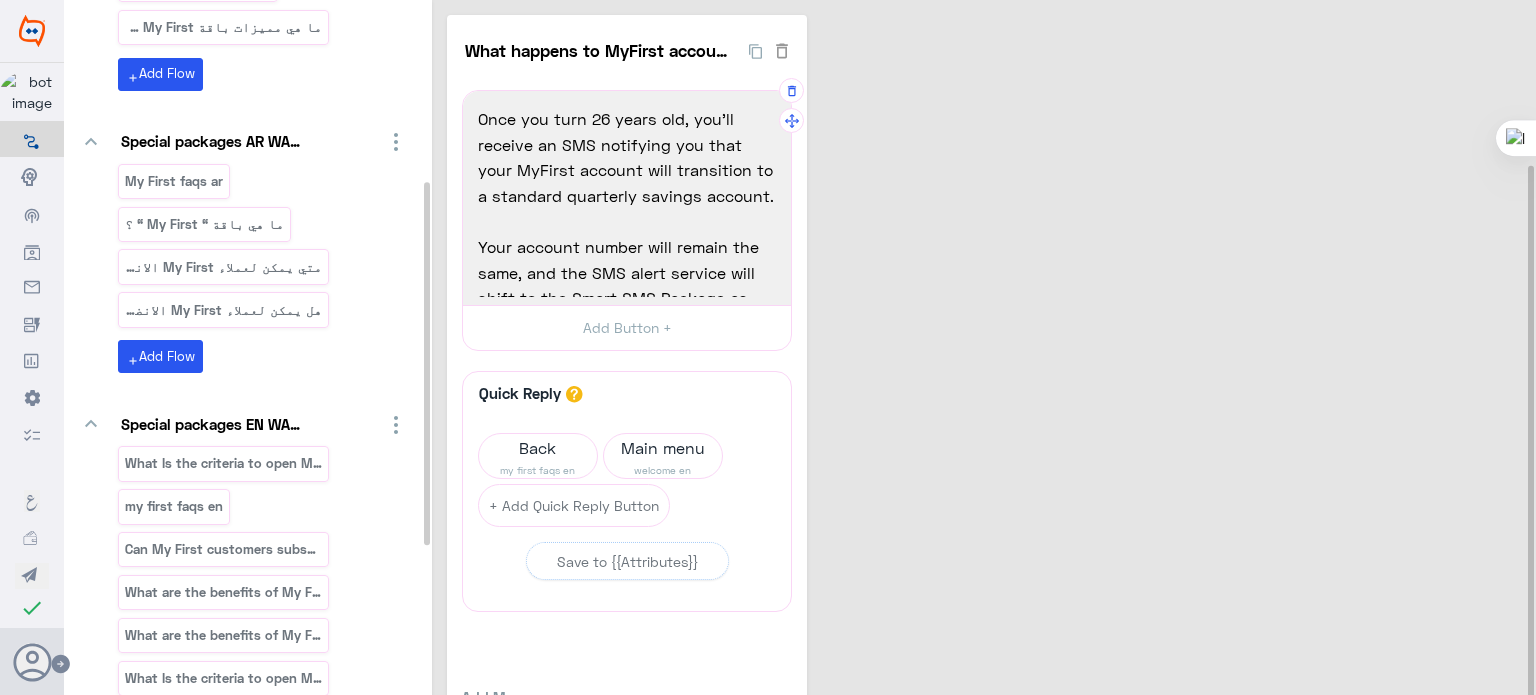 scroll, scrollTop: 90, scrollLeft: 0, axis: vertical 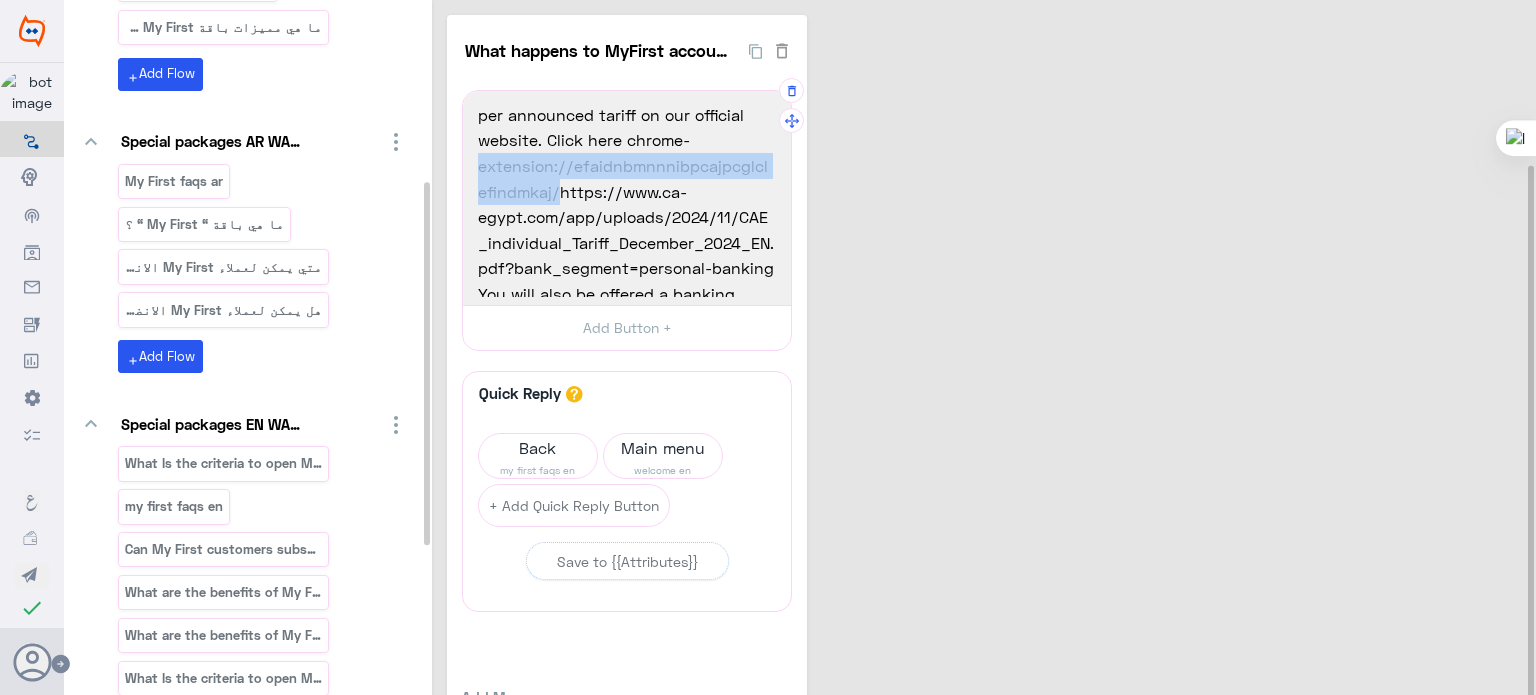 drag, startPoint x: 548, startPoint y: 190, endPoint x: 478, endPoint y: 162, distance: 75.39231 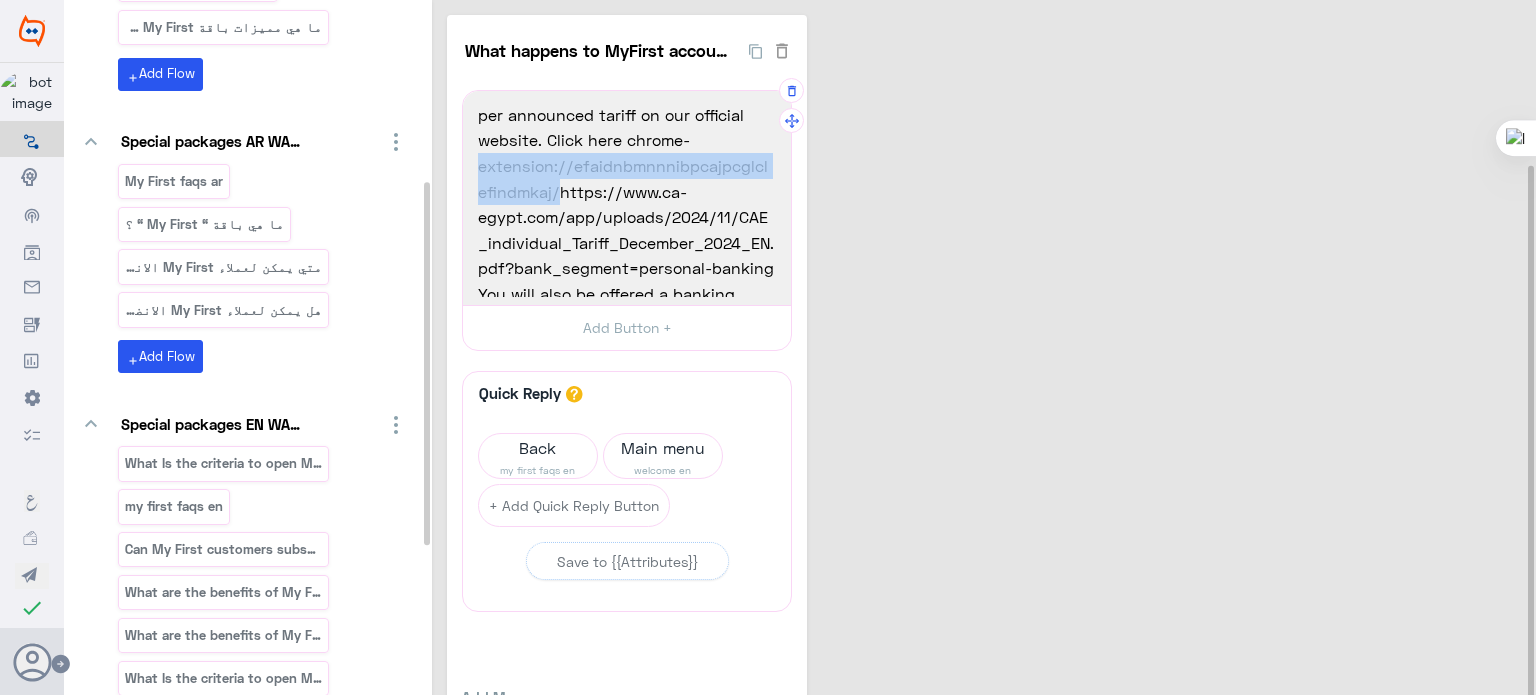 click on "Your account number will remain the same, and the SMS alert service will shift to the Smart SMS Package as per announced tariff on our official website. Click here chrome-extension://efaidnbmnnnibpcajpcglclefindmkaj/https://www.ca-egypt.com/app/uploads/2024/11/CAE_individual_Tariff_December_2024_EN.pdf?bank_segment=personal-banking" at bounding box center (627, 153) 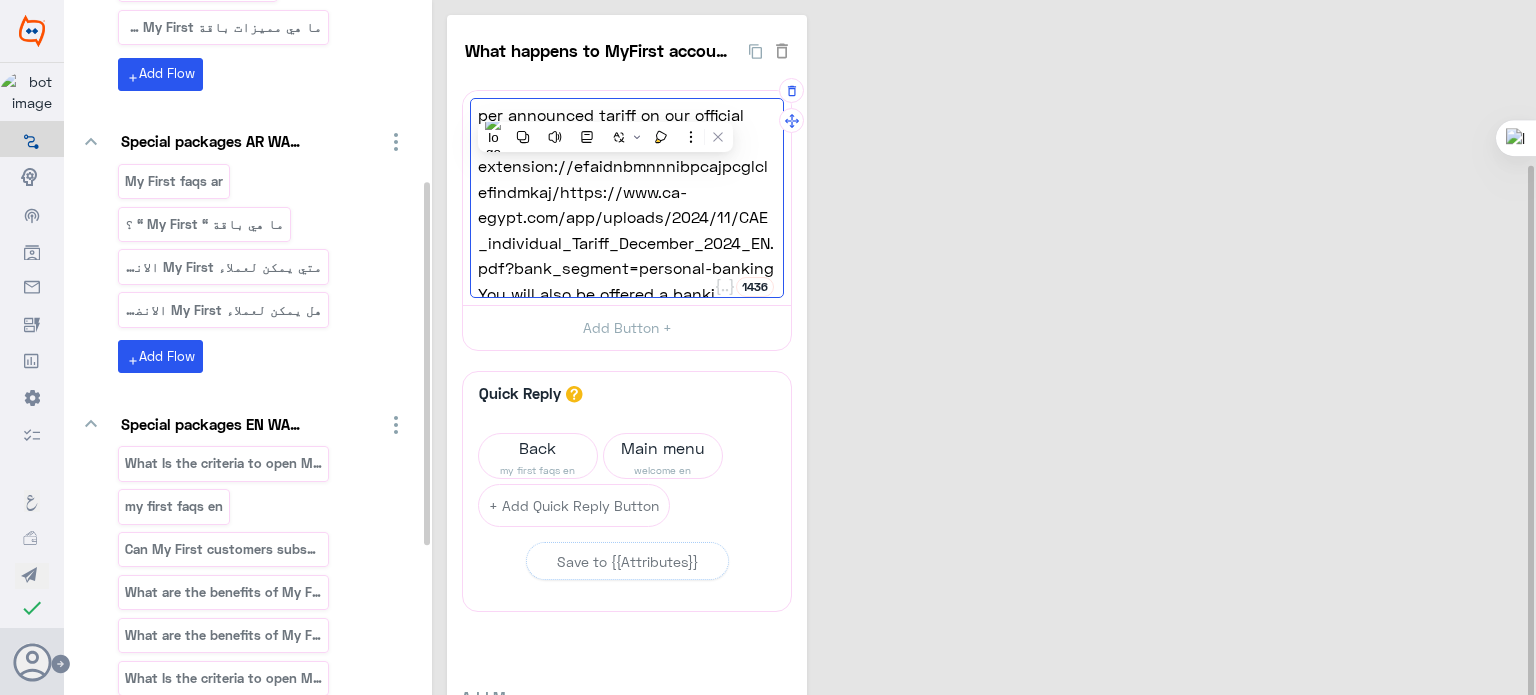 click on "Your account number will remain the same, and the SMS alert service will shift to the Smart SMS Package as per announced tariff on our official website. Click here chrome-extension://efaidnbmnnnibpcajpcglclefindmkaj/https://www.ca-egypt.com/app/uploads/2024/11/CAE_individual_Tariff_December_2024_EN.pdf?bank_segment=personal-banking" at bounding box center (627, 153) 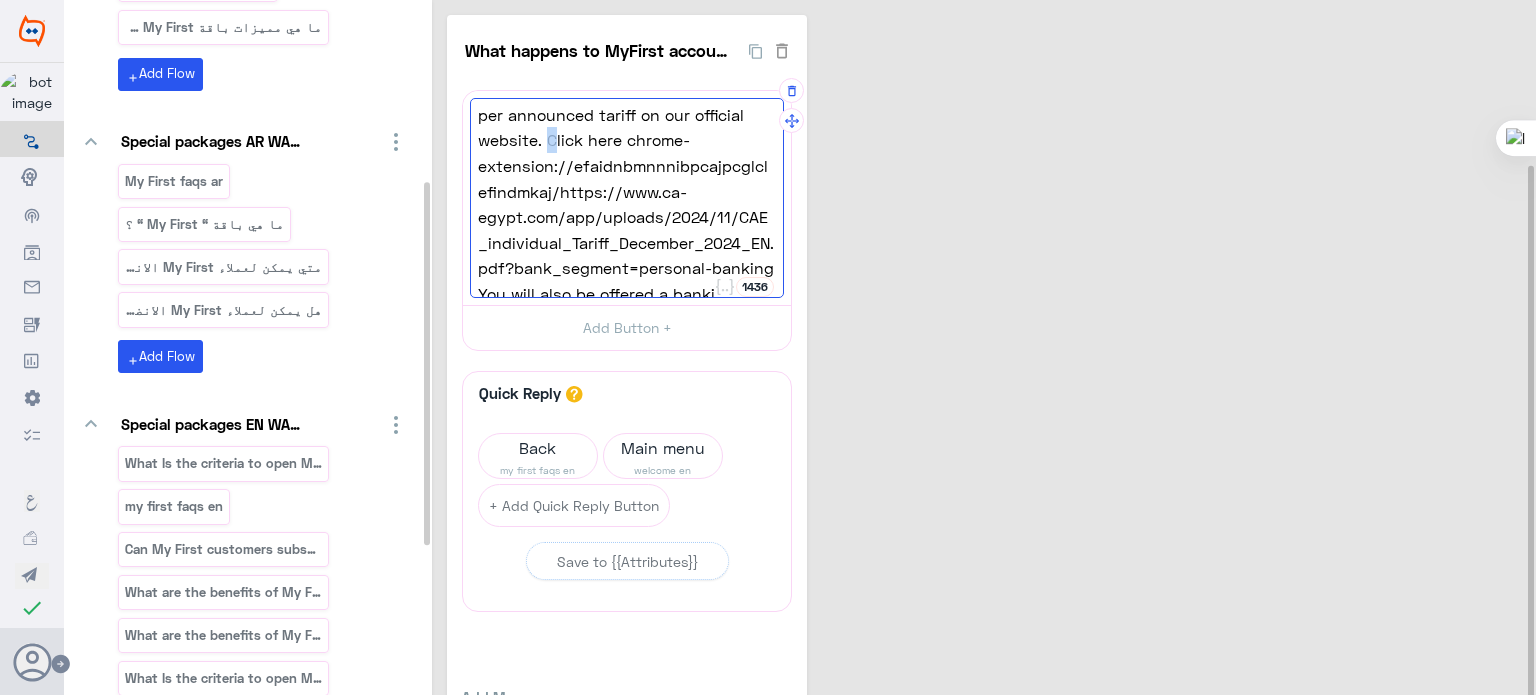 drag, startPoint x: 544, startPoint y: 130, endPoint x: 554, endPoint y: 134, distance: 10.770329 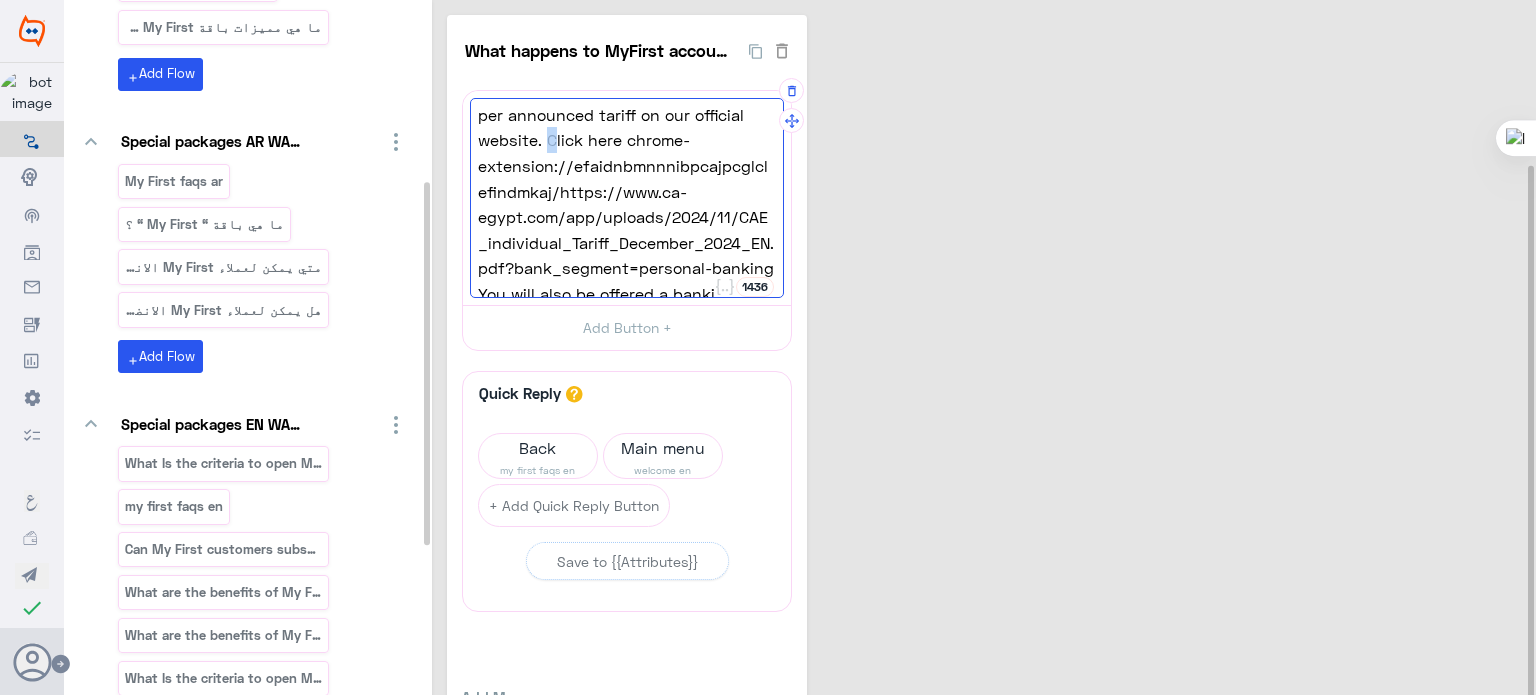 click on "Your account number will remain the same, and the SMS alert service will shift to the Smart SMS Package as per announced tariff on our official website. Click here chrome-extension://efaidnbmnnnibpcajpcglclefindmkaj/https://www.ca-egypt.com/app/uploads/2024/11/CAE_individual_Tariff_December_2024_EN.pdf?bank_segment=personal-banking" at bounding box center (627, 153) 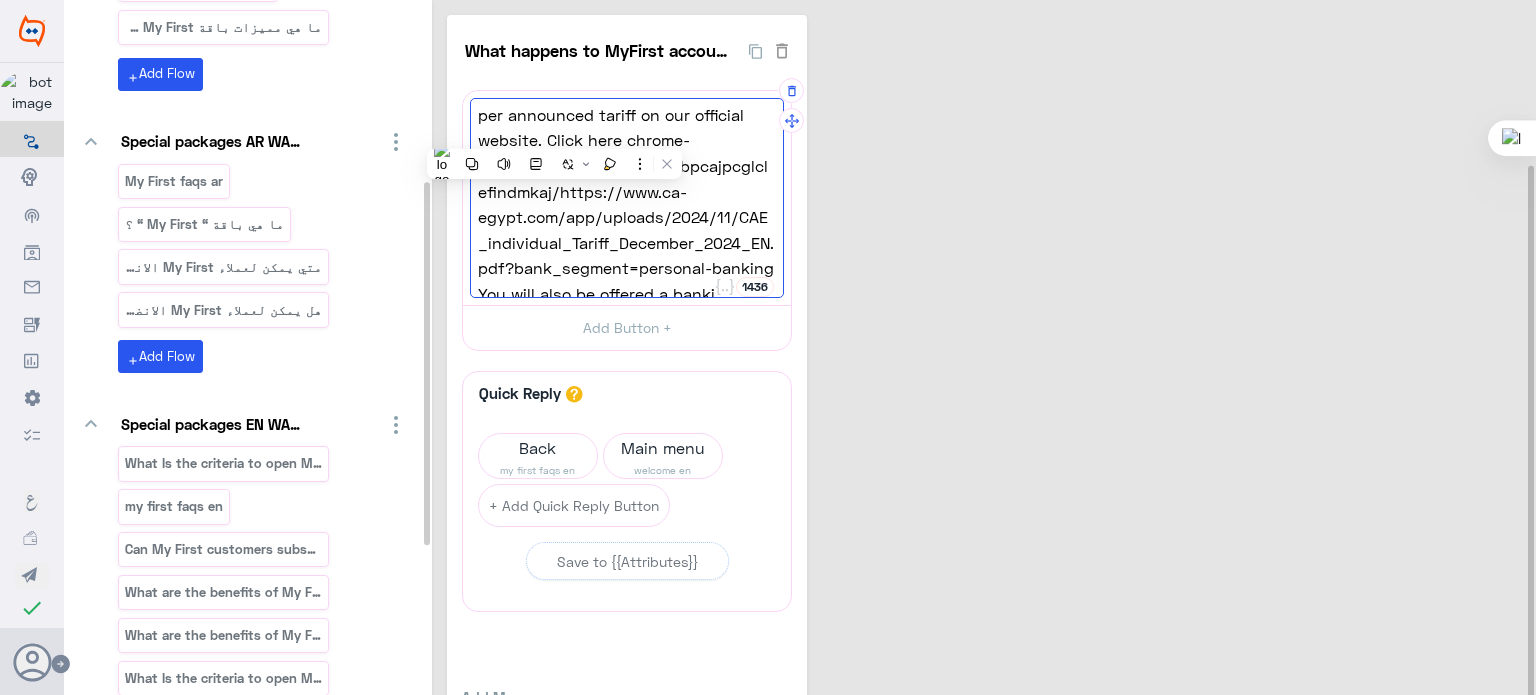 click on "Your account number will remain the same, and the SMS alert service will shift to the Smart SMS Package as per announced tariff on our official website. Click here chrome-extension://efaidnbmnnnibpcajpcglclefindmkaj/https://www.ca-egypt.com/app/uploads/2024/11/CAE_individual_Tariff_December_2024_EN.pdf?bank_segment=personal-banking" at bounding box center [627, 153] 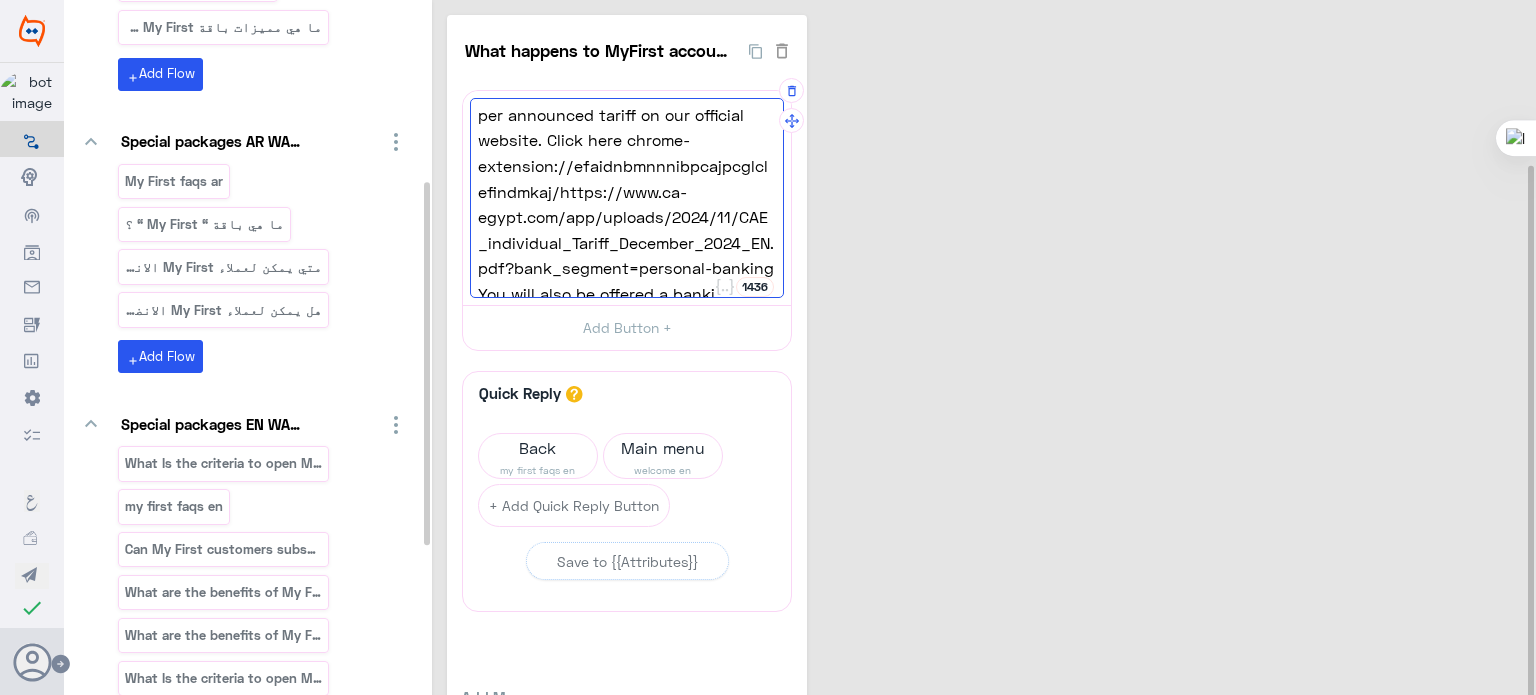scroll, scrollTop: 305, scrollLeft: 0, axis: vertical 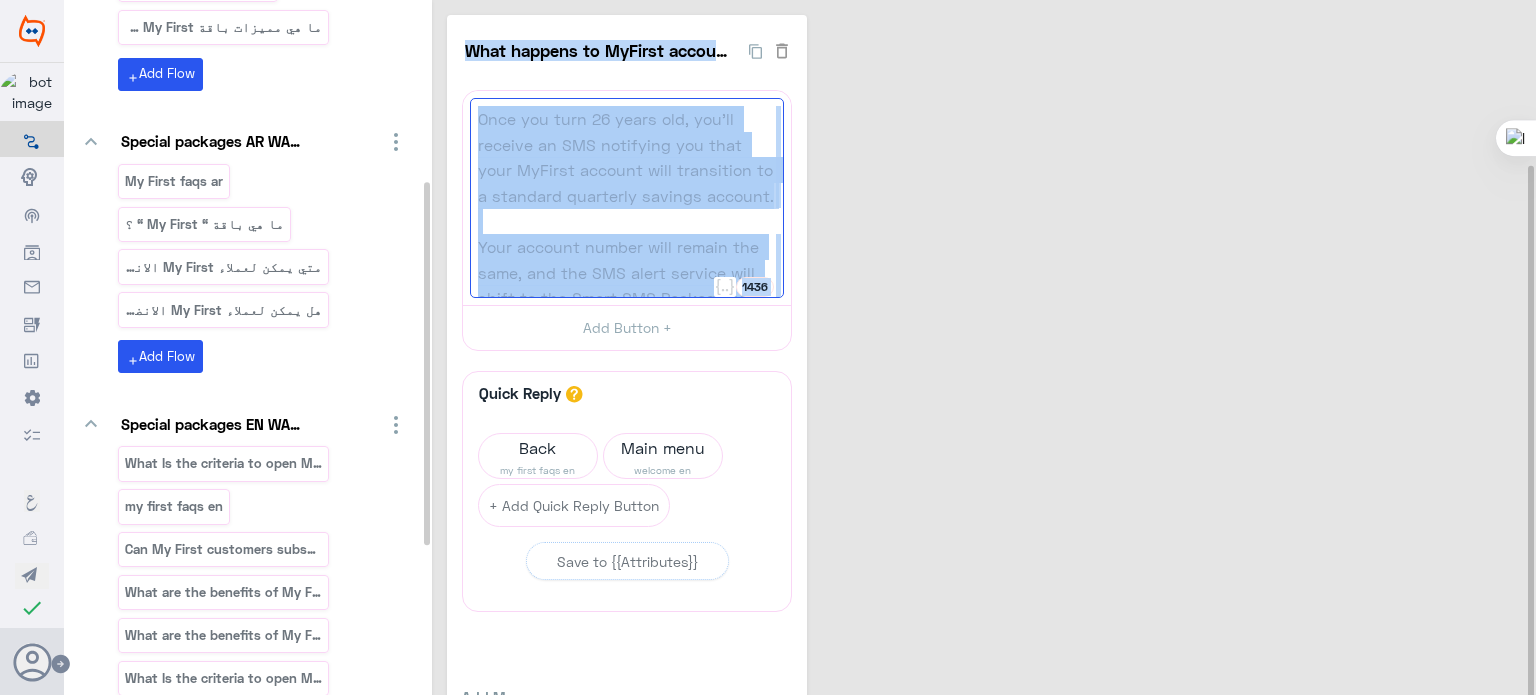 drag, startPoint x: 592, startPoint y: 268, endPoint x: 508, endPoint y: 76, distance: 209.57098 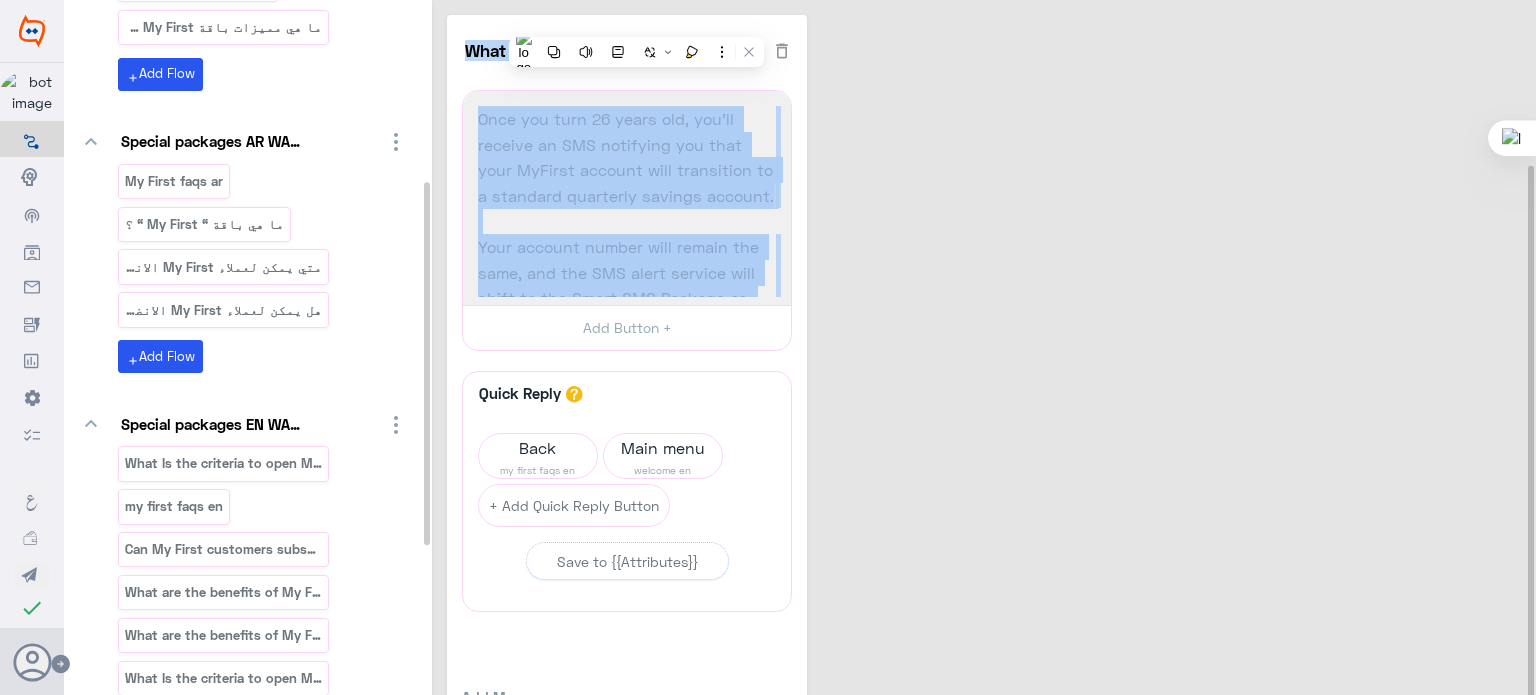 click on "What happens to MyFirst account when I turn 26 yea  0  Once you turn 26 years old, you’ll receive an SMS notifying you that your MyFirst account will transition to a standard quarterly savings account.
Your account number will remain the same, and the SMS alert service will shift to the Smart SMS Package as per announced tariff on our official website. Click here chrome-extension://efaidnbmnnnibpcajpcglclefindmkaj/https://www.ca-egypt.com/app/uploads/2024/11/CAE_individual_Tariff_December_2024_EN.pdf?bank_segment=personal-banking
You will also be offered a banking package tailored to your specific future needs.  1436  Once you turn 26 years old, you’ll receive an SMS notifying you that your MyFirst account will transition to a standard quarterly savings account.
You will also be offered a banking package tailored to your specific future needs.  Add Button +  Quick Reply  A quick reply/user input can only be after a message content eg: text, image or gallery, please drag a valid message.  Back Text" at bounding box center (987, 408) 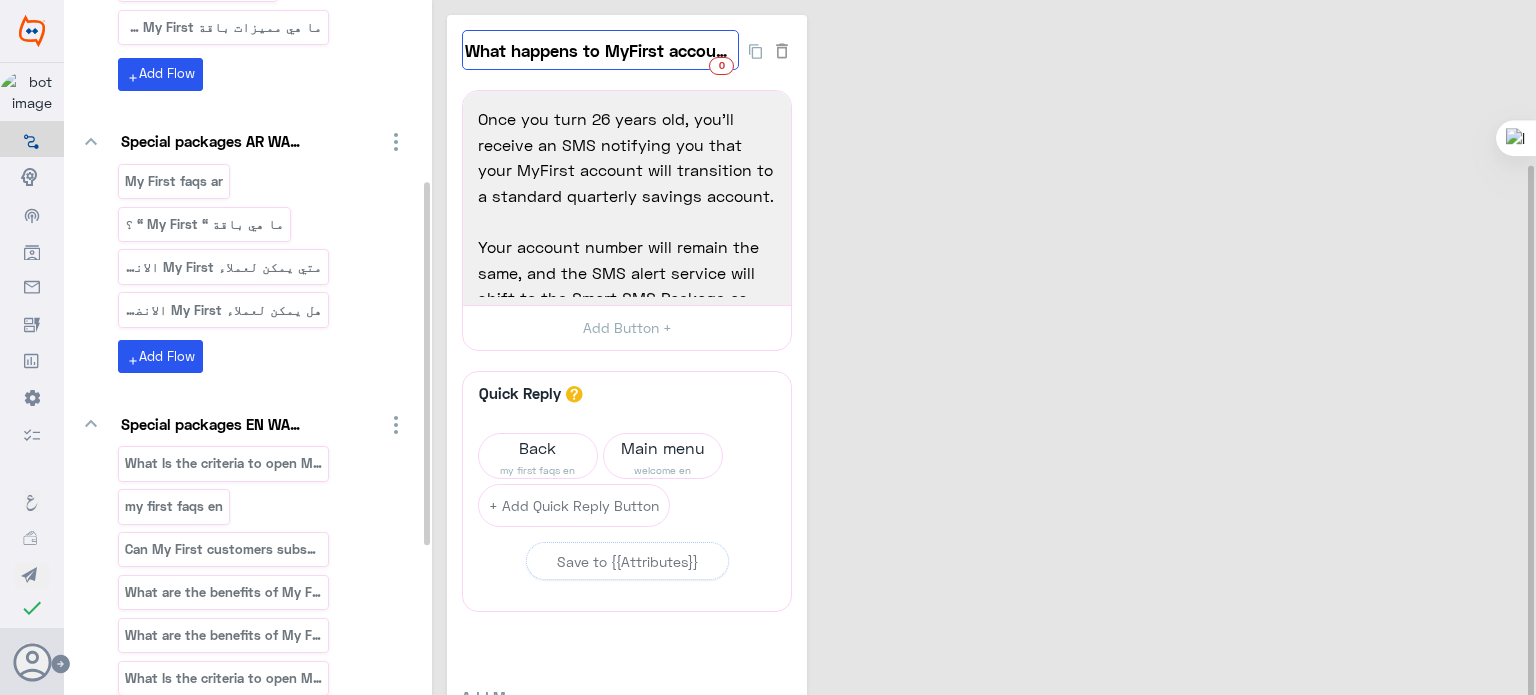 click on "What happens to MyFirst account when I turn 26 yea" at bounding box center (600, 50) 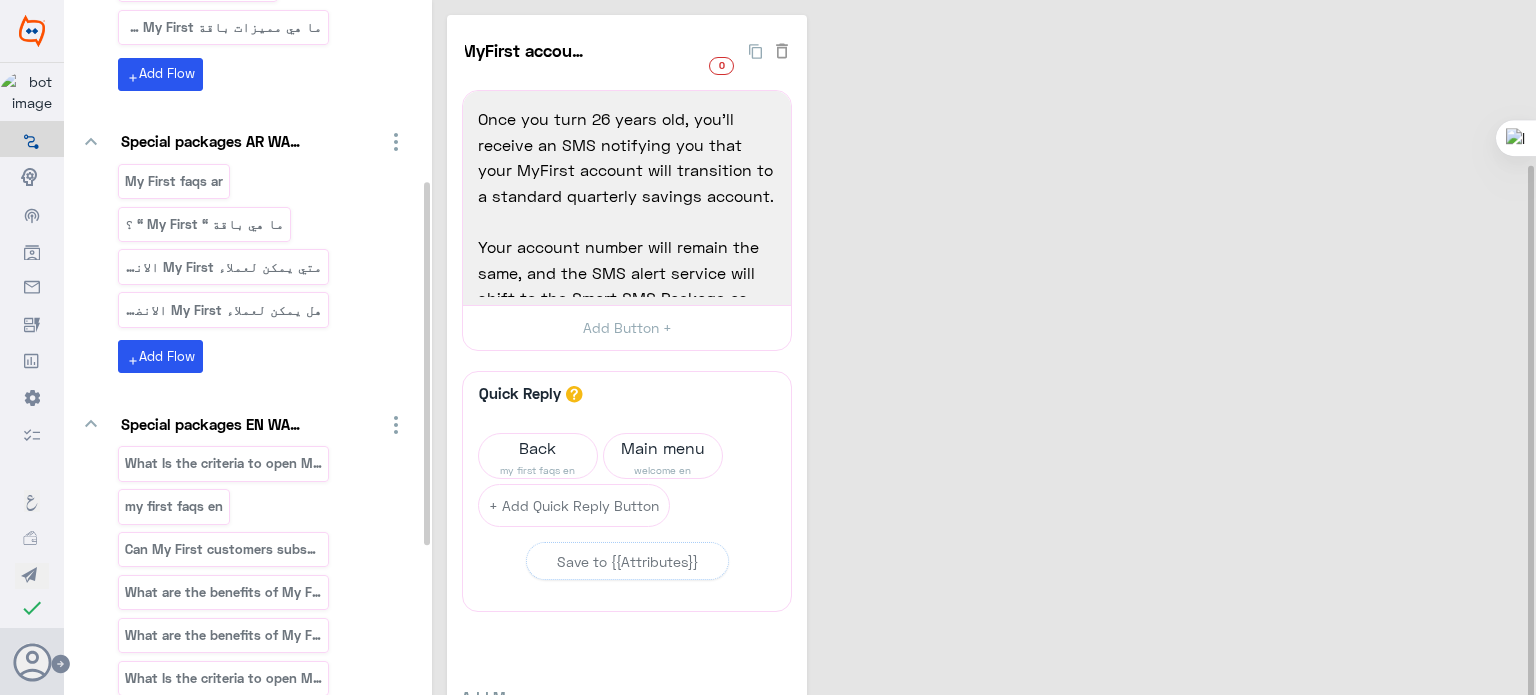 scroll, scrollTop: 0, scrollLeft: 0, axis: both 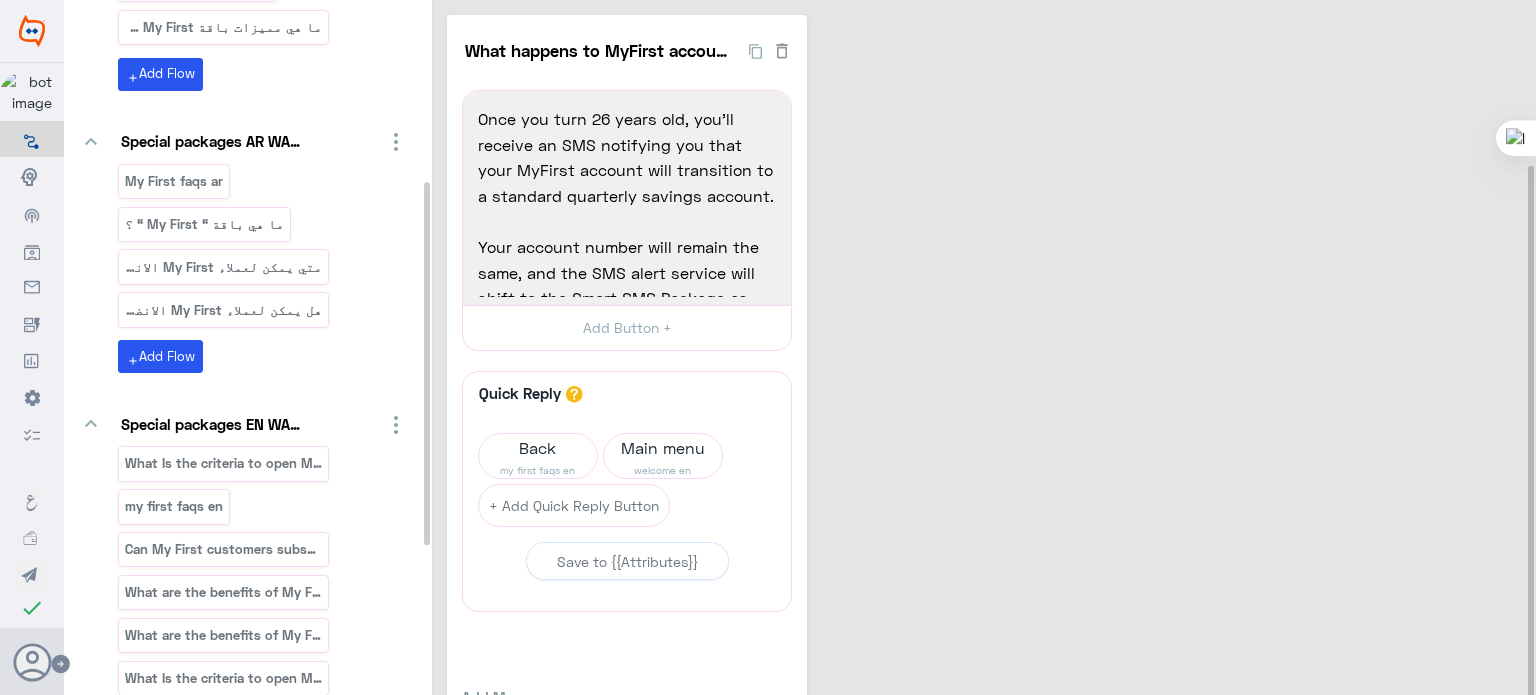 click on "What happens to MyFirst account when I turn 26 yea  0  Once you turn 26 years old, you’ll receive an SMS notifying you that your MyFirst account will transition to a standard quarterly savings account.
Your account number will remain the same, and the SMS alert service will shift to the Smart SMS Package as per announced tariff on our official website. Click here chrome-extension://efaidnbmnnnibpcajpcglclefindmkaj/https://www.ca-egypt.com/app/uploads/2024/11/CAE_individual_Tariff_December_2024_EN.pdf?bank_segment=personal-banking
You will also be offered a banking package tailored to your specific future needs.  1436  Once you turn 26 years old, you’ll receive an SMS notifying you that your MyFirst account will transition to a standard quarterly savings account.
You will also be offered a banking package tailored to your specific future needs.  Add Button +  Quick Reply  A quick reply/user input can only be after a message content eg: text, image or gallery, please drag a valid message.  Back Text" at bounding box center (987, 408) 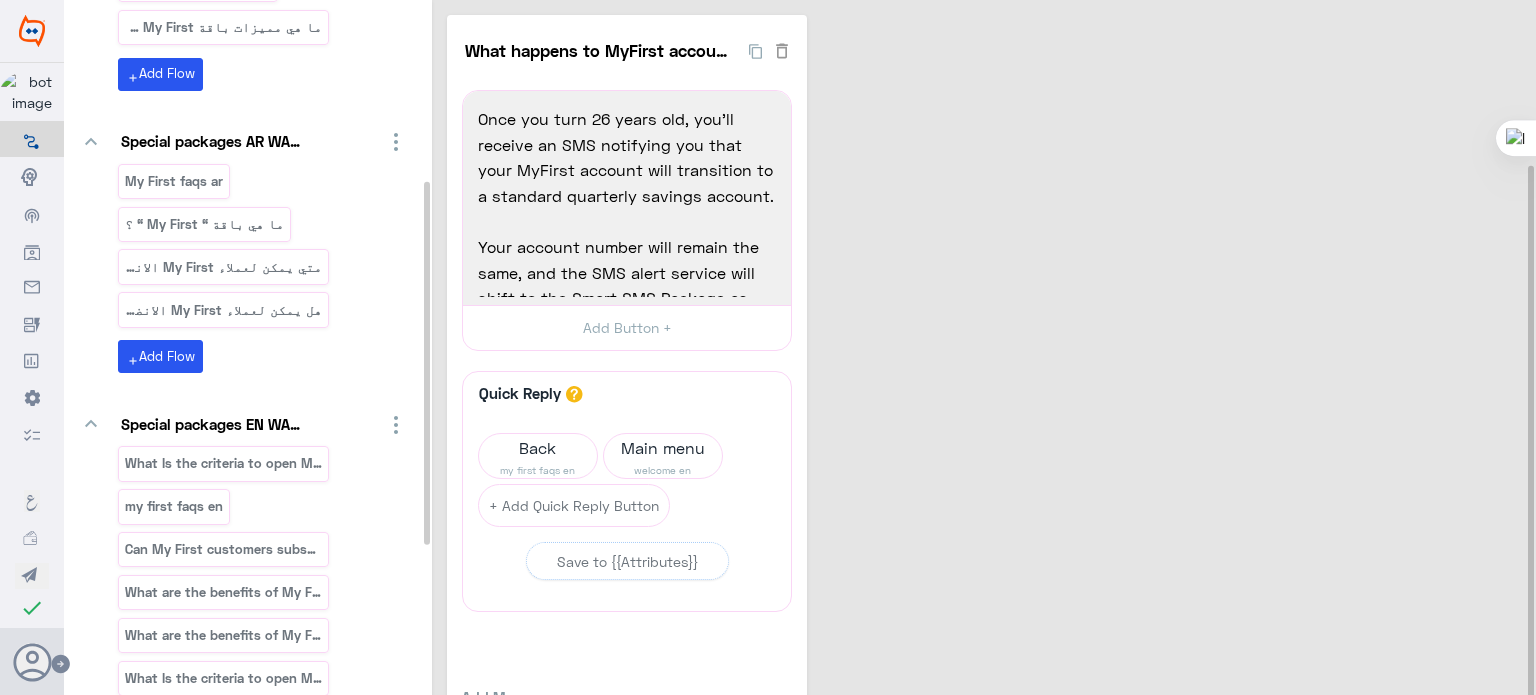 scroll, scrollTop: 310, scrollLeft: 0, axis: vertical 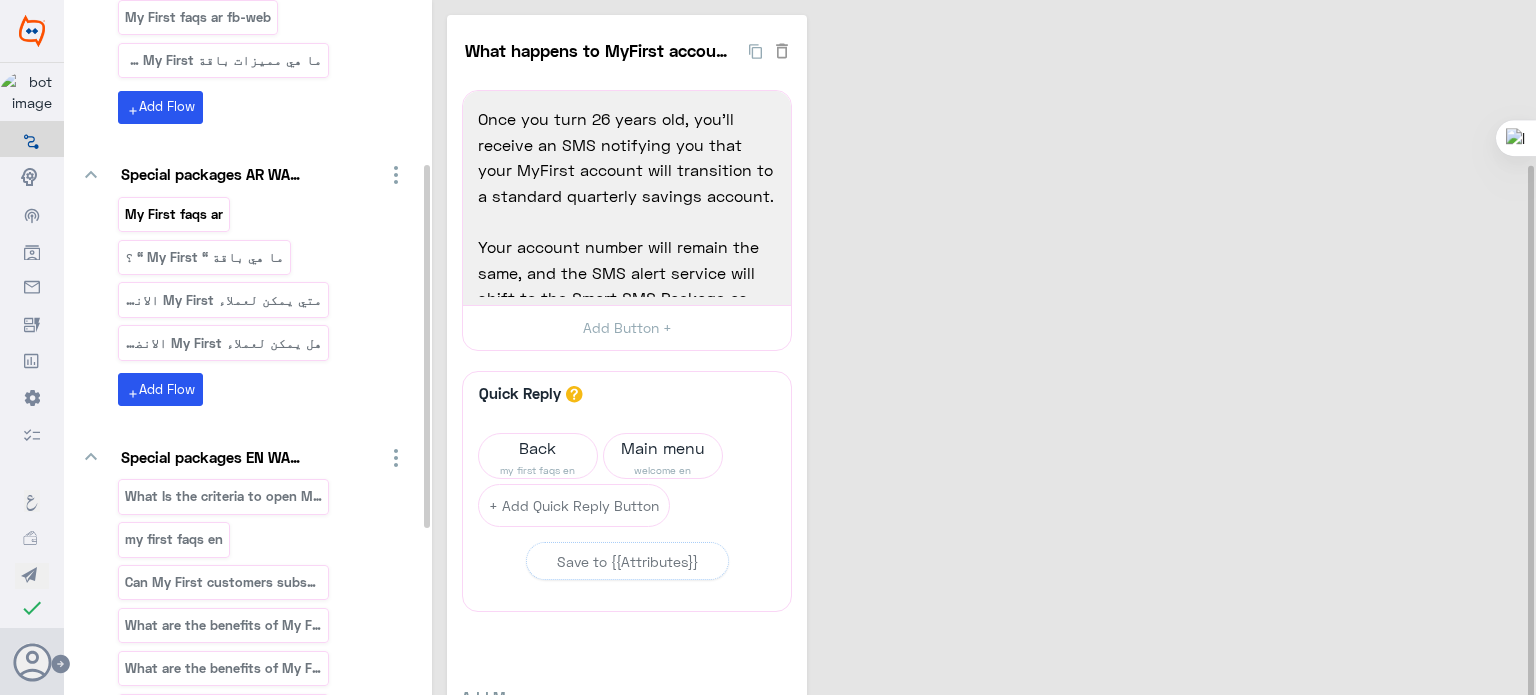 click on "My First faqs ar" at bounding box center (174, 214) 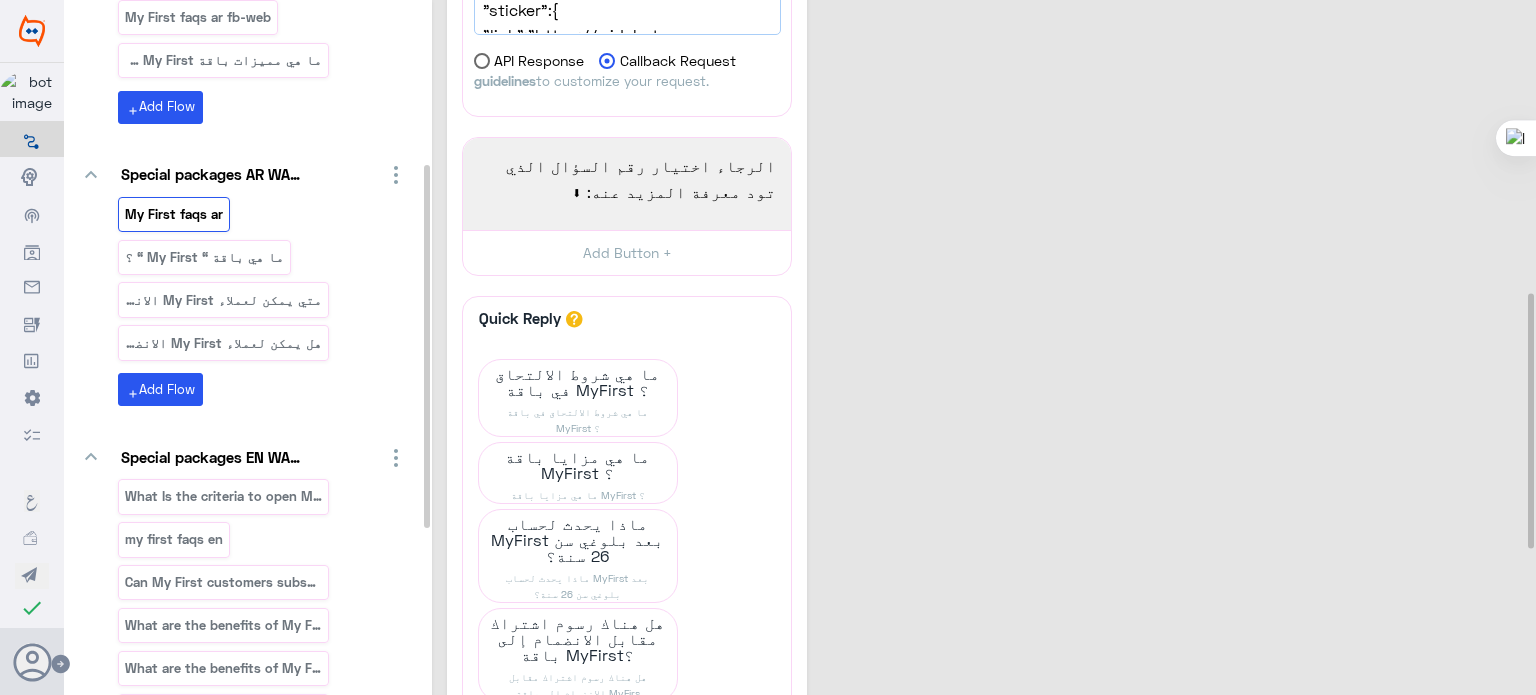 scroll, scrollTop: 796, scrollLeft: 0, axis: vertical 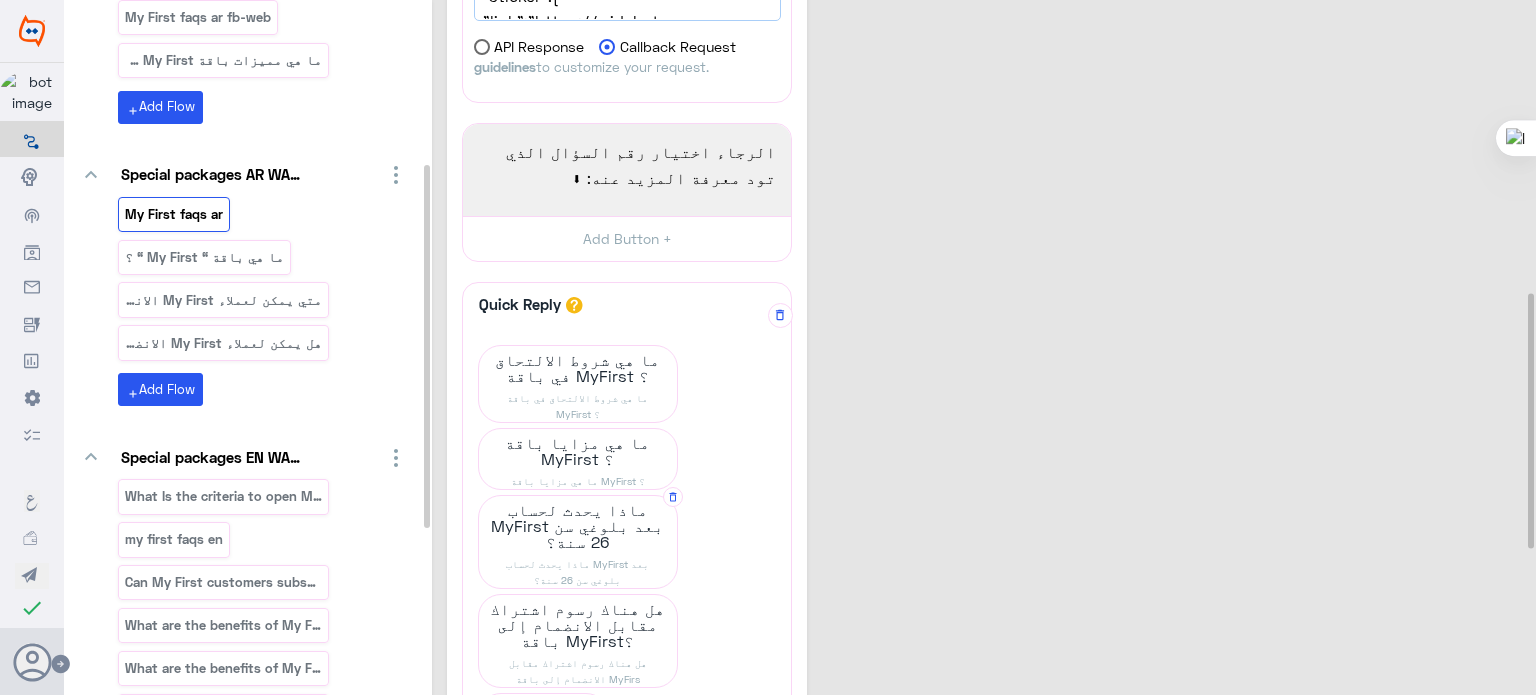 click on "ماذا يحدث لحساب MyFirst بعد بلوغي سن 26 سنة؟" at bounding box center [578, 406] 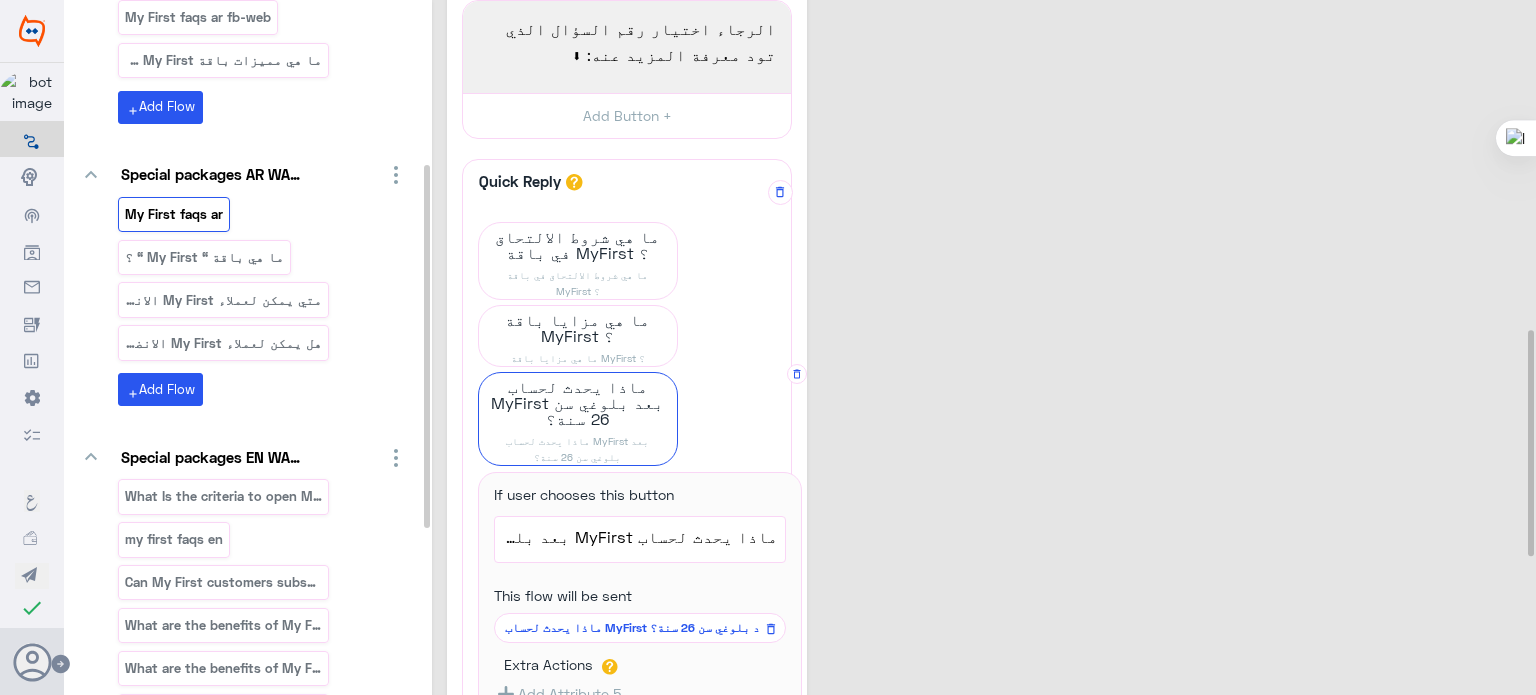 scroll, scrollTop: 1007, scrollLeft: 0, axis: vertical 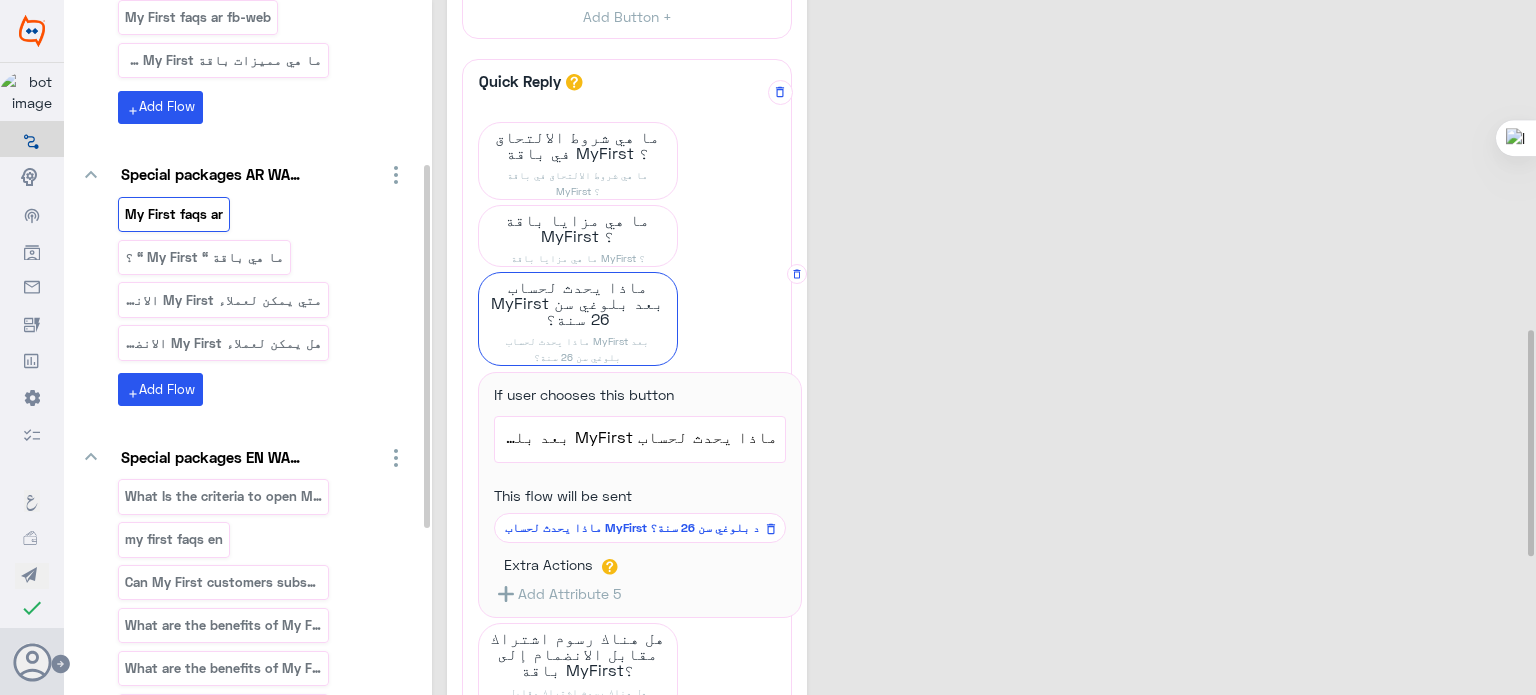 click on "ماذا يحدث لحساب MyFirst بعد بلوغي سن 26 سنة؟" at bounding box center [636, 528] 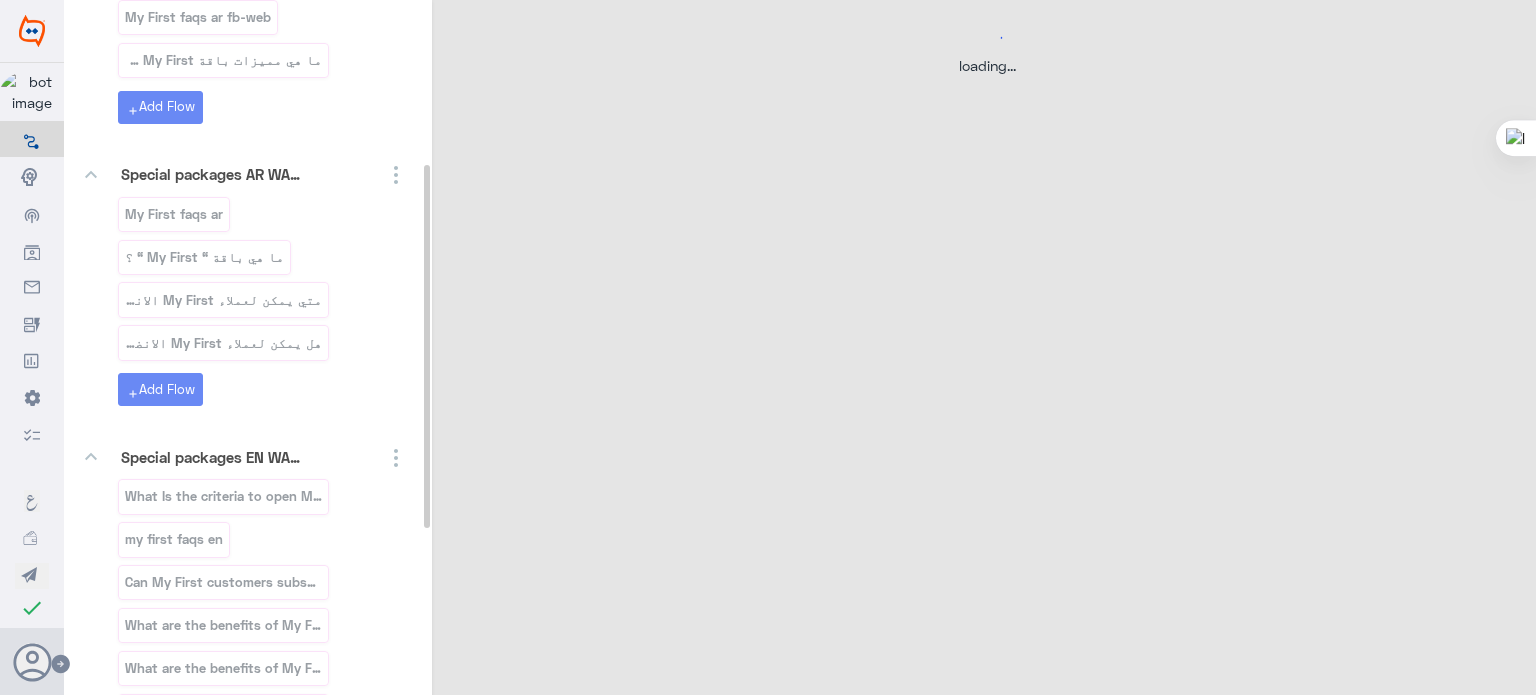 scroll, scrollTop: 0, scrollLeft: 0, axis: both 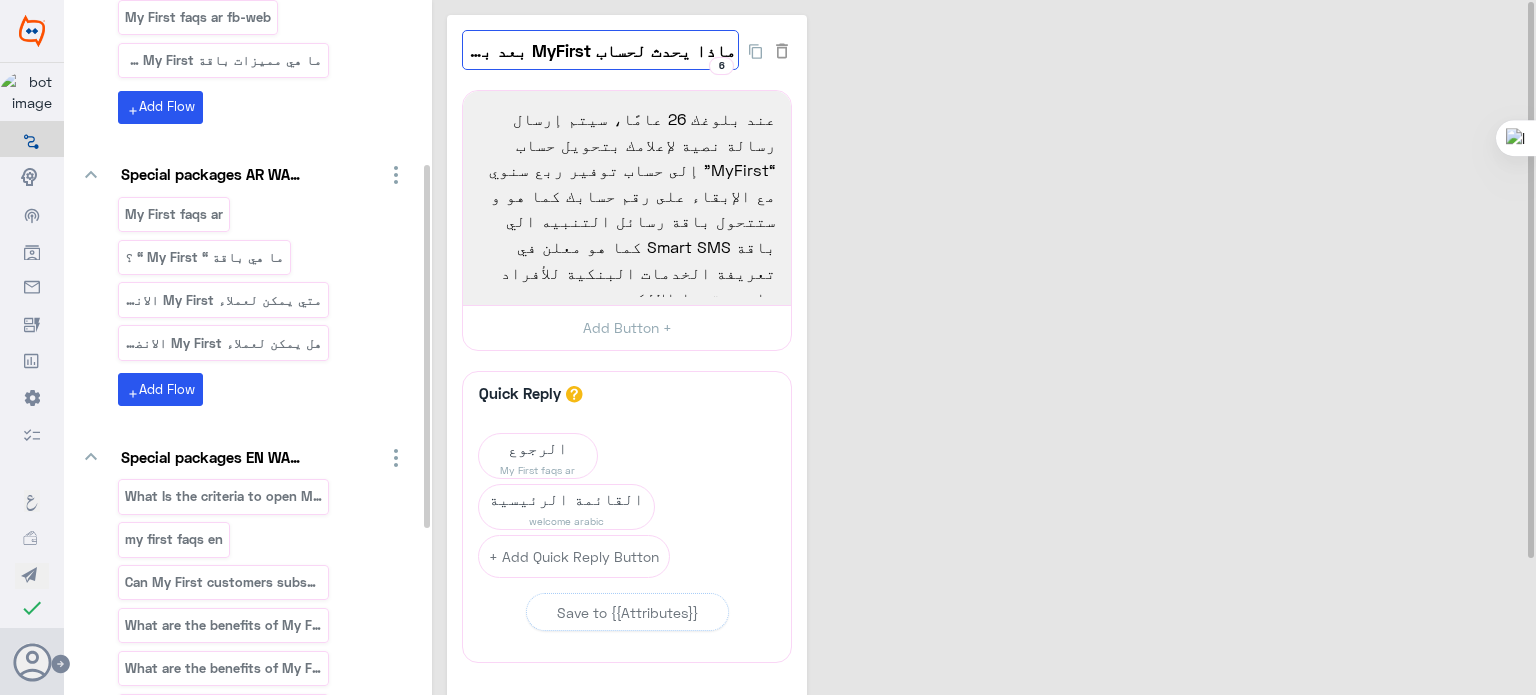 click on "ماذا يحدث لحساب MyFirst بعد بلوغي سن 26 سنة؟" at bounding box center [600, 50] 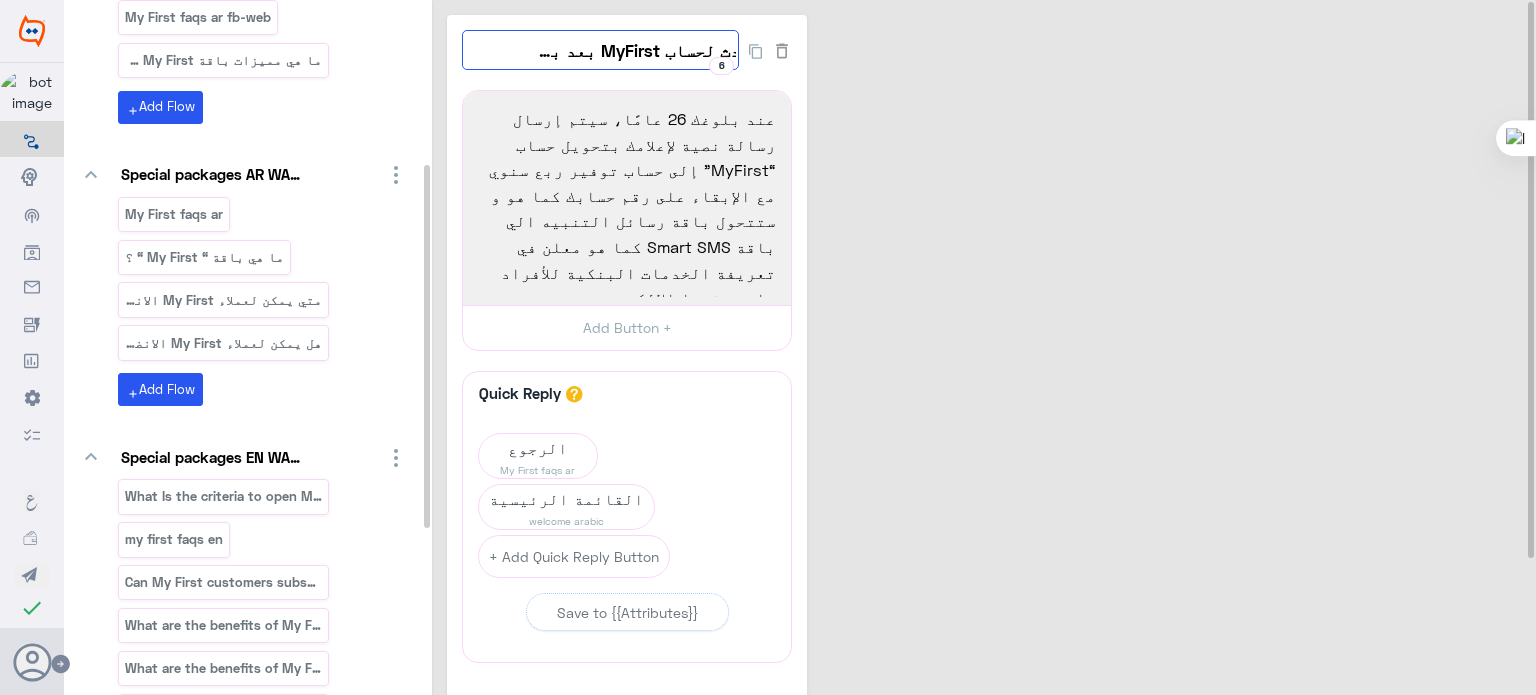 scroll, scrollTop: 0, scrollLeft: -104, axis: horizontal 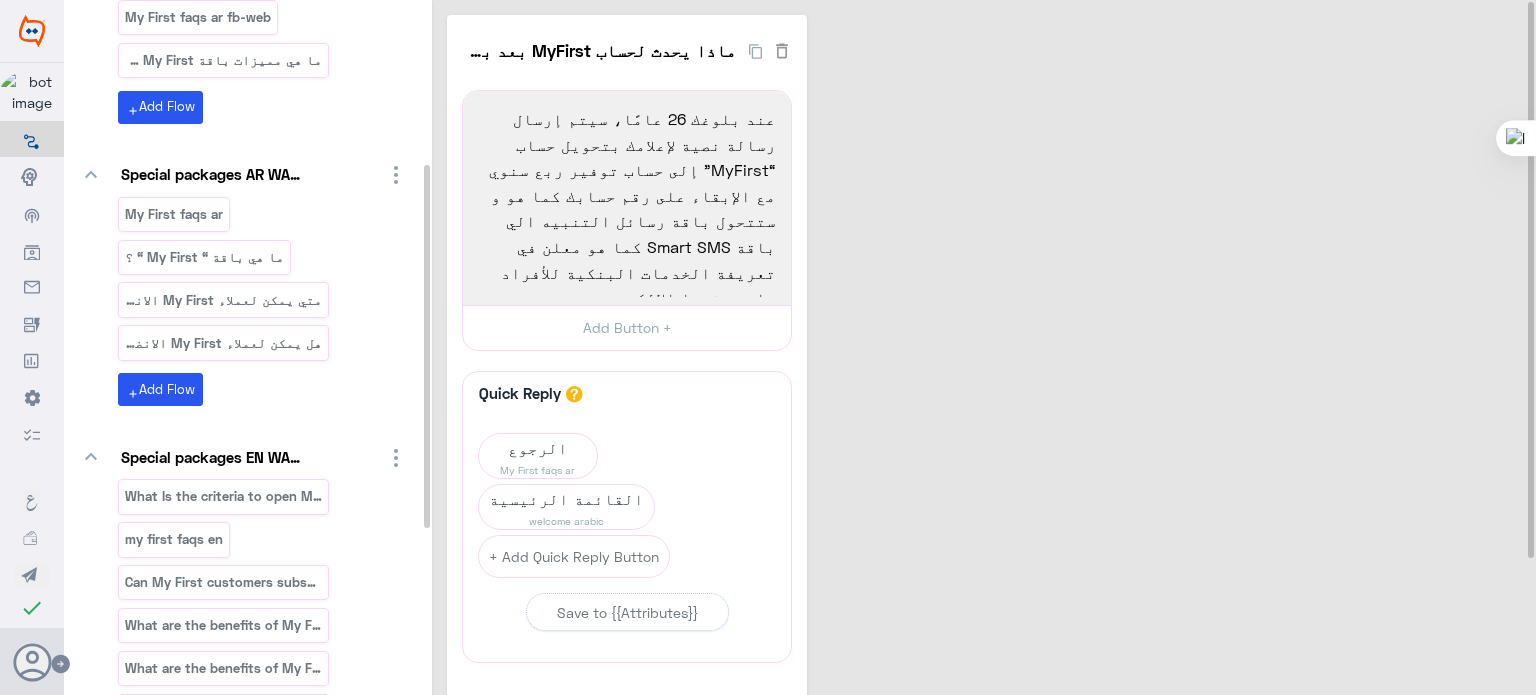 click on "ماذا يحدث لحساب MyFirst بعد بلوغي سن 26 سنة؟  6  عند بلوغك 26 عامًا، سيتم إرسال رسالة نصية لإعلامك بتحويل حساب “MyFirst” إلى حساب توفير ربع سنوي مع الإبقاء على رقم حسابك كما هو و ستتحول باقة رسائل التنبيه الي باقة Smart SMS كما هو معلن في تعريفة الخدمات البنكية للأفراد على موقعنا الالكتروني.
وسيتم تقديم الباقة المصرفية المُلائمة لاحتياجاتك في ذلك الوقت.  1693
وسيتم تقديم الباقة المصرفية المُلائمة لاحتياجاتك في ذلك الوقت.  Add Button +  Quick Reply  A quick reply/user input can only be after a message content eg: text, image or gallery, please drag a valid message.  الرجوع My First faqs ar القائمة الرئيسية welcome arabic  + Add Quick Reply Button   Save to {{Attributes}}" at bounding box center (987, 433) 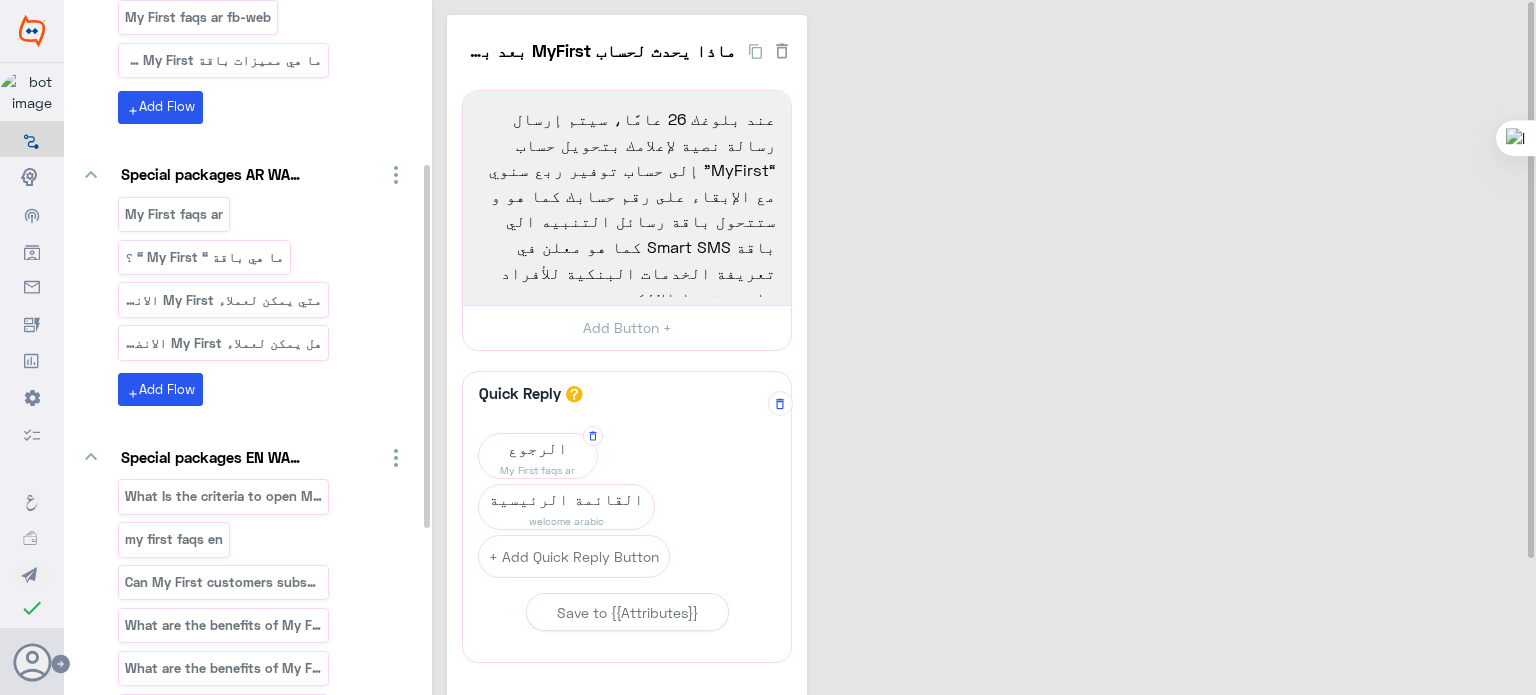 click on "الرجوع" at bounding box center [538, 448] 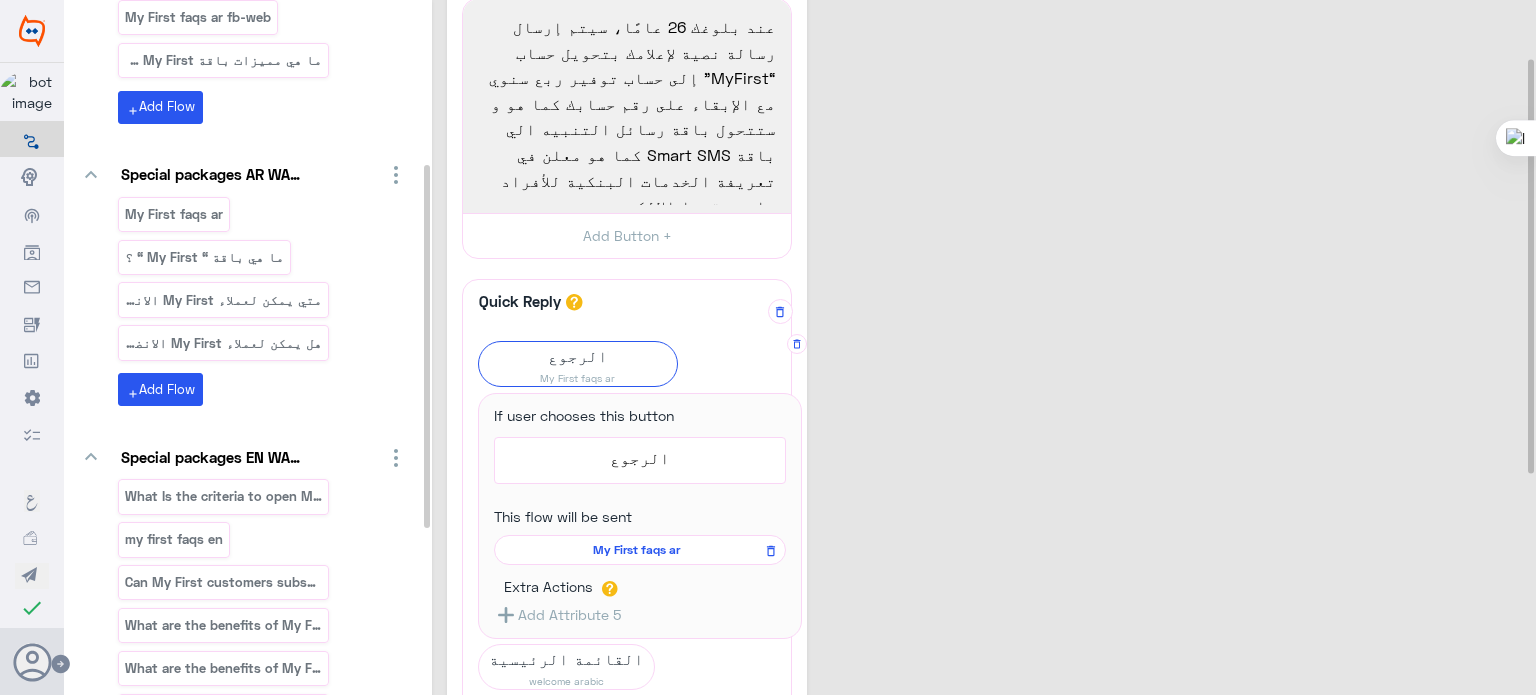 scroll, scrollTop: 99, scrollLeft: 0, axis: vertical 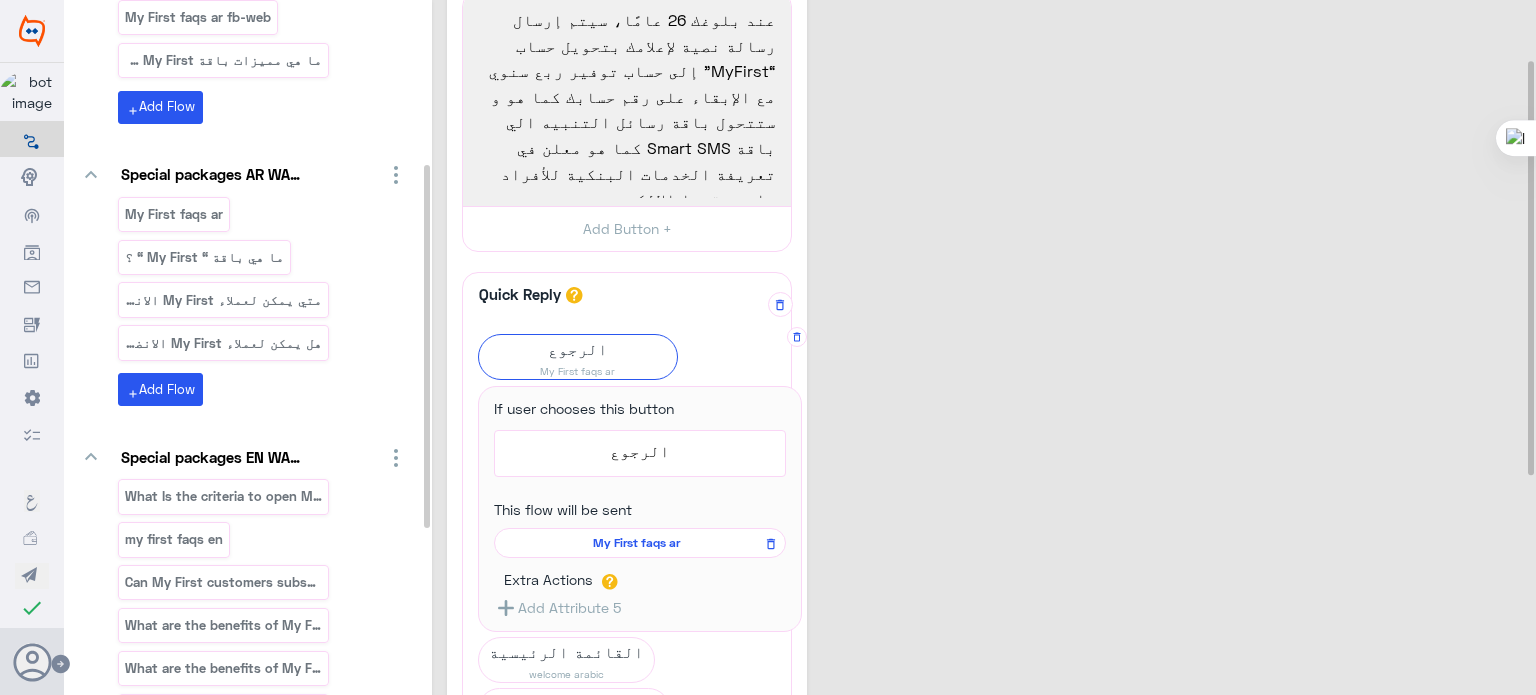 click on "My First faqs ar" at bounding box center [636, 543] 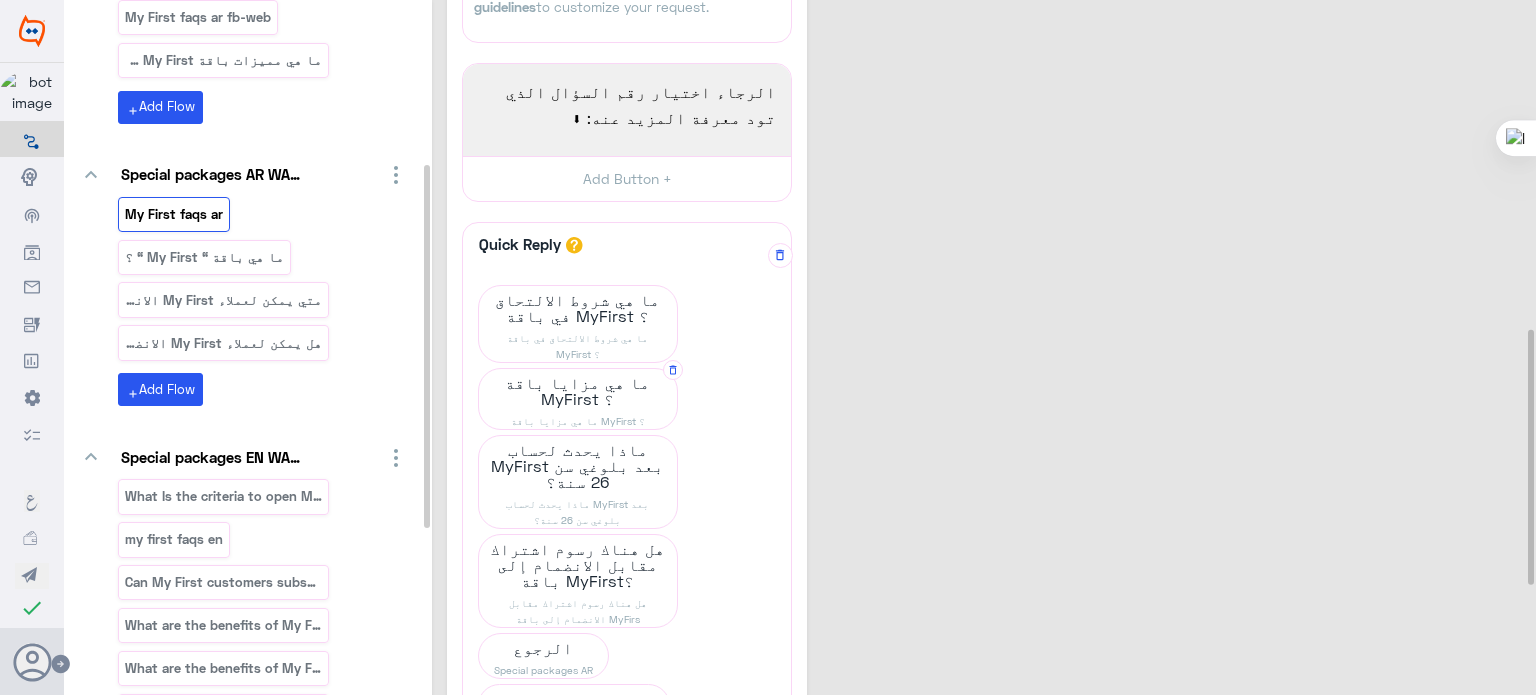 scroll, scrollTop: 910, scrollLeft: 0, axis: vertical 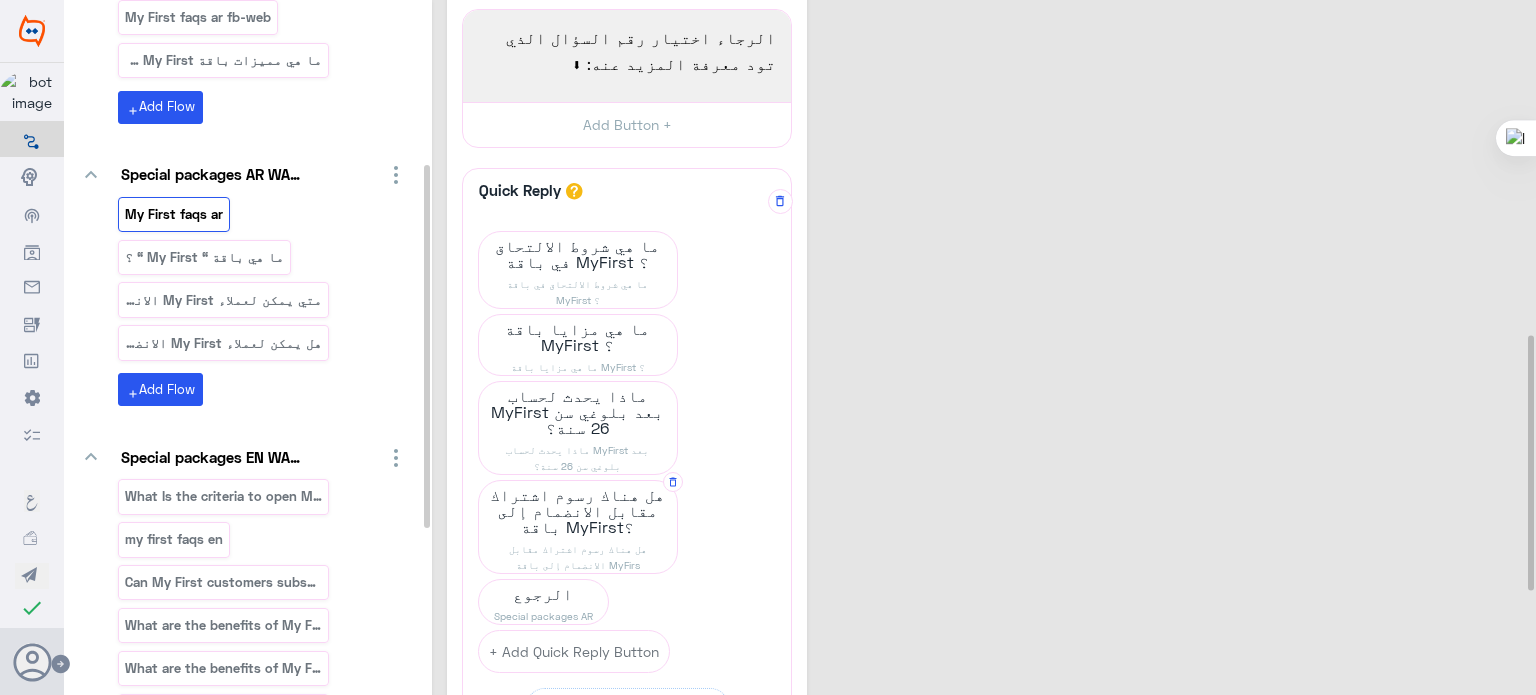 click on "هل هناك رسوم اشتراك مقابل الانضمام إلى باقة MyFirst؟" at bounding box center (578, 254) 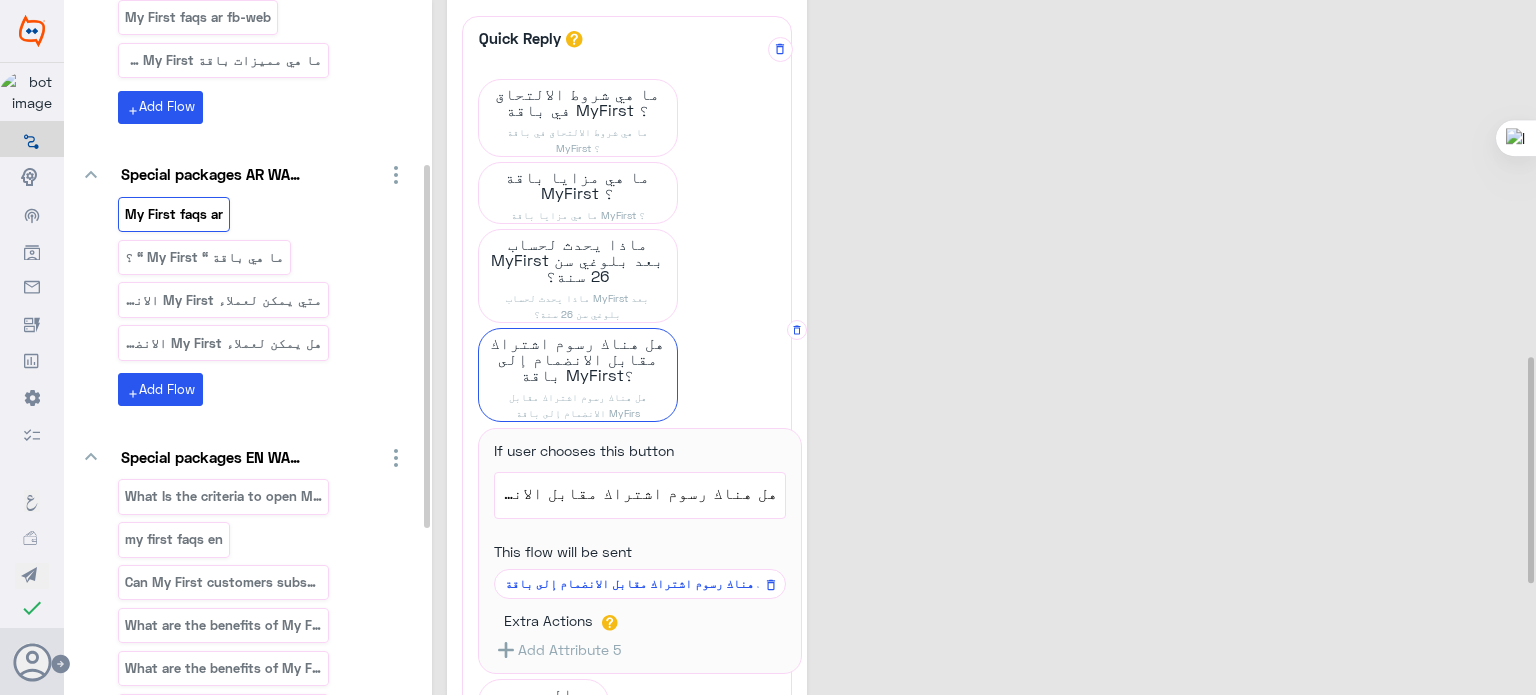 scroll, scrollTop: 1089, scrollLeft: 0, axis: vertical 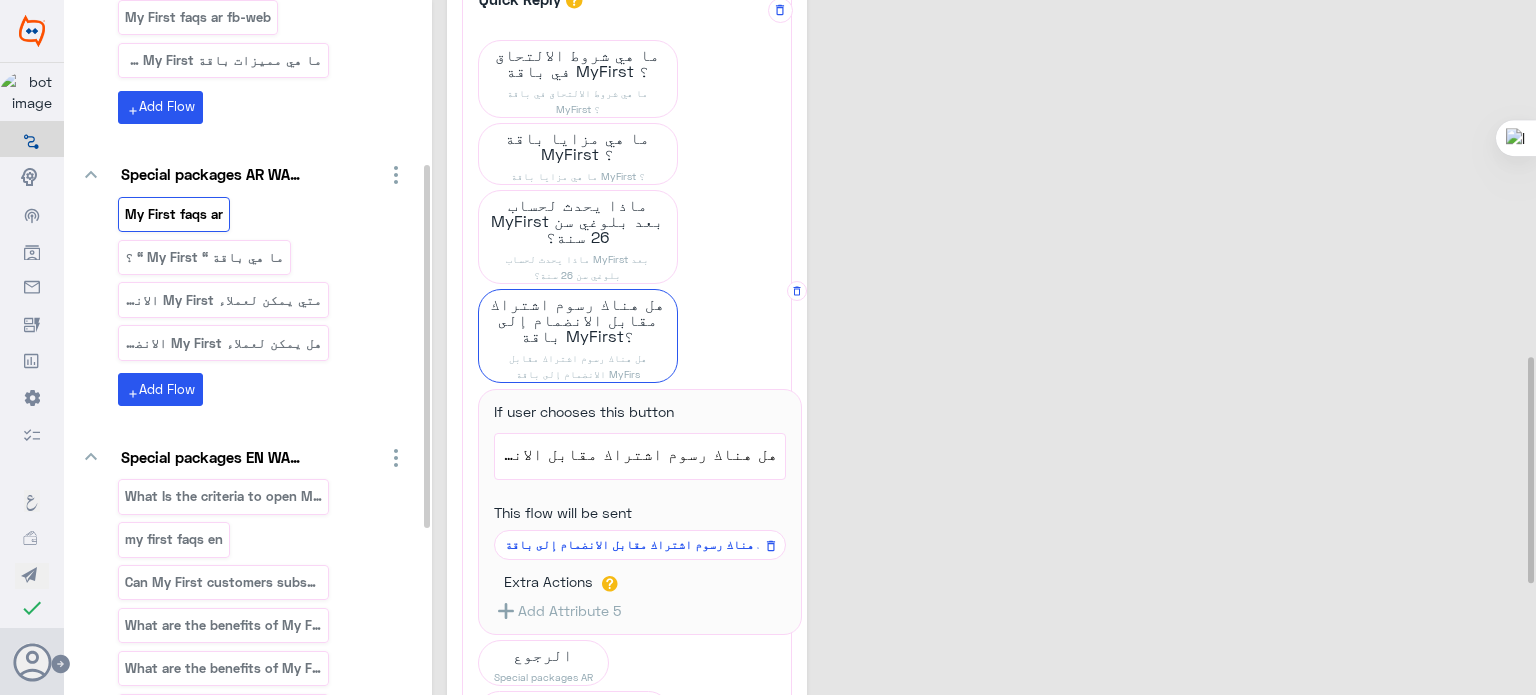 click on "هل هناك رسوم اشتراك مقابل الانضمام إلى باقة MyFirs" at bounding box center [636, 545] 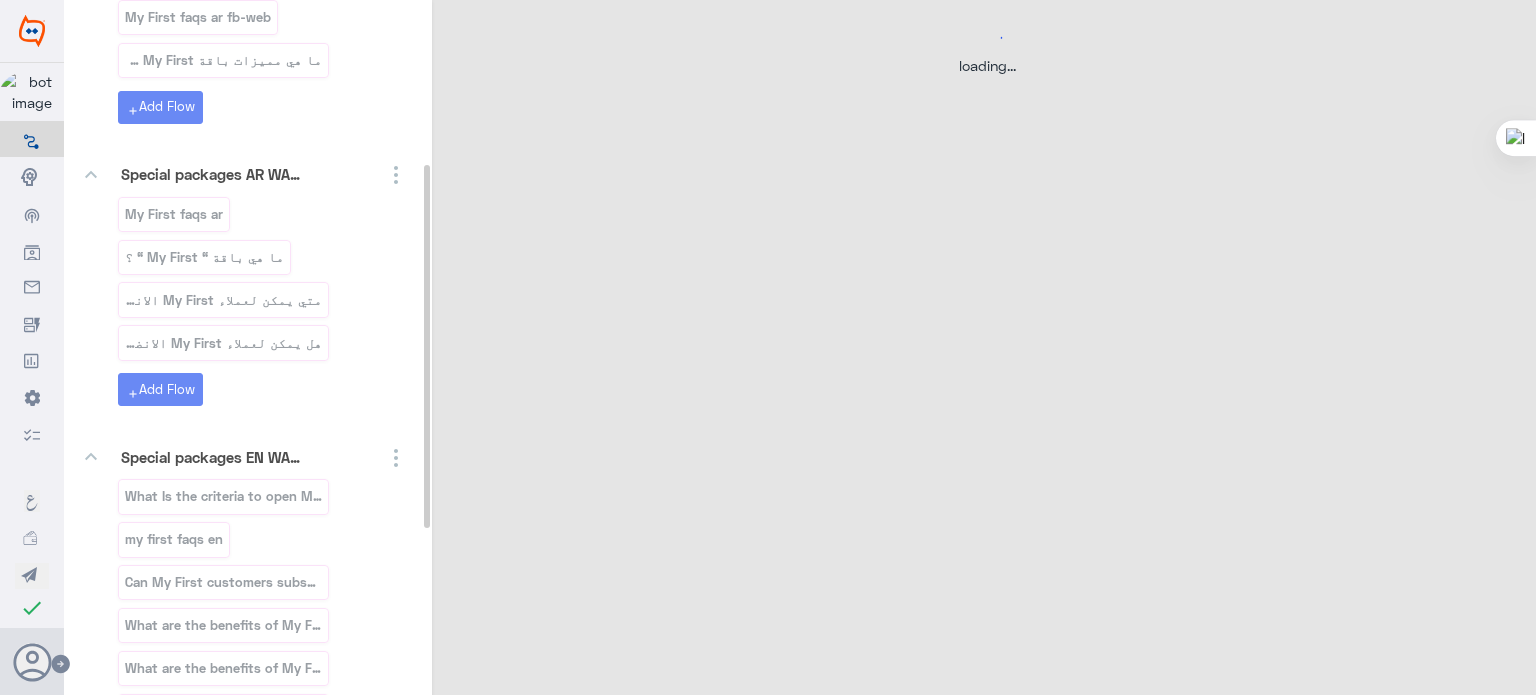 scroll, scrollTop: 0, scrollLeft: 0, axis: both 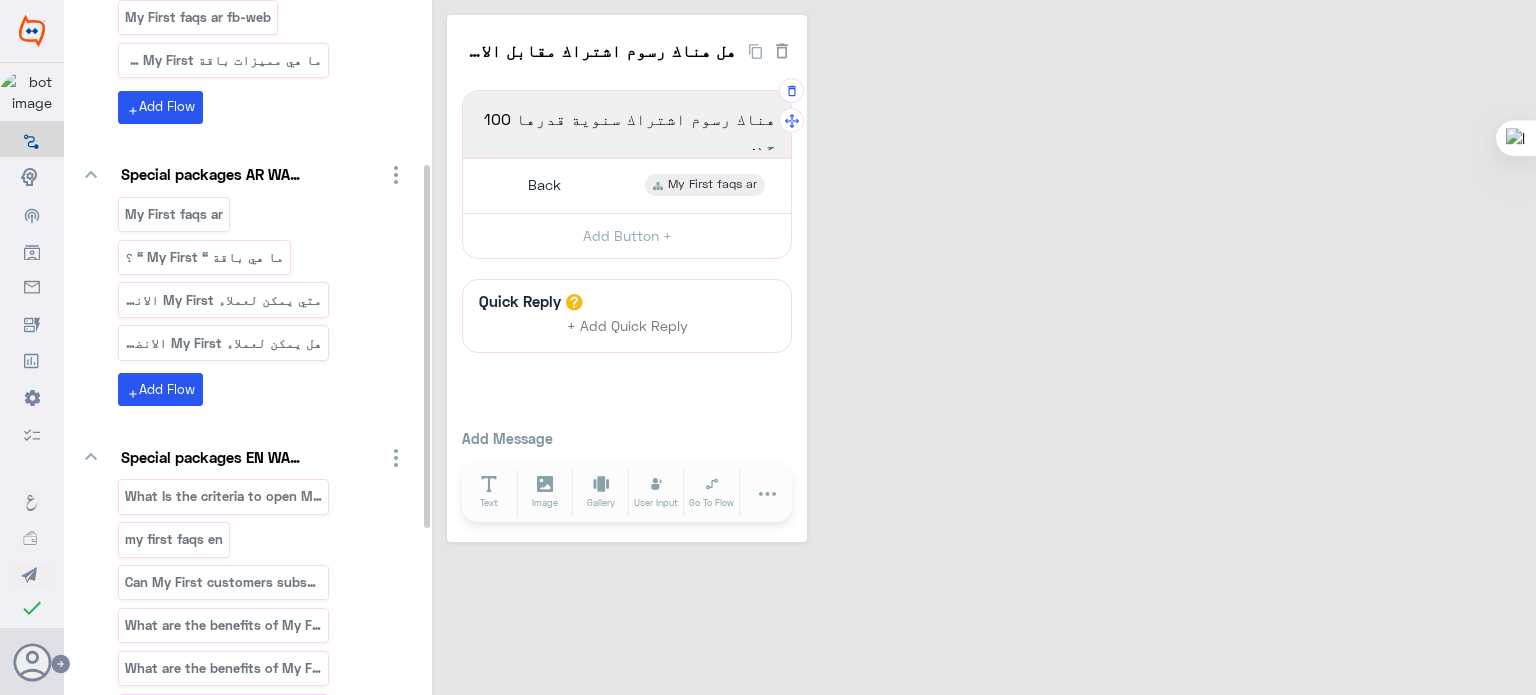 click on "هناك رسوم اشتراك سنوية قدرها 100 جم." at bounding box center [627, 131] 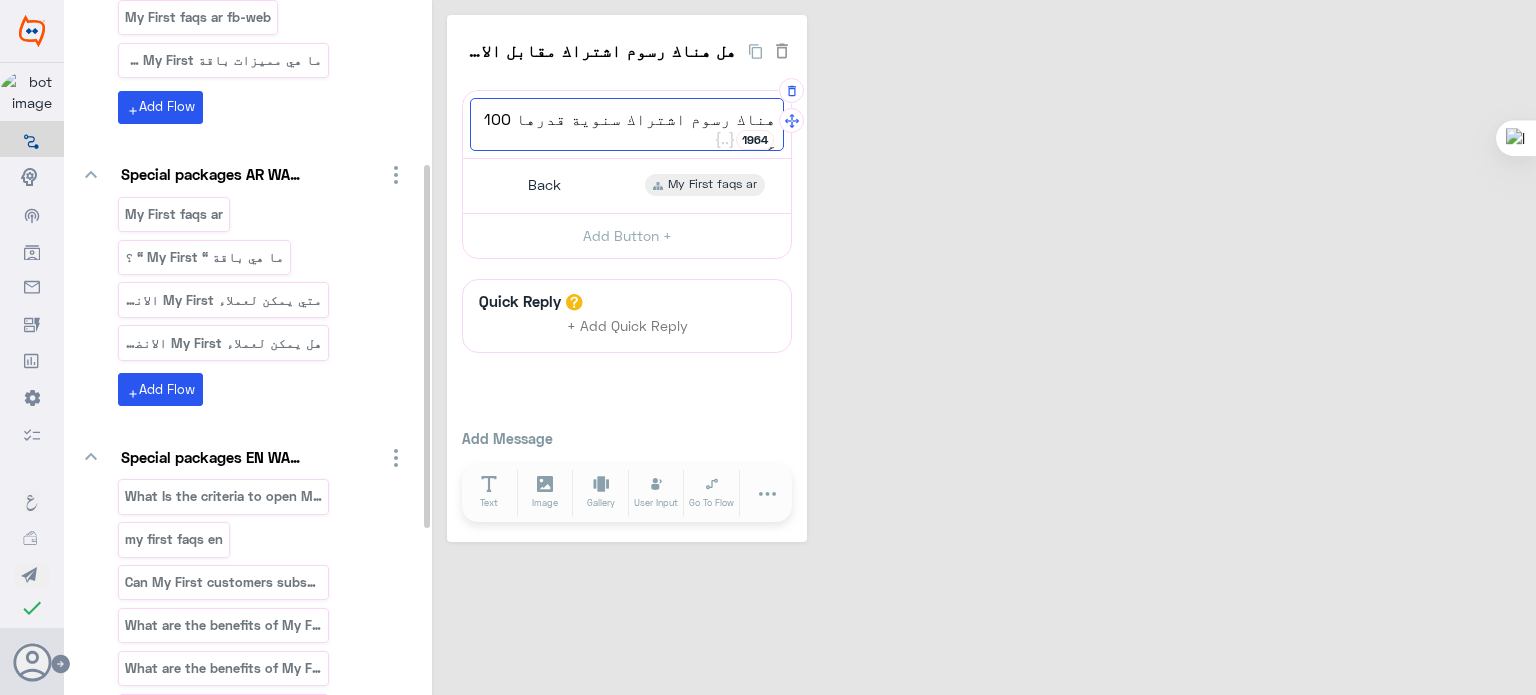 paste on "نعم،" 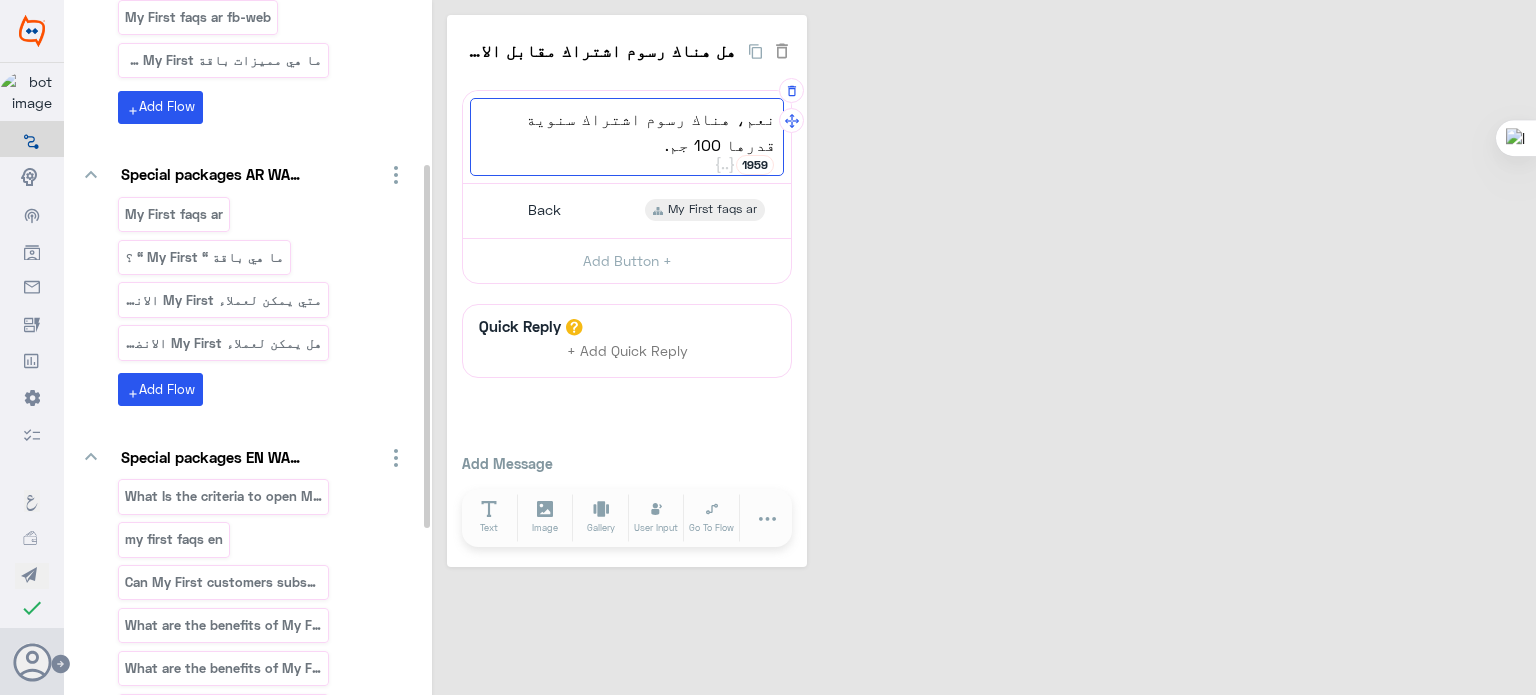 click on "هل هناك رسوم اشتراك مقابل الانضمام إلى باقة MyFirs  0  نعم، هناك رسوم اشتراك سنوية قدرها 100 جم.  1959  نعم، هناك رسوم اشتراك سنوية قدرها 100 جم.  Back  My First faqs ar  Button Title Back  76  Back Select button type  Flow   URL   Phone   My First faqs ar  Extra Actions   Add Attribute 5   Add Button +  Quick Reply + Add Quick Reply  Add Message Text Image Gallery File Audio Video  Go To Flow Handover JSON API Set Attribute Delay User Input Reply Buttons List Messages   Add Message  Text Image Gallery User Input Go To Flow Handover JSON API Set Attribute File Video  Audio Delay Reply Buttons List Messages" at bounding box center [987, 291] 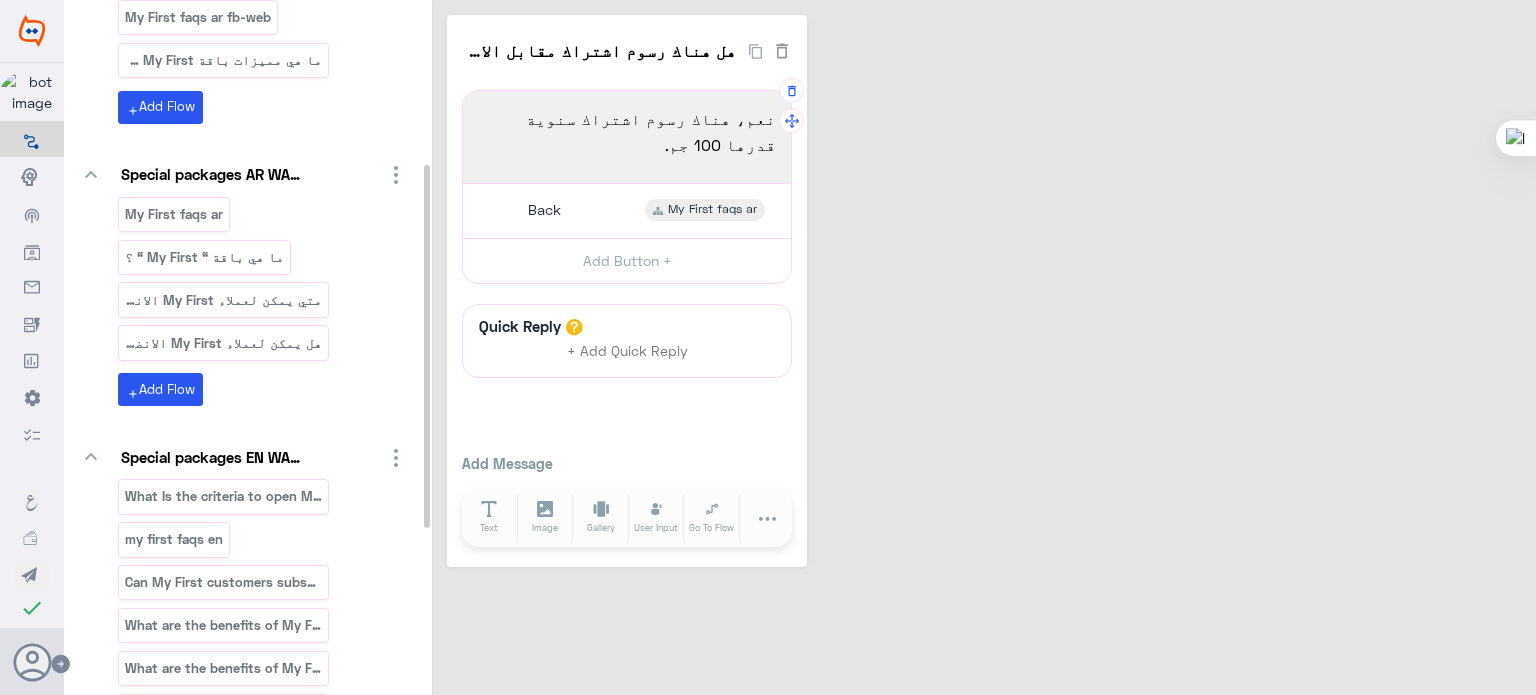 click on "نعم، هناك رسوم اشتراك سنوية قدرها 100 جم." at bounding box center [627, 131] 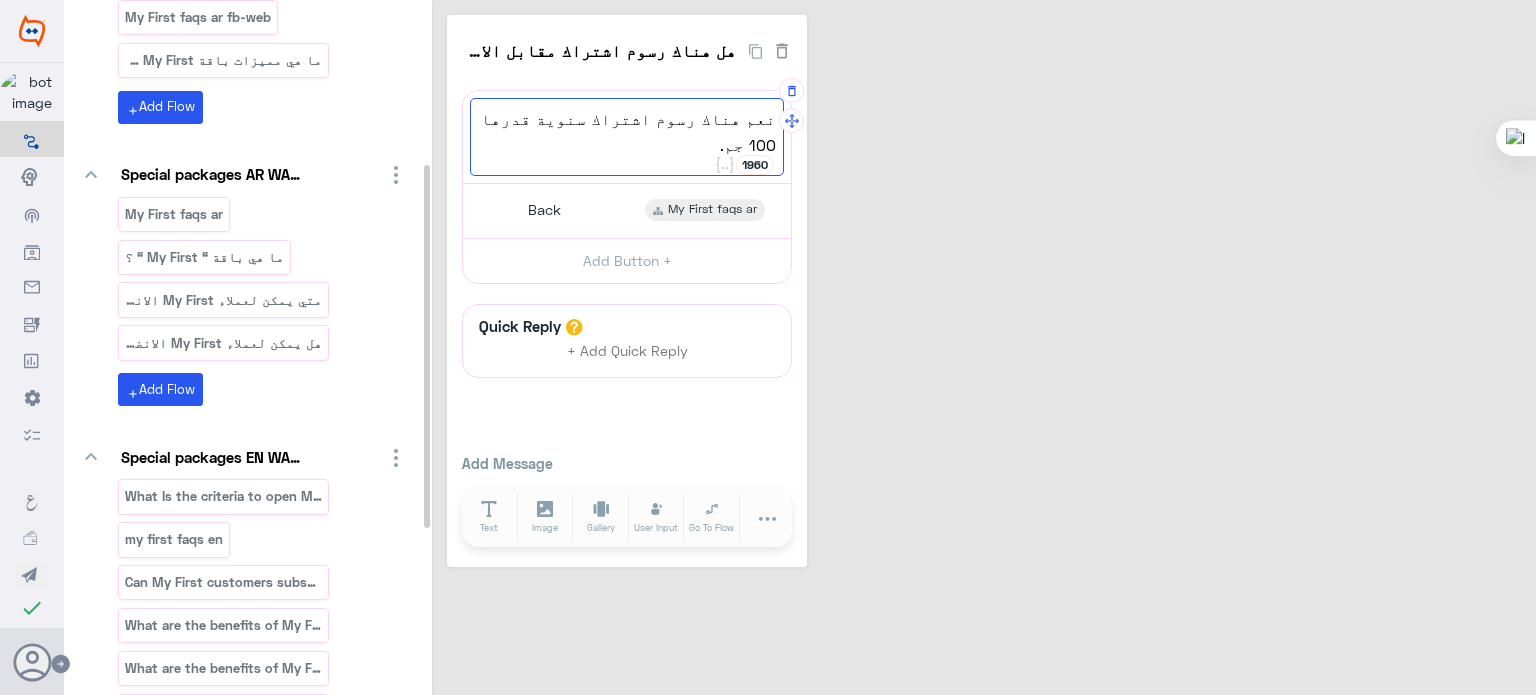 type on "نعم هناك رسوم اشتراك سنوية قدرها 100 جم." 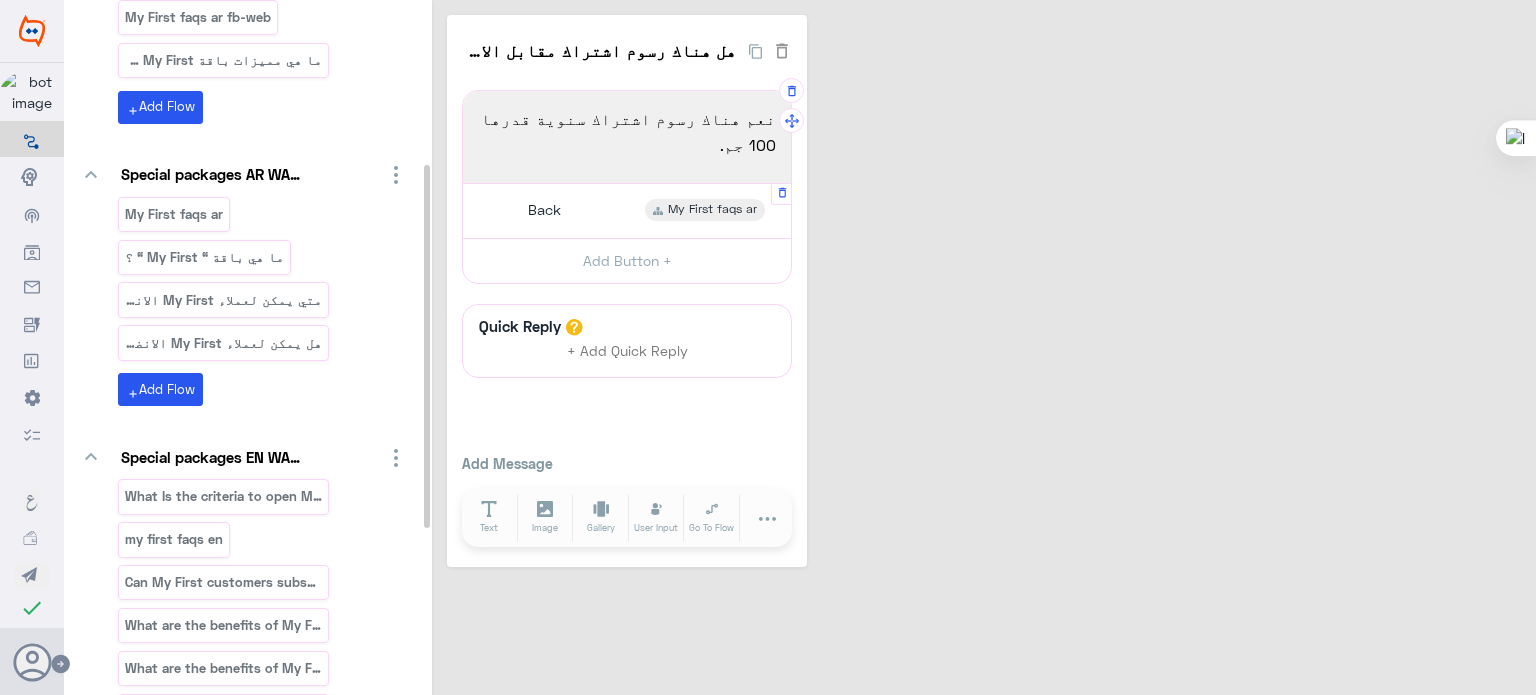 click on "Back  My First faqs ar" at bounding box center [627, 211] 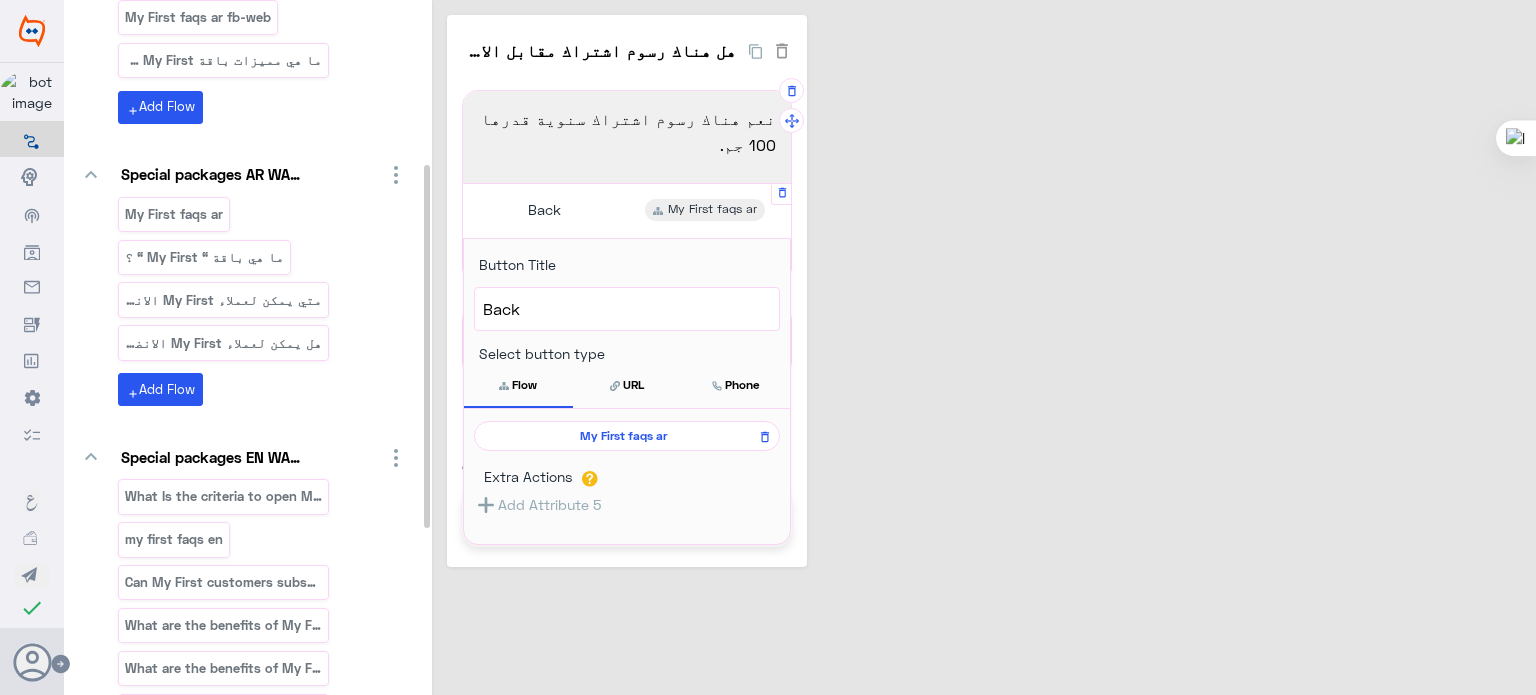 click on "My First faqs ar" at bounding box center [623, 436] 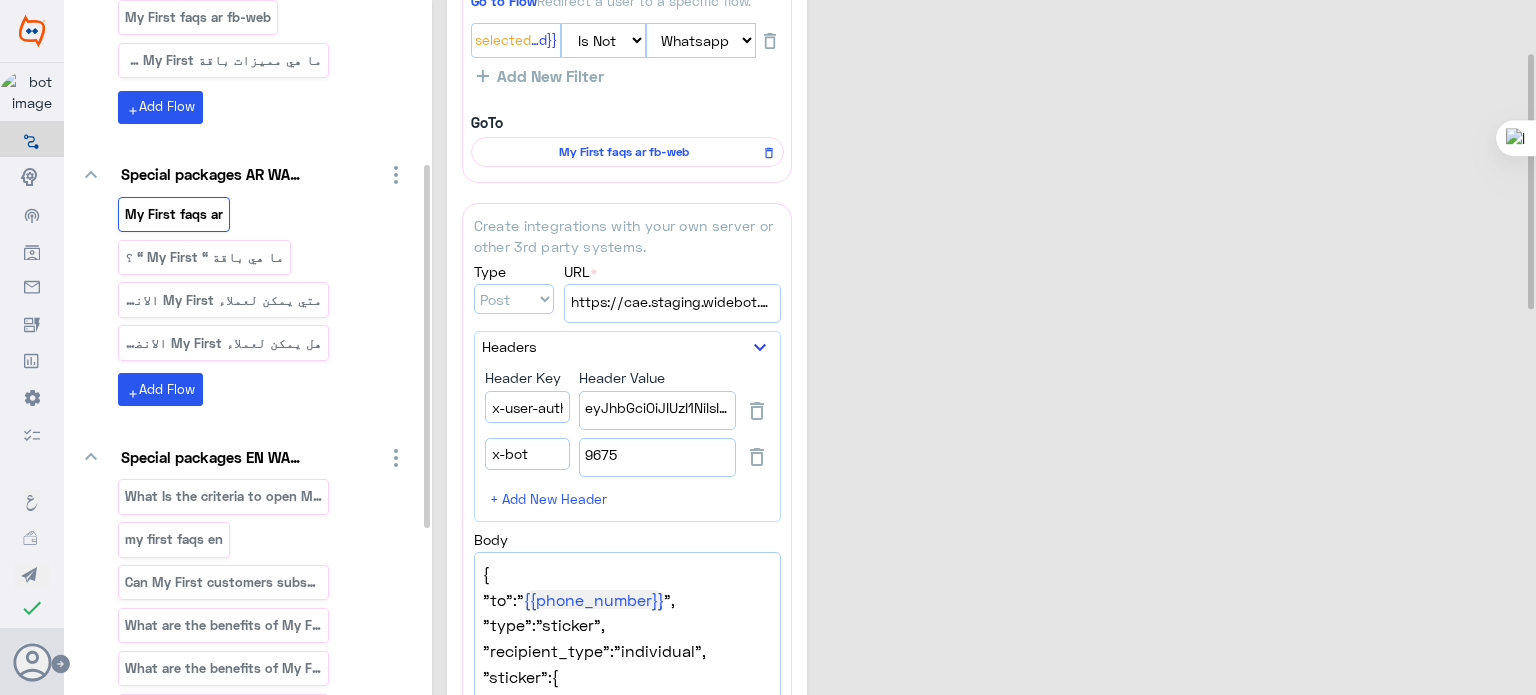 scroll, scrollTop: 114, scrollLeft: 0, axis: vertical 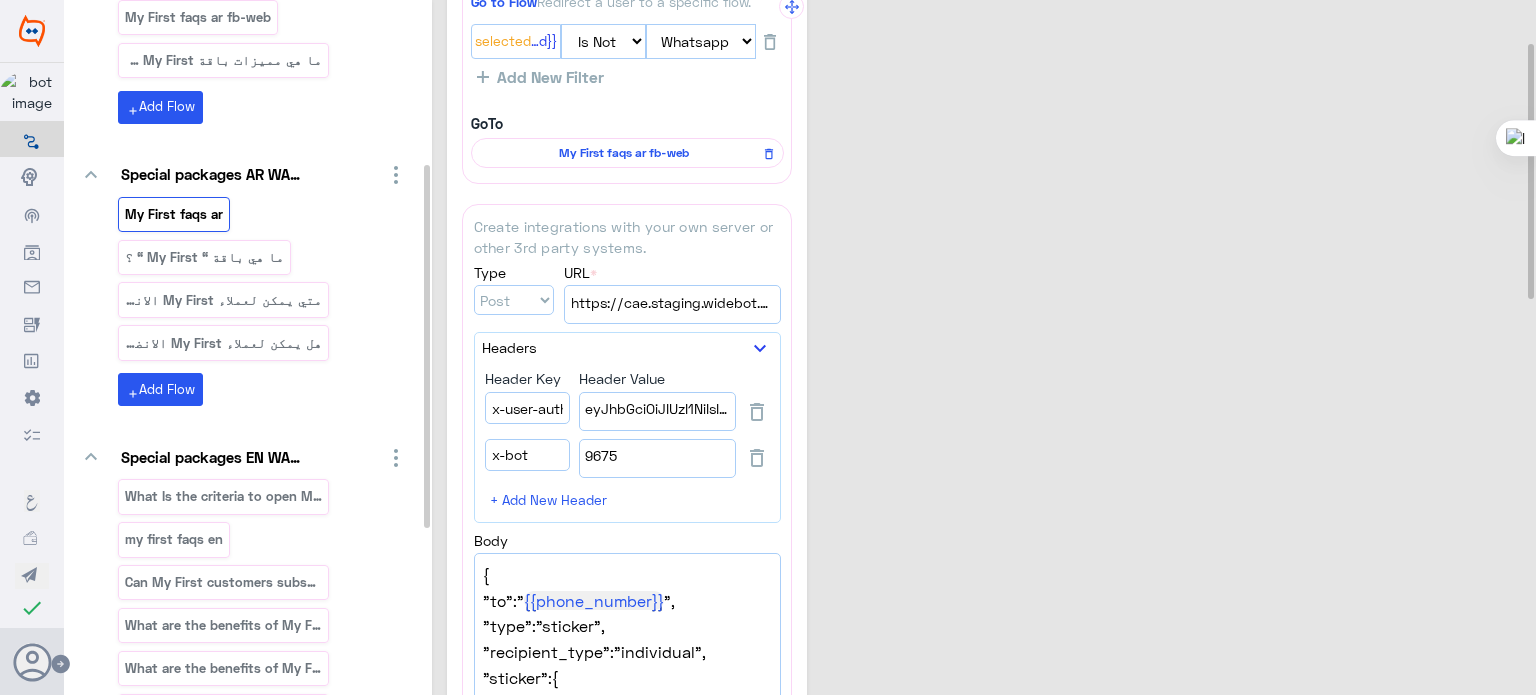 click on "My First faqs ar fb-web" at bounding box center (624, 153) 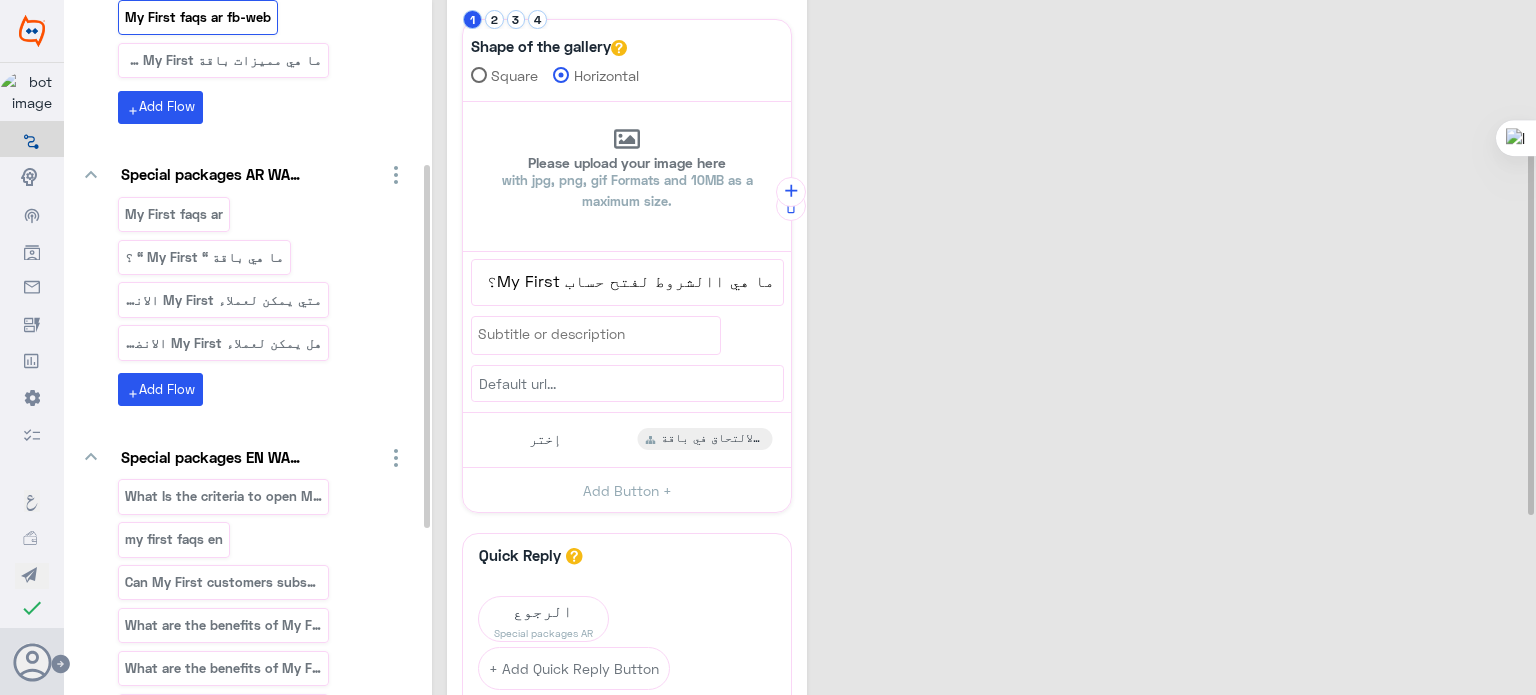 scroll, scrollTop: 223, scrollLeft: 0, axis: vertical 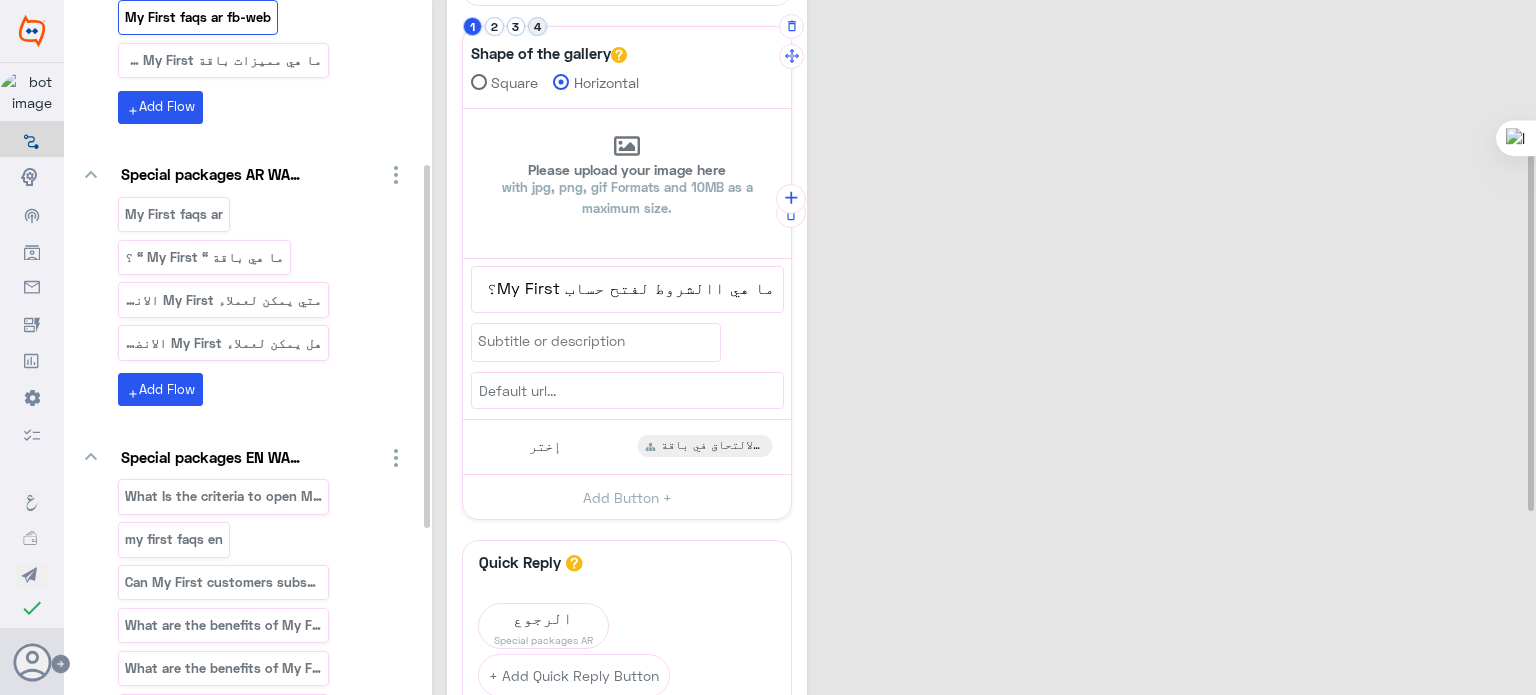 click on "4" at bounding box center [472, 26] 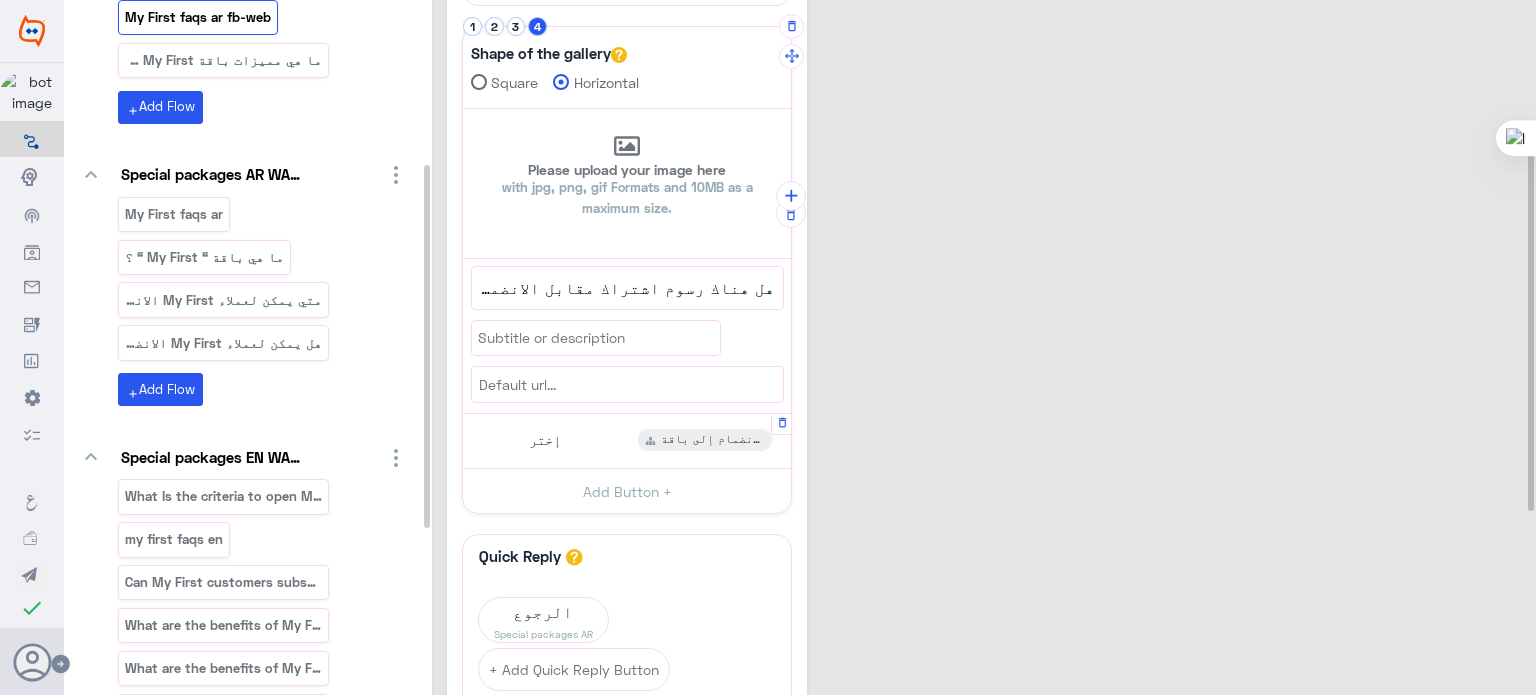click on "إختر  هل هناك رسوم اشتراك مقابل الانضمام إلى باقة MyFirs" at bounding box center [627, 441] 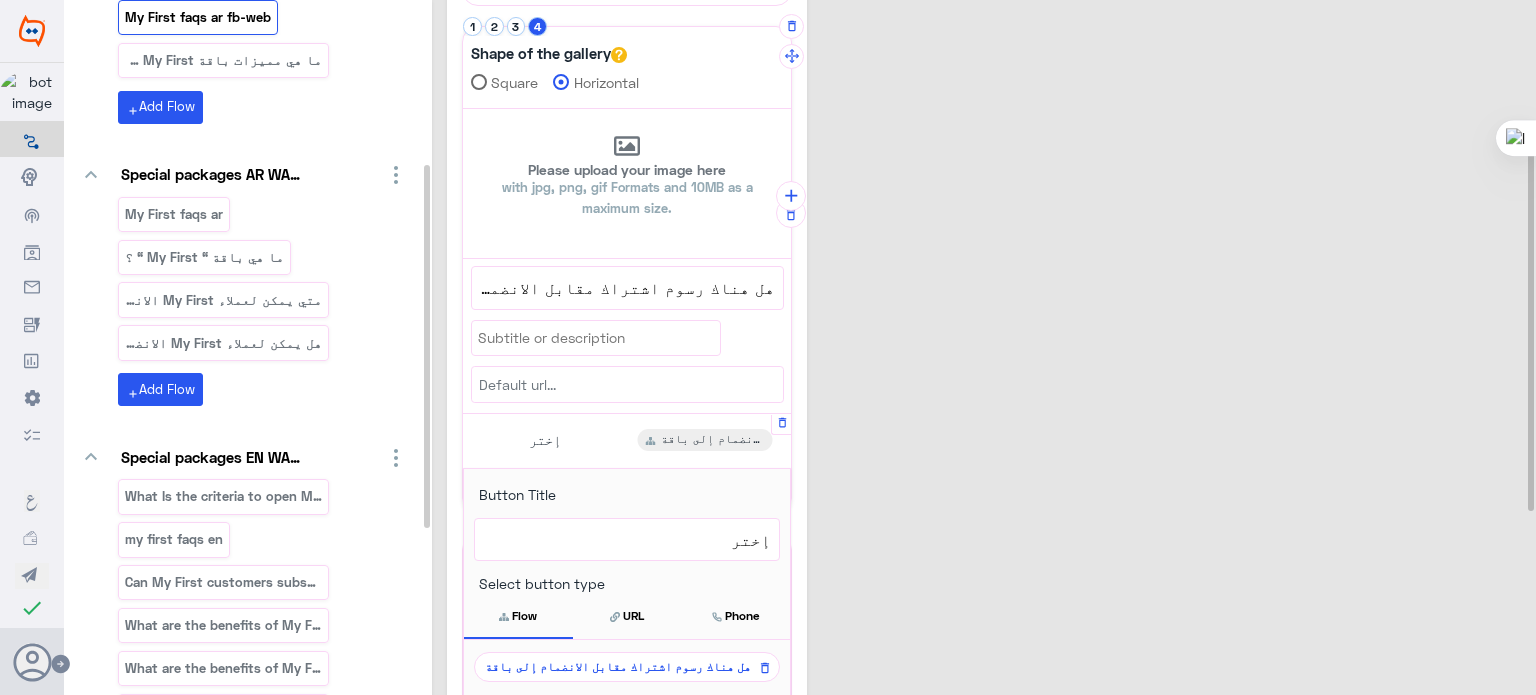 click on "هل هناك رسوم اشتراك مقابل الانضمام إلى باقة MyFirs" at bounding box center (623, 667) 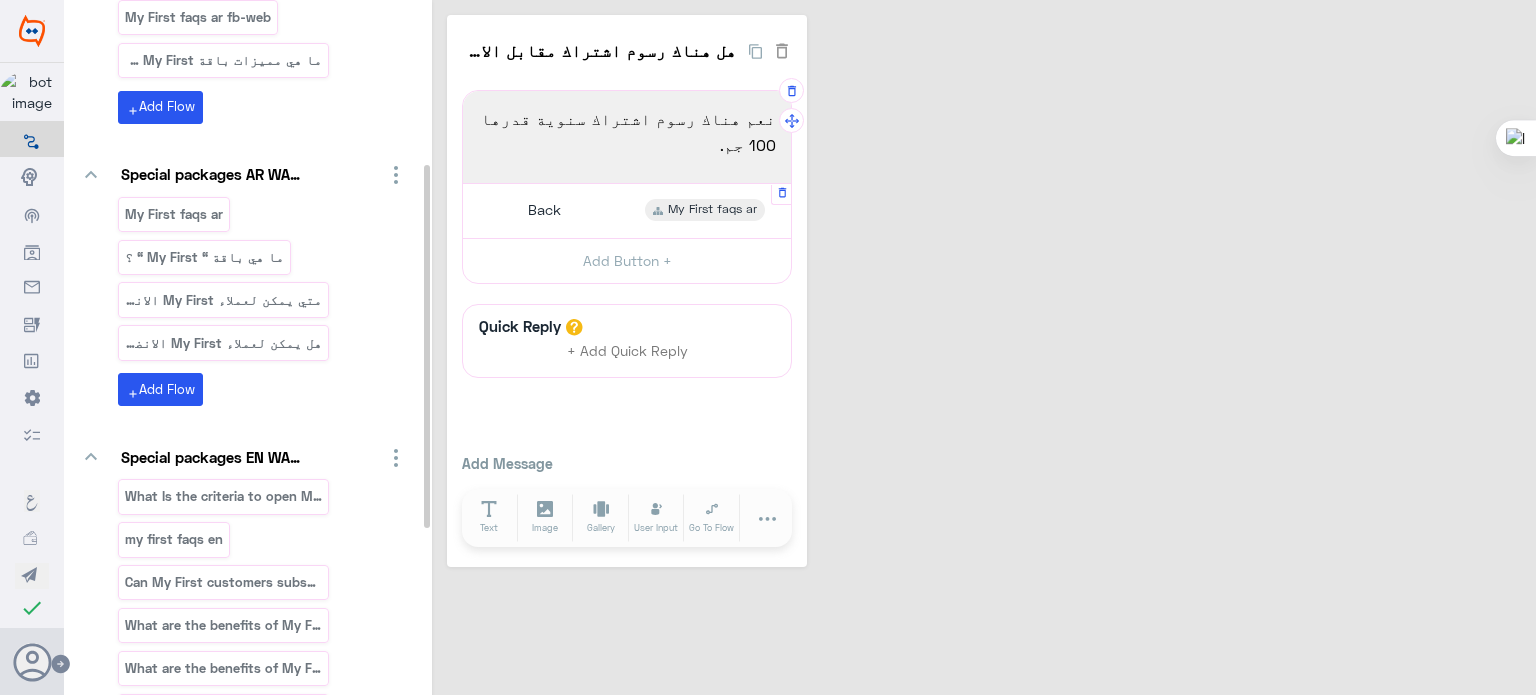 click on "Back" at bounding box center (542, 210) 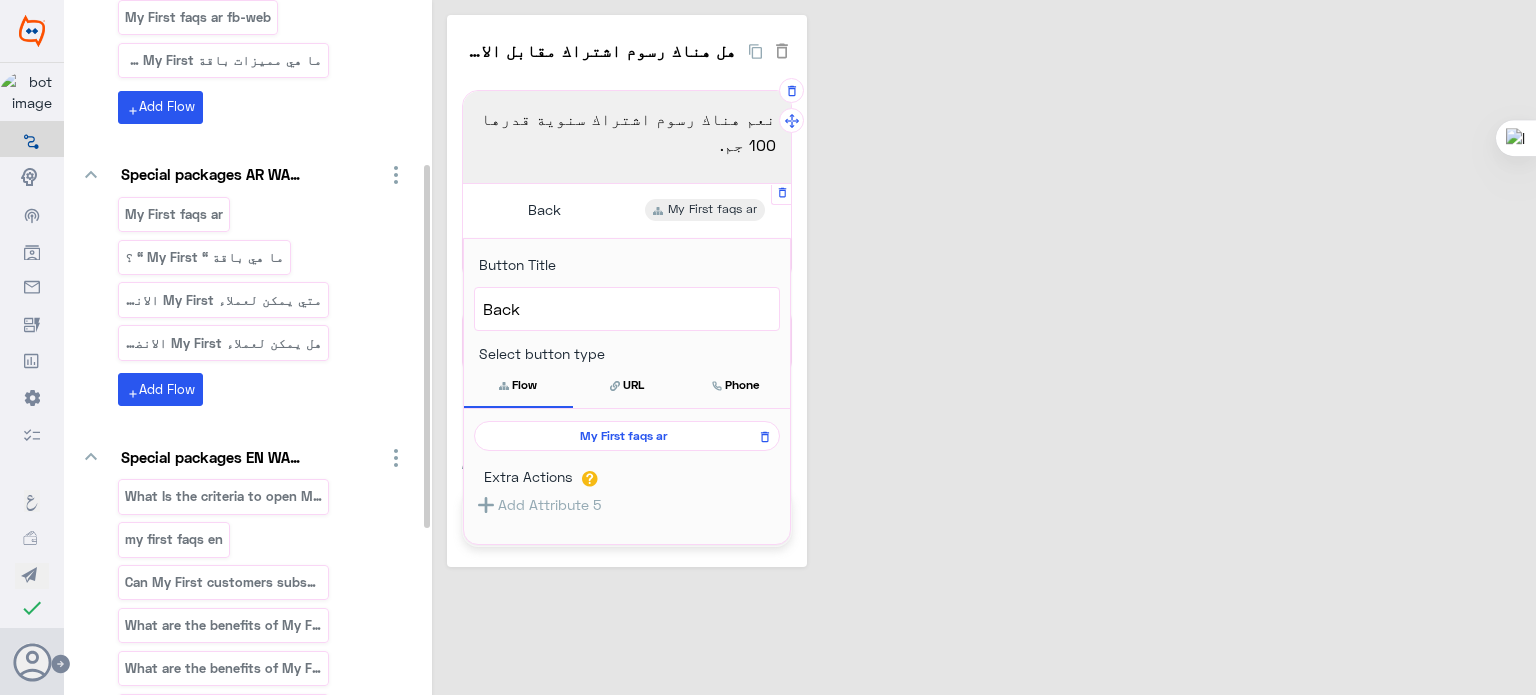 click on "My First faqs ar" at bounding box center (623, 436) 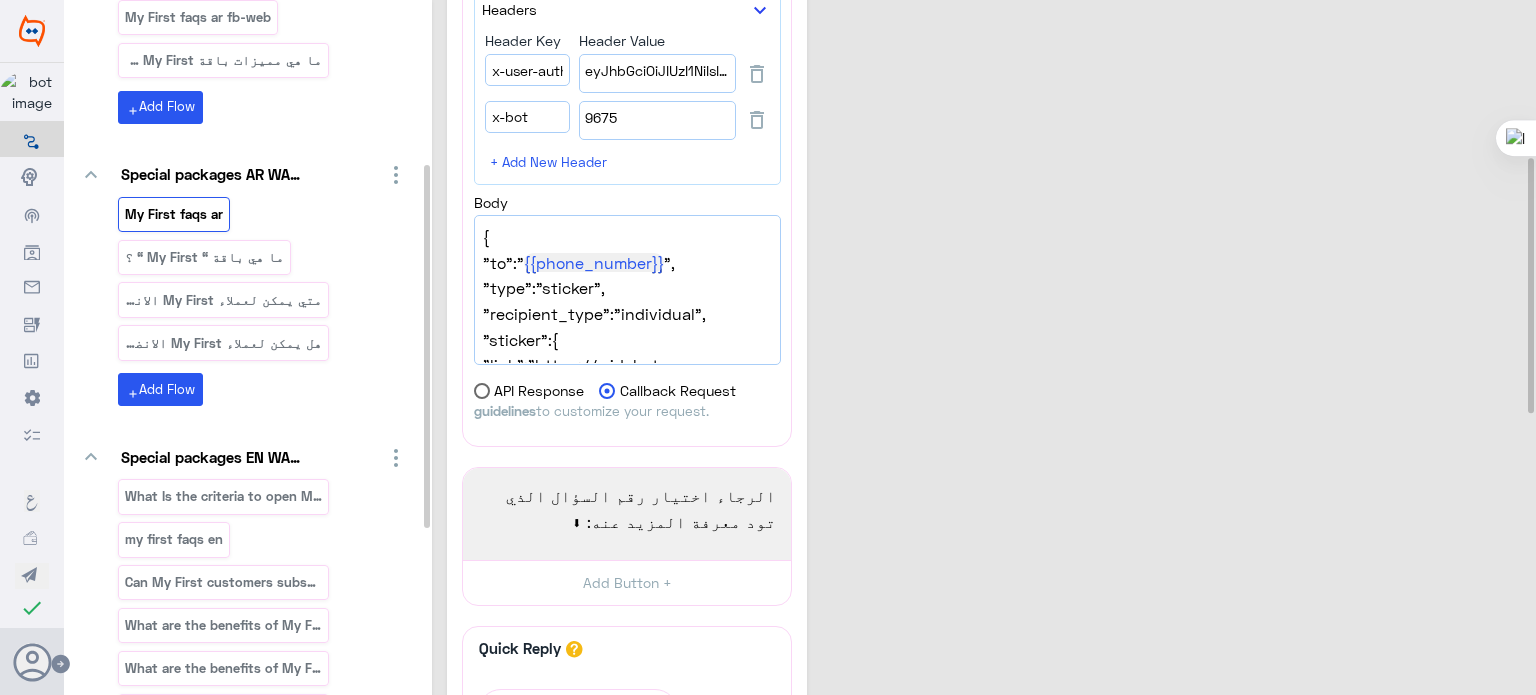 scroll, scrollTop: 460, scrollLeft: 0, axis: vertical 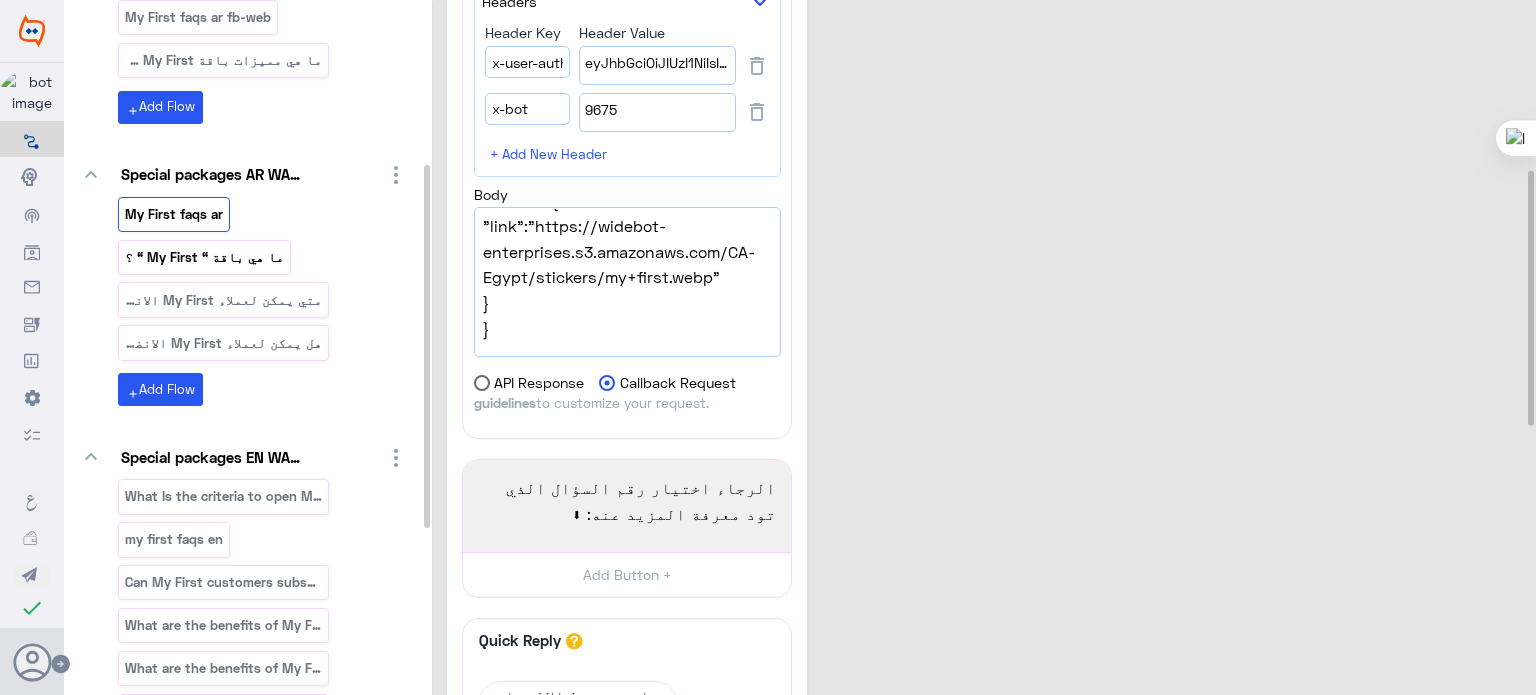 click on "ما هي باقة  “ My First “ ؟" at bounding box center (204, 257) 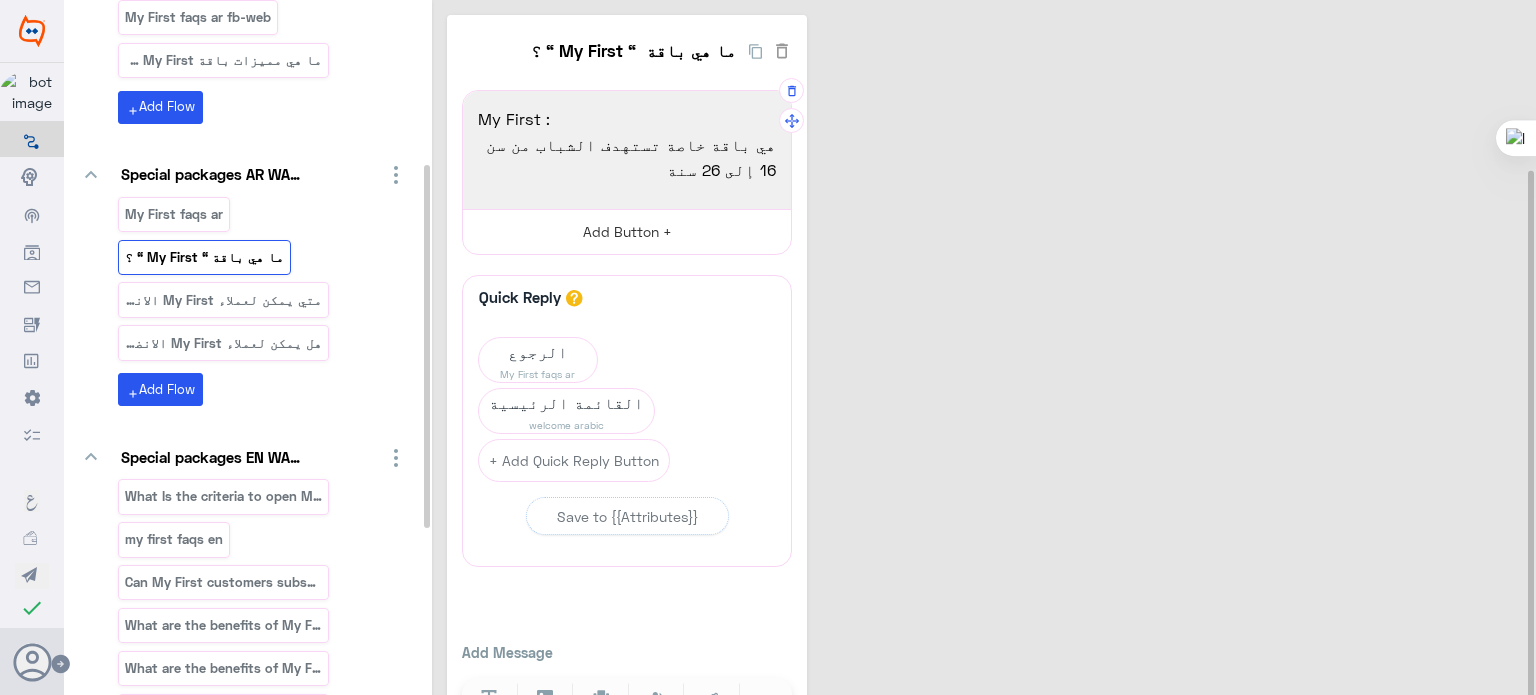 scroll, scrollTop: 76, scrollLeft: 0, axis: vertical 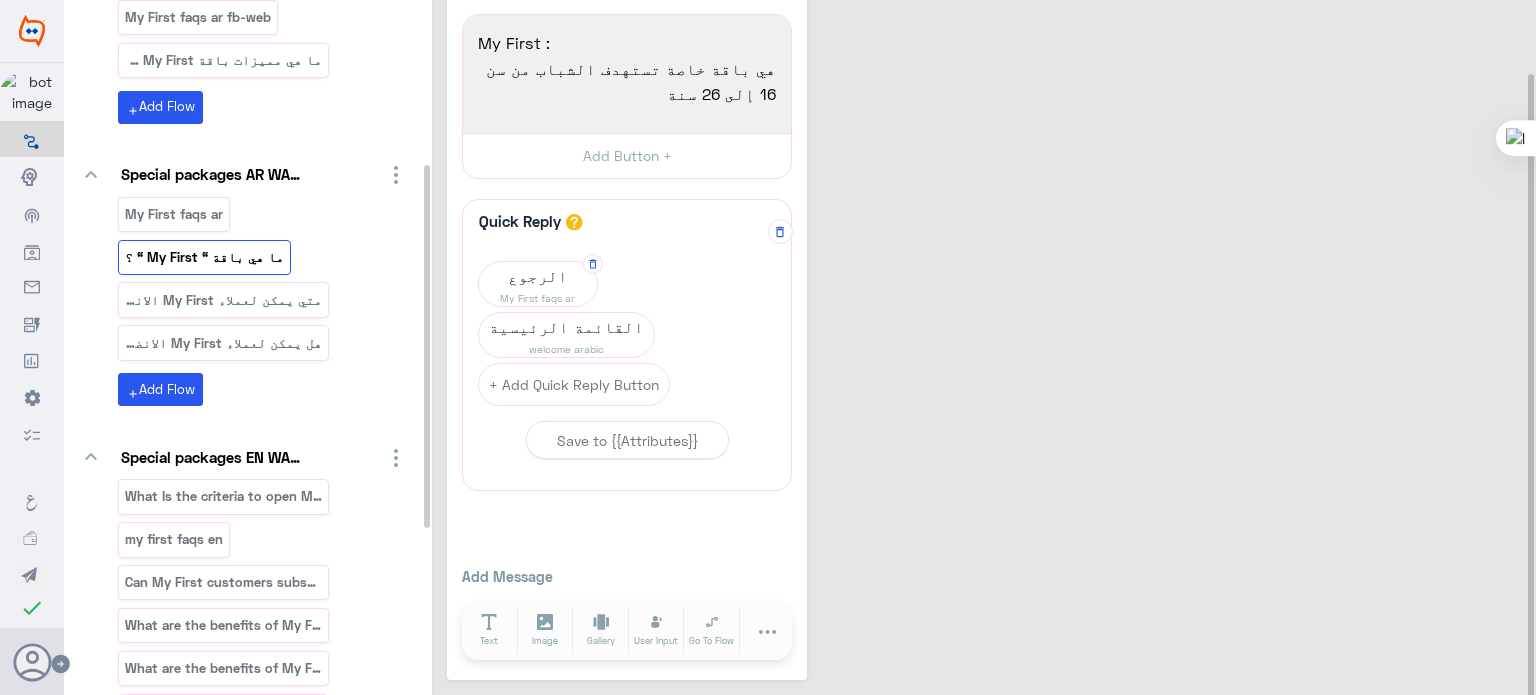 click on "الرجوع" at bounding box center (538, 276) 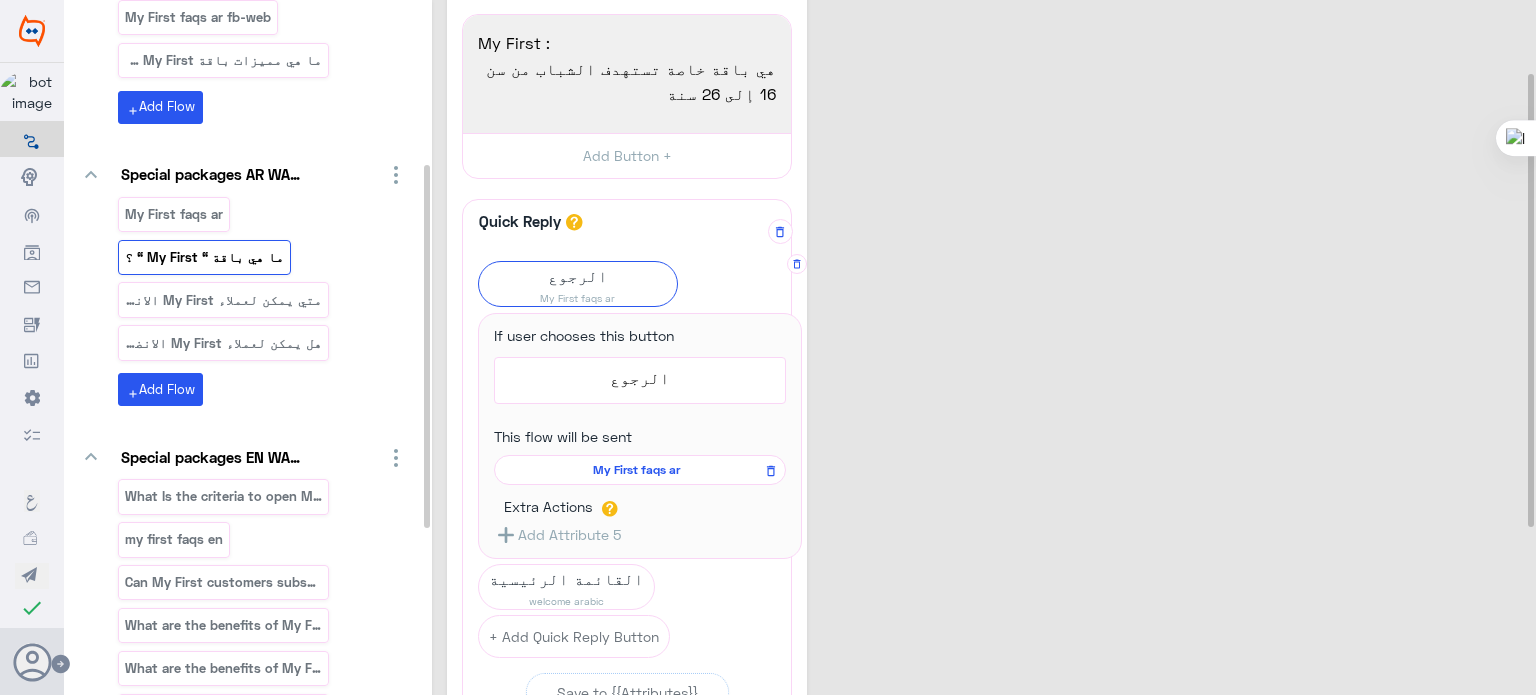 click on "My First faqs ar" at bounding box center (640, 470) 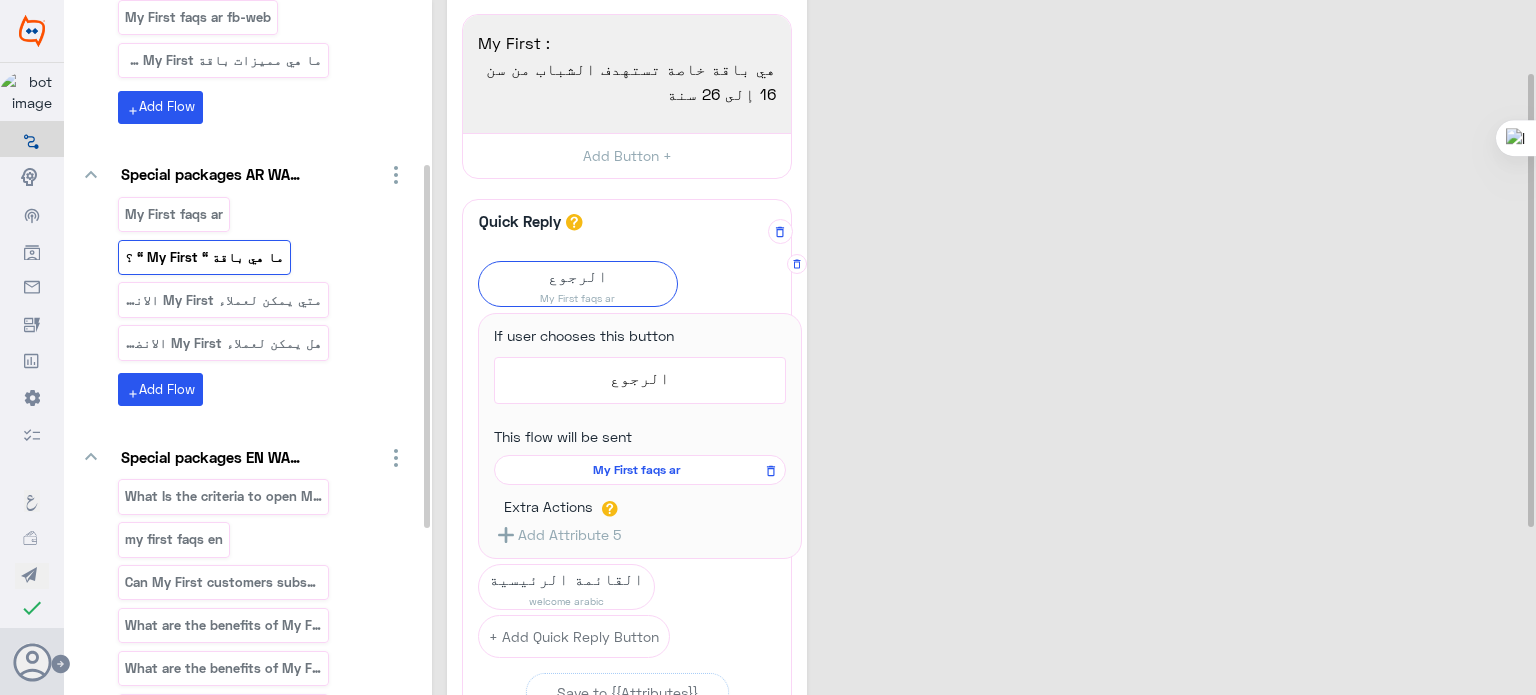 click on "My First faqs ar" at bounding box center [636, 470] 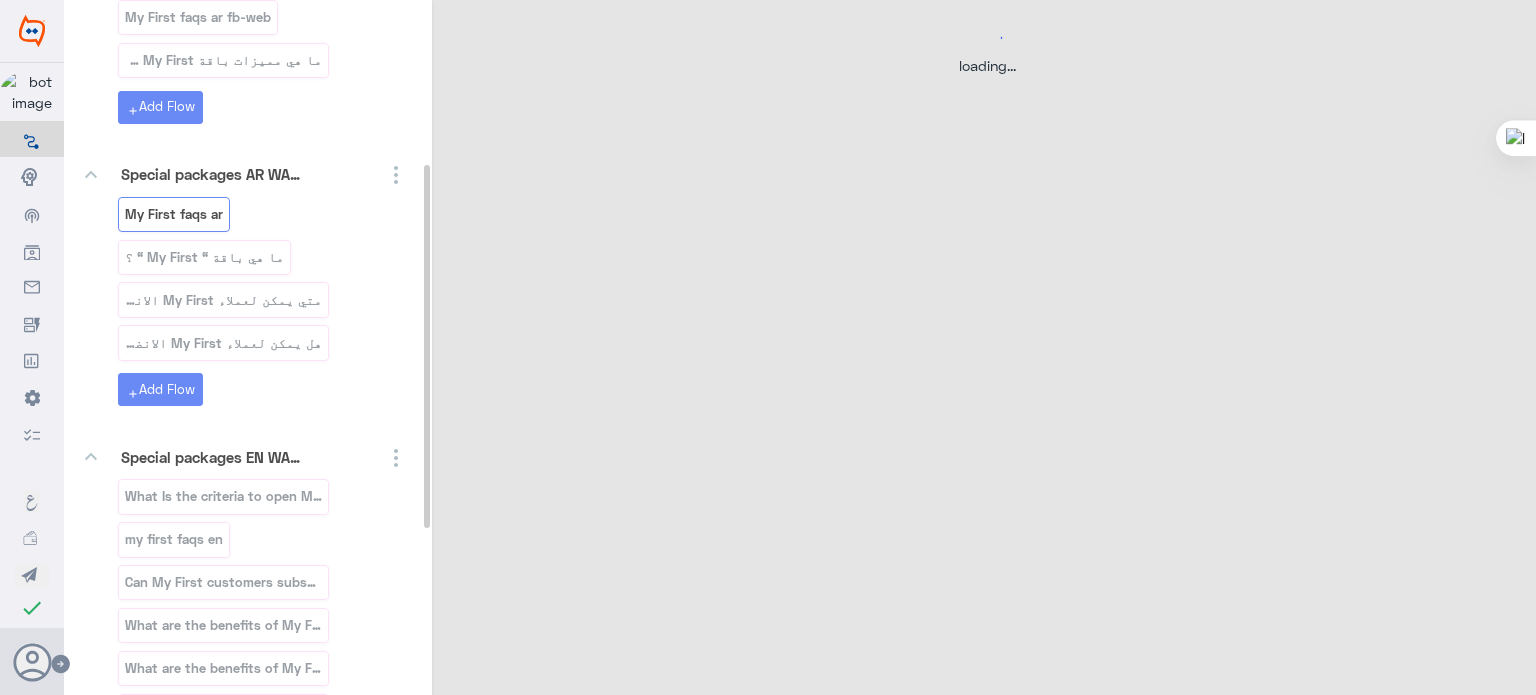 scroll, scrollTop: 0, scrollLeft: 0, axis: both 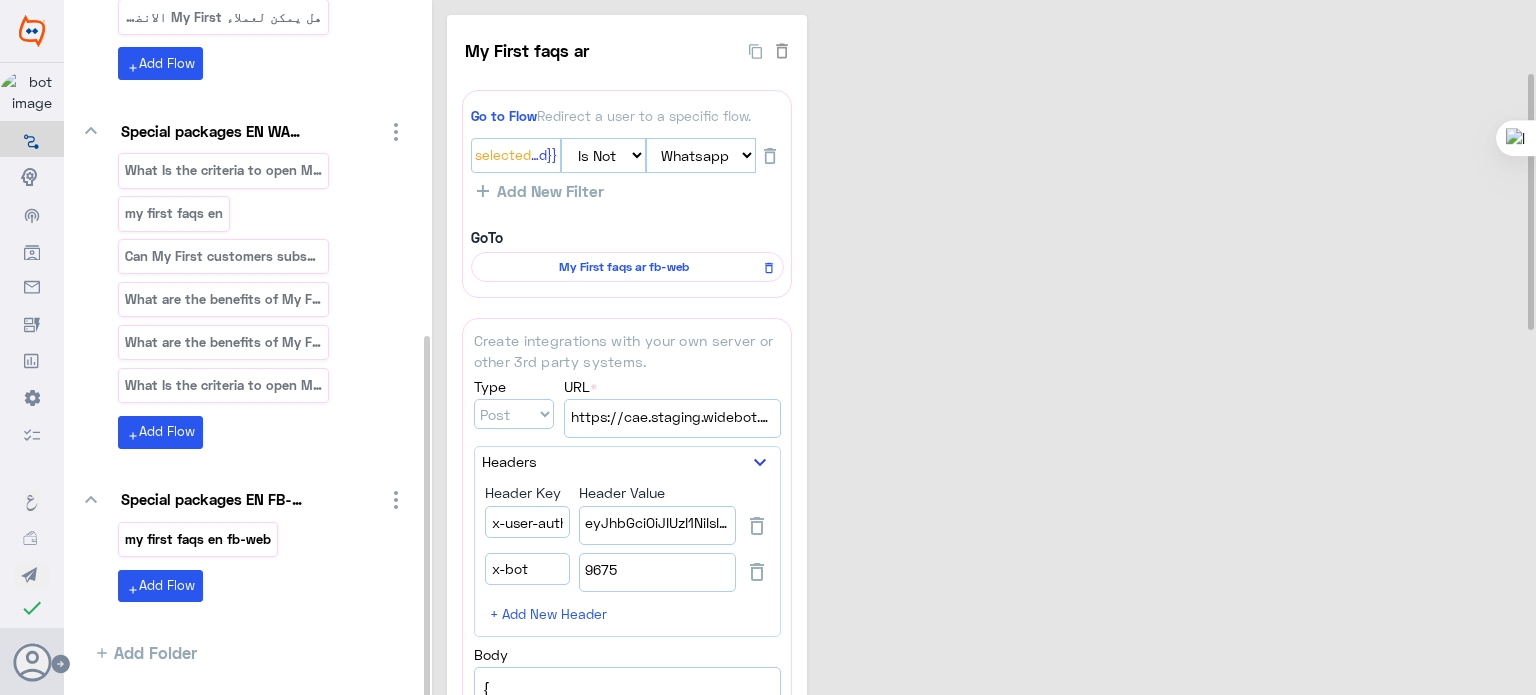click on "my first faqs en  fb-web" at bounding box center (198, 539) 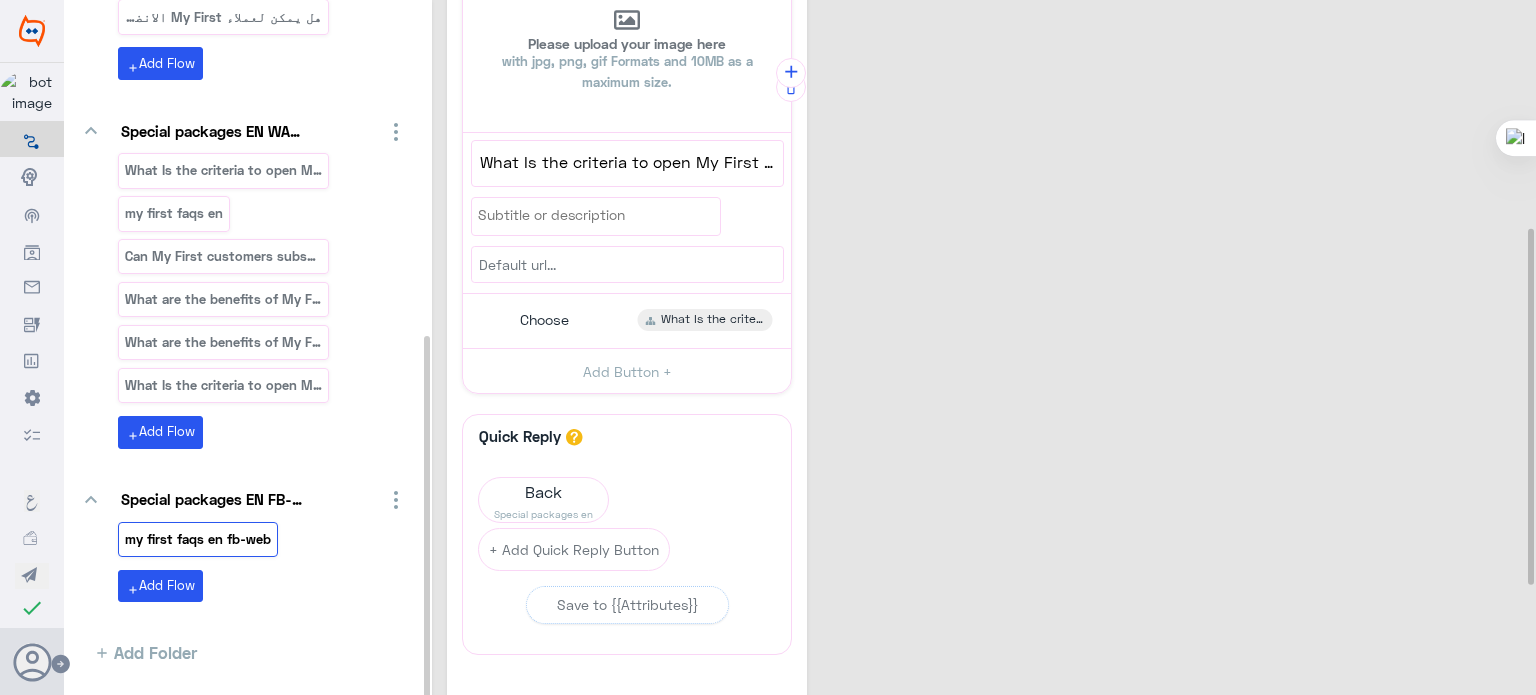 scroll, scrollTop: 476, scrollLeft: 0, axis: vertical 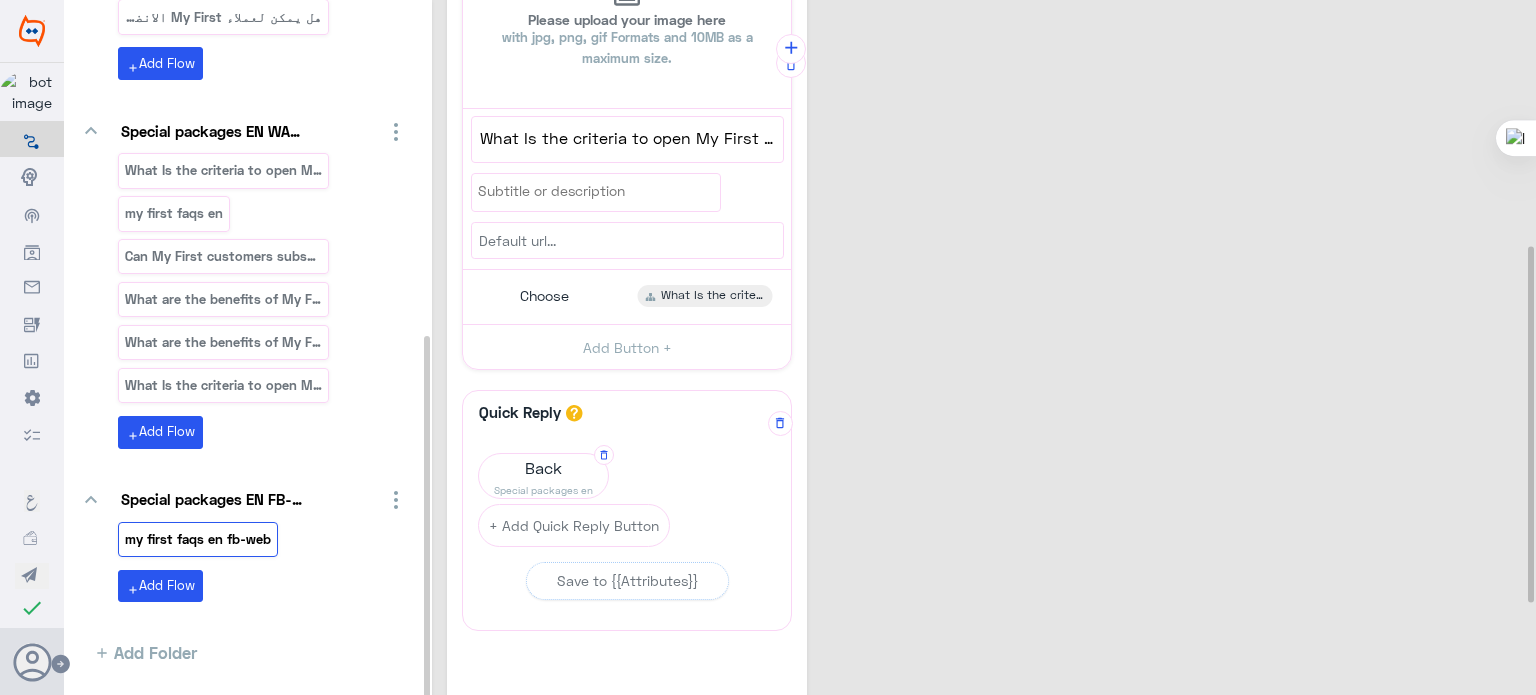 click on "Special packages en" at bounding box center [543, 490] 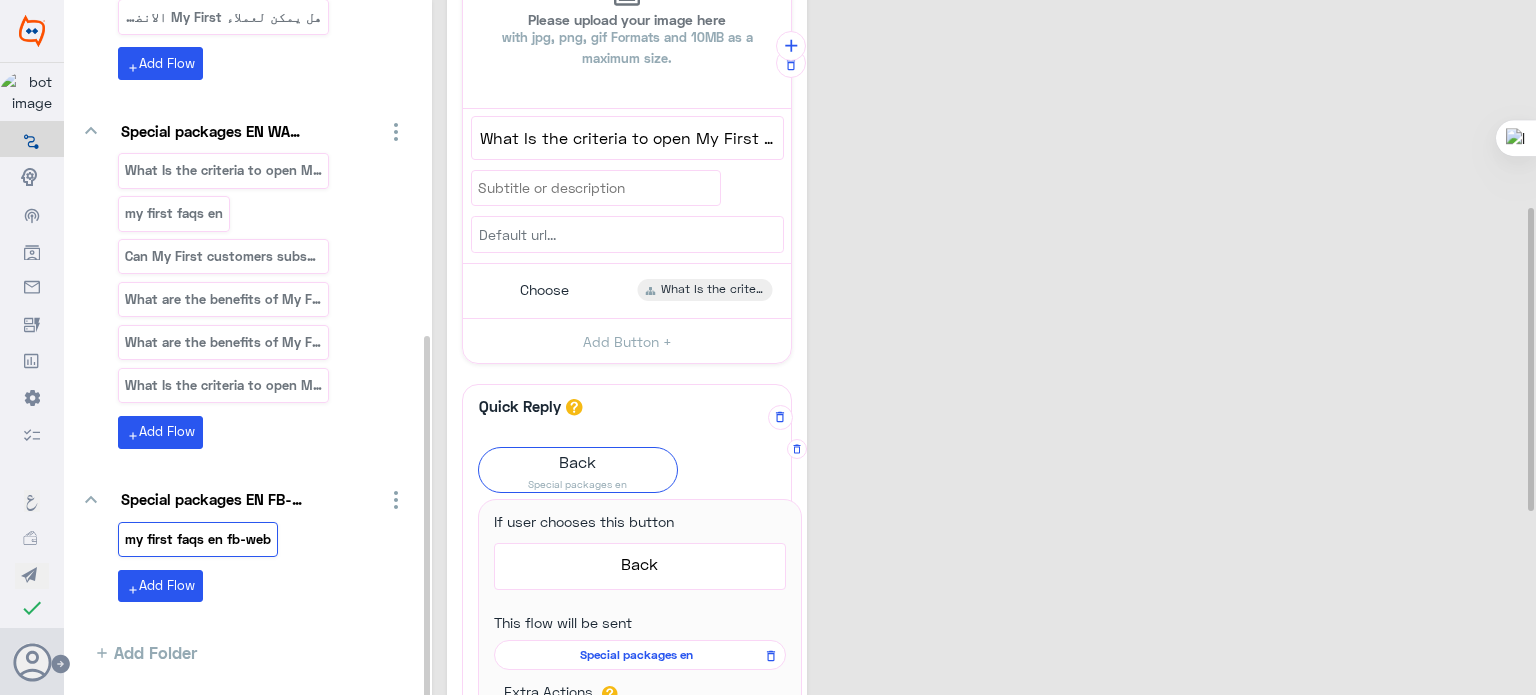 scroll, scrollTop: 474, scrollLeft: 0, axis: vertical 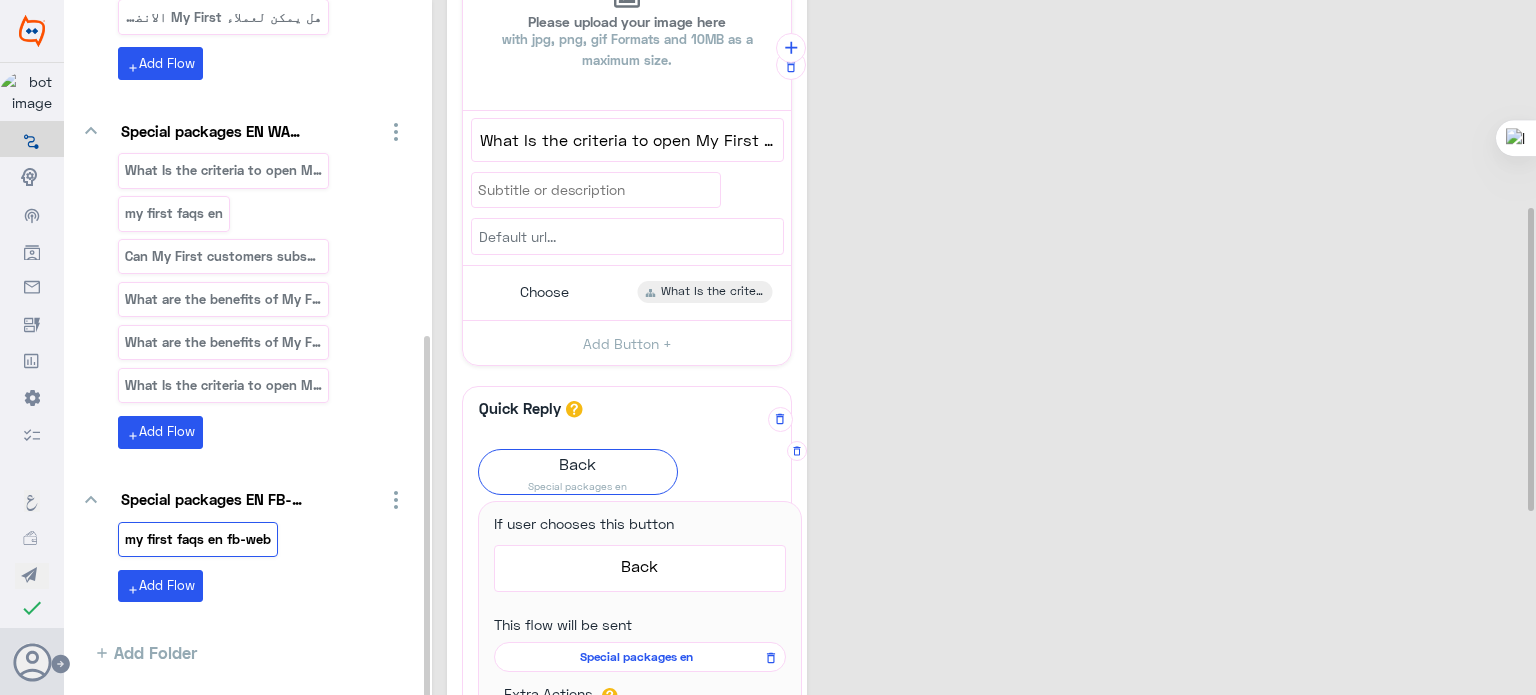 click on "Special packages en" at bounding box center (636, 657) 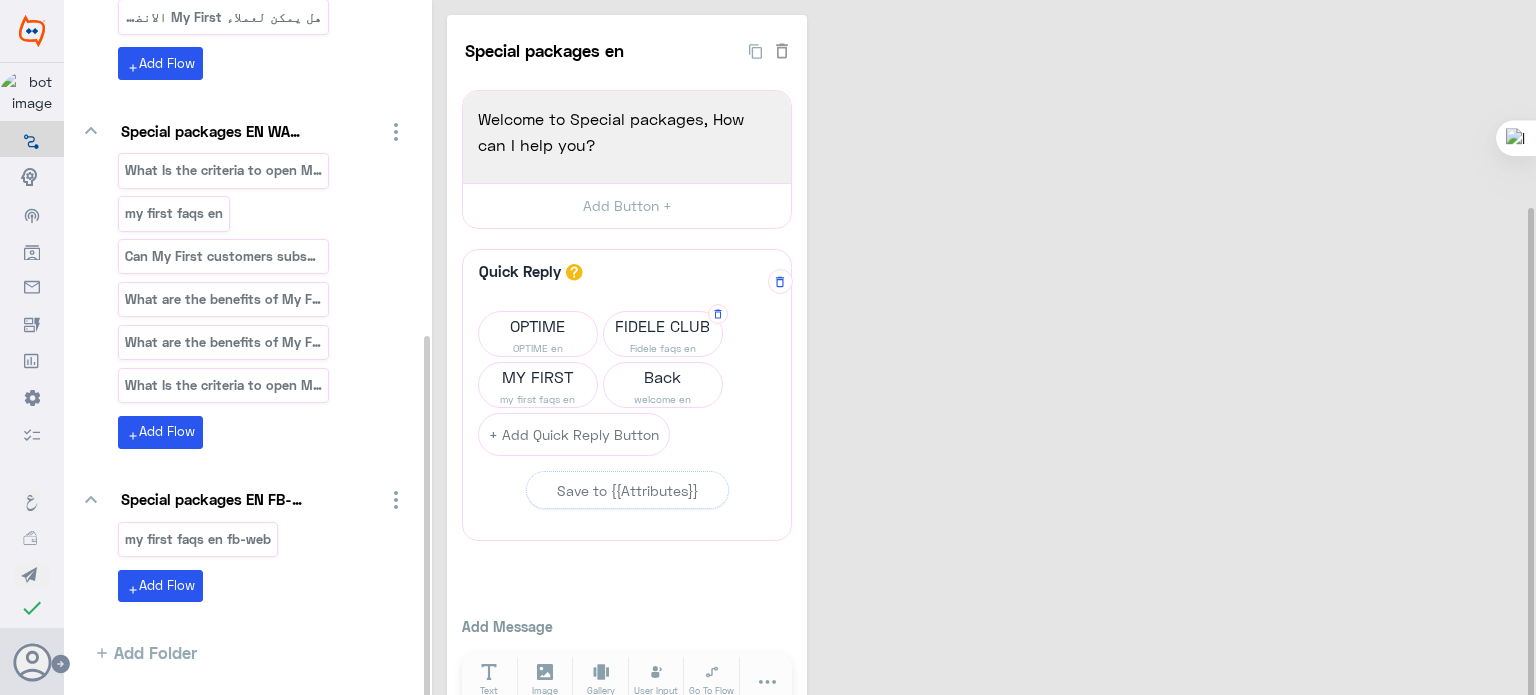 click on "Fidele faqs en" at bounding box center (538, 348) 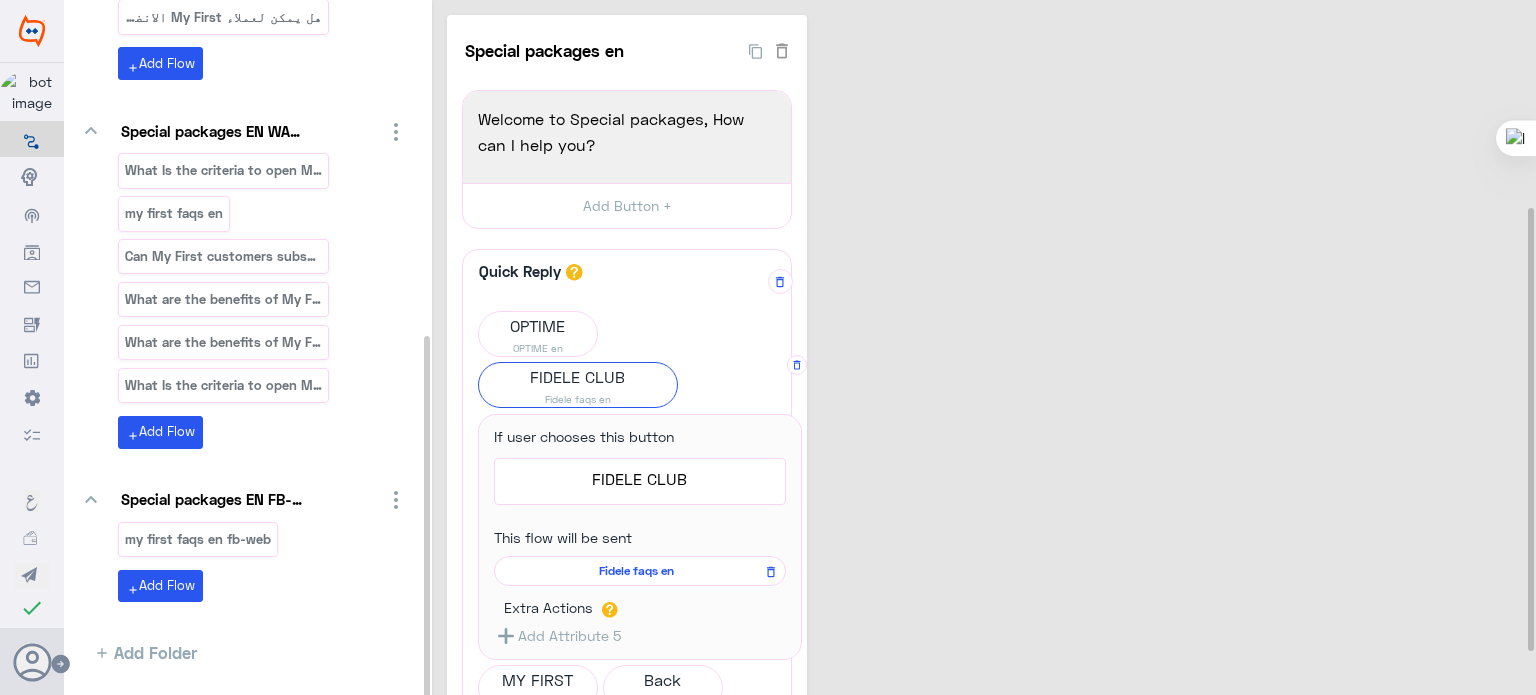 click on "Fidele faqs en" at bounding box center (640, 571) 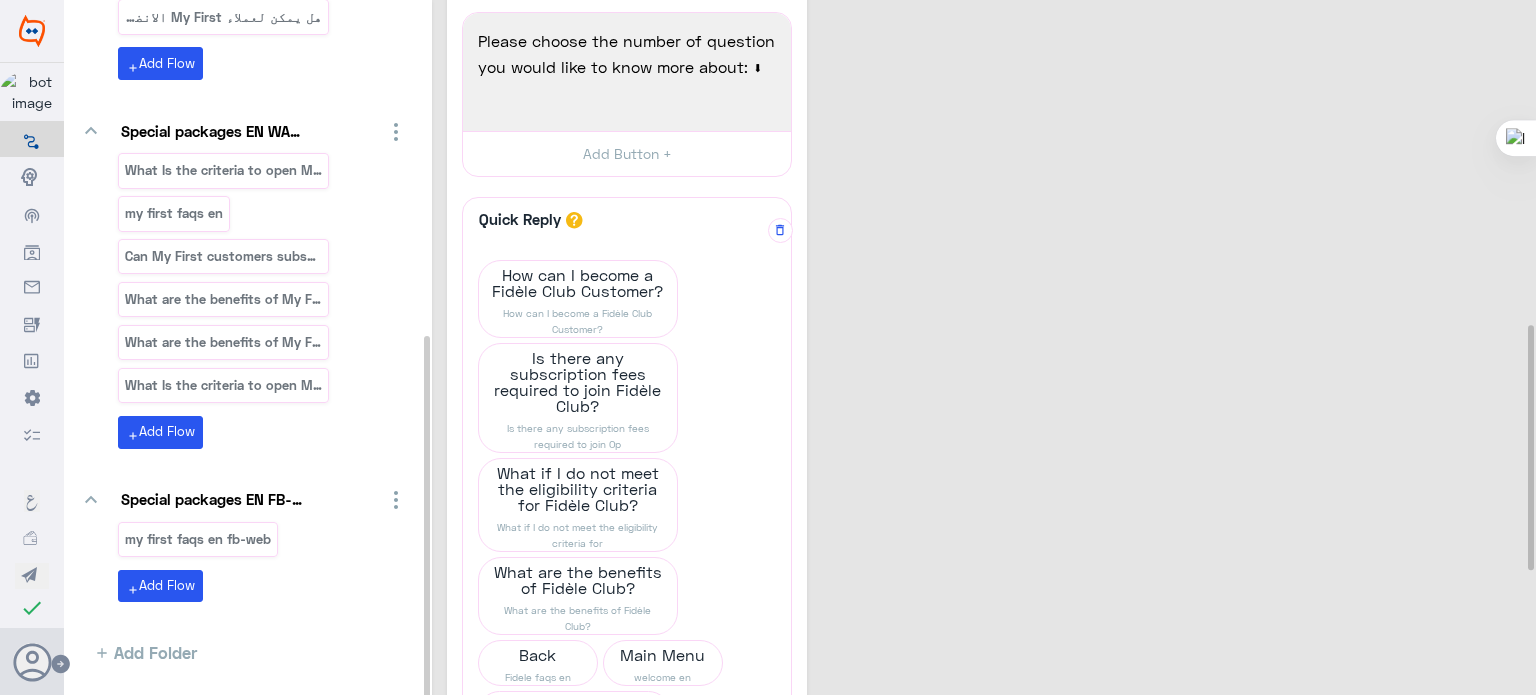 scroll, scrollTop: 898, scrollLeft: 0, axis: vertical 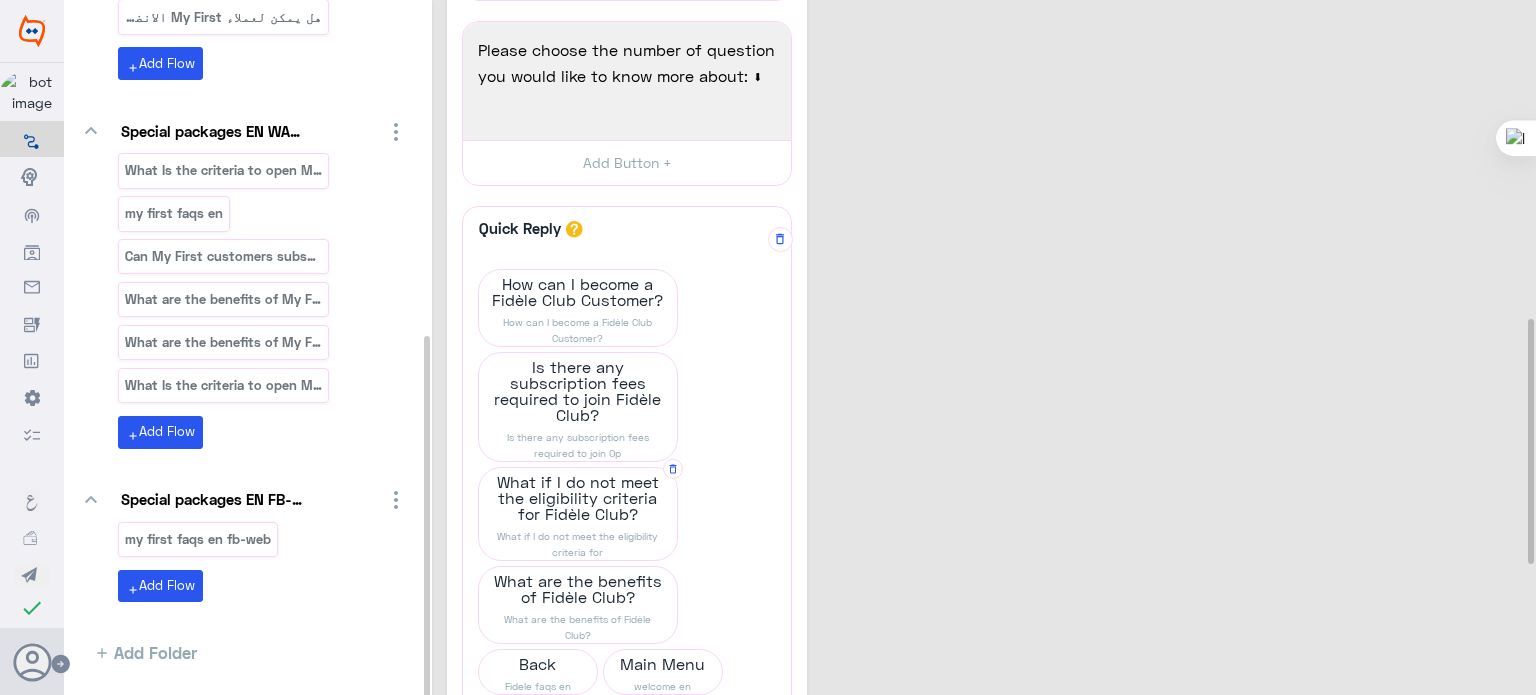 click on "What if I do not meet the eligibility criteria for Fidèle Club?" at bounding box center (578, 292) 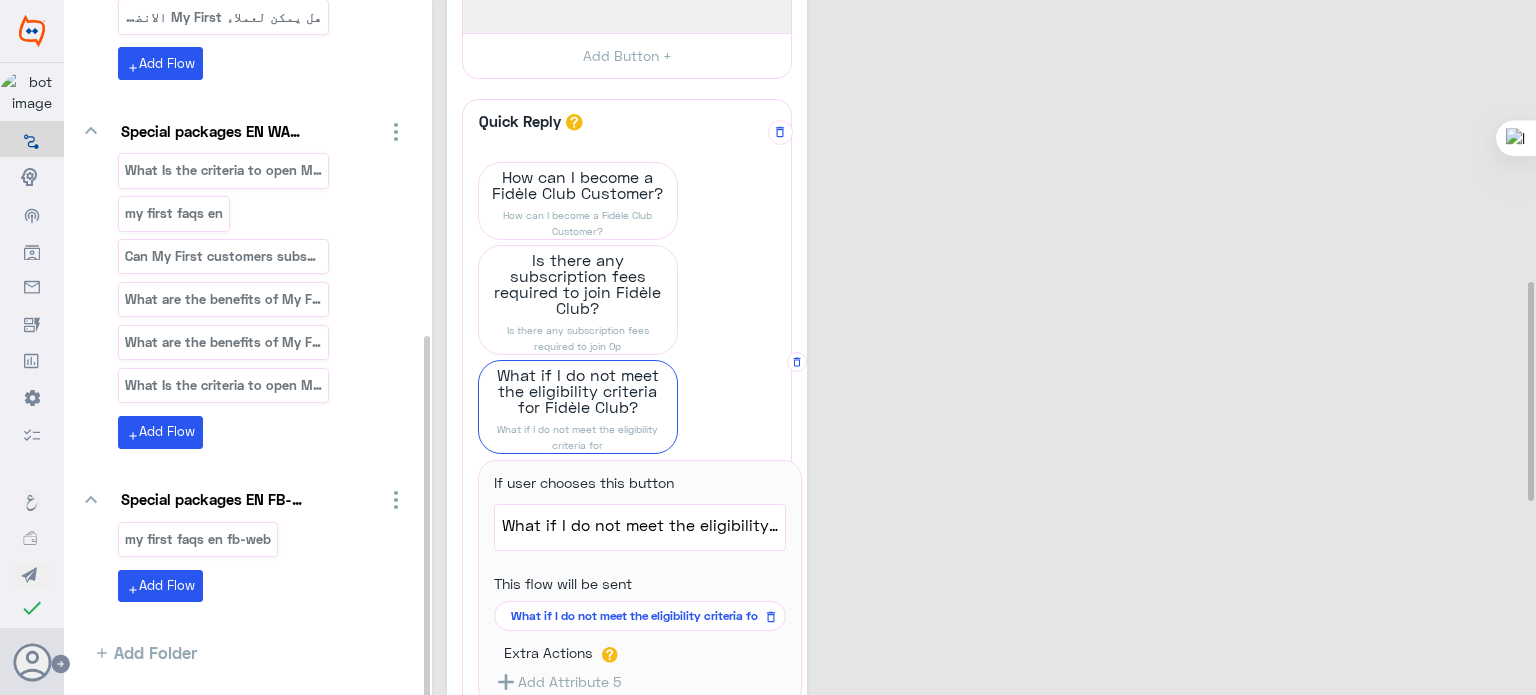 scroll, scrollTop: 1025, scrollLeft: 0, axis: vertical 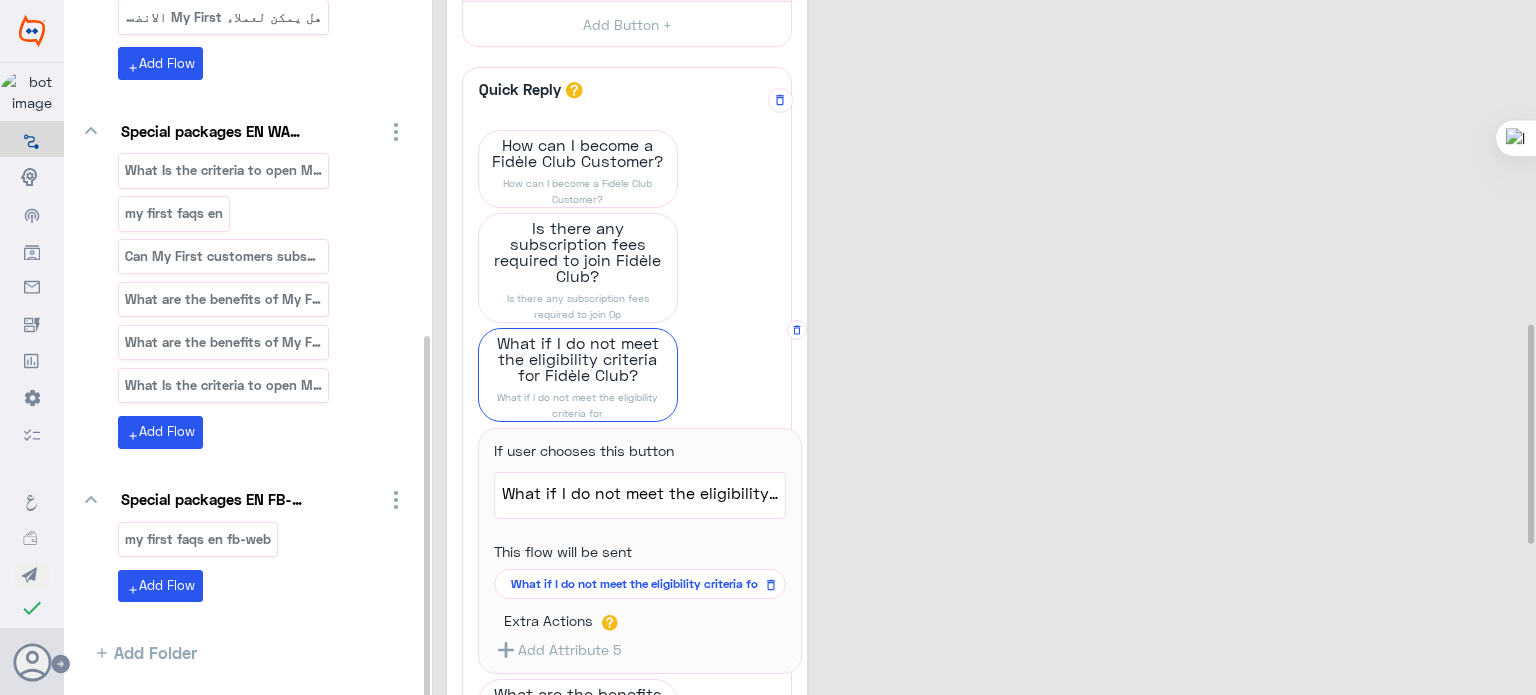 click on "What if I do not meet the eligibility criteria for" at bounding box center [636, 584] 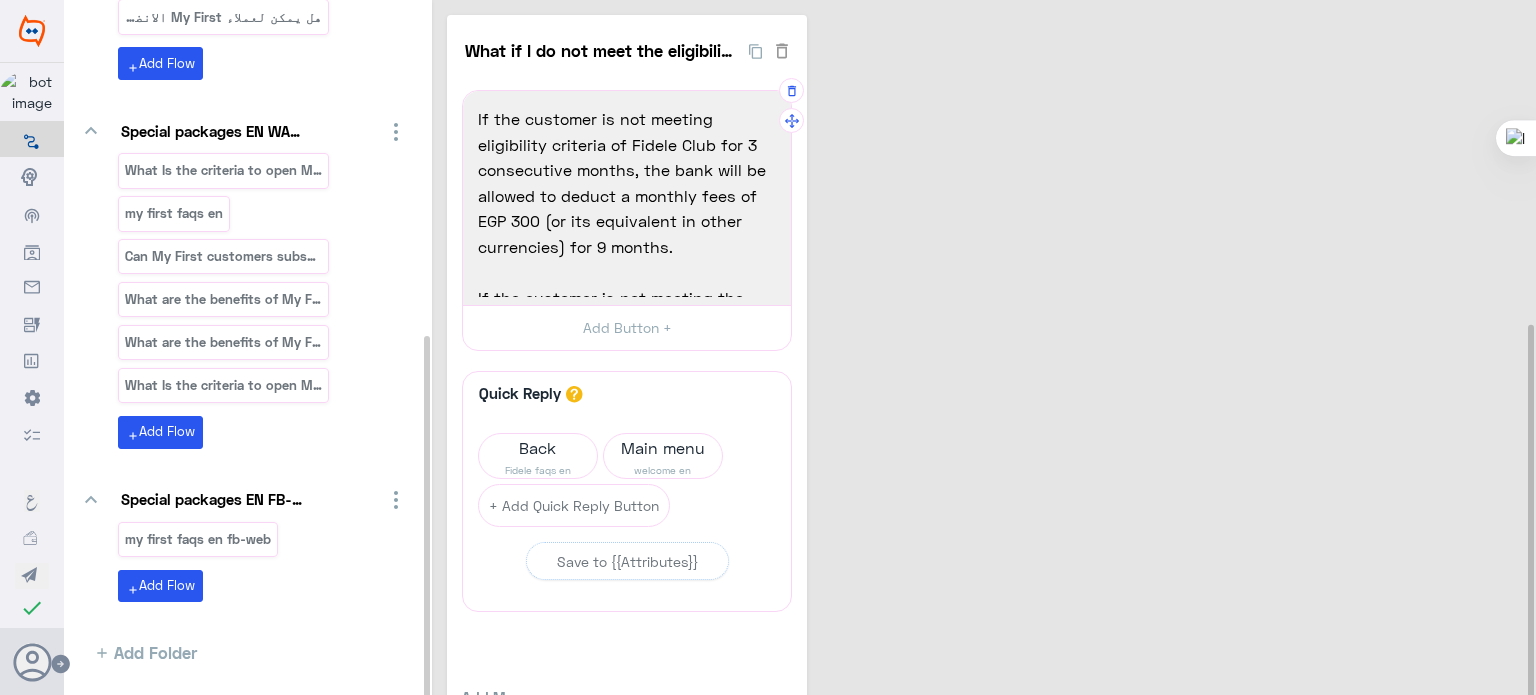 scroll, scrollTop: 131, scrollLeft: 0, axis: vertical 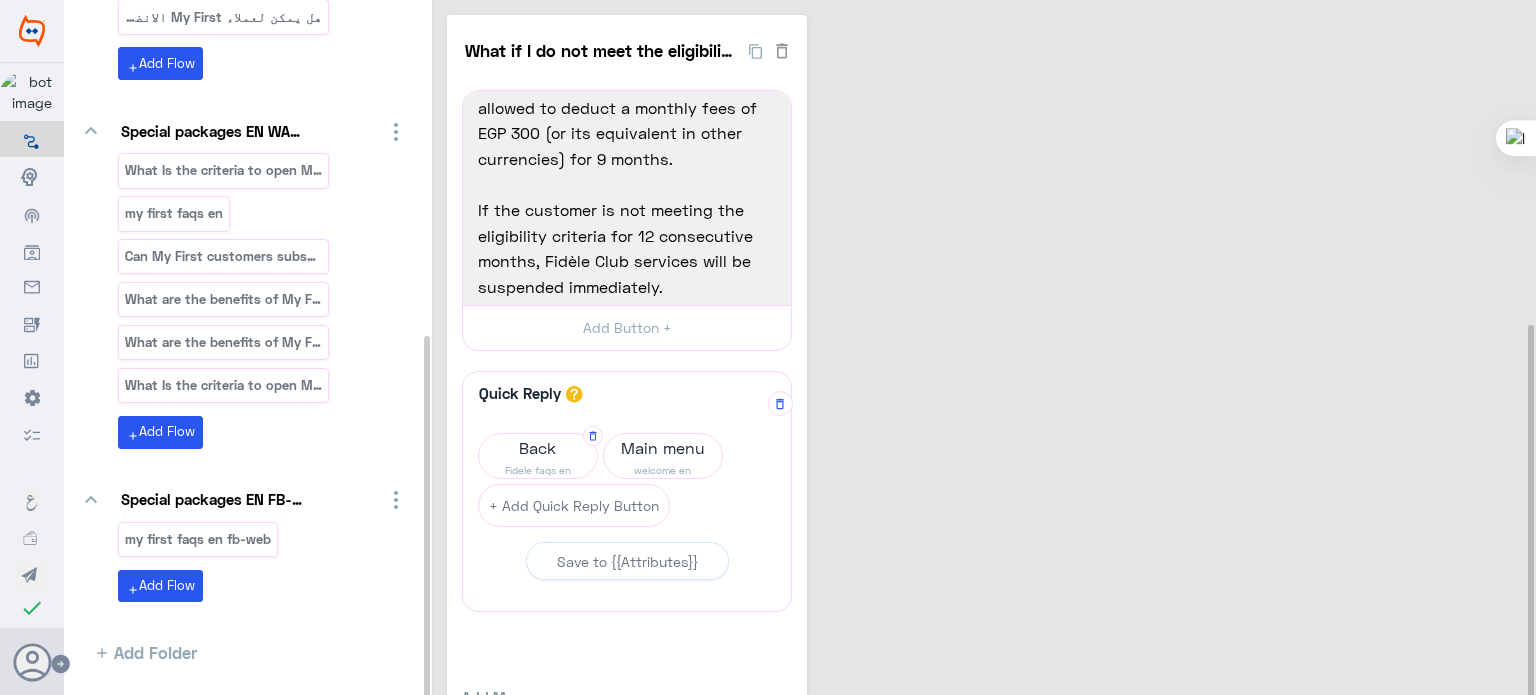 click on "Fidele faqs en" at bounding box center (538, 470) 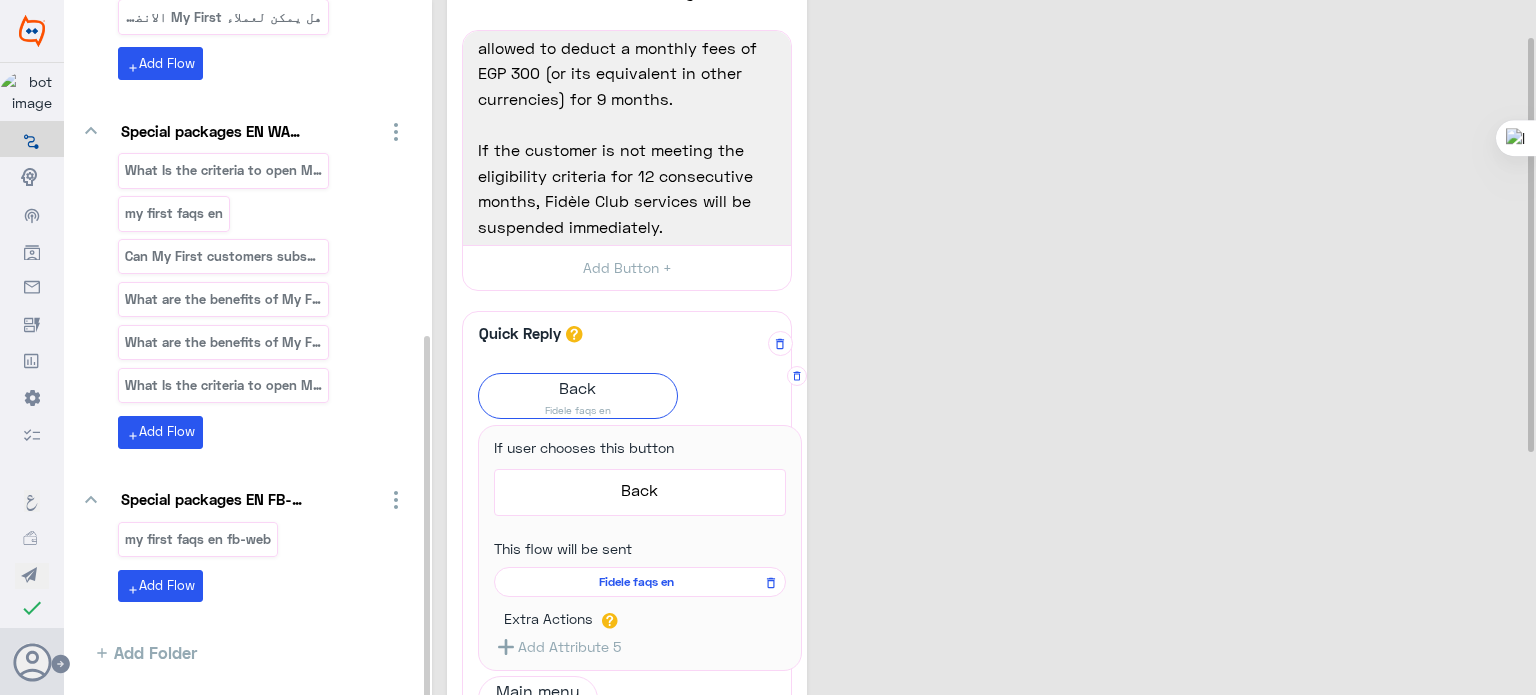 scroll, scrollTop: 64, scrollLeft: 0, axis: vertical 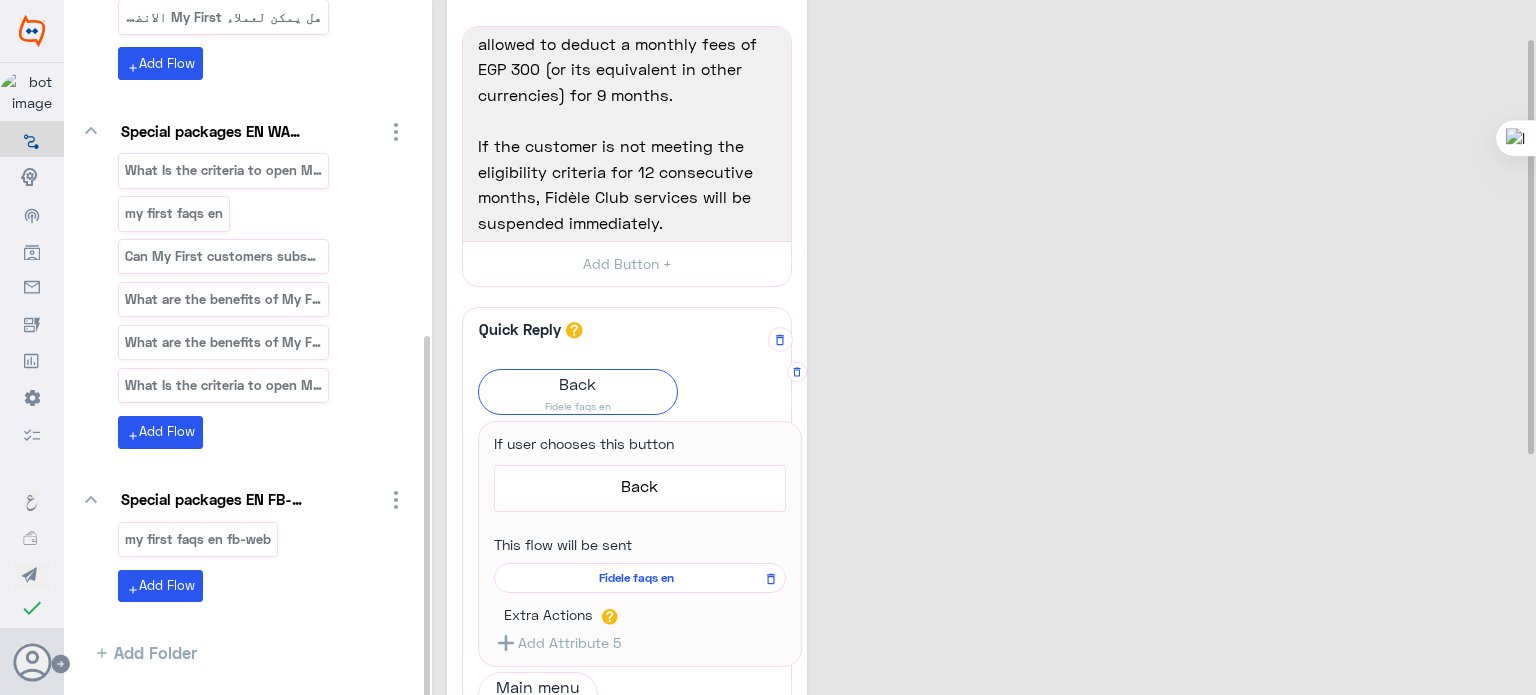 click on "Fidele faqs en" at bounding box center (636, 578) 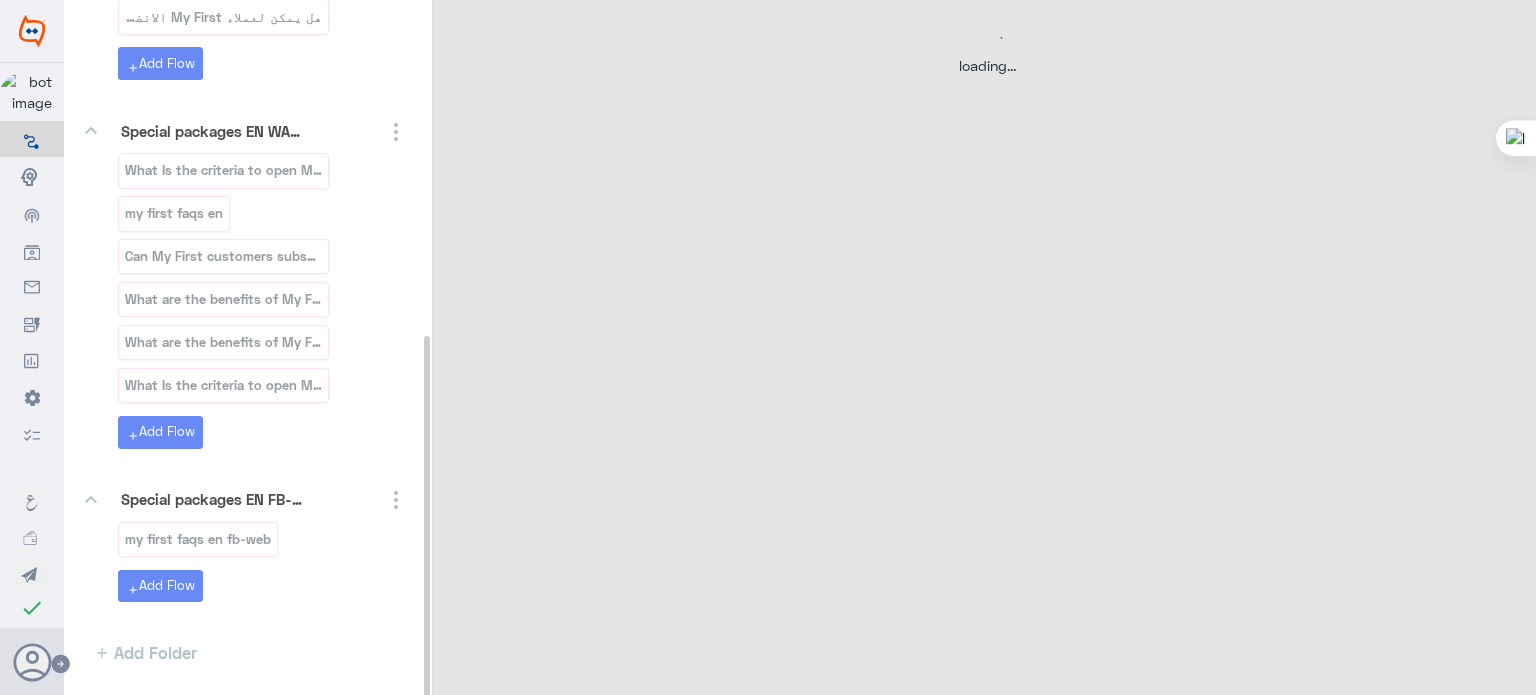 scroll, scrollTop: 0, scrollLeft: 0, axis: both 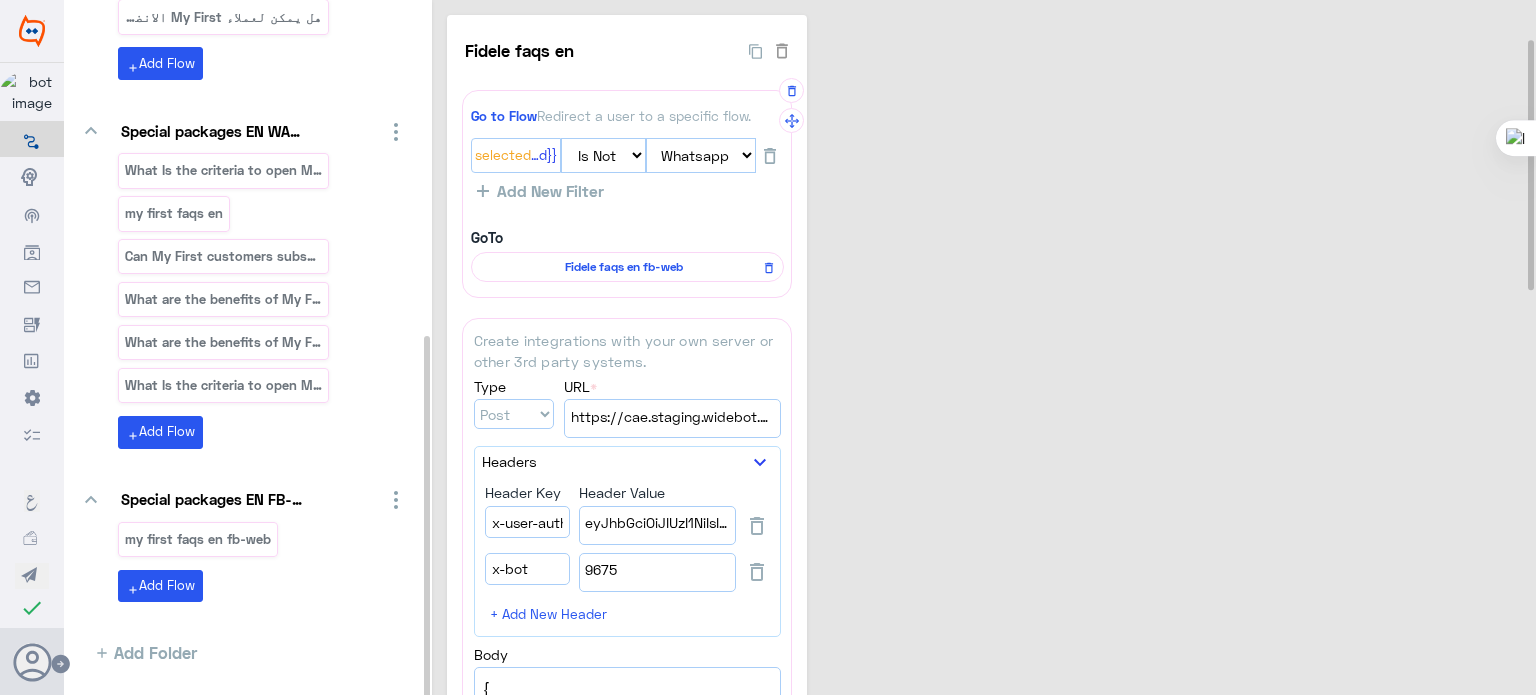 click on "Fidele faqs en fb-web" at bounding box center [624, 267] 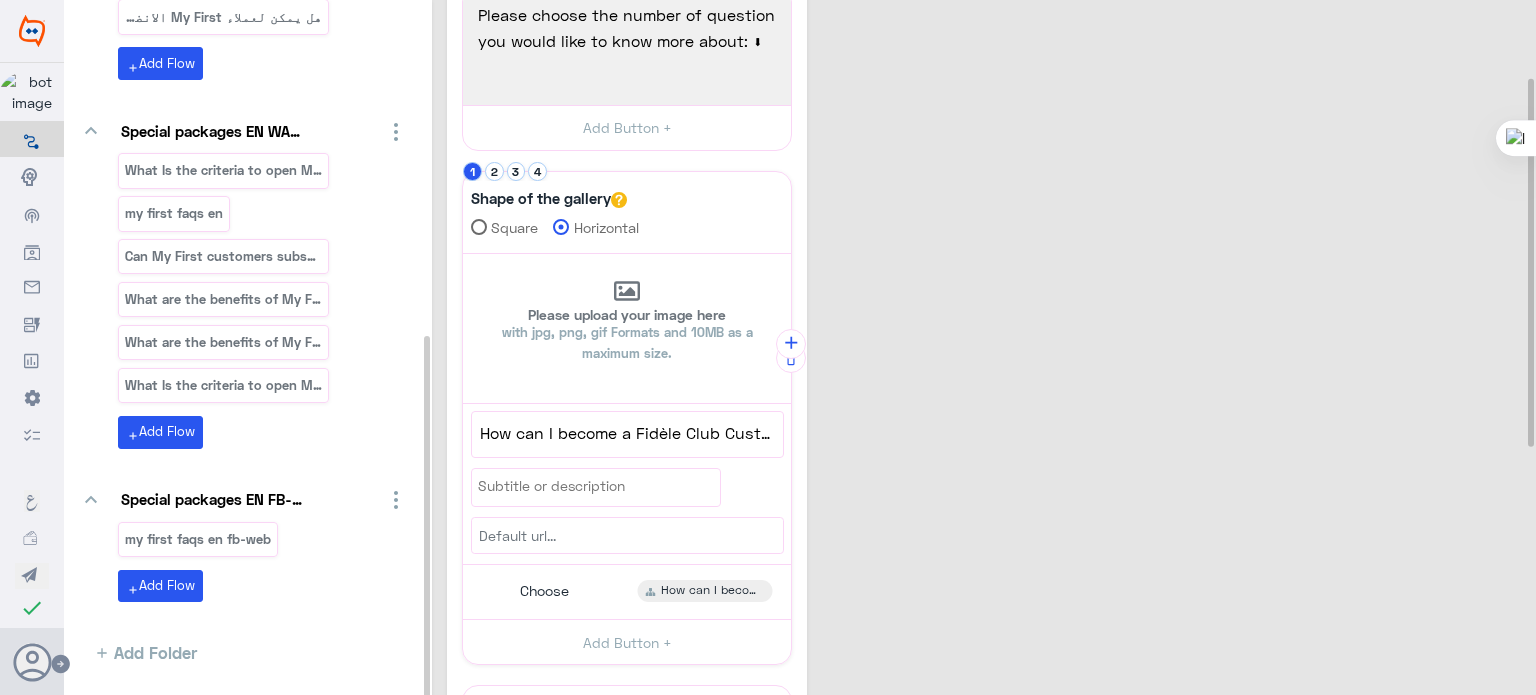 scroll, scrollTop: 150, scrollLeft: 0, axis: vertical 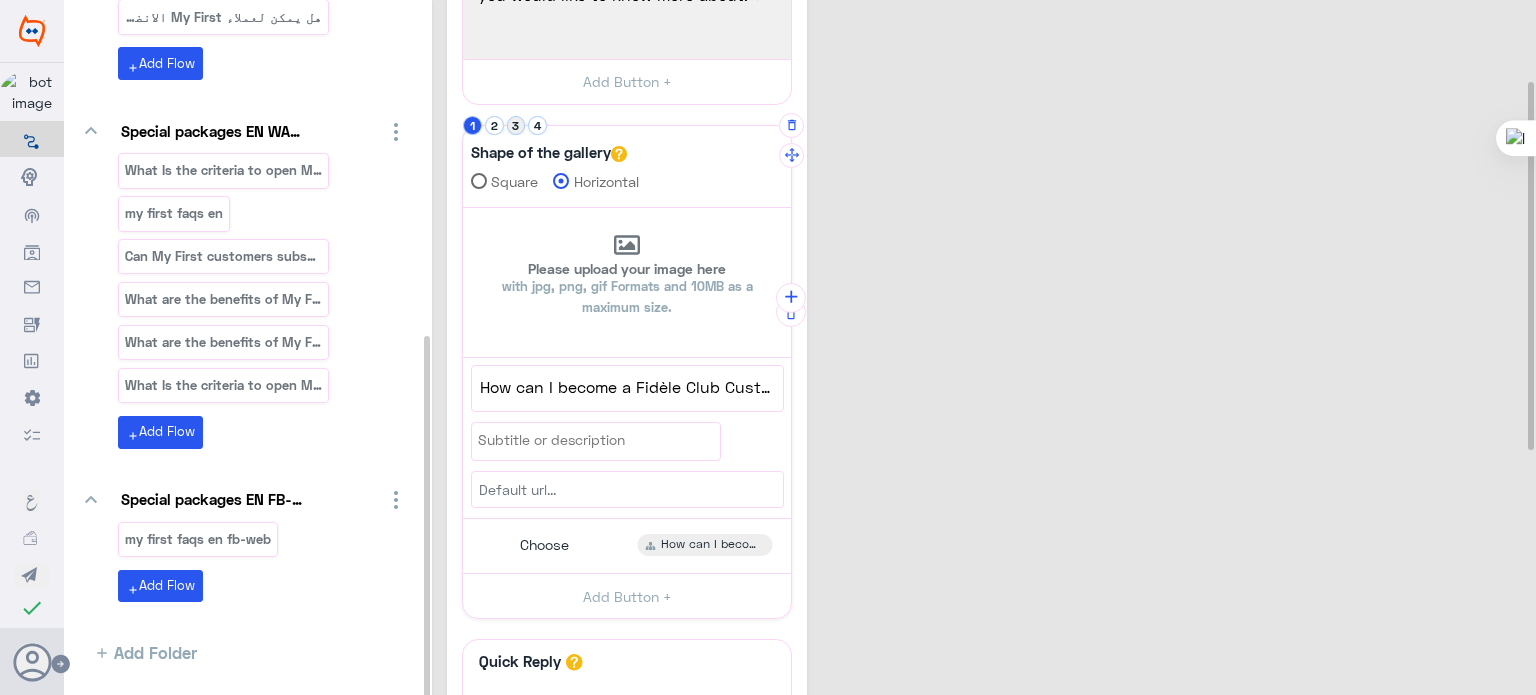click on "3" at bounding box center (472, 125) 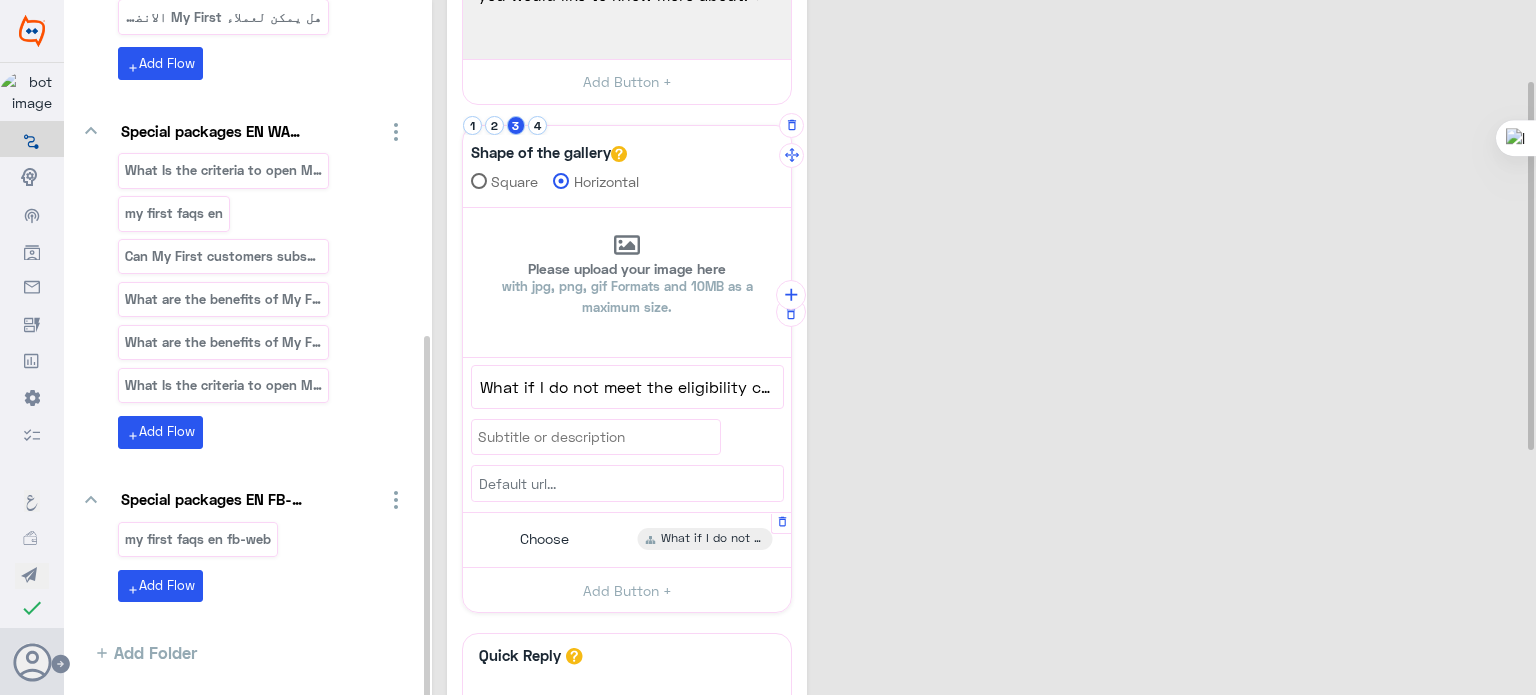 click on "Choose  What if I do not meet the eligibility criteria for" at bounding box center (627, 540) 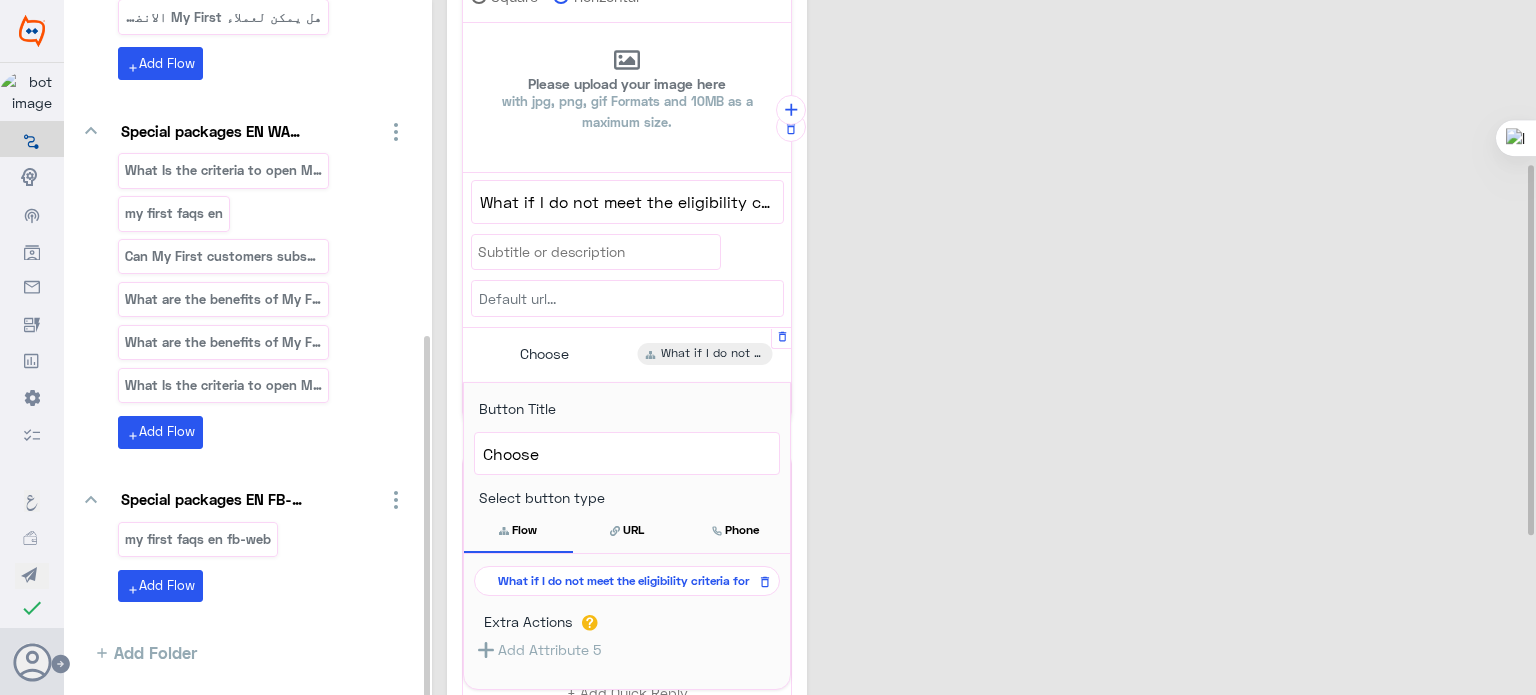 scroll, scrollTop: 339, scrollLeft: 0, axis: vertical 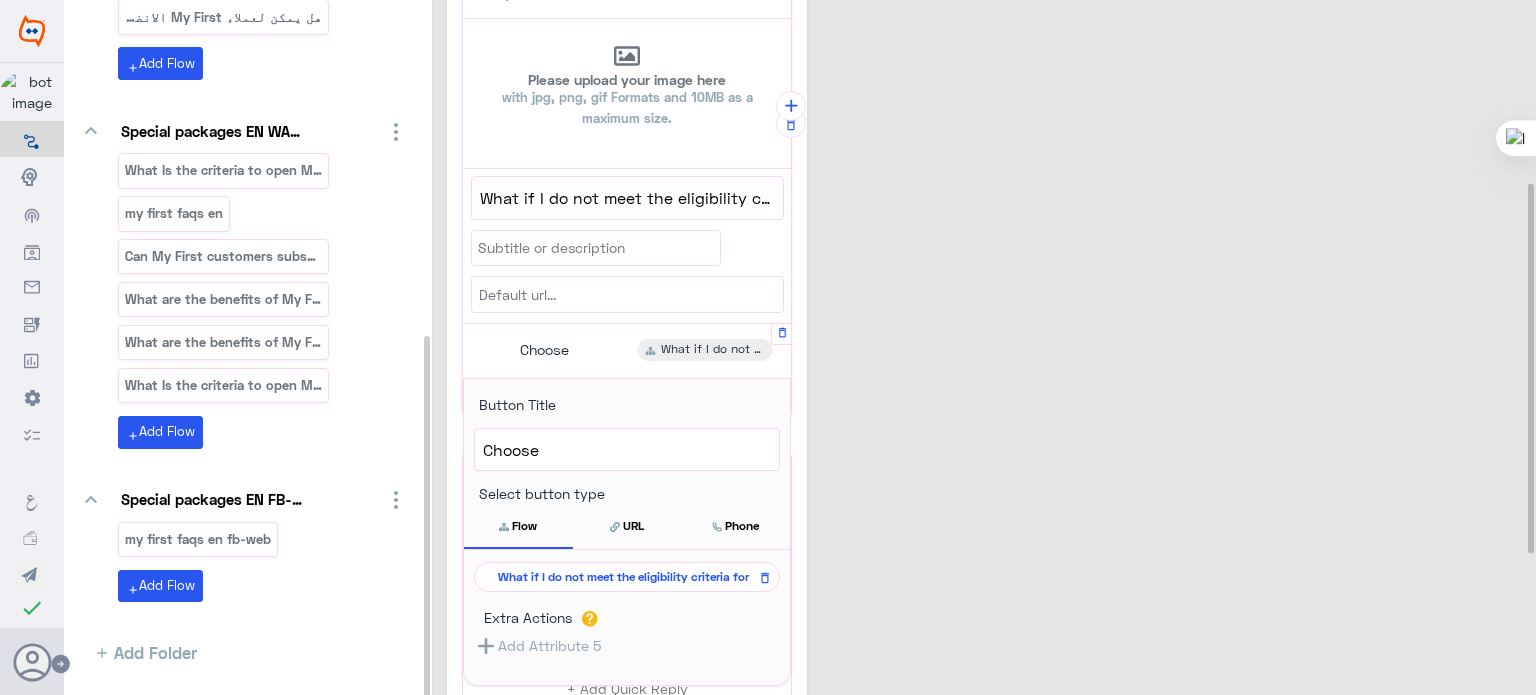 click on "What if I do not meet the eligibility criteria for" at bounding box center (623, 577) 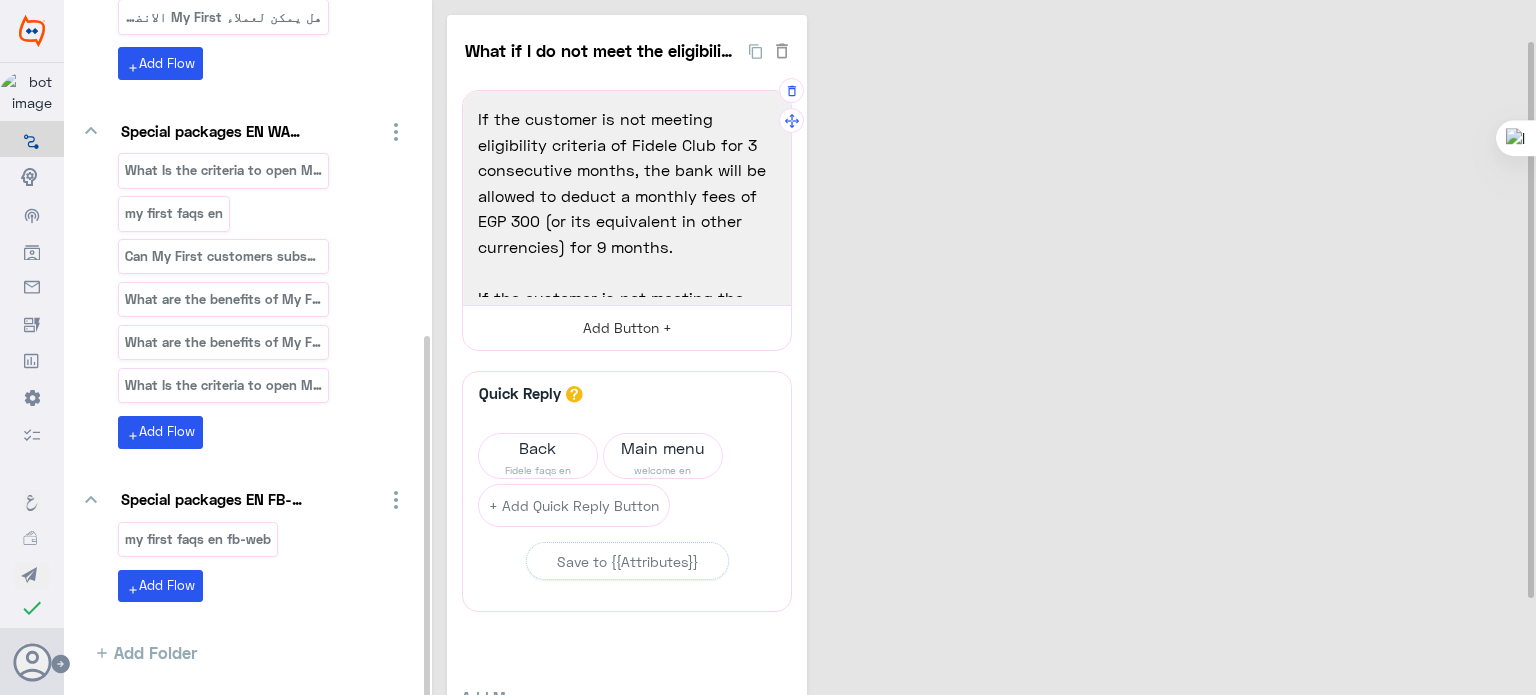 scroll, scrollTop: 48, scrollLeft: 0, axis: vertical 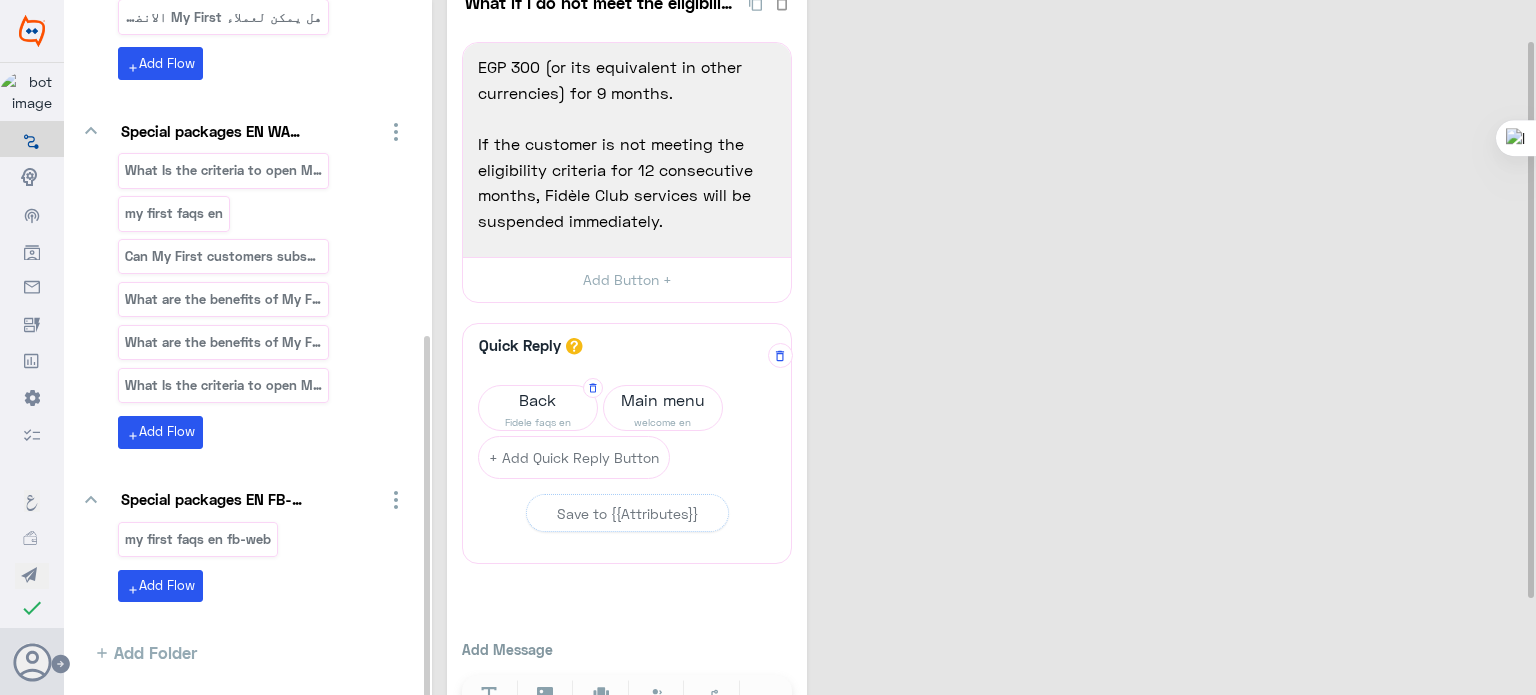 click on "Back" at bounding box center [538, 400] 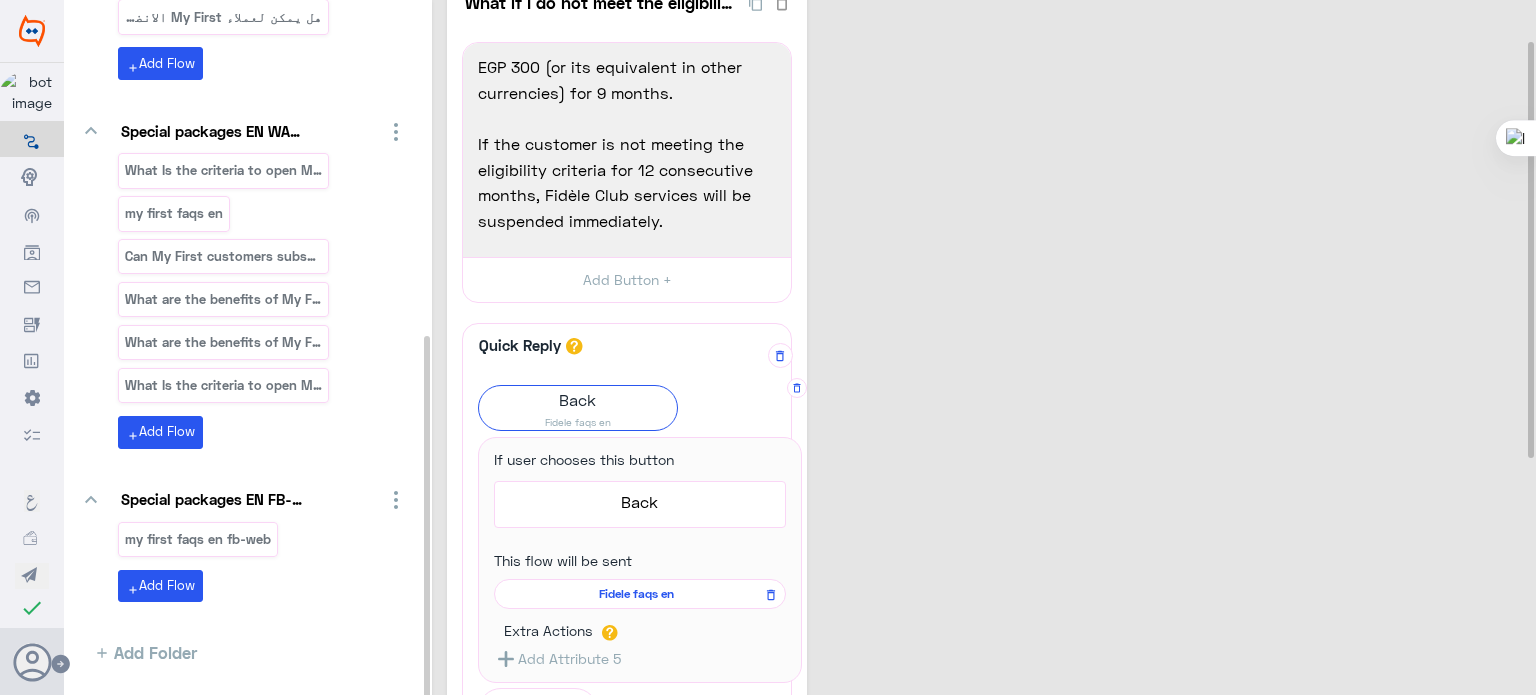 click on "Fidele faqs en" at bounding box center (636, 594) 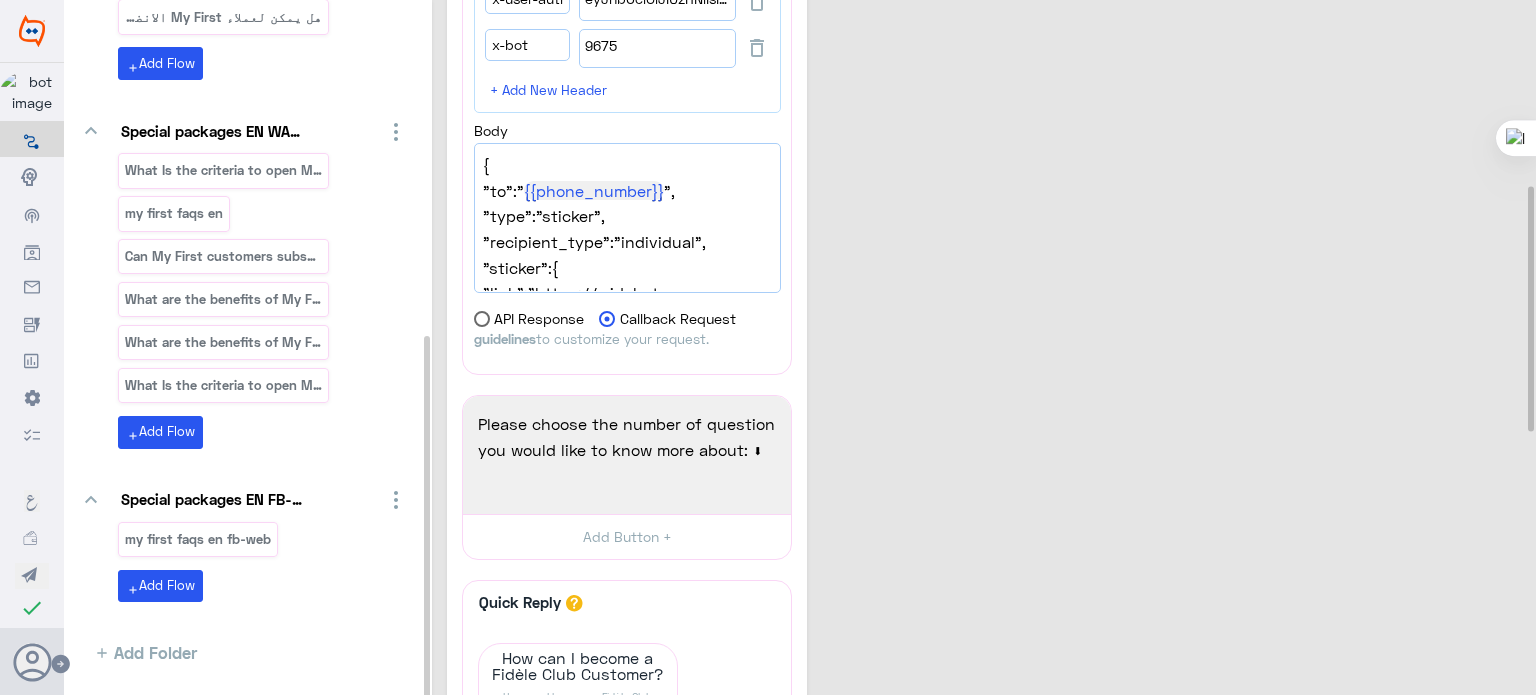 scroll, scrollTop: 526, scrollLeft: 0, axis: vertical 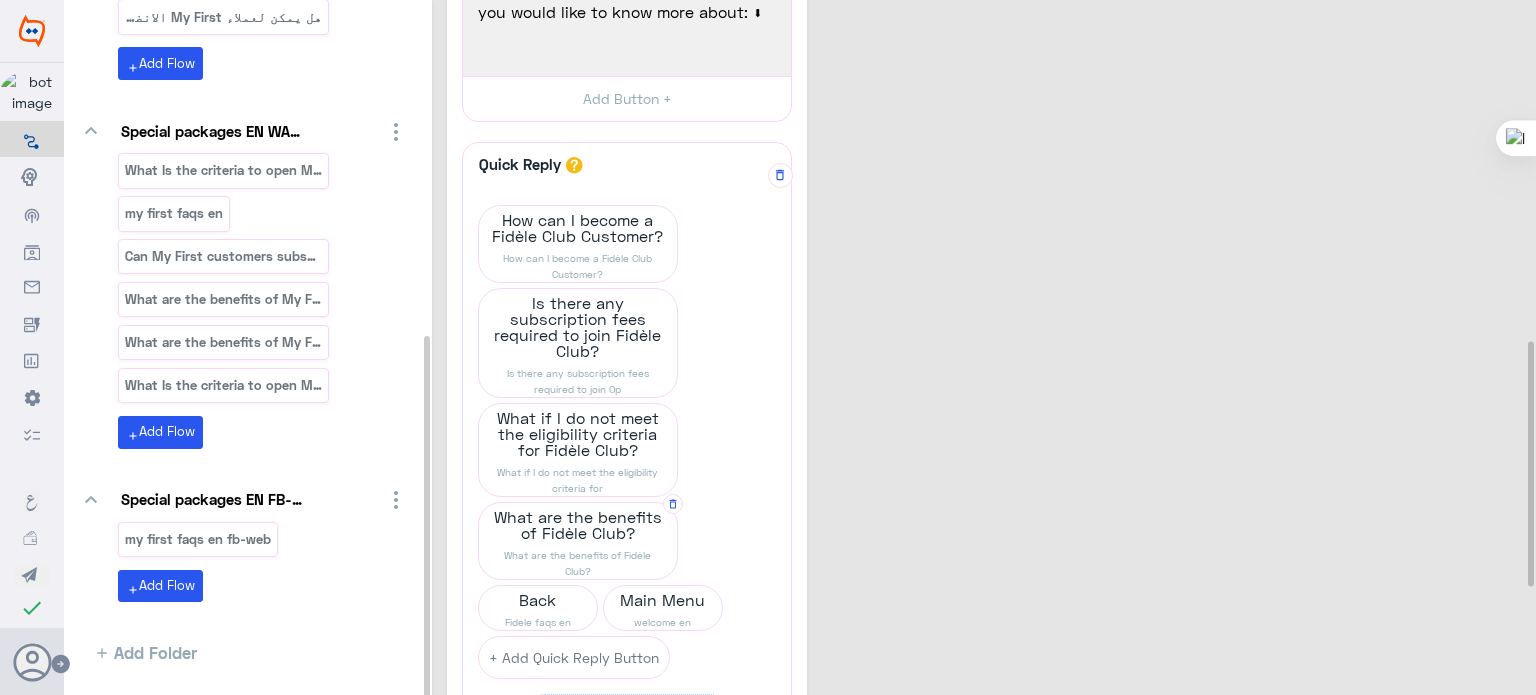 click on "What are the benefits of Fidèle Club?" at bounding box center (578, 228) 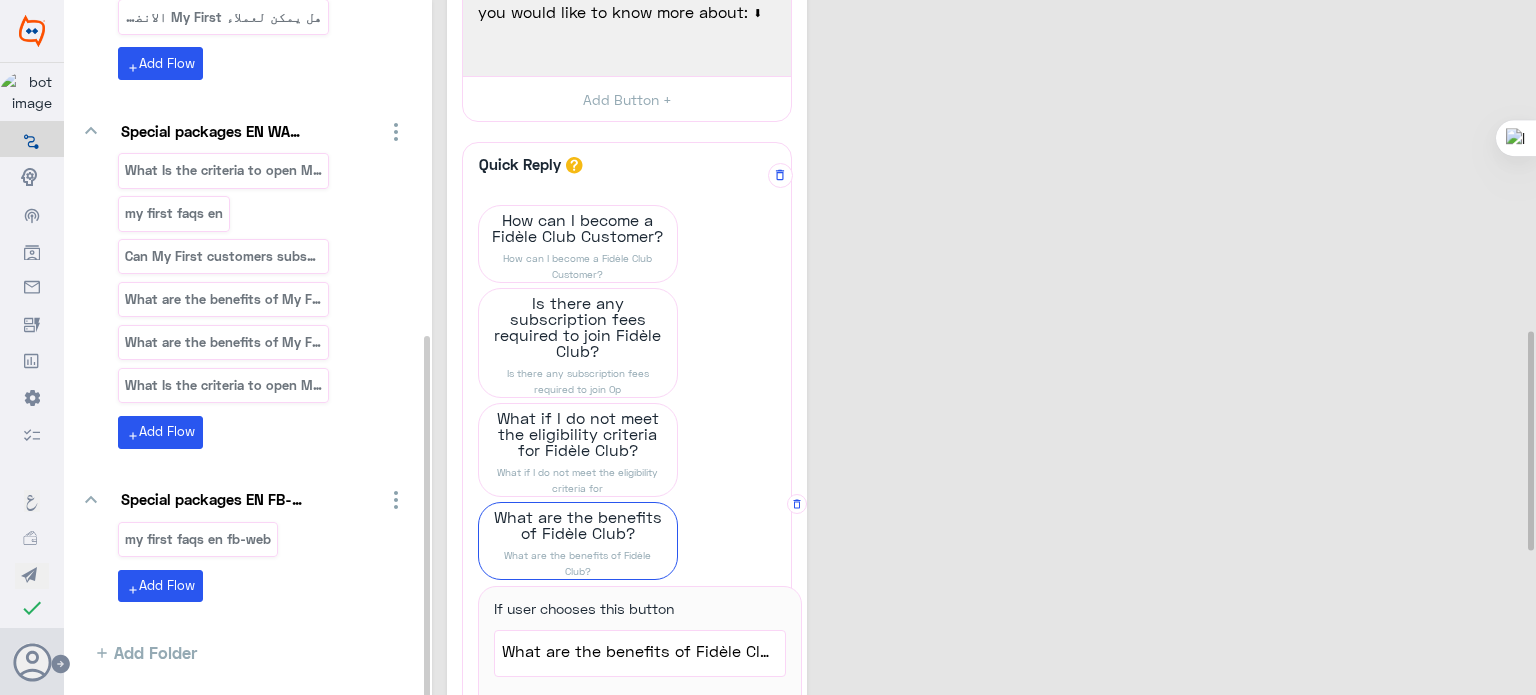 scroll, scrollTop: 1066, scrollLeft: 0, axis: vertical 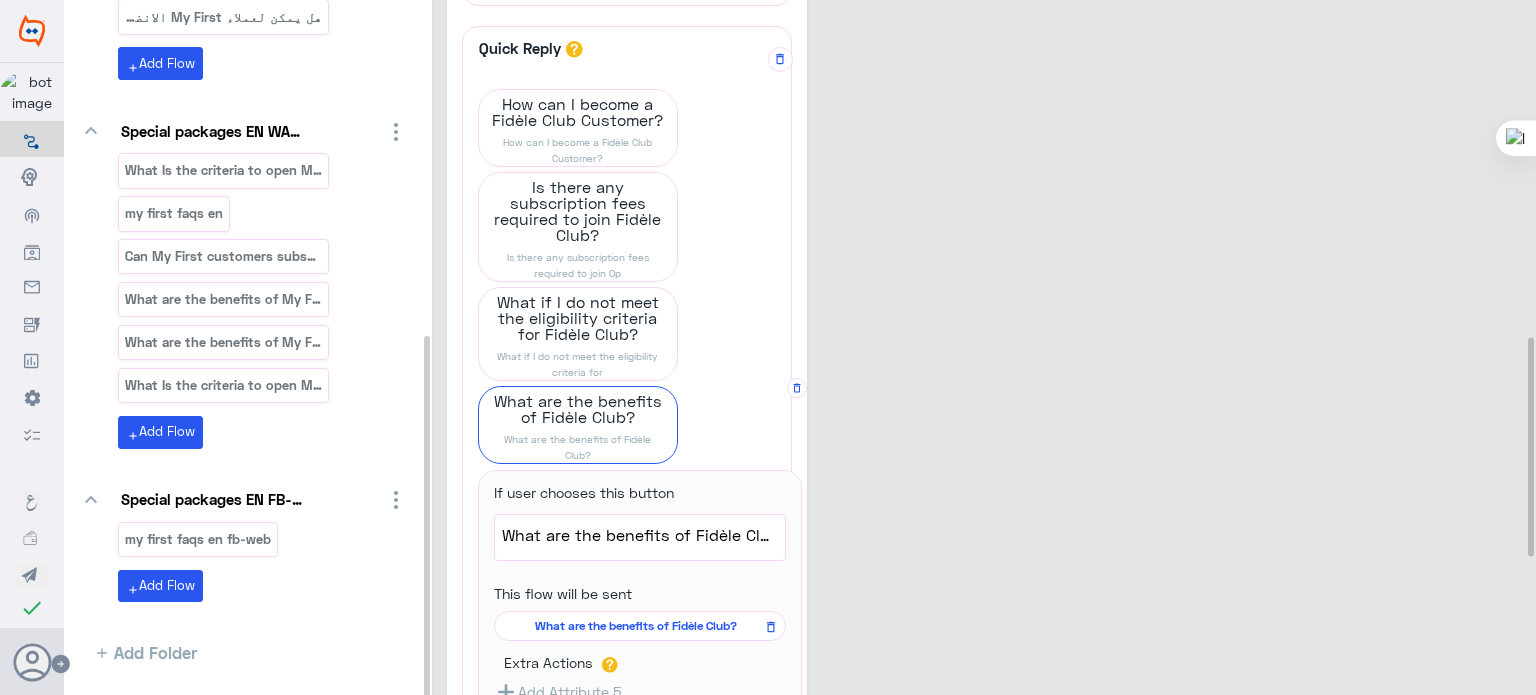 click on "What are the benefits of Fidèle Club?" at bounding box center (636, 626) 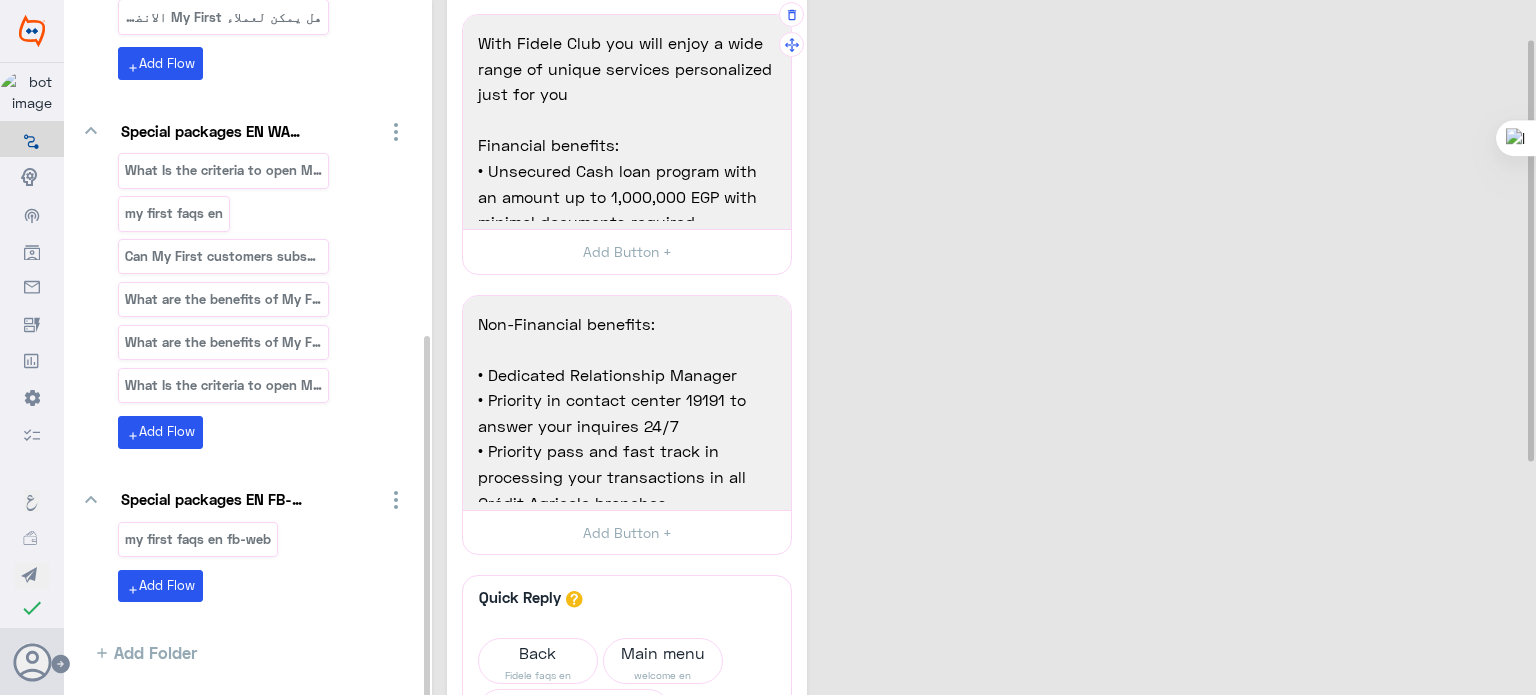 scroll, scrollTop: 78, scrollLeft: 0, axis: vertical 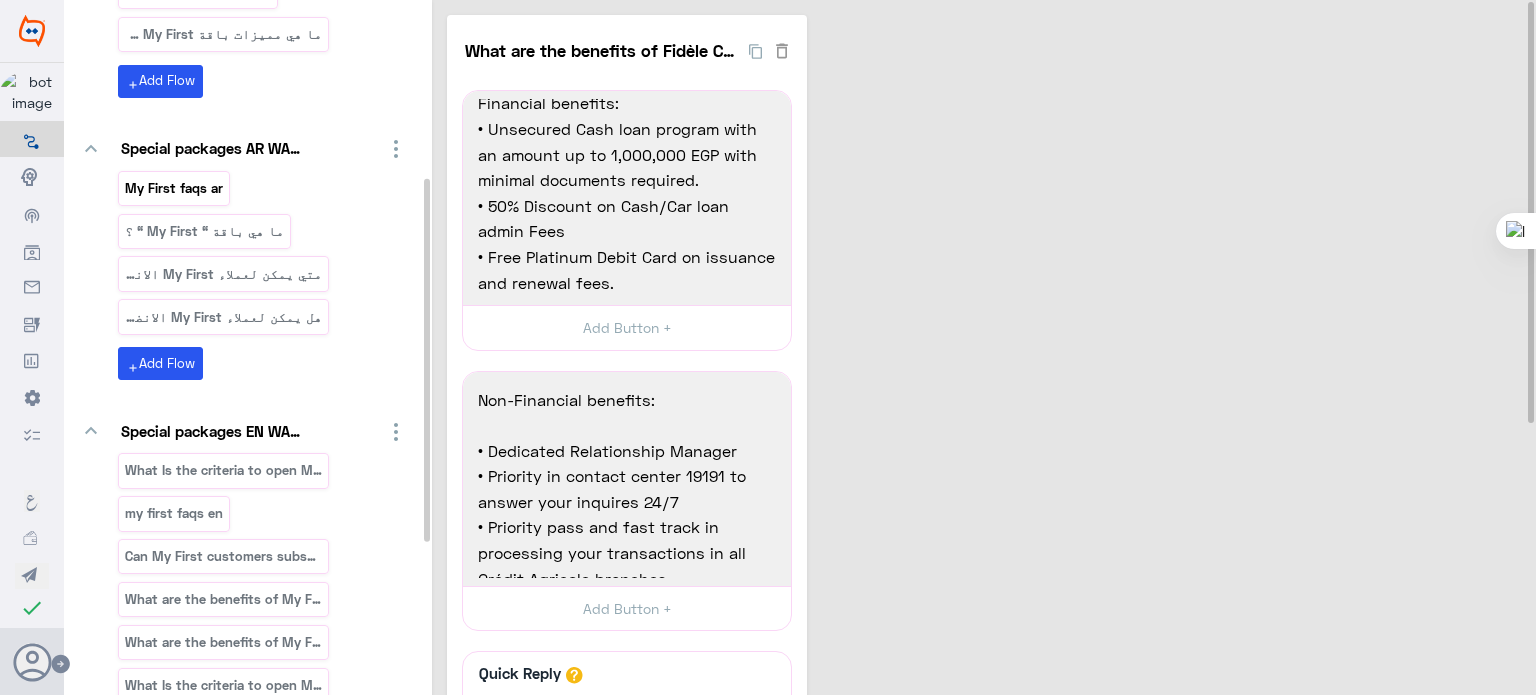 click on "My First faqs ar" at bounding box center [174, 188] 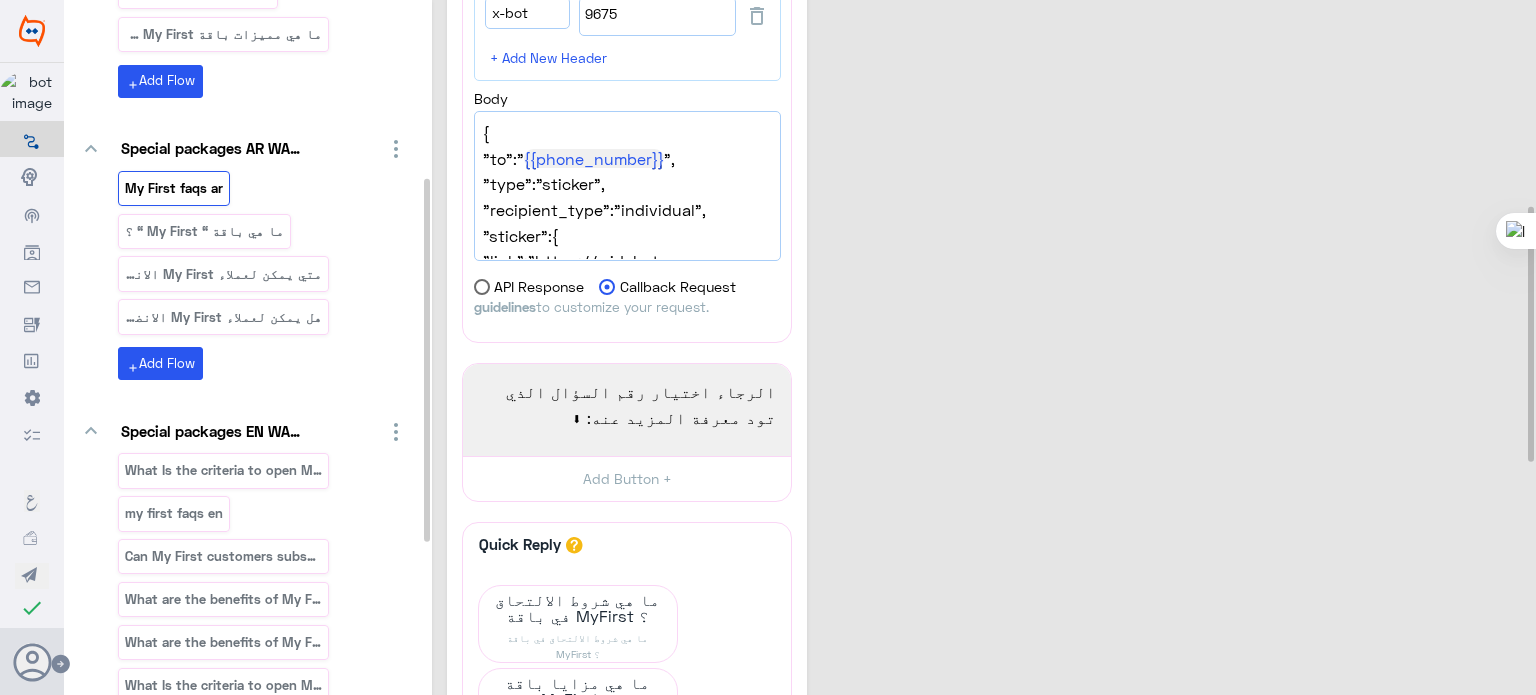 scroll, scrollTop: 559, scrollLeft: 0, axis: vertical 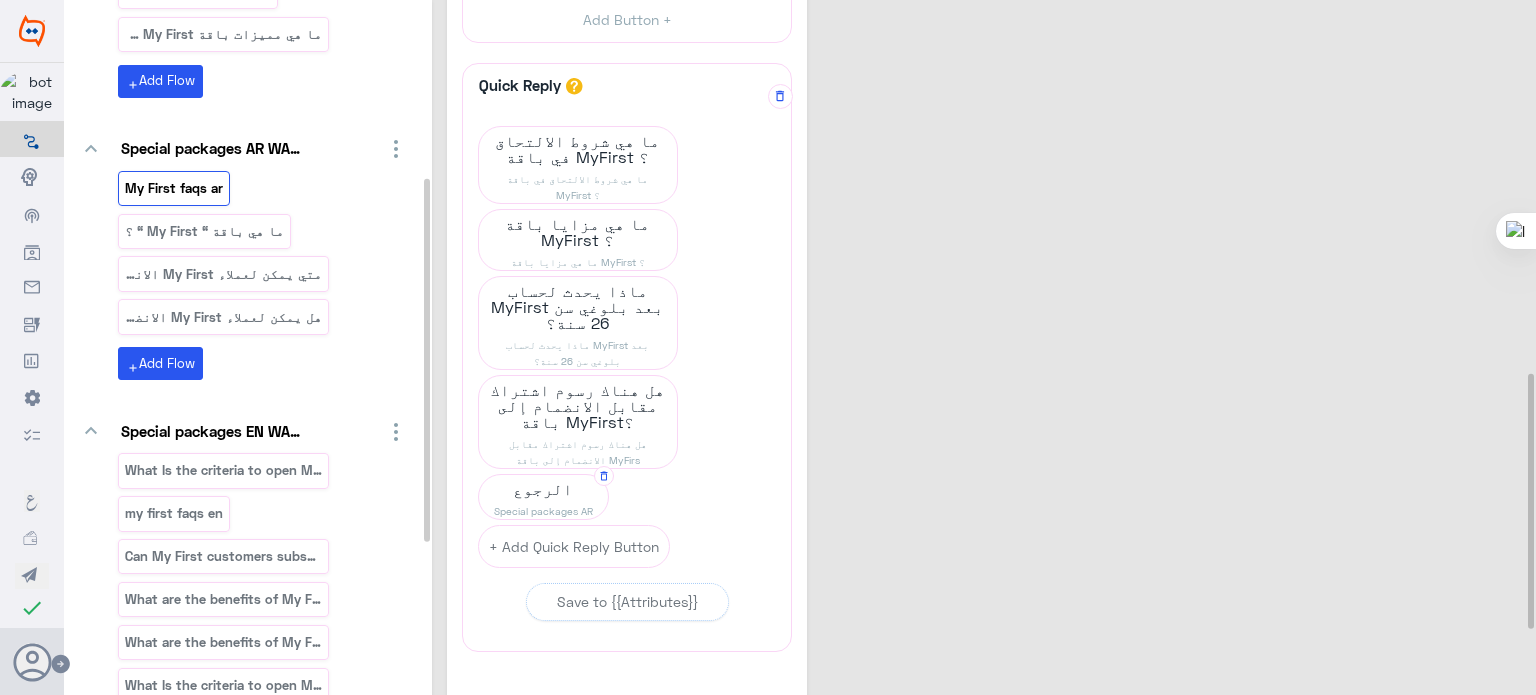 click on "الرجوع" at bounding box center [578, 149] 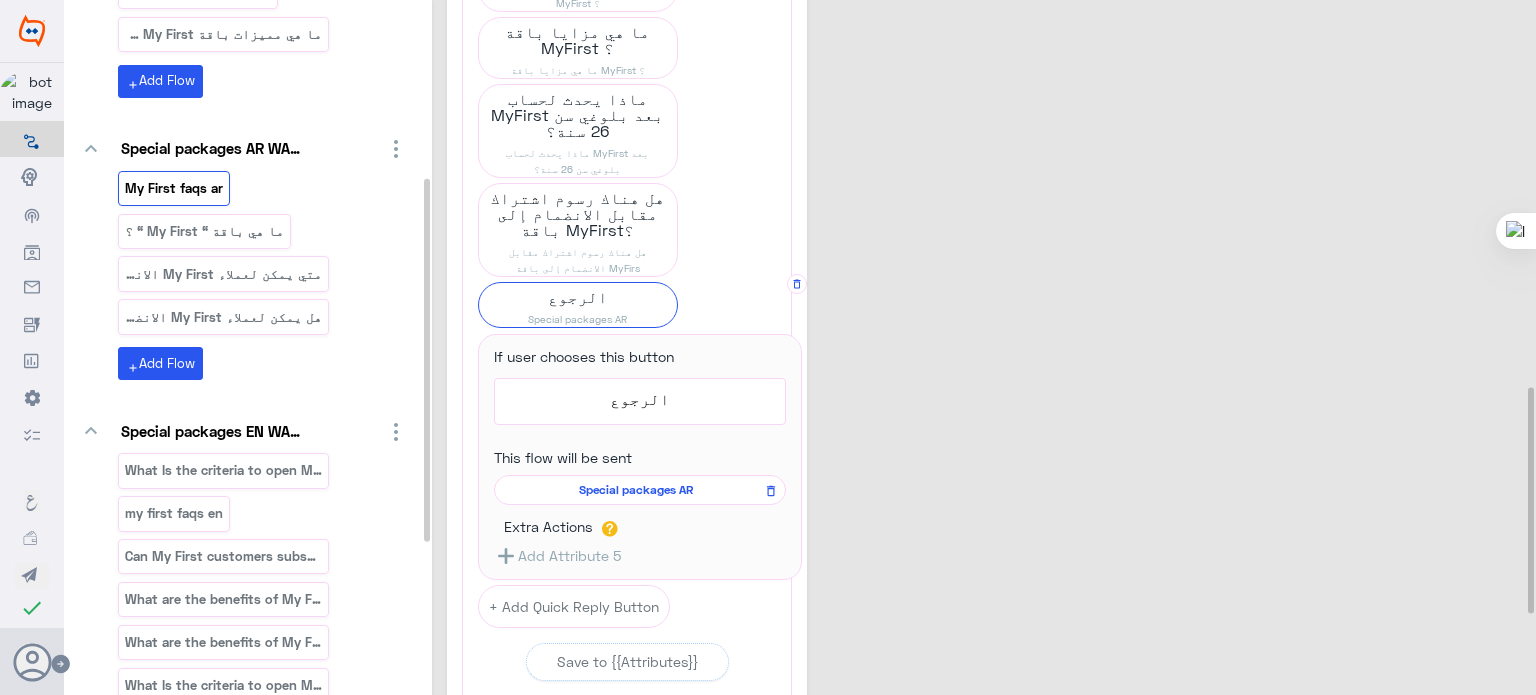scroll, scrollTop: 1196, scrollLeft: 0, axis: vertical 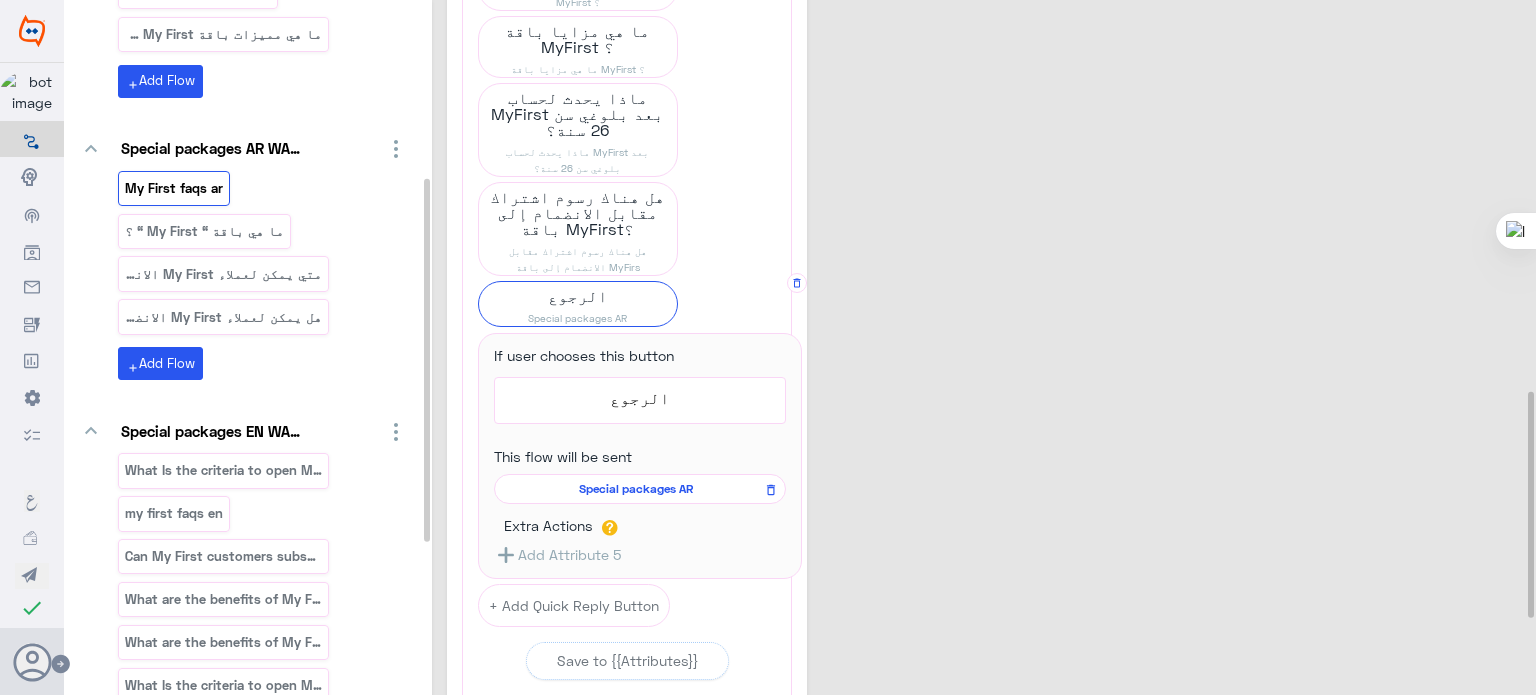 click on "Special packages AR" at bounding box center [636, 489] 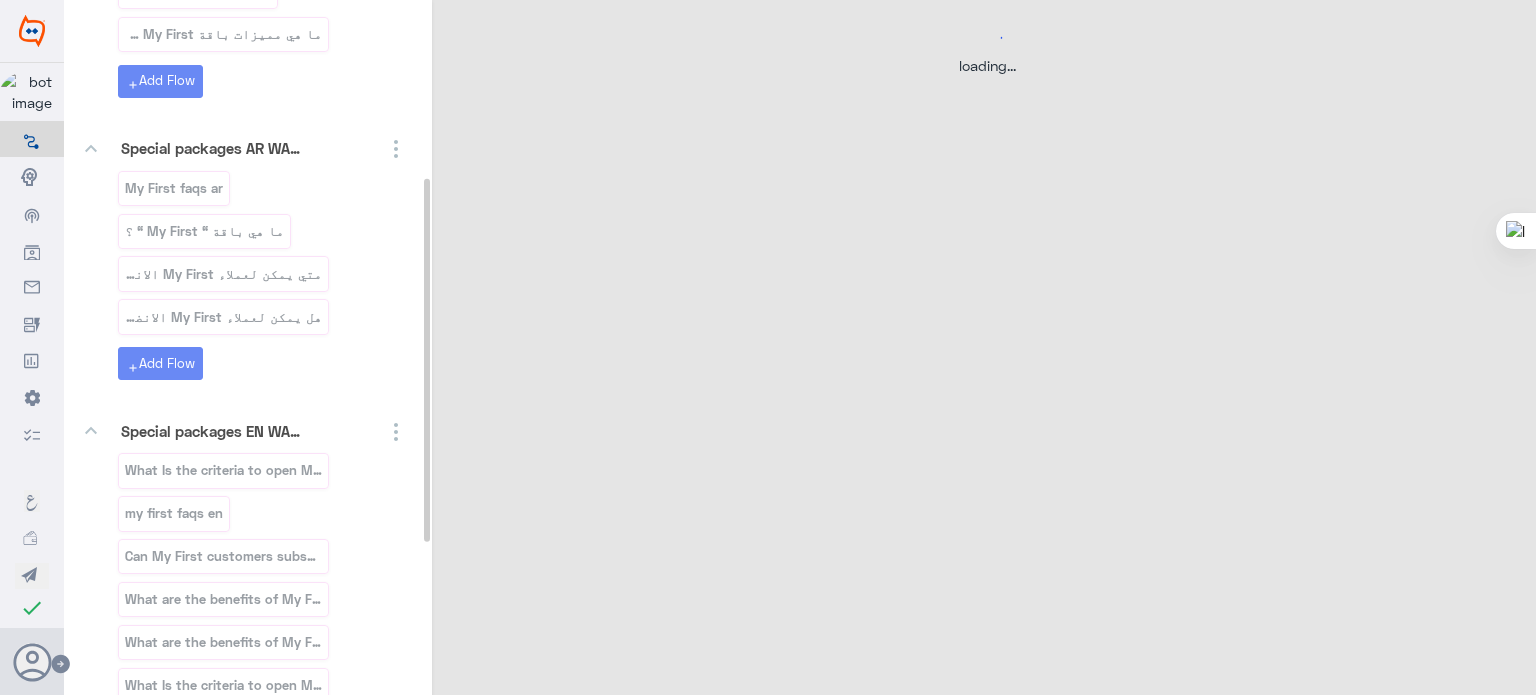 scroll, scrollTop: 0, scrollLeft: 0, axis: both 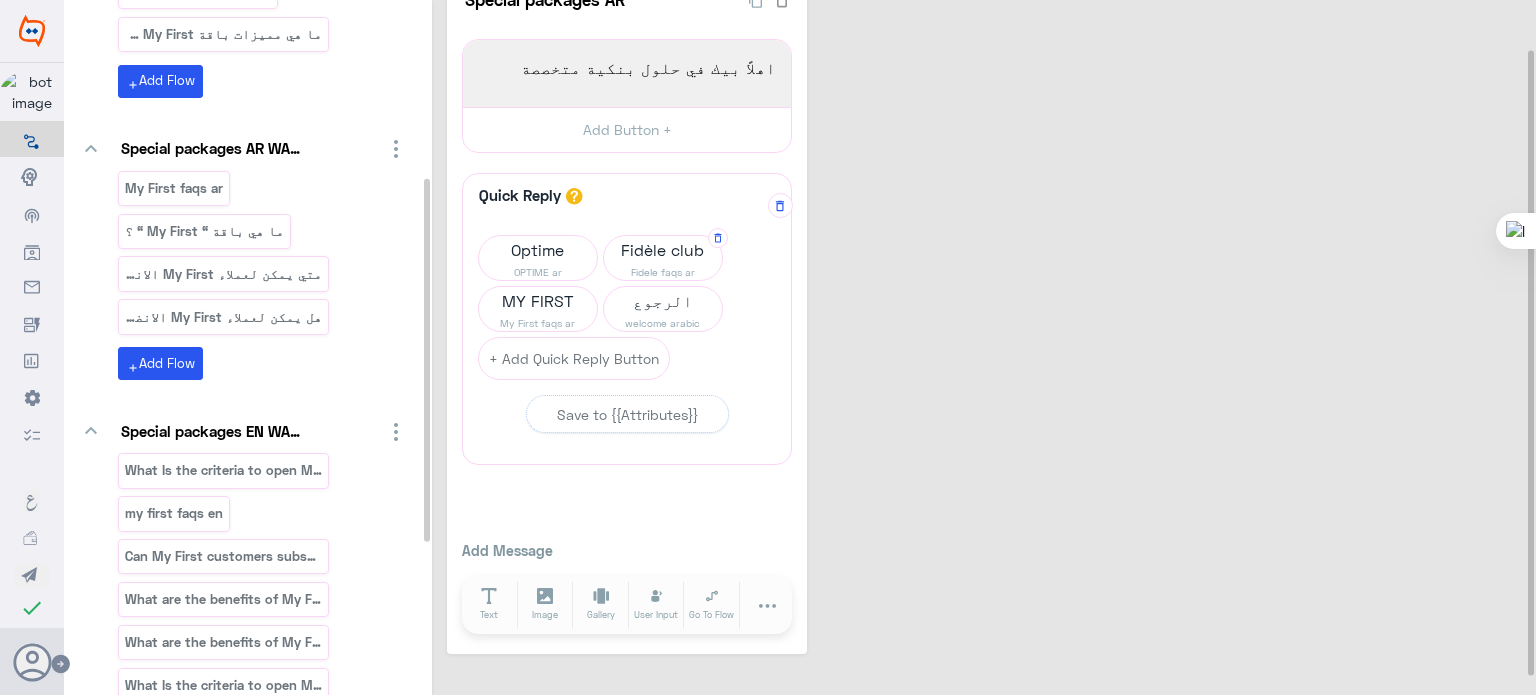 click on "Fidele faqs ar" at bounding box center (538, 272) 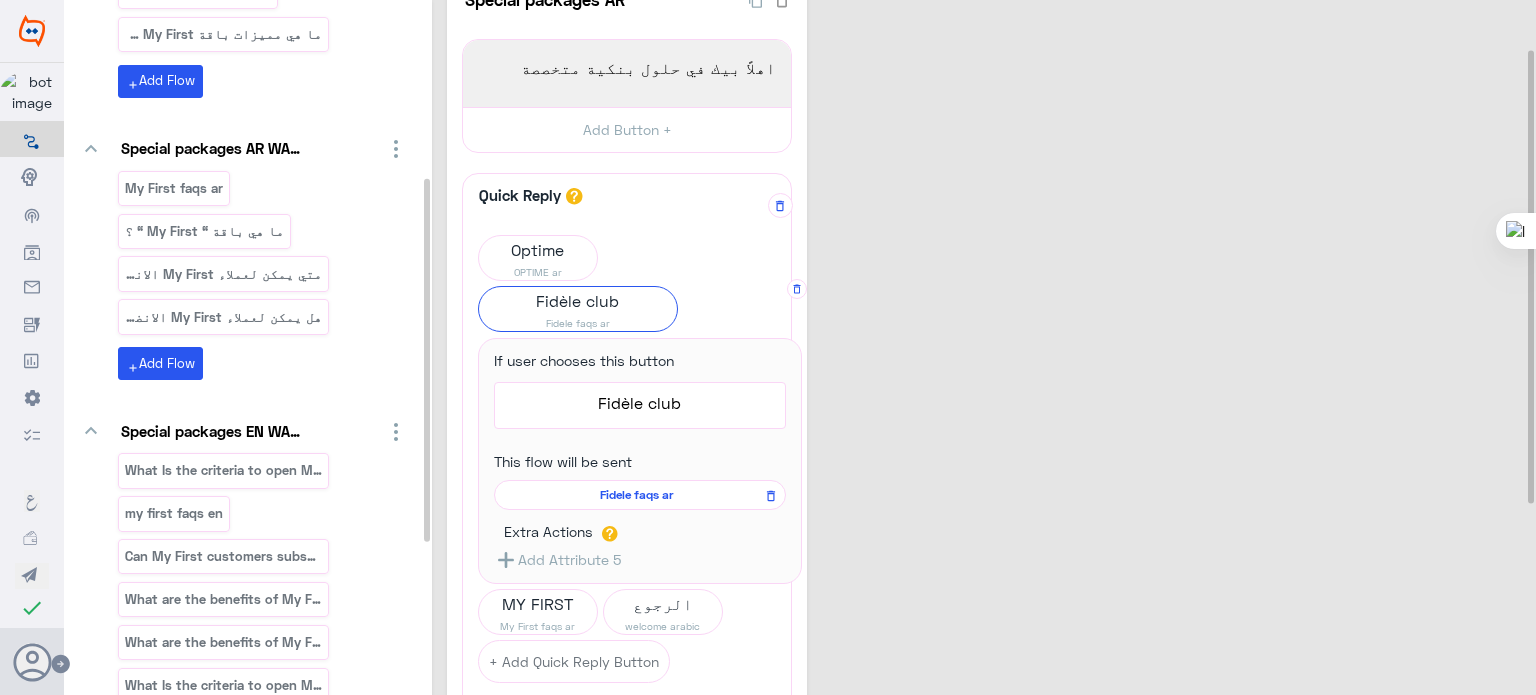 click on "Fidele faqs ar" at bounding box center [636, 495] 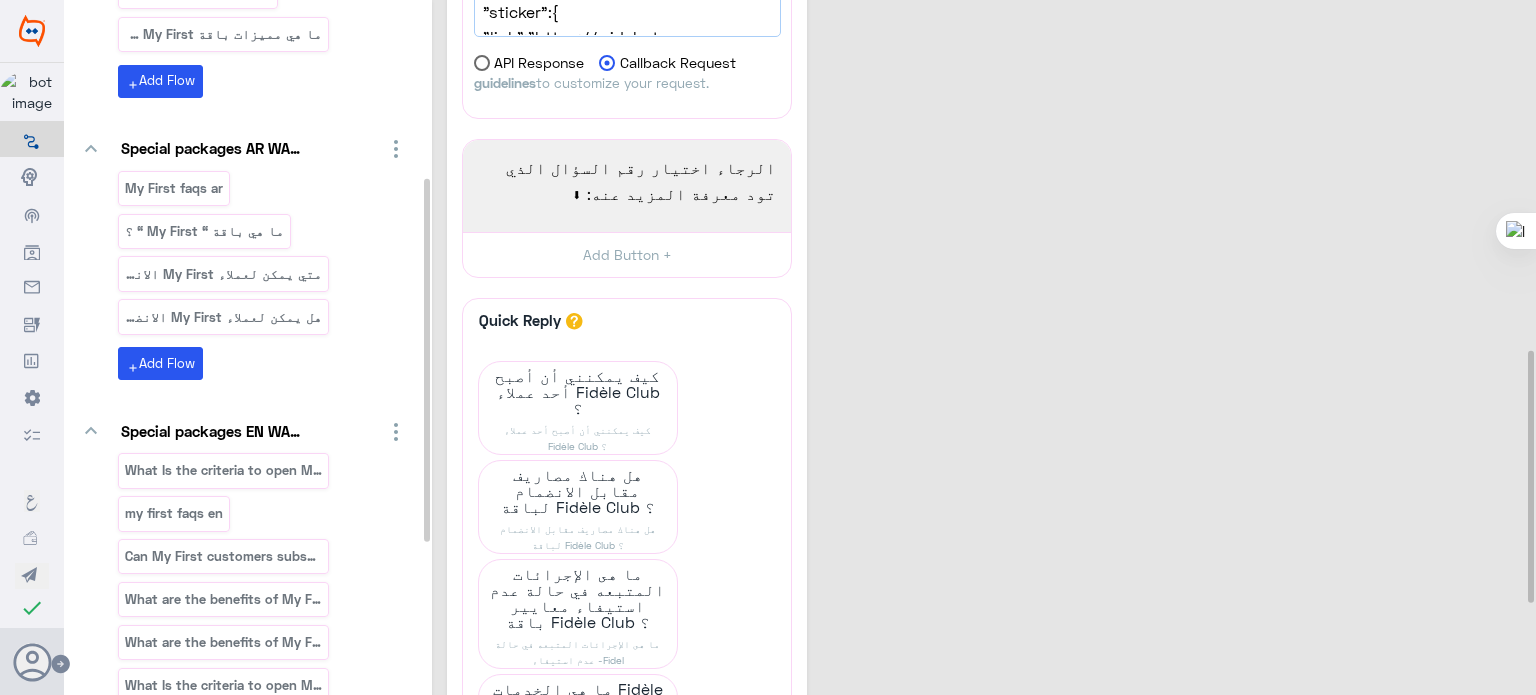 scroll, scrollTop: 960, scrollLeft: 0, axis: vertical 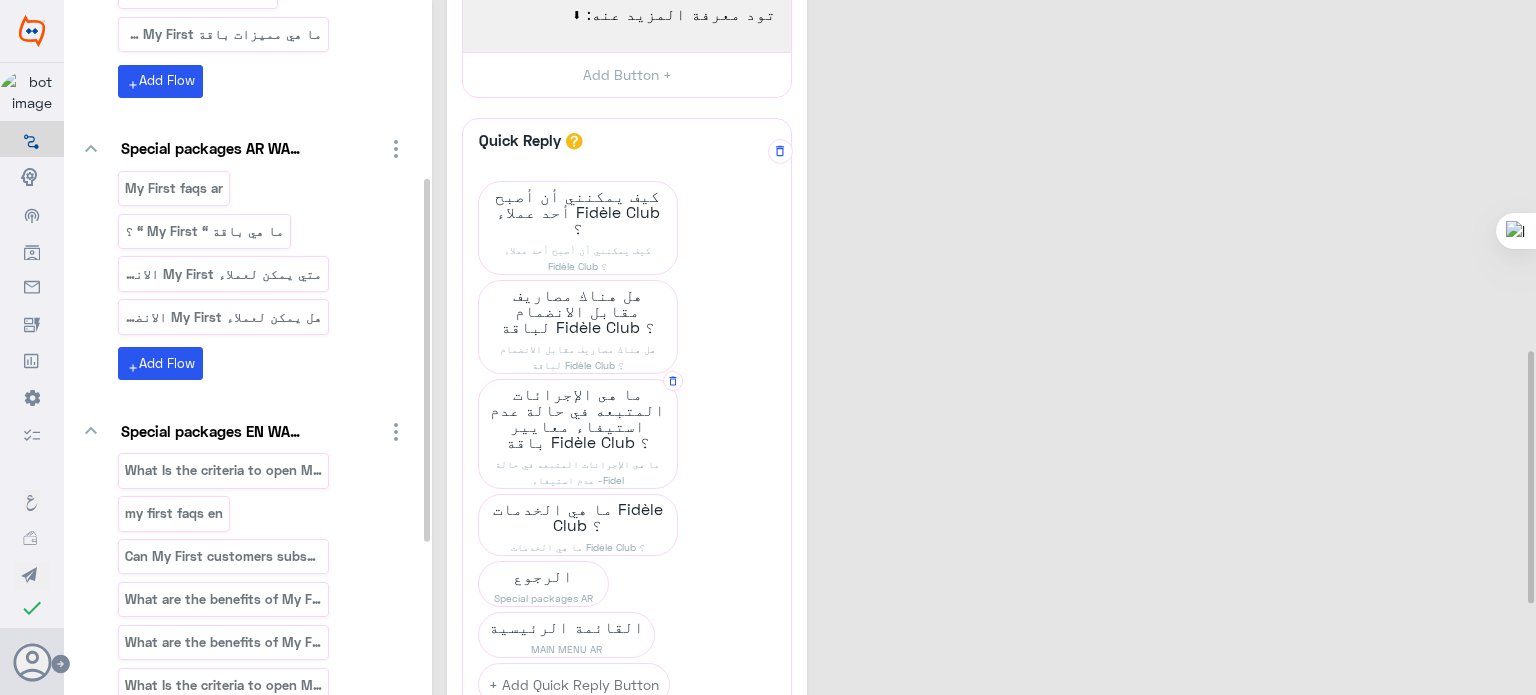 click on "ما هى الإجرائات المتبعه في حالة عدم استيفاء معايير باقة Fidèle Club ؟" at bounding box center (578, 212) 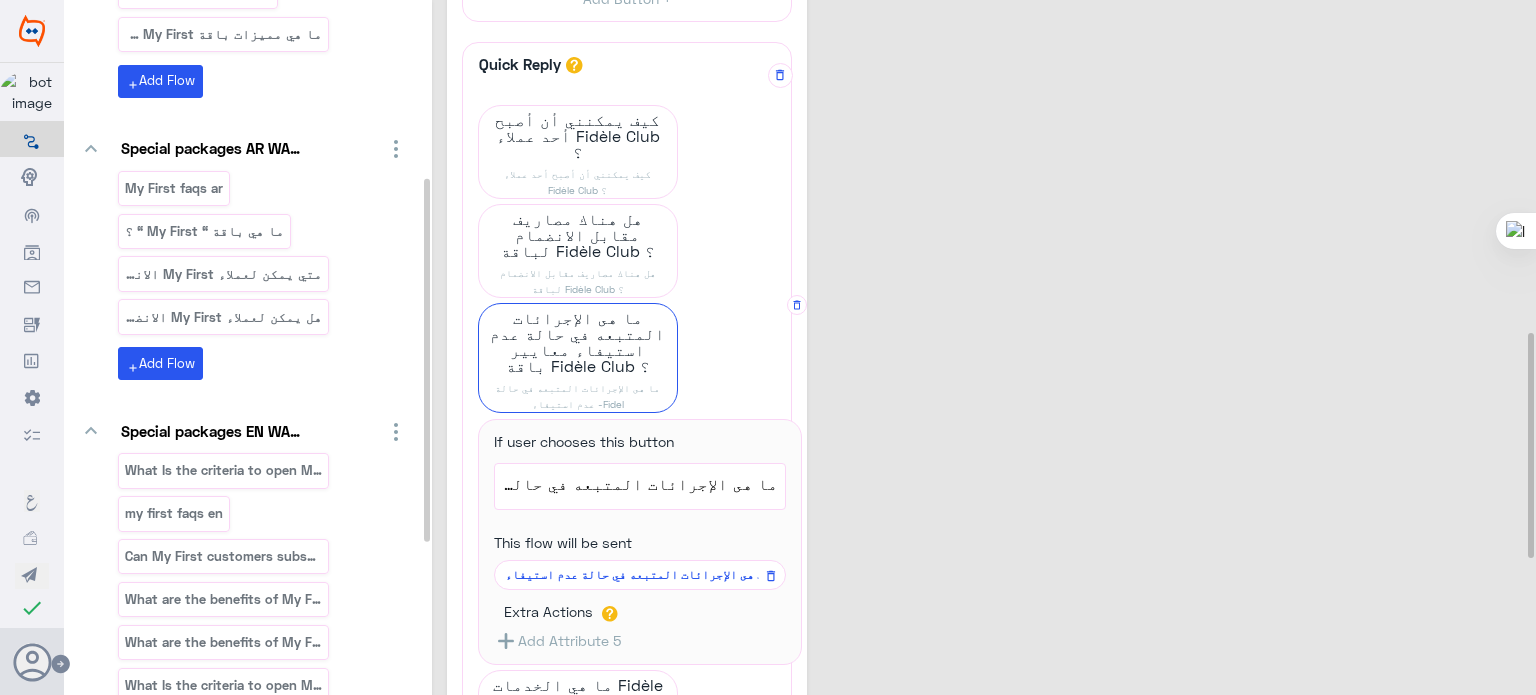 scroll, scrollTop: 1028, scrollLeft: 0, axis: vertical 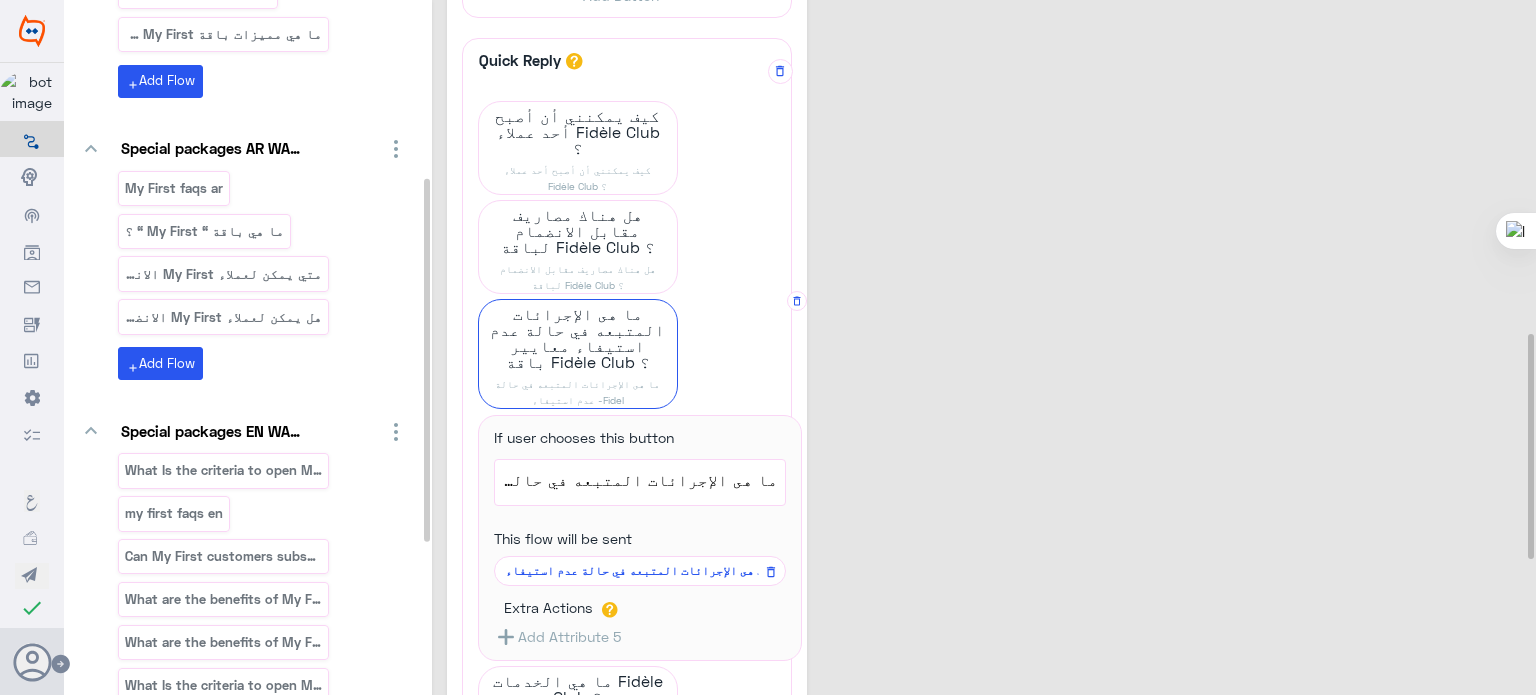 click on "ما هى الإجرائات المتبعه في حالة عدم استيفاء -Fidel" at bounding box center (636, 571) 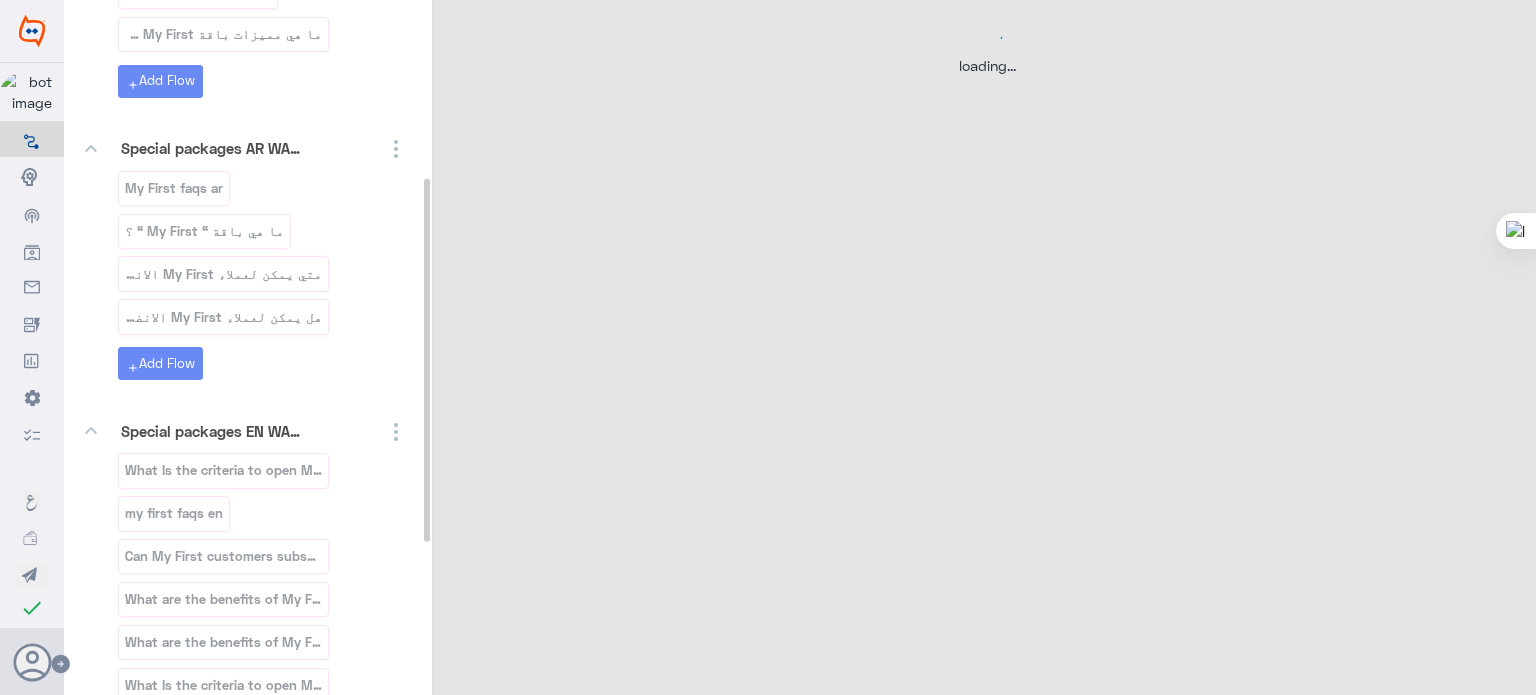 scroll, scrollTop: 0, scrollLeft: 0, axis: both 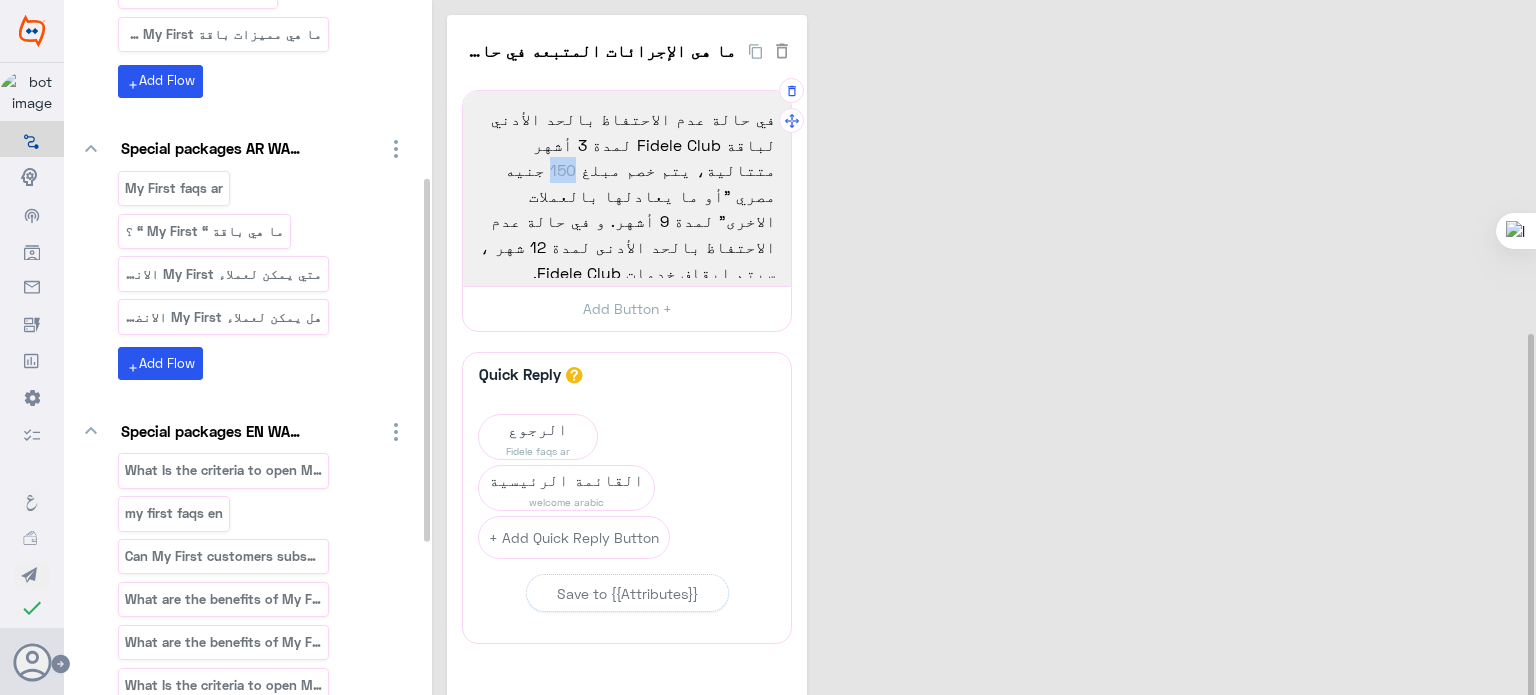 drag, startPoint x: 716, startPoint y: 171, endPoint x: 740, endPoint y: 169, distance: 24.083189 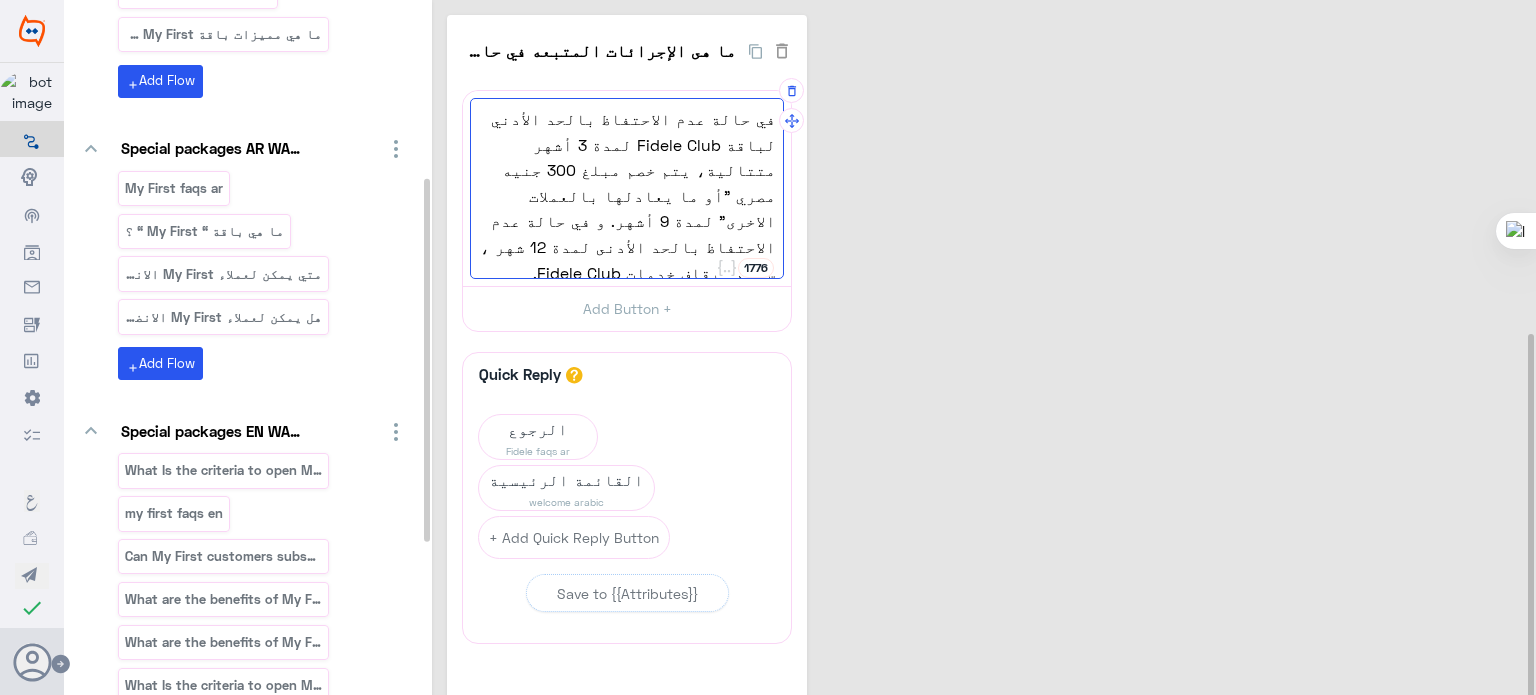type on "في حالة عدم الاحتفاظ بالحد الأدني لباقة Fidele Club لمدة 3 أشهر متتالية، يتم خصم مبلغ 300 جنيه مصري "أو ما يعادلها بالعملات الاخرى" لمدة 9 أشهر. و في حالة عدم الاحتفاظ بالحد الأدنى لمدة 12 شهر ، سيتم ايقاف خدمات Fidele Club." 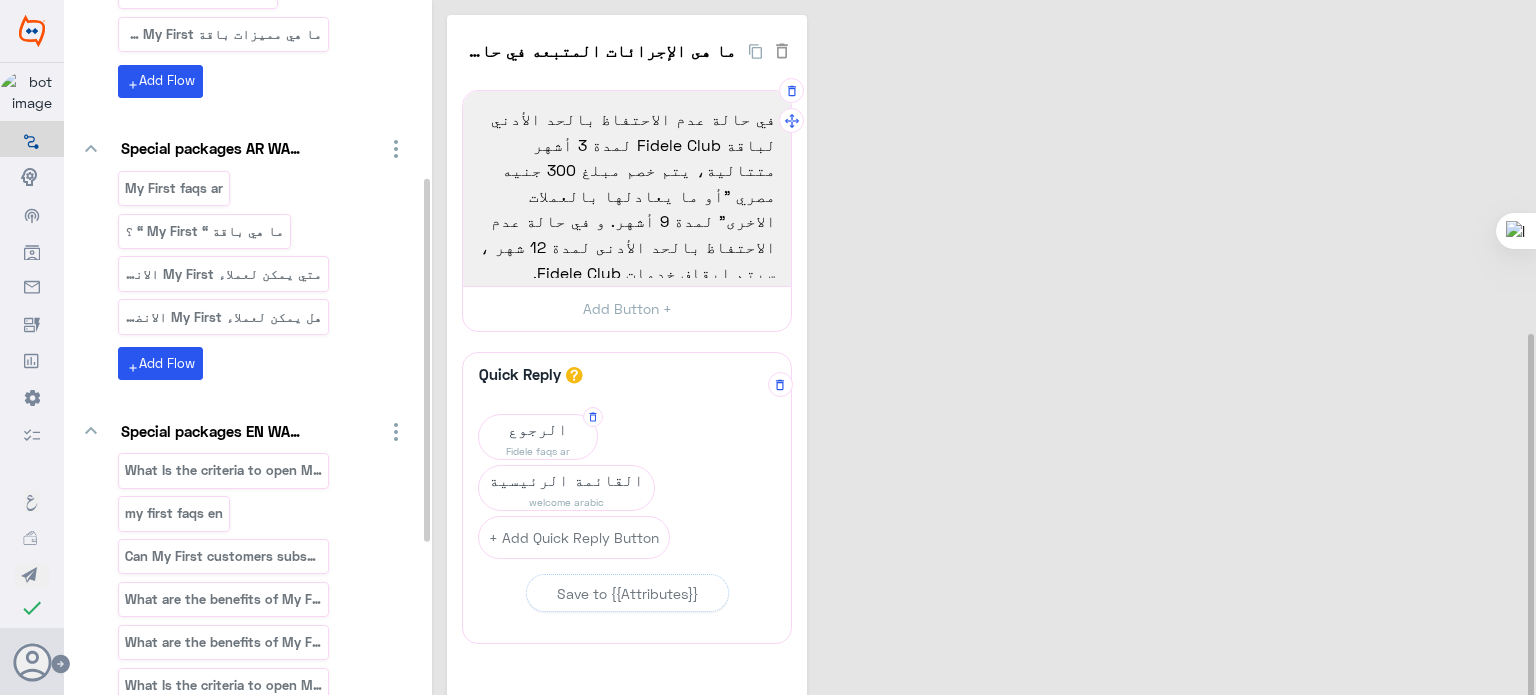 click on "الرجوع" at bounding box center (538, 429) 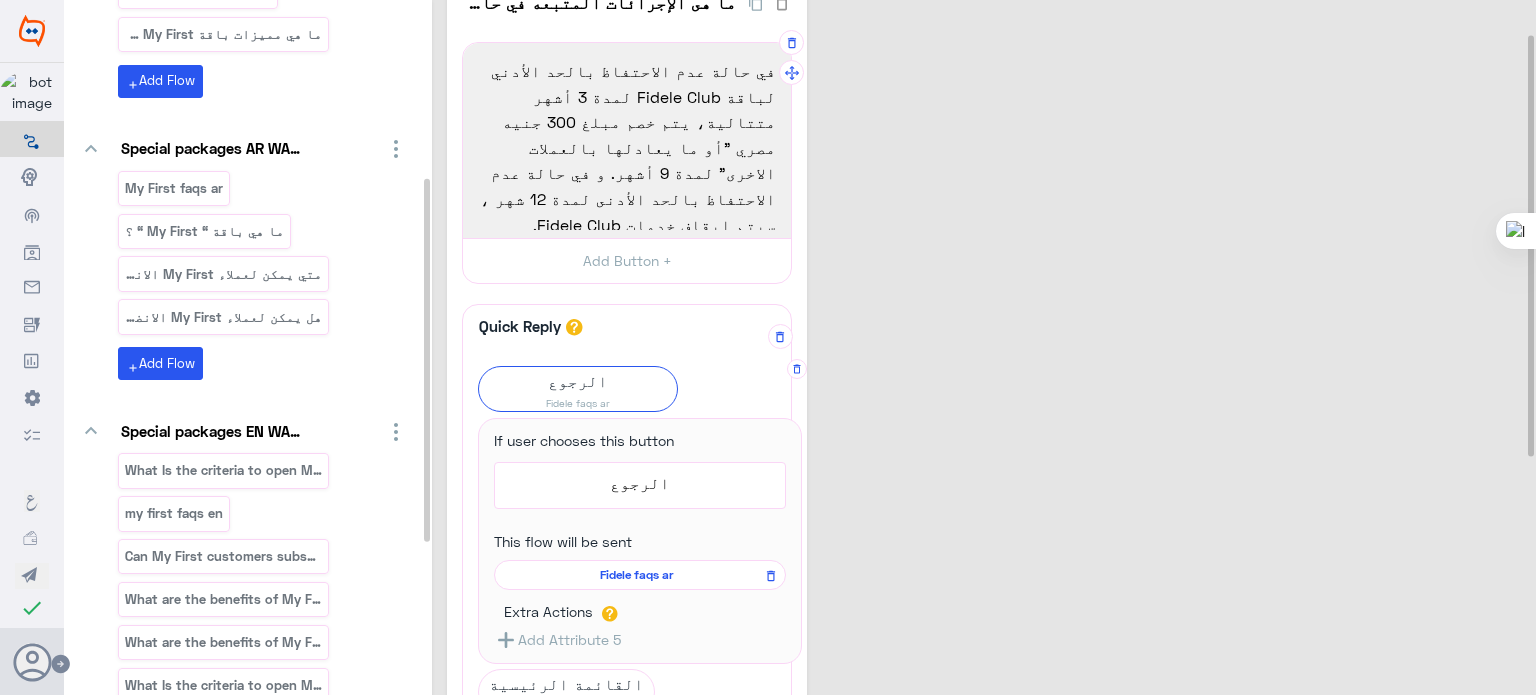 scroll, scrollTop: 56, scrollLeft: 0, axis: vertical 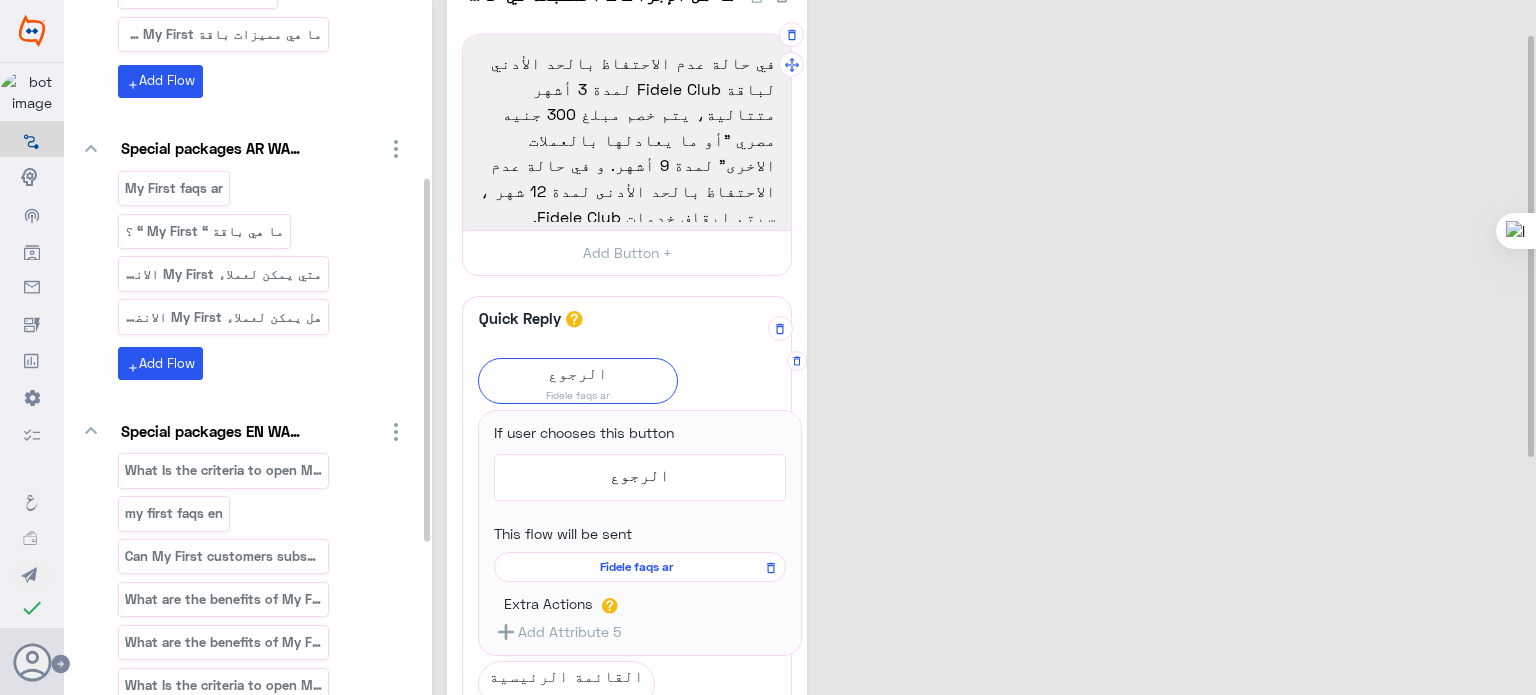 click on "Fidele faqs ar" at bounding box center (636, 567) 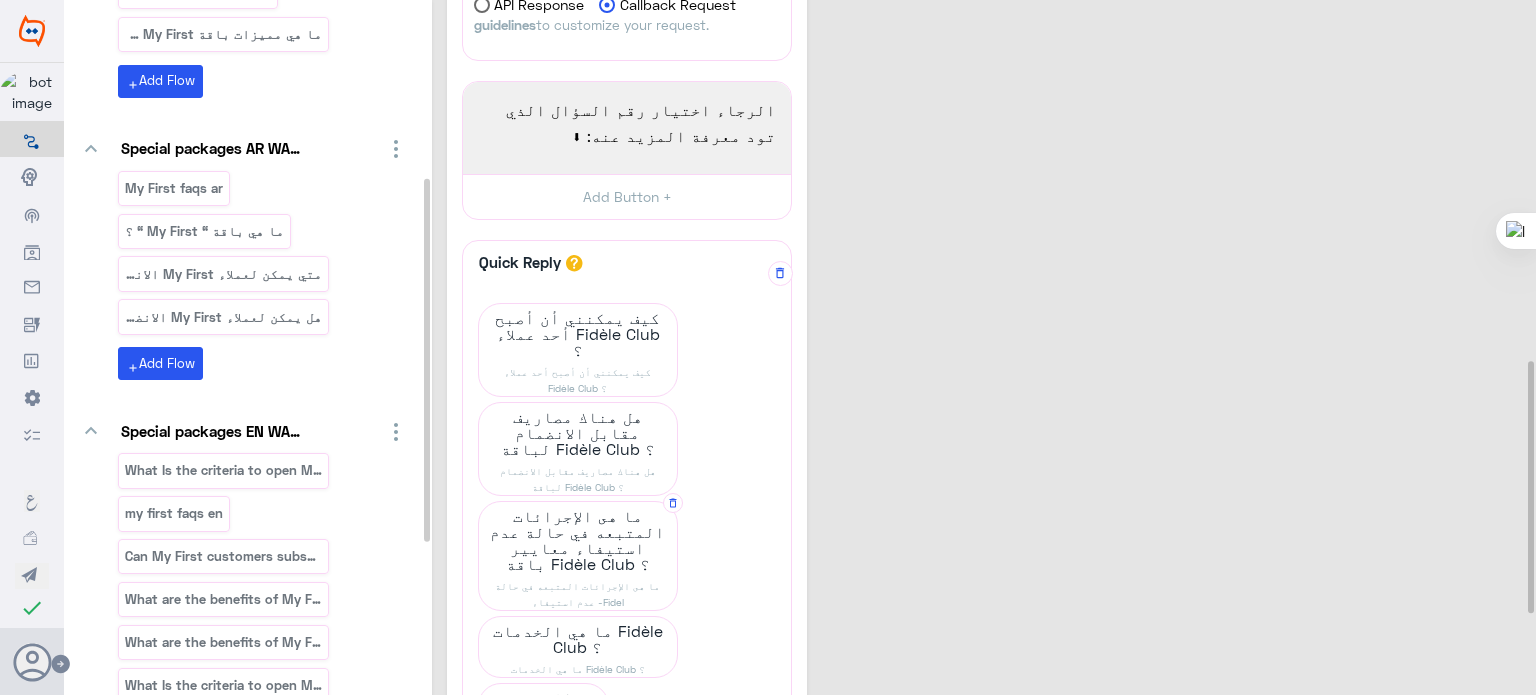 scroll, scrollTop: 1131, scrollLeft: 0, axis: vertical 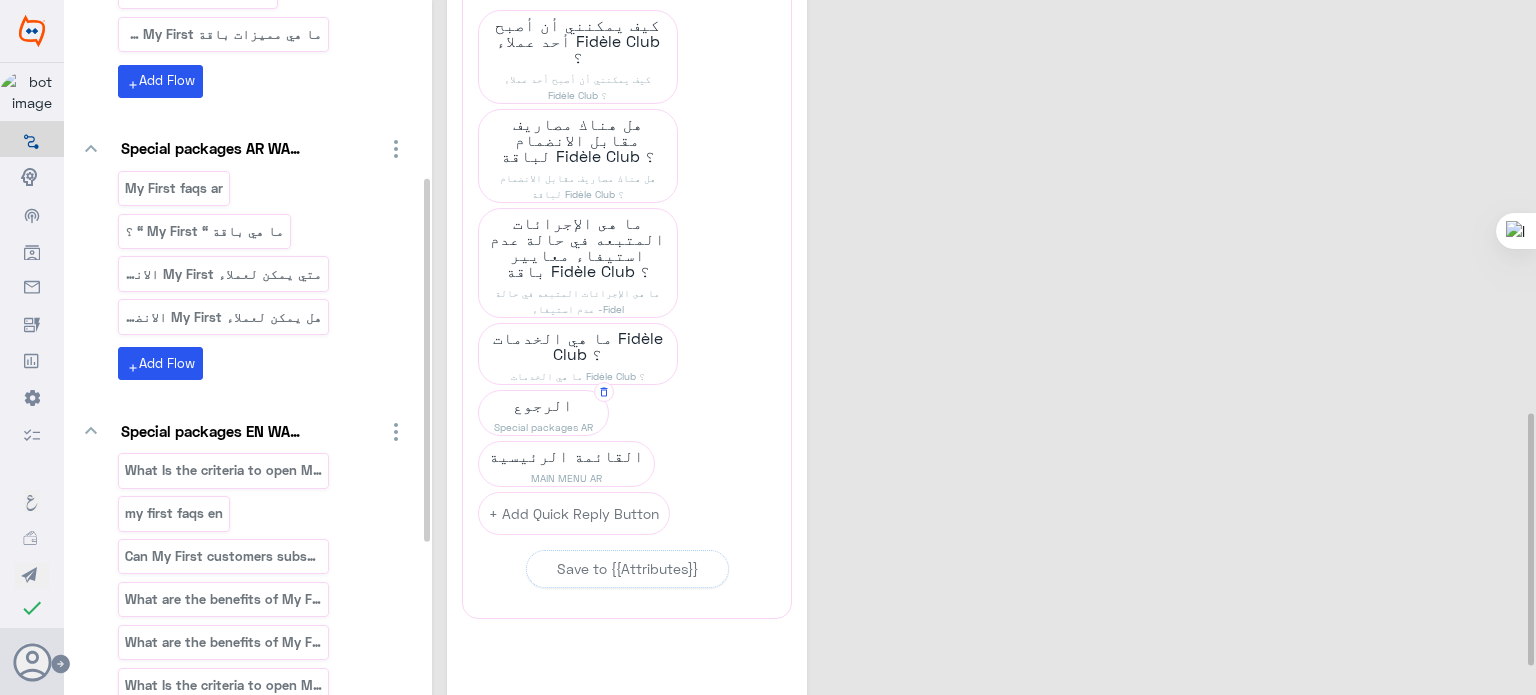 click on "الرجوع" at bounding box center [578, 41] 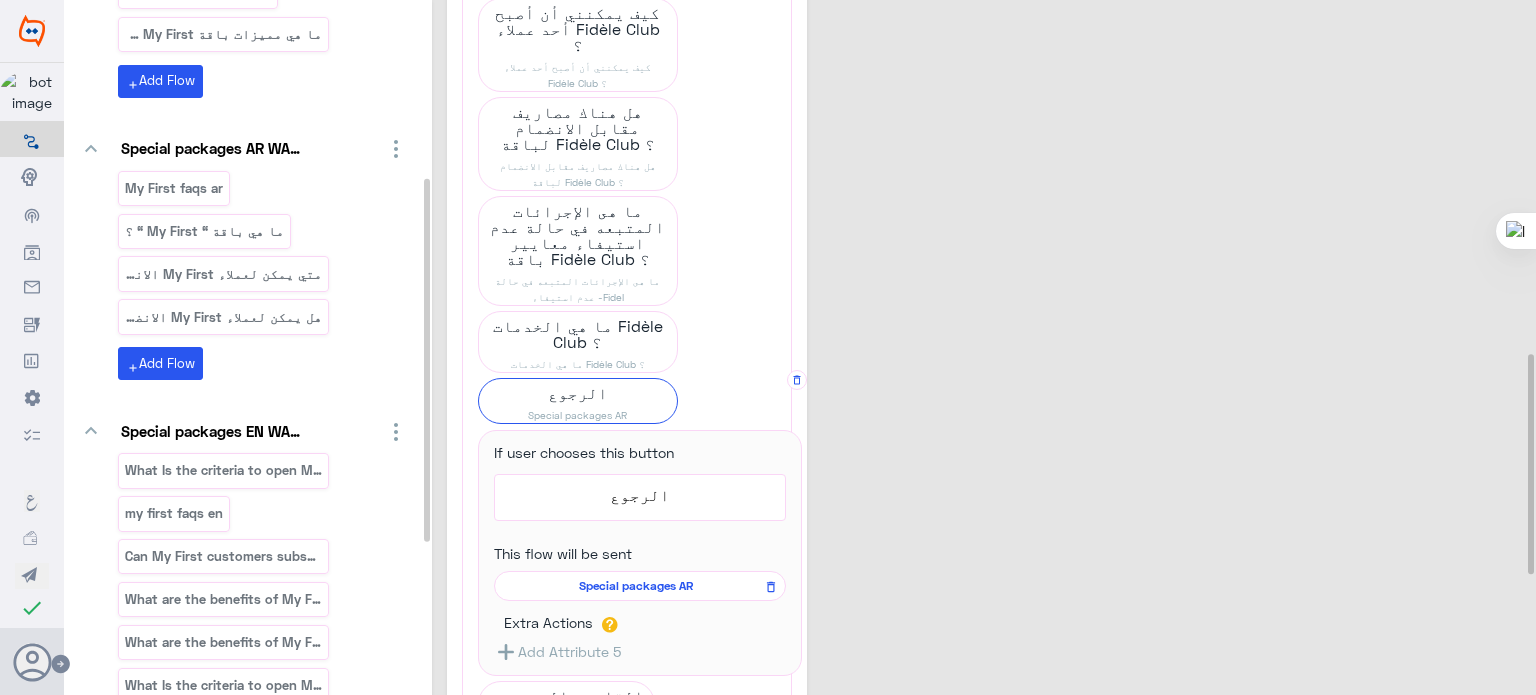 scroll, scrollTop: 1119, scrollLeft: 0, axis: vertical 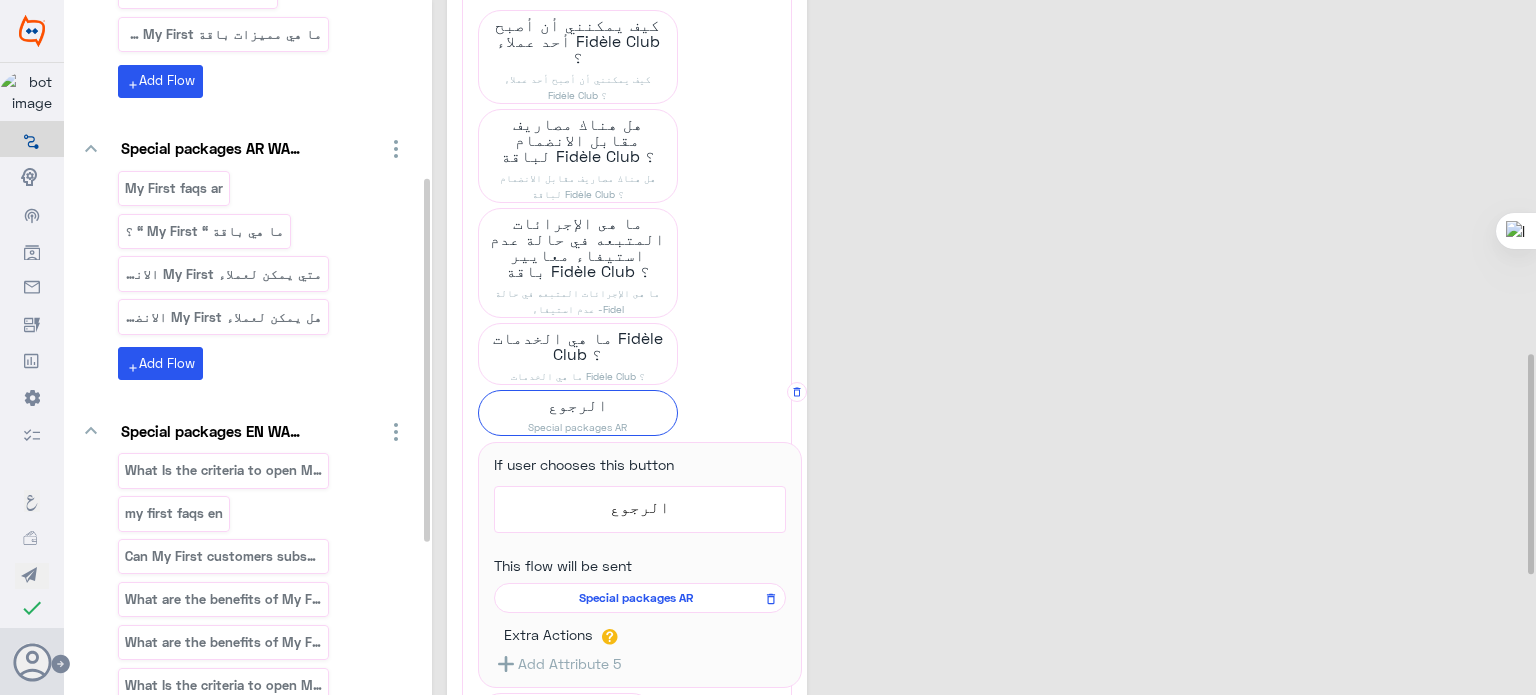 click on "Special packages AR" at bounding box center [636, 598] 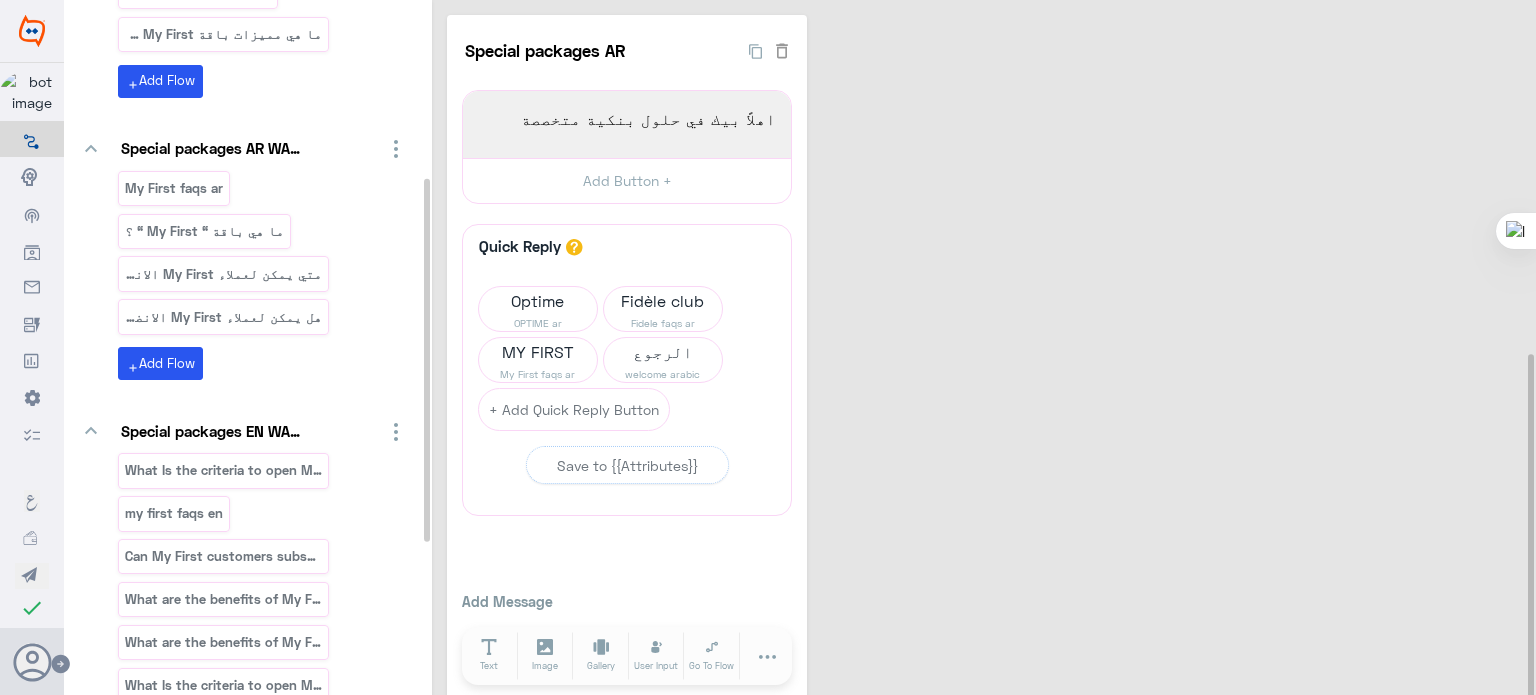 scroll, scrollTop: 76, scrollLeft: 0, axis: vertical 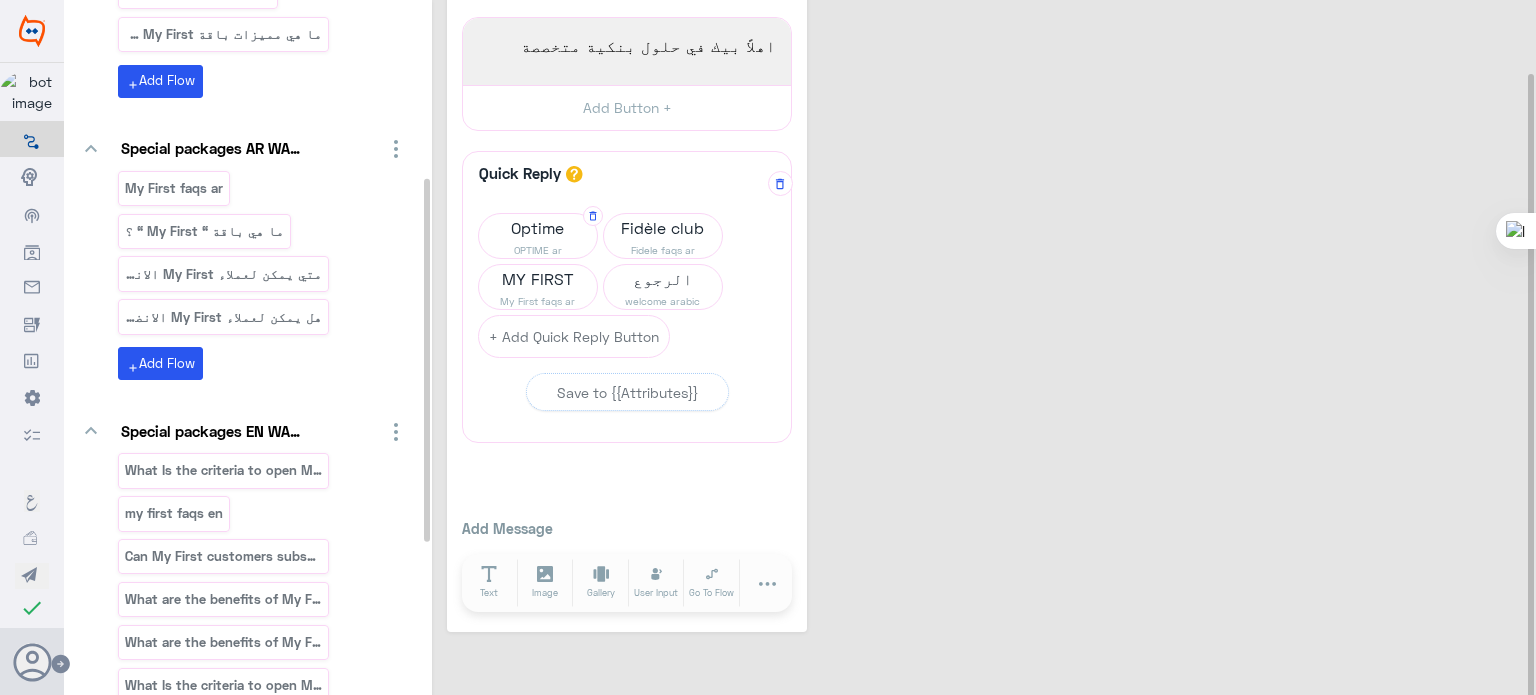 click on "Optime" at bounding box center [538, 228] 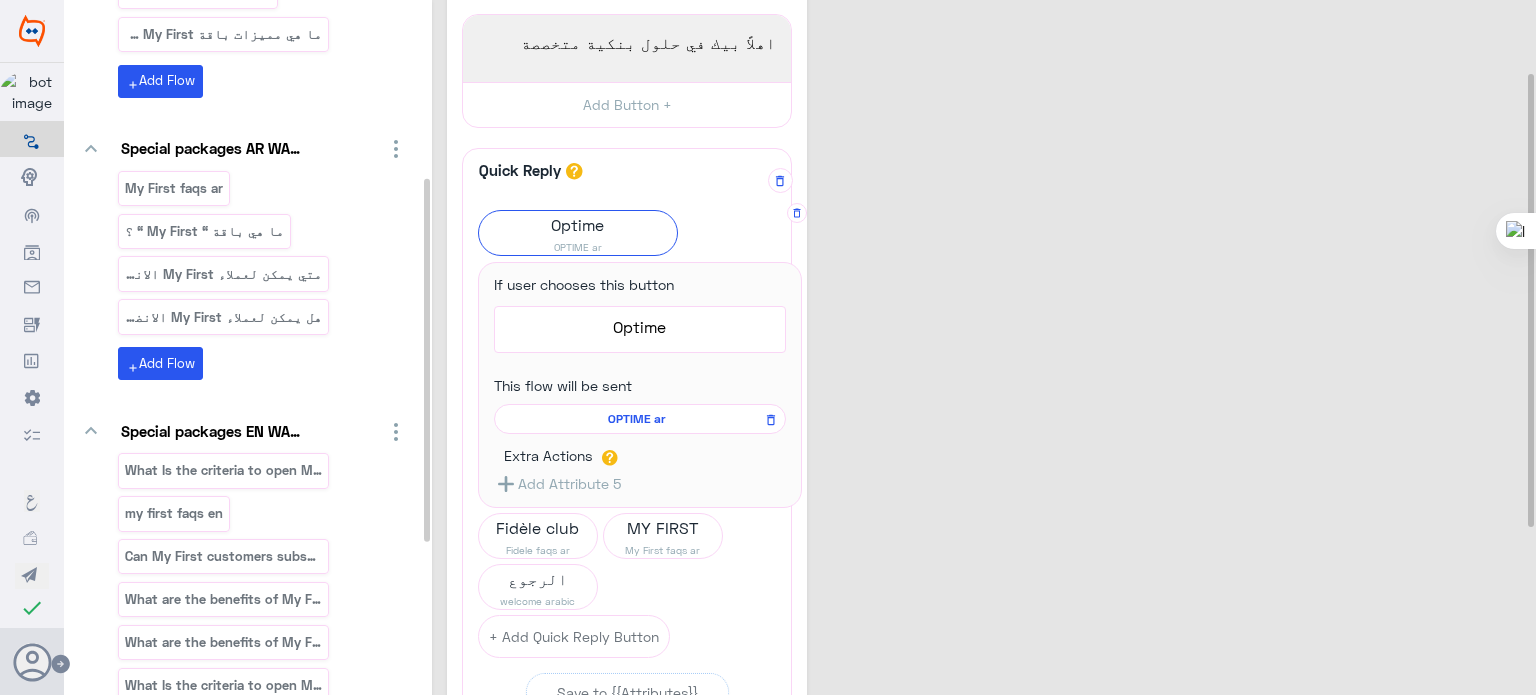 click on "OPTIME ar" at bounding box center [636, 419] 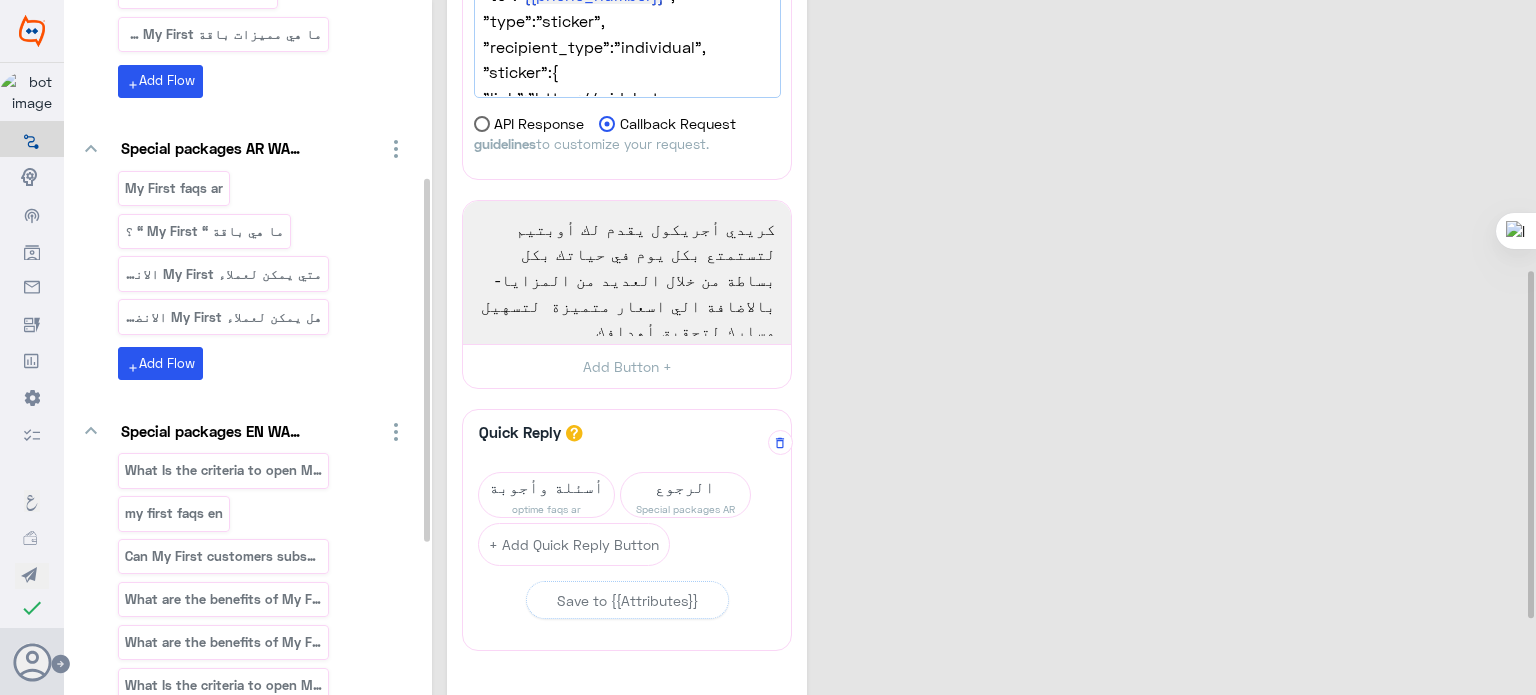 scroll, scrollTop: 538, scrollLeft: 0, axis: vertical 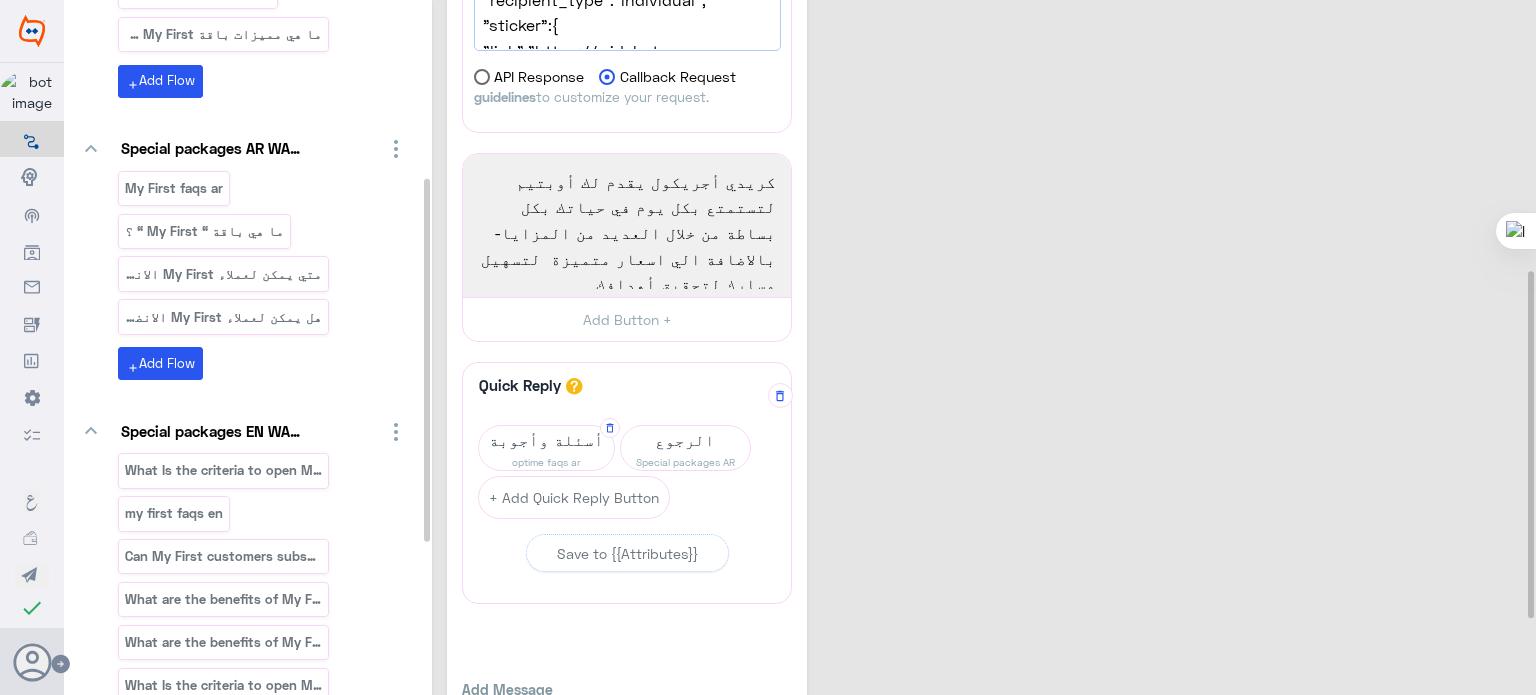 click on "optime faqs ar" at bounding box center [546, 462] 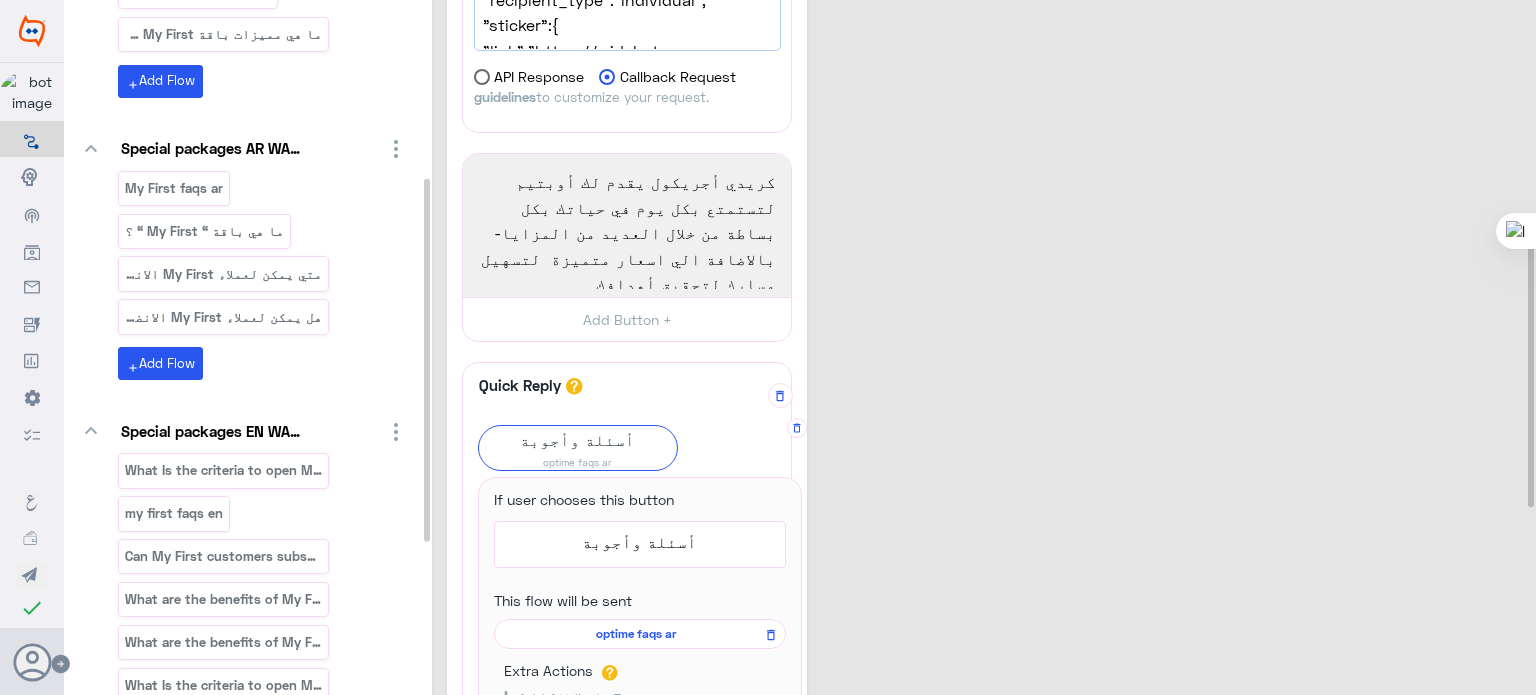 click on "optime faqs ar" at bounding box center (636, 634) 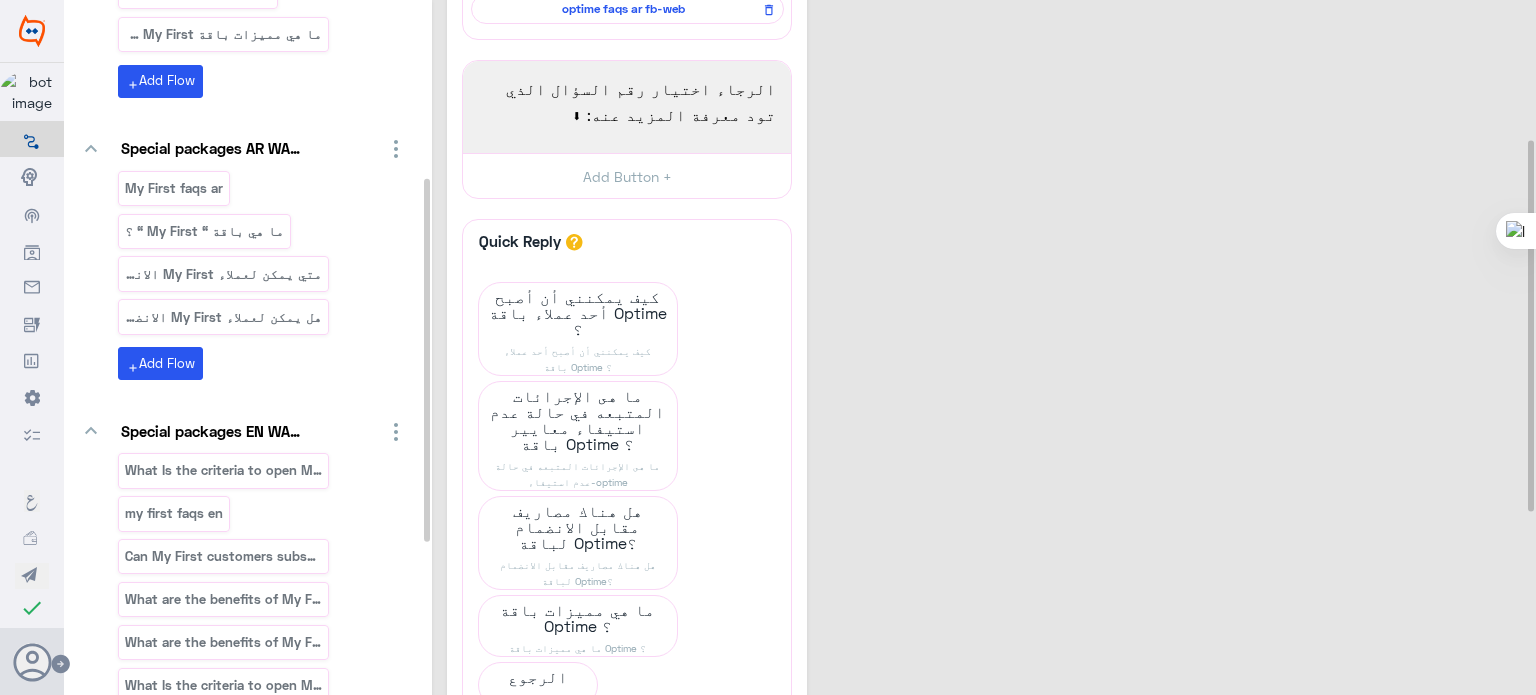 scroll, scrollTop: 259, scrollLeft: 0, axis: vertical 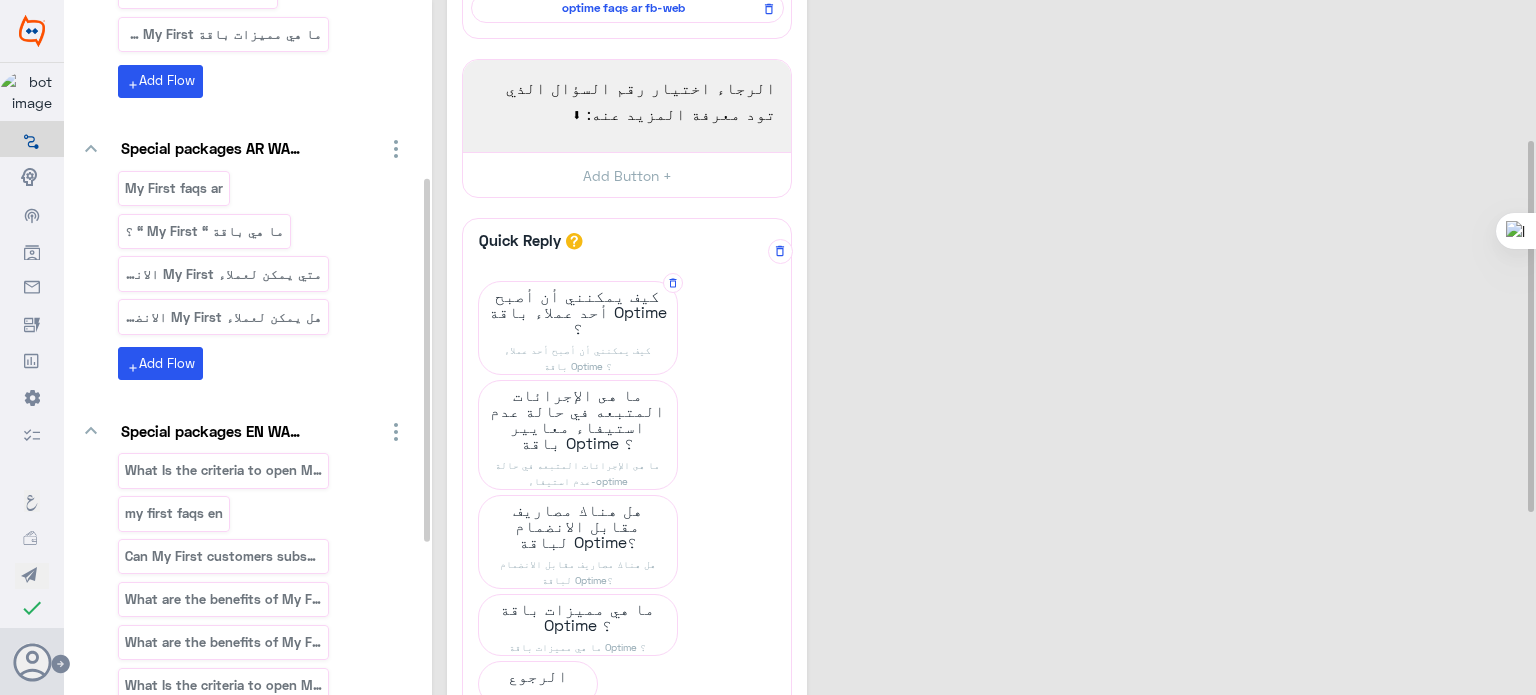 click on "كيف يمكنني أن أصبح أحد عملاء باقة Optime ؟" at bounding box center [578, 358] 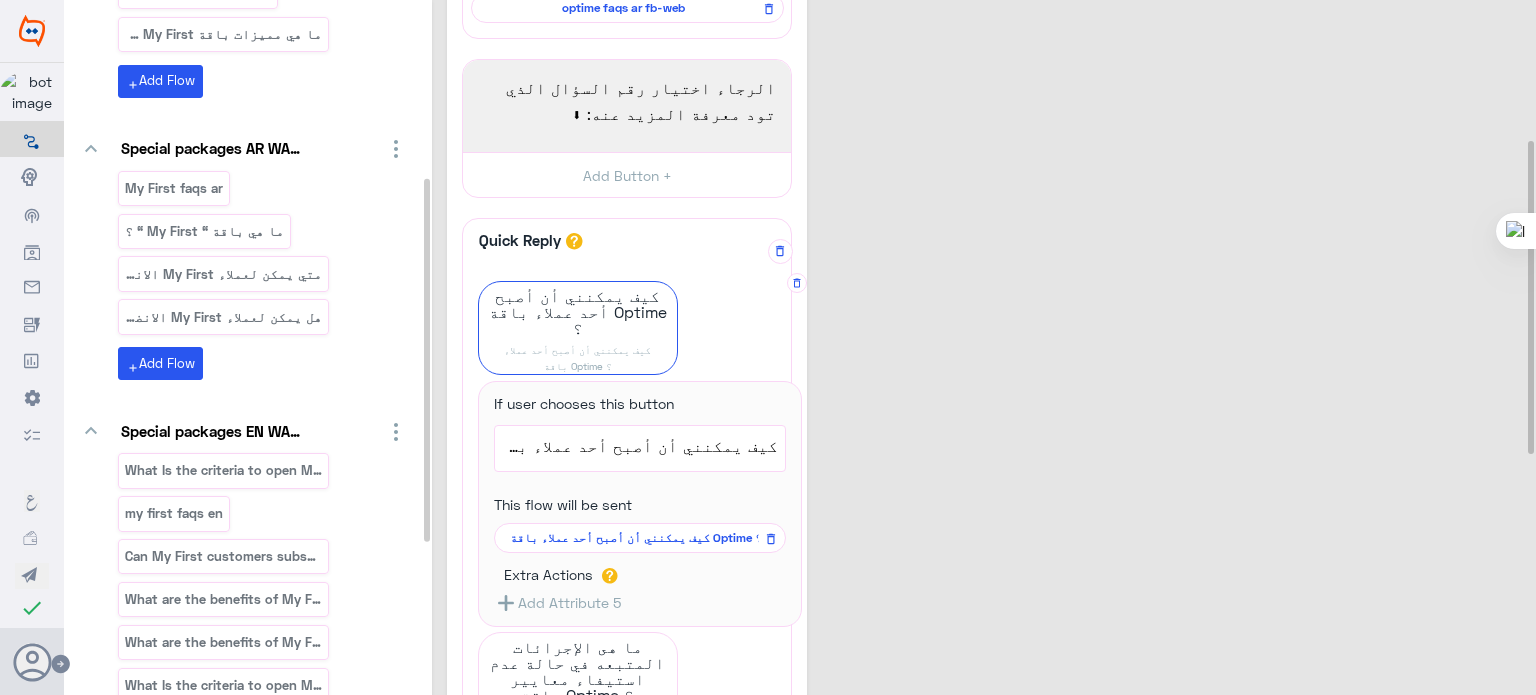click on "كيف يمكنني أن أصبح أحد عملاء باقة Optime ؟" at bounding box center [636, 538] 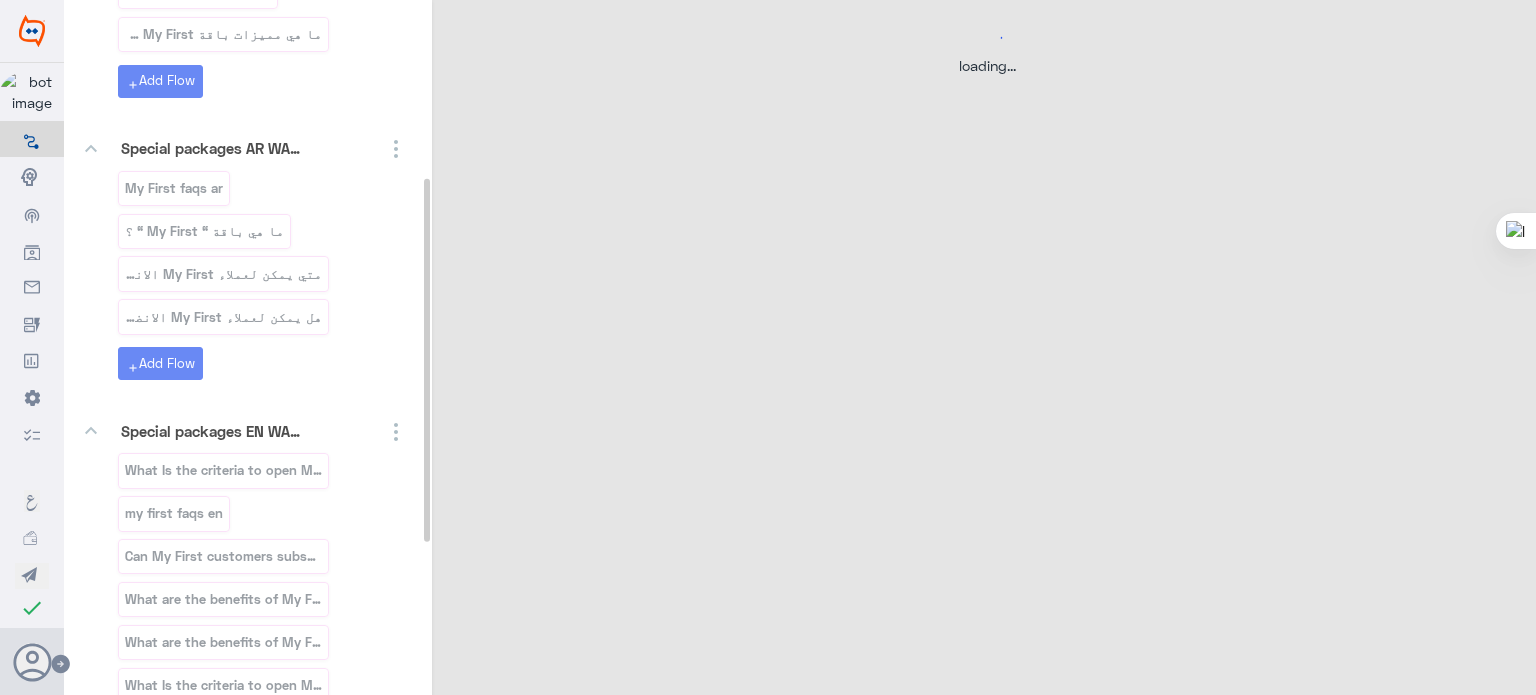 scroll, scrollTop: 0, scrollLeft: 0, axis: both 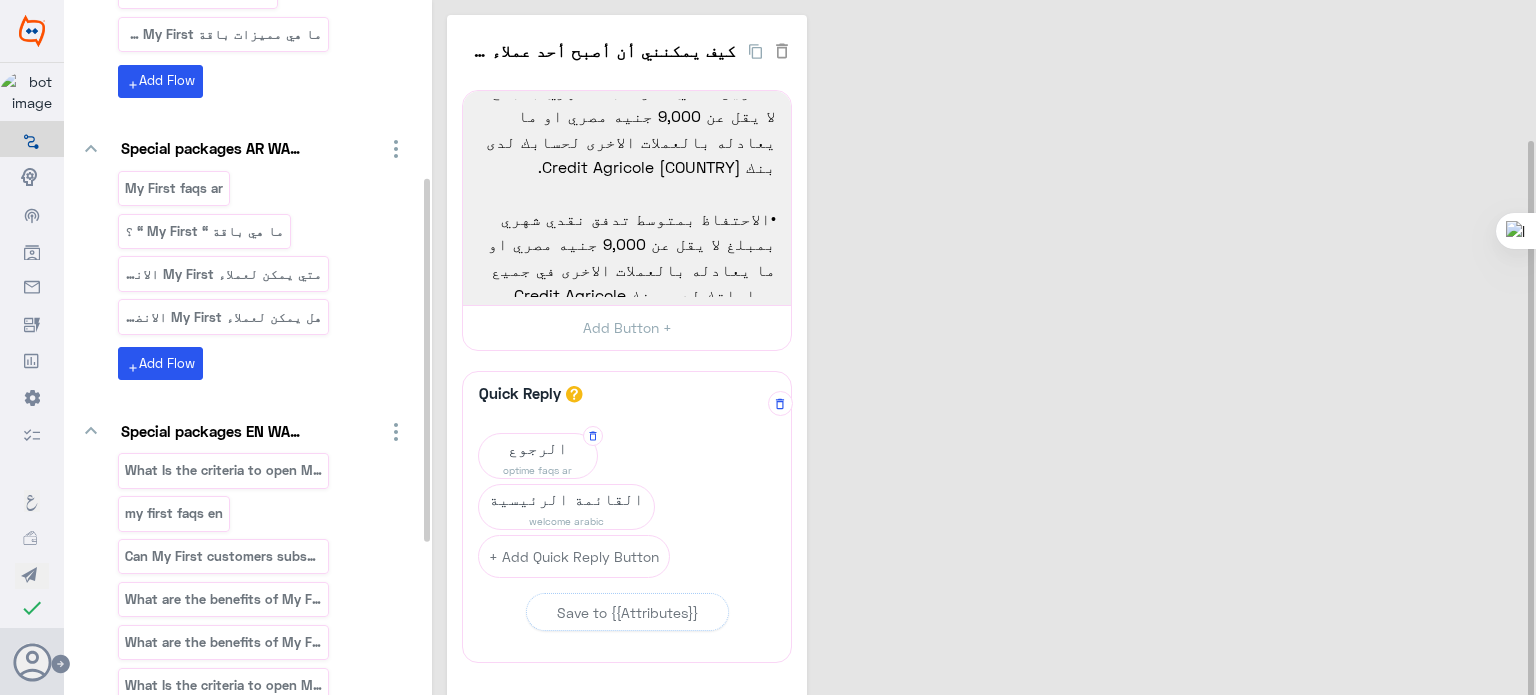 click on "الرجوع" at bounding box center [538, 448] 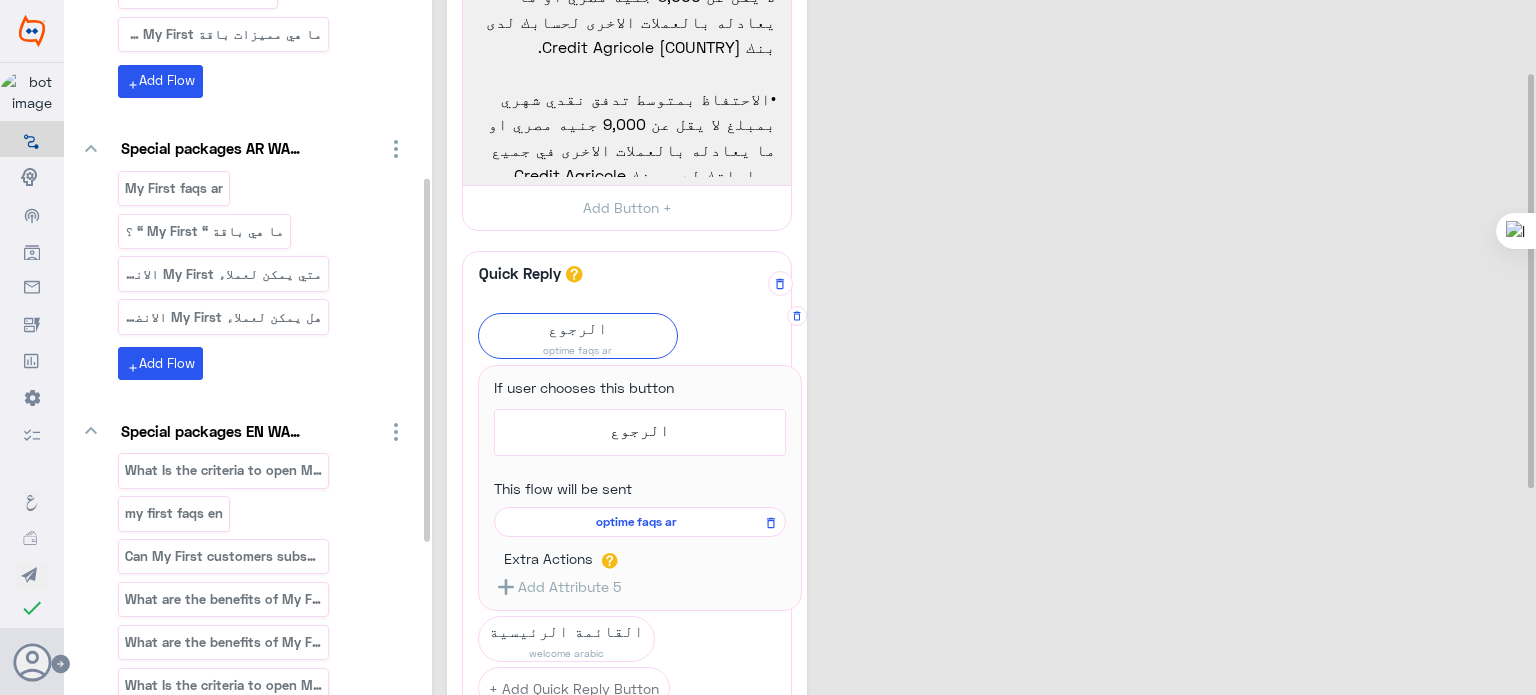click on "optime faqs ar" at bounding box center (636, 522) 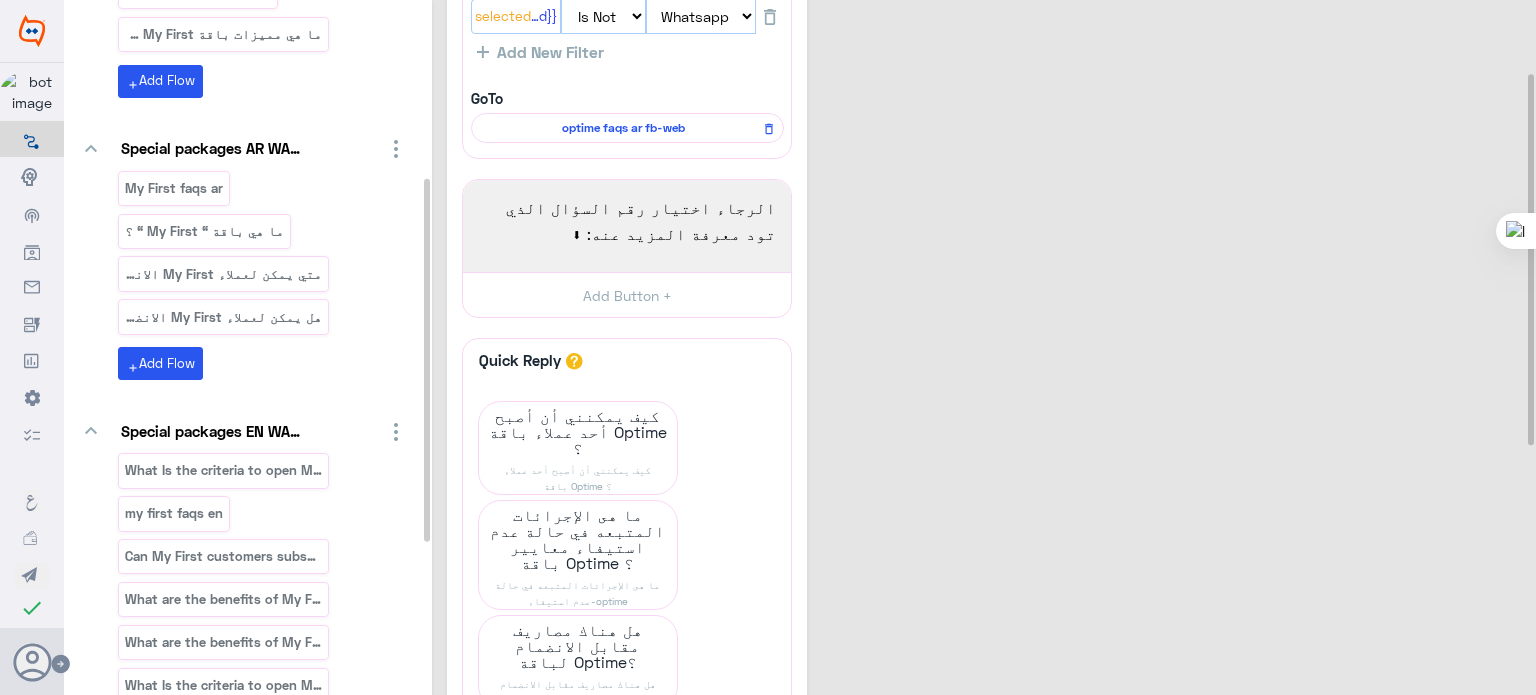 scroll, scrollTop: 227, scrollLeft: 0, axis: vertical 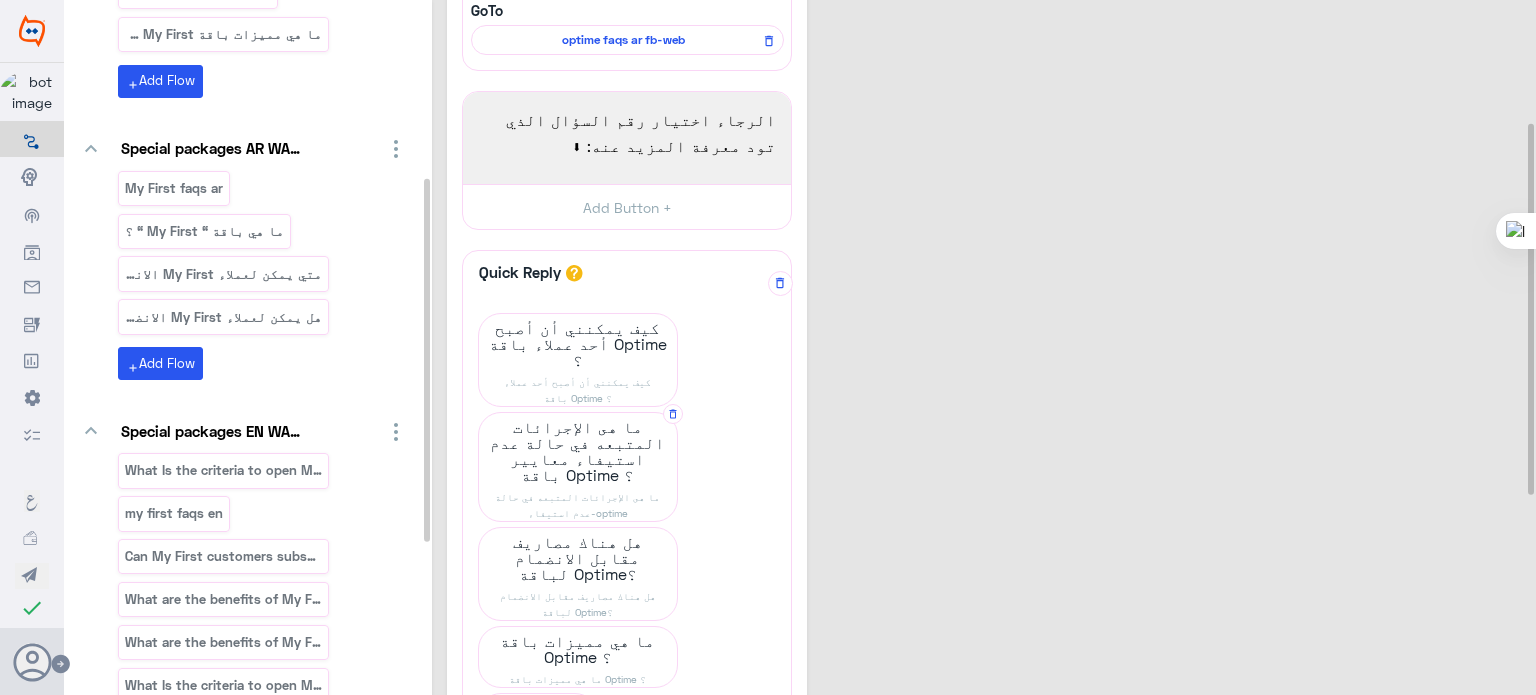 click on "ما هى الإجرائات المتبعه في حالة عدم استيفاء معايير باقة Optime ؟" at bounding box center [578, 344] 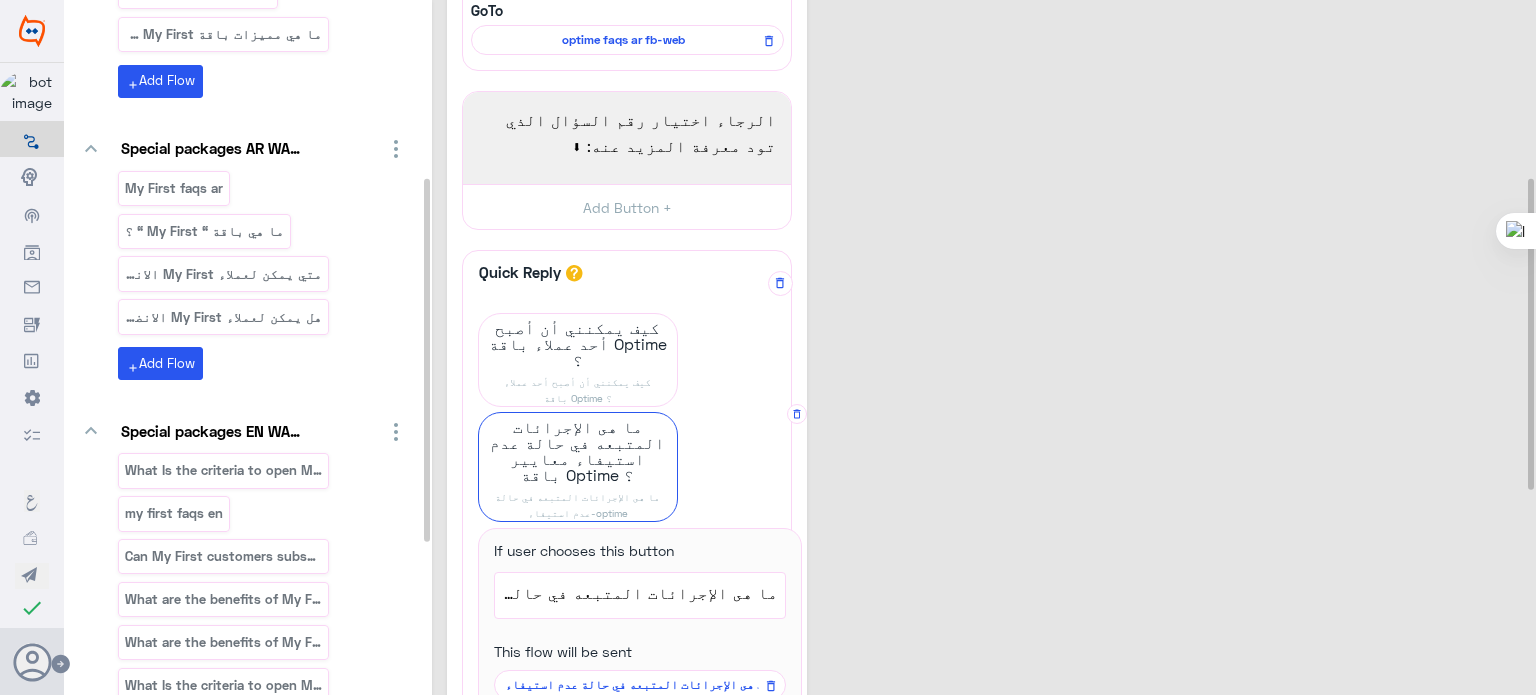 scroll, scrollTop: 440, scrollLeft: 0, axis: vertical 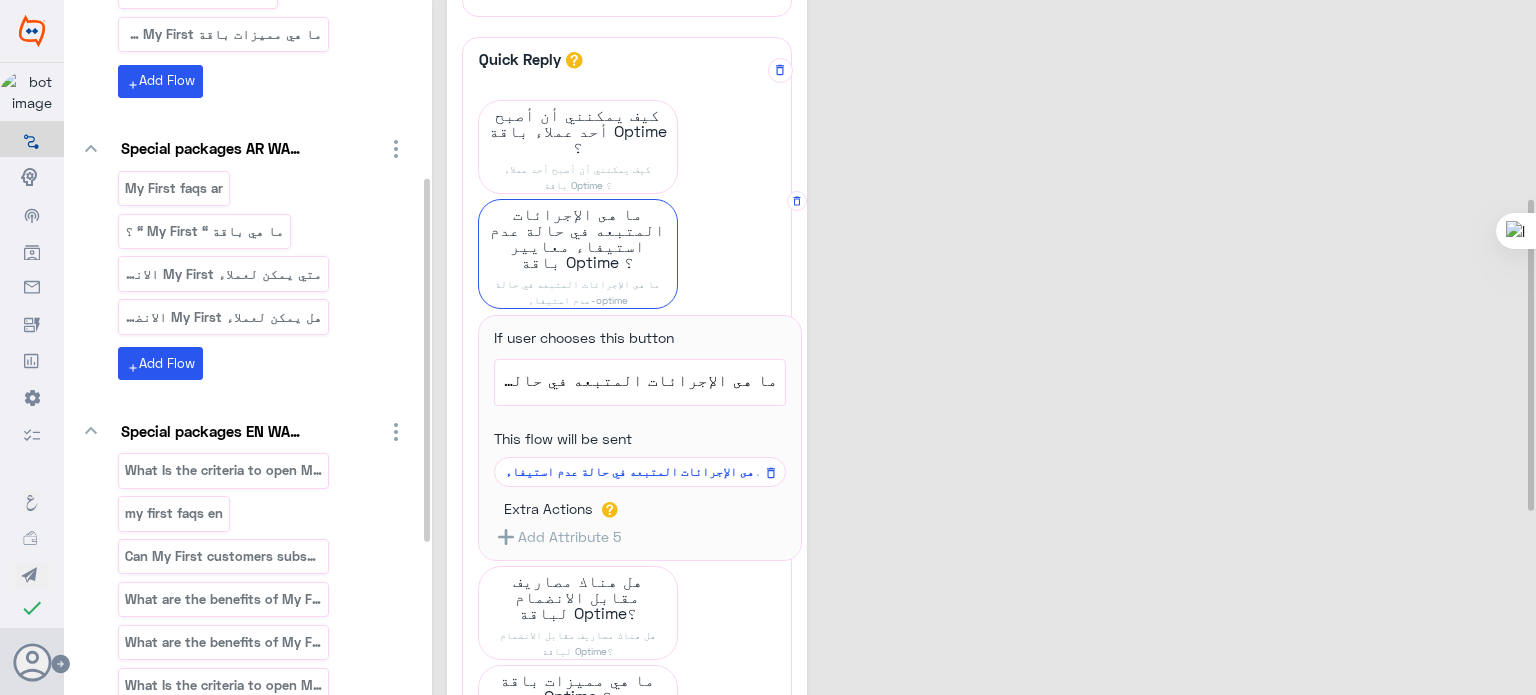 click on "ما هى الإجرائات المتبعه في حالة عدم استيفاء-optime" at bounding box center (636, 472) 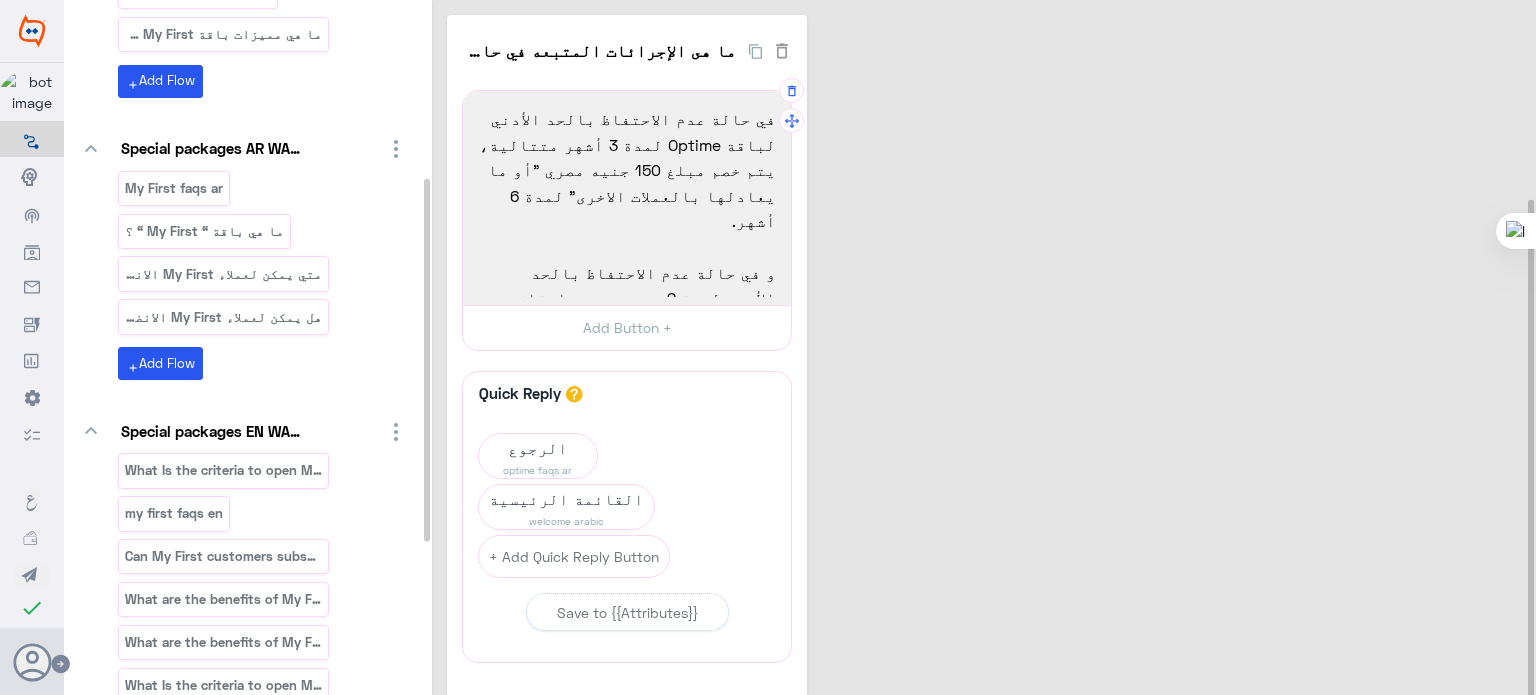 scroll, scrollTop: 18, scrollLeft: 0, axis: vertical 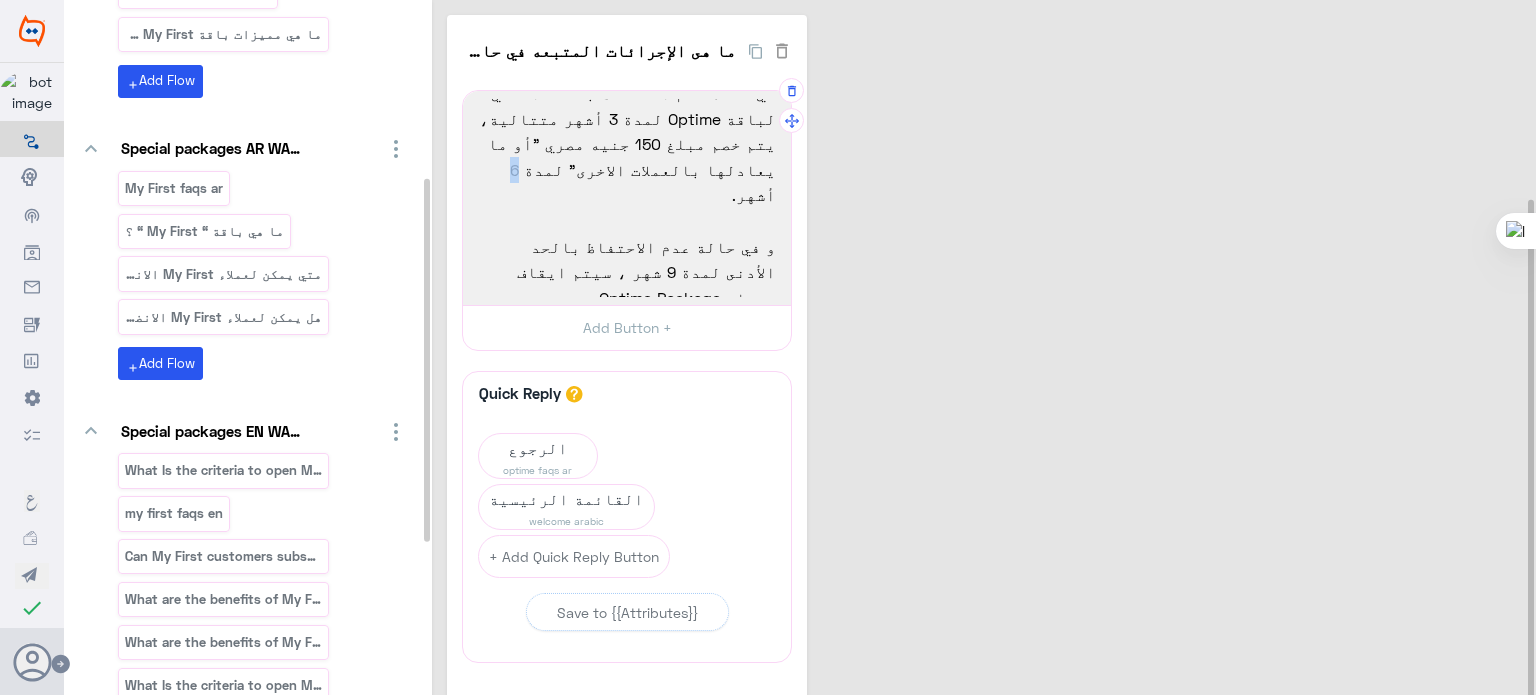 click on "في حالة عدم الاحتفاظ بالحد الأدني لباقة Optime لمدة 3 أشهر متتالية، يتم خصم مبلغ 150 جنيه مصري "أو ما يعادلها بالعملات الاخرى" لمدة 6 أشهر." at bounding box center [627, 144] 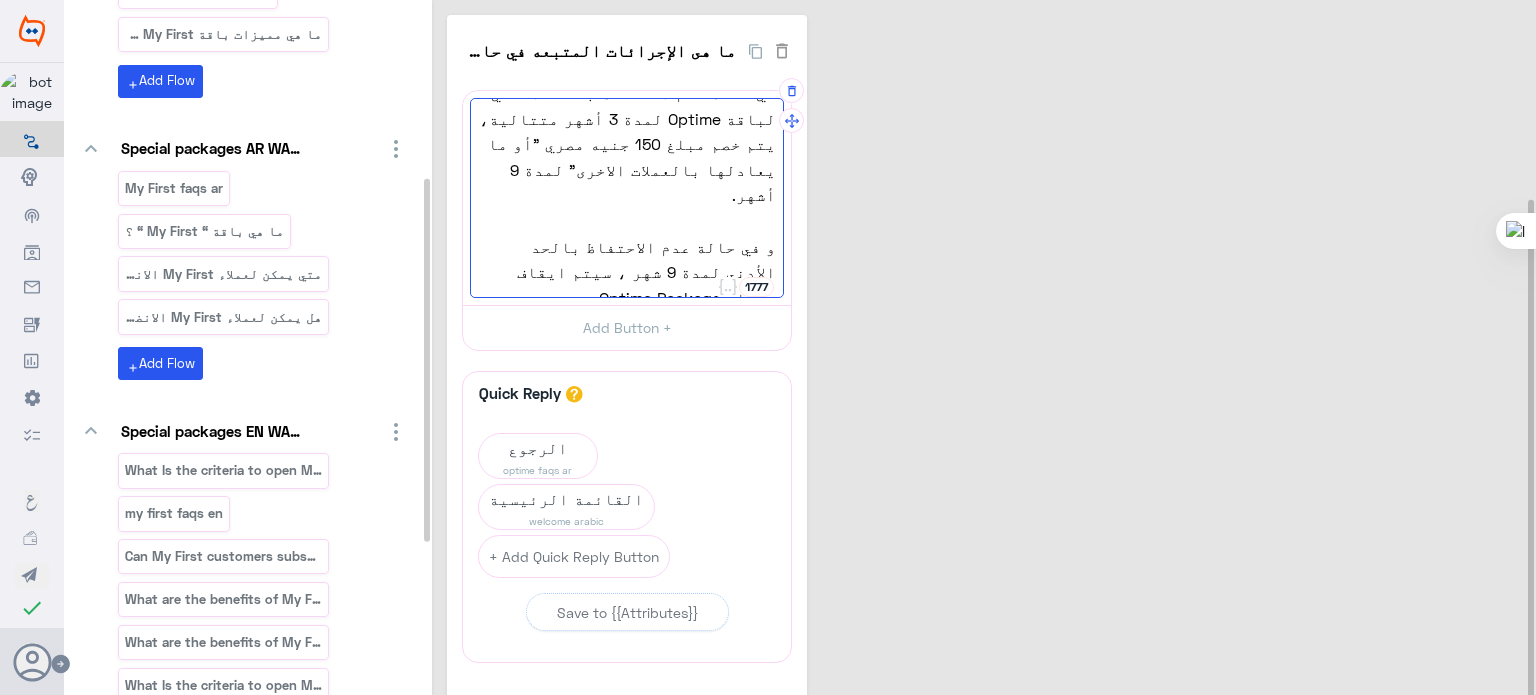click on "ما هى الإجرائات المتبعه في حالة عدم استيفاء-optime  0  في حالة عدم الاحتفاظ بالحد الأدني لباقة Optime لمدة 3 أشهر متتالية، يتم خصم مبلغ 150 جنيه مصري "أو ما يعادلها بالعملات الاخرى" لمدة 9 أشهر.
و في حالة عدم الاحتفاظ بالحد الأدنى لمدة 9 شهر ، سيتم ايقاف خدمات Optime Package.  1777  في حالة عدم الاحتفاظ بالحد الأدني لباقة Optime لمدة 3 أشهر متتالية، يتم خصم مبلغ 150 جنيه مصري "أو ما يعادلها بالعملات الاخرى" لمدة 9 أشهر.
و في حالة عدم الاحتفاظ بالحد الأدنى لمدة 9 شهر ، سيتم ايقاف خدمات Optime Package.  Add Button +  Quick Reply  A quick reply/user input can only be after a message content eg: text, image or gallery, please drag a valid message.  الرجوع  Add Message" at bounding box center (987, 433) 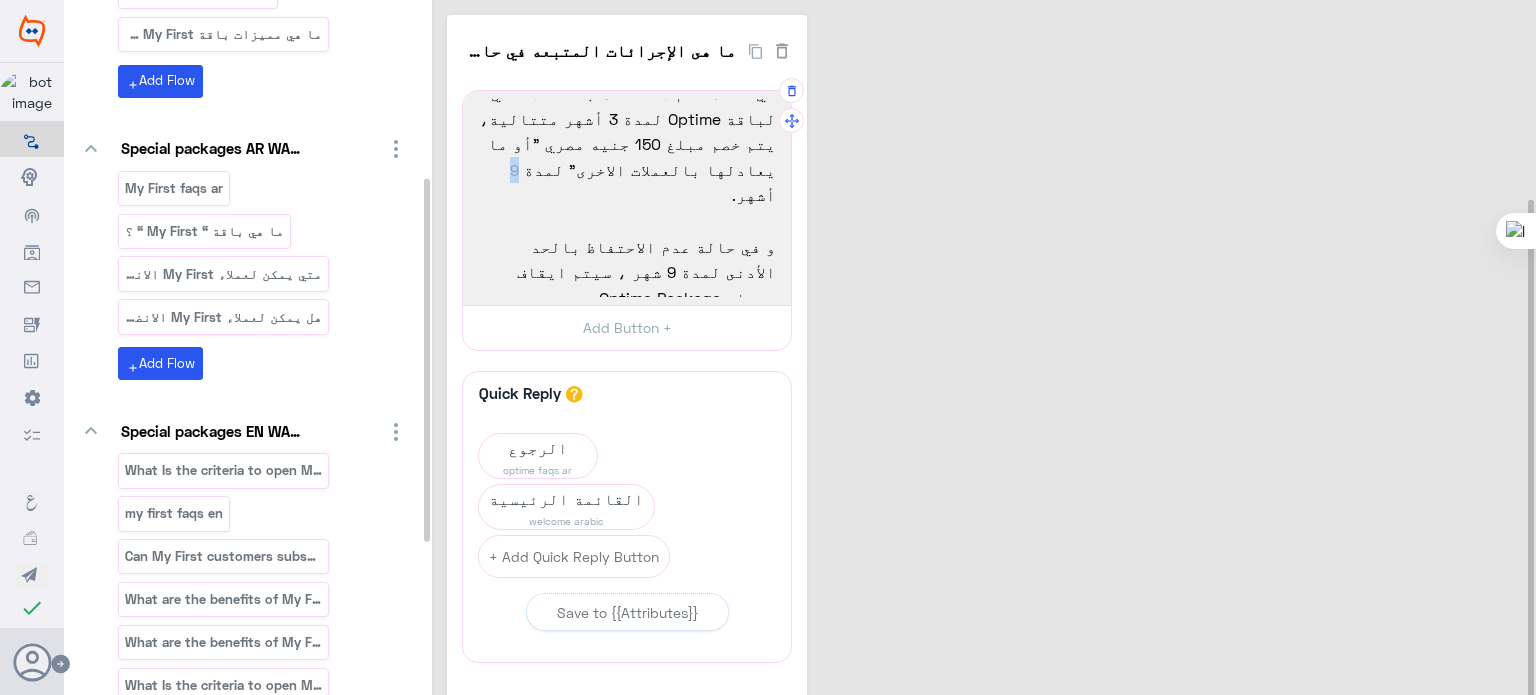 click on "في حالة عدم الاحتفاظ بالحد الأدني لباقة Optime لمدة 3 أشهر متتالية، يتم خصم مبلغ 150 جنيه مصري "أو ما يعادلها بالعملات الاخرى" لمدة 9 أشهر." at bounding box center (627, 144) 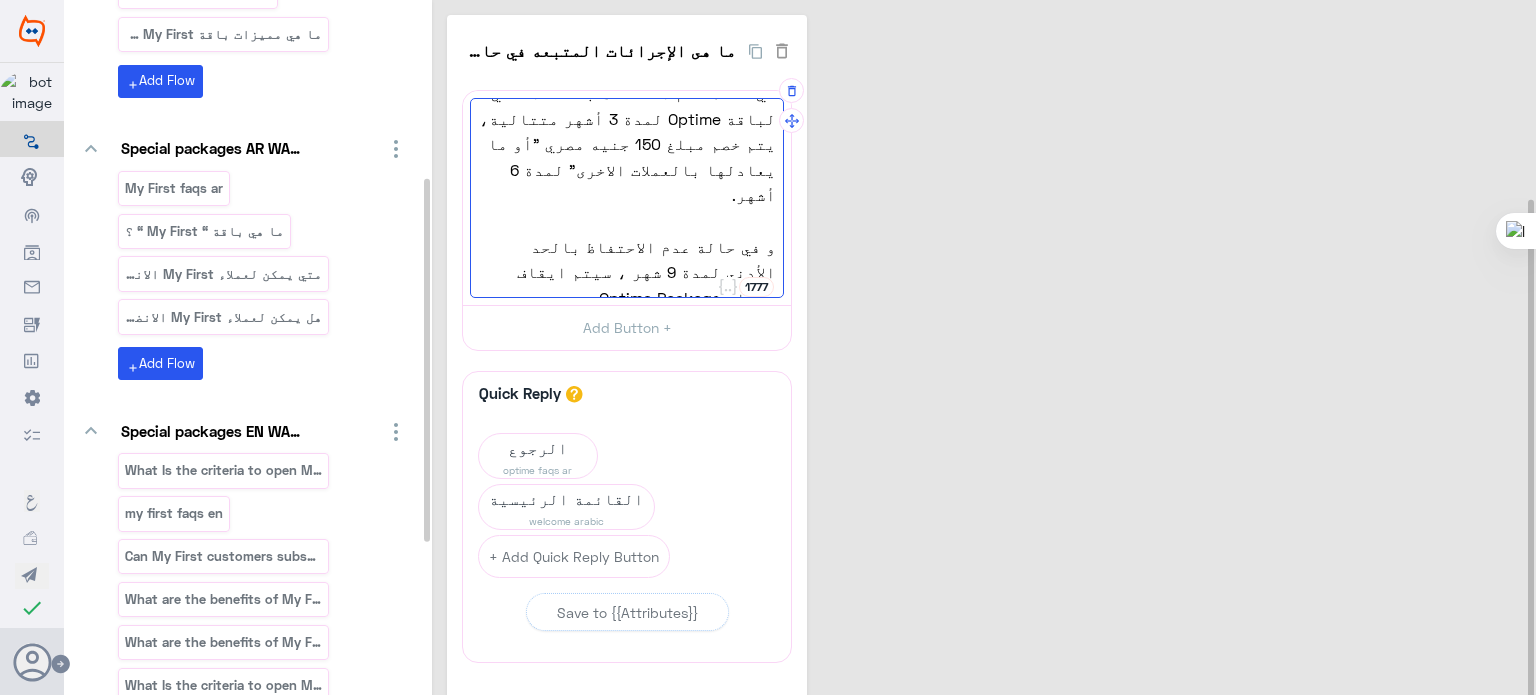 click on "ما هى الإجرائات المتبعه في حالة عدم استيفاء-optime  0  في حالة عدم الاحتفاظ بالحد الأدني لباقة Optime لمدة 3 أشهر متتالية، يتم خصم مبلغ 150 جنيه مصري "أو ما يعادلها بالعملات الاخرى" لمدة 6 أشهر.
و في حالة عدم الاحتفاظ بالحد الأدنى لمدة 9 شهر ، سيتم ايقاف خدمات Optime Package.  1777  في حالة عدم الاحتفاظ بالحد الأدني لباقة Optime لمدة 3 أشهر متتالية، يتم خصم مبلغ 150 جنيه مصري "أو ما يعادلها بالعملات الاخرى" لمدة 6 أشهر.
و في حالة عدم الاحتفاظ بالحد الأدنى لمدة 9 شهر ، سيتم ايقاف خدمات Optime Package.  Add Button +  Quick Reply  A quick reply/user input can only be after a message content eg: text, image or gallery, please drag a valid message.  الرجوع  Add Message" at bounding box center [987, 433] 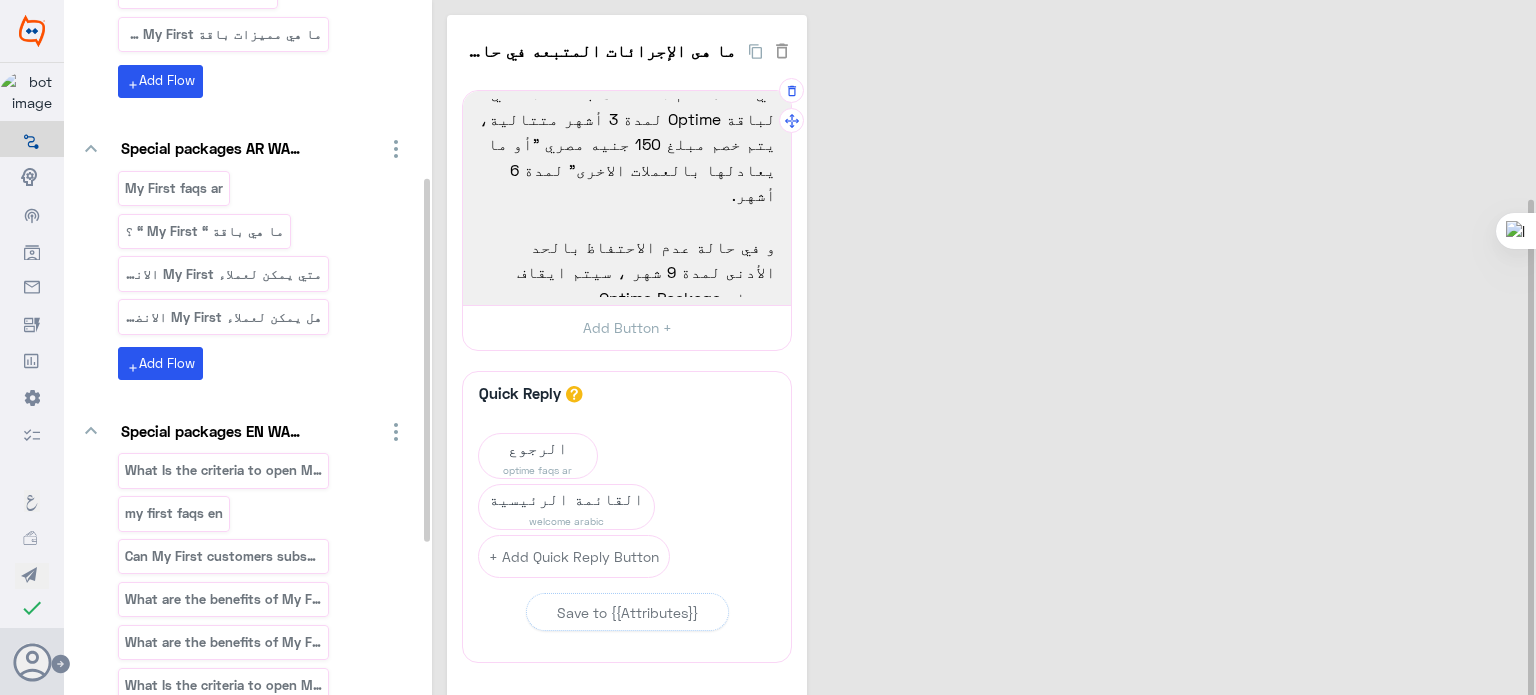 scroll, scrollTop: 0, scrollLeft: 0, axis: both 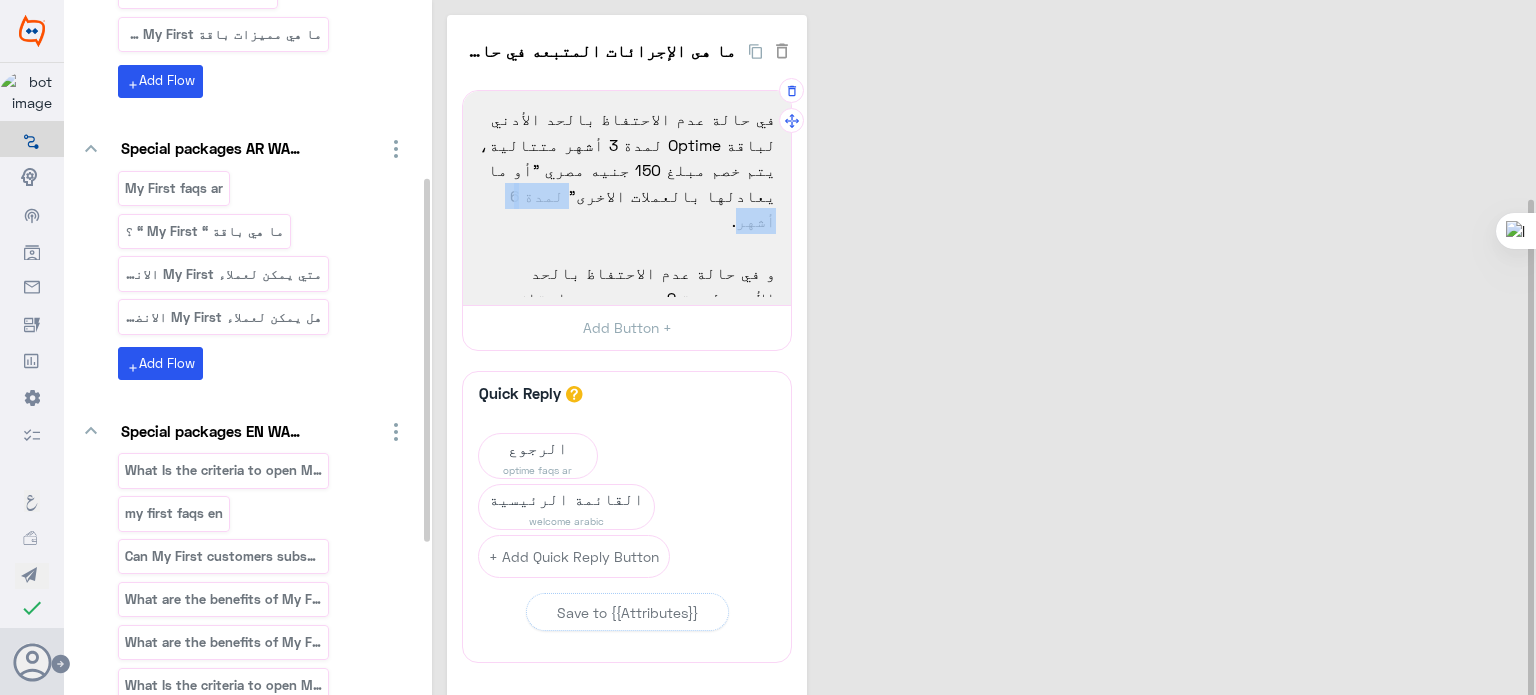 drag, startPoint x: 719, startPoint y: 195, endPoint x: 631, endPoint y: 195, distance: 88 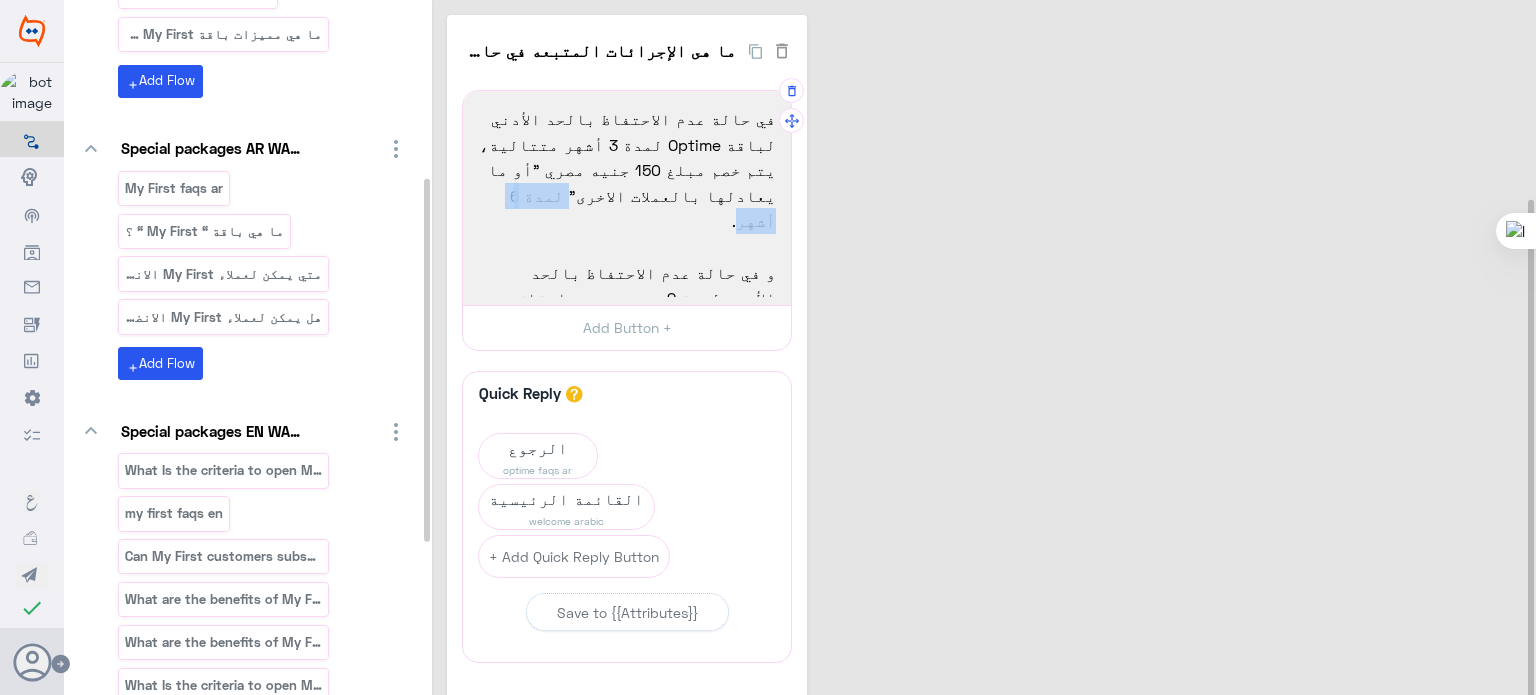 click on "في حالة عدم الاحتفاظ بالحد الأدني لباقة Optime لمدة 3 أشهر متتالية، يتم خصم مبلغ 150 جنيه مصري "أو ما يعادلها بالعملات الاخرى" لمدة 6 أشهر." at bounding box center [627, 170] 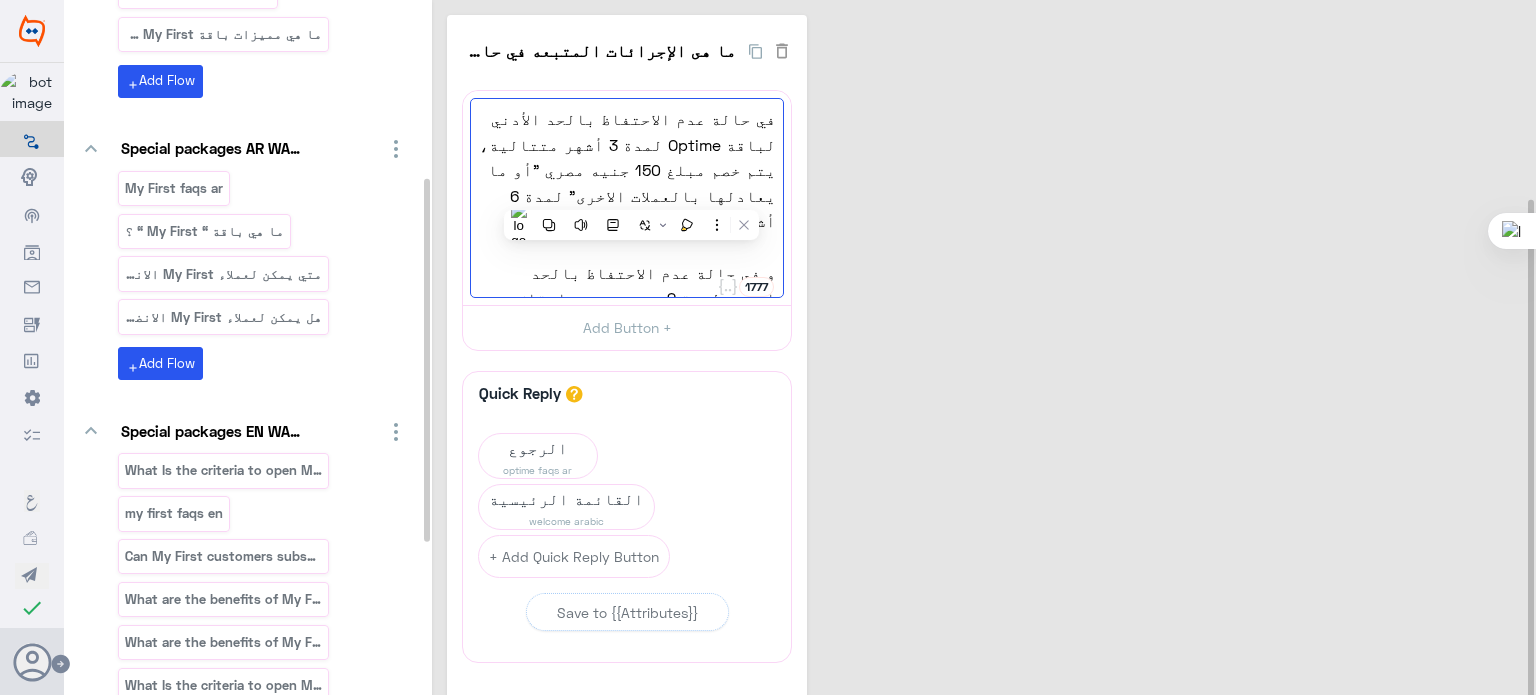 click on "ما هى الإجرائات المتبعه في حالة عدم استيفاء-optime  0  في حالة عدم الاحتفاظ بالحد الأدني لباقة Optime لمدة 3 أشهر متتالية، يتم خصم مبلغ 150 جنيه مصري "أو ما يعادلها بالعملات الاخرى" لمدة 6 أشهر.
و في حالة عدم الاحتفاظ بالحد الأدنى لمدة 9 شهر ، سيتم ايقاف خدمات Optime Package.  1777  في حالة عدم الاحتفاظ بالحد الأدني لباقة Optime لمدة 3 أشهر متتالية، يتم خصم مبلغ 150 جنيه مصري "أو ما يعادلها بالعملات الاخرى" لمدة 6 أشهر.
و في حالة عدم الاحتفاظ بالحد الأدنى لمدة 9 شهر ، سيتم ايقاف خدمات Optime Package.  Add Button +  Quick Reply  A quick reply/user input can only be after a message content eg: text, image or gallery, please drag a valid message.  الرجوع  Add Message" at bounding box center (987, 433) 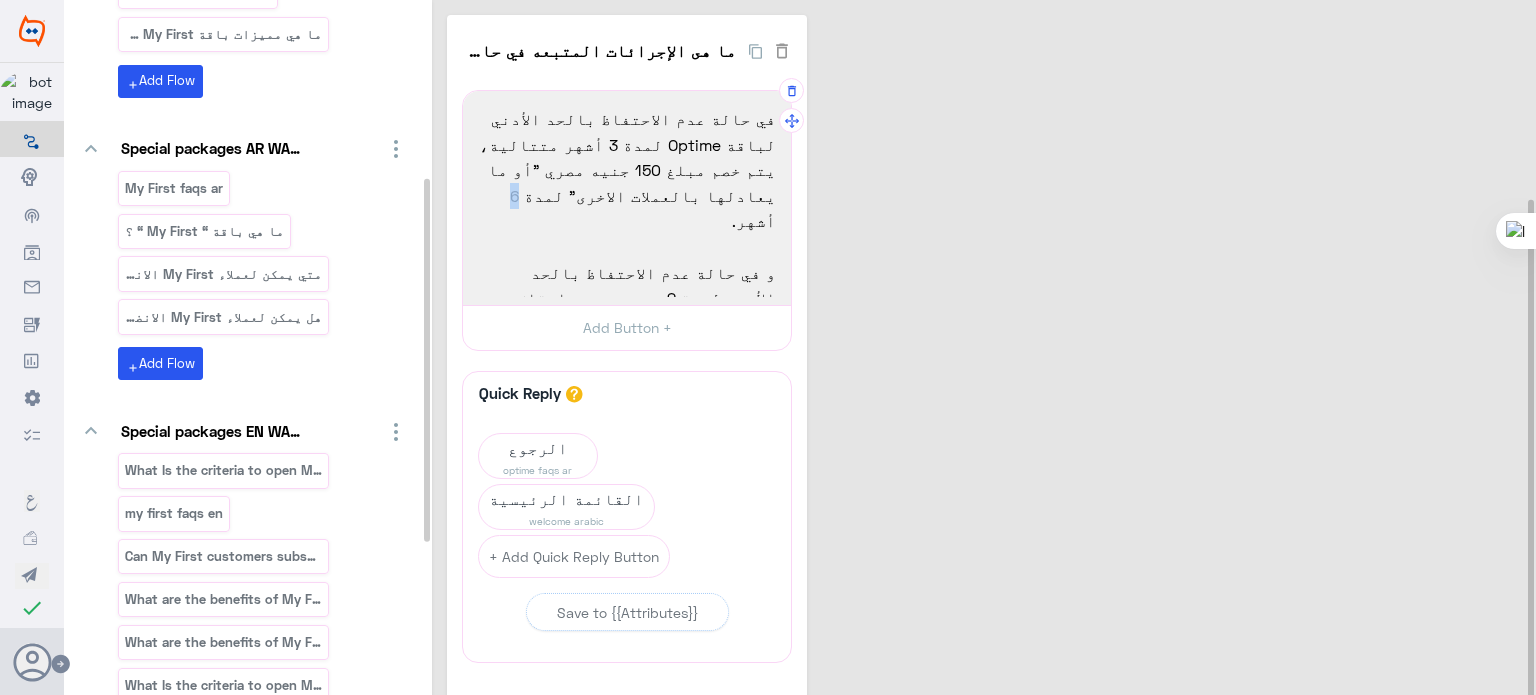click on "في حالة عدم الاحتفاظ بالحد الأدني لباقة Optime لمدة 3 أشهر متتالية، يتم خصم مبلغ 150 جنيه مصري "أو ما يعادلها بالعملات الاخرى" لمدة 6 أشهر." at bounding box center (627, 170) 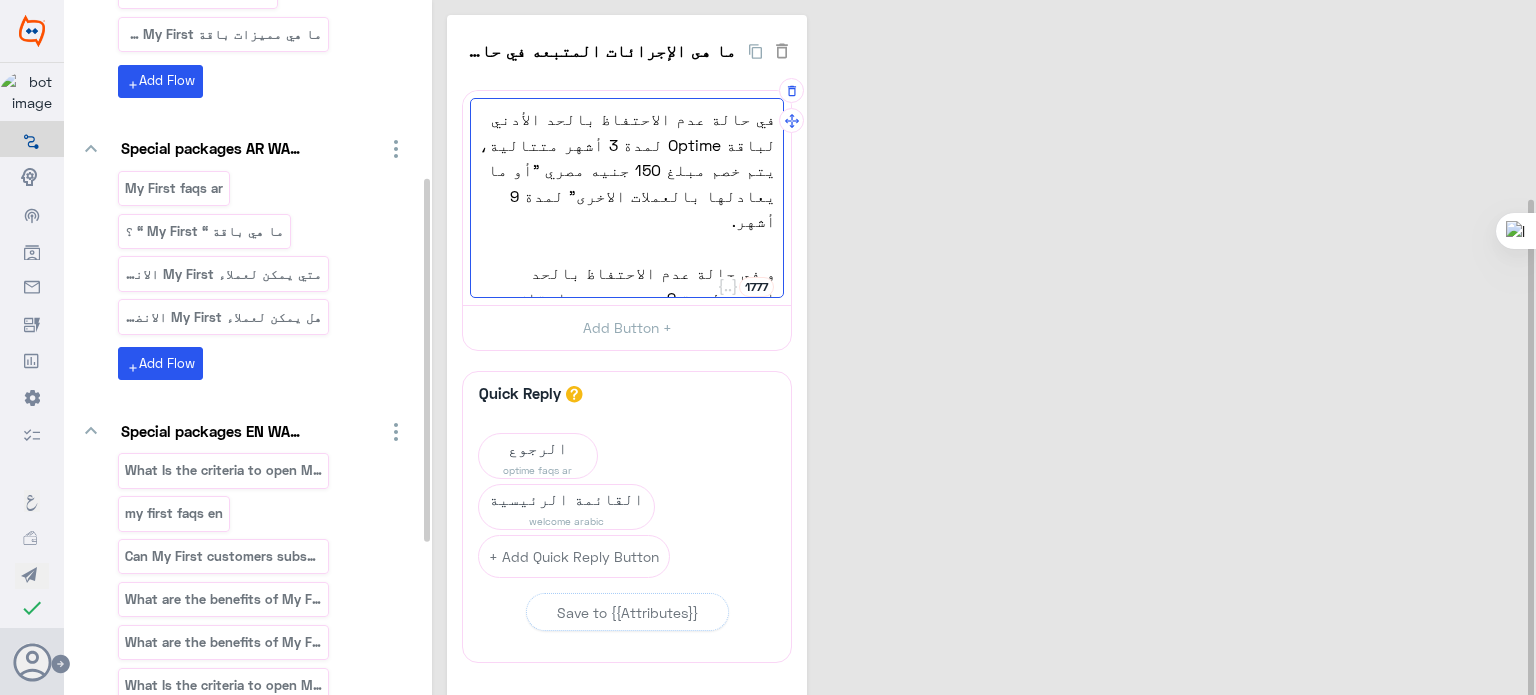 click on "ما هى الإجرائات المتبعه في حالة عدم استيفاء-optime  0  في حالة عدم الاحتفاظ بالحد الأدني لباقة Optime لمدة 3 أشهر متتالية، يتم خصم مبلغ 150 جنيه مصري "أو ما يعادلها بالعملات الاخرى" لمدة 9 أشهر.
و في حالة عدم الاحتفاظ بالحد الأدنى لمدة 9 شهر ، سيتم ايقاف خدمات Optime Package.  1777  في حالة عدم الاحتفاظ بالحد الأدني لباقة Optime لمدة 3 أشهر متتالية، يتم خصم مبلغ 150 جنيه مصري "أو ما يعادلها بالعملات الاخرى" لمدة 9 أشهر.
و في حالة عدم الاحتفاظ بالحد الأدنى لمدة 9 شهر ، سيتم ايقاف خدمات Optime Package.  Add Button +  Quick Reply  A quick reply/user input can only be after a message content eg: text, image or gallery, please drag a valid message.  الرجوع  Add Message" at bounding box center (987, 433) 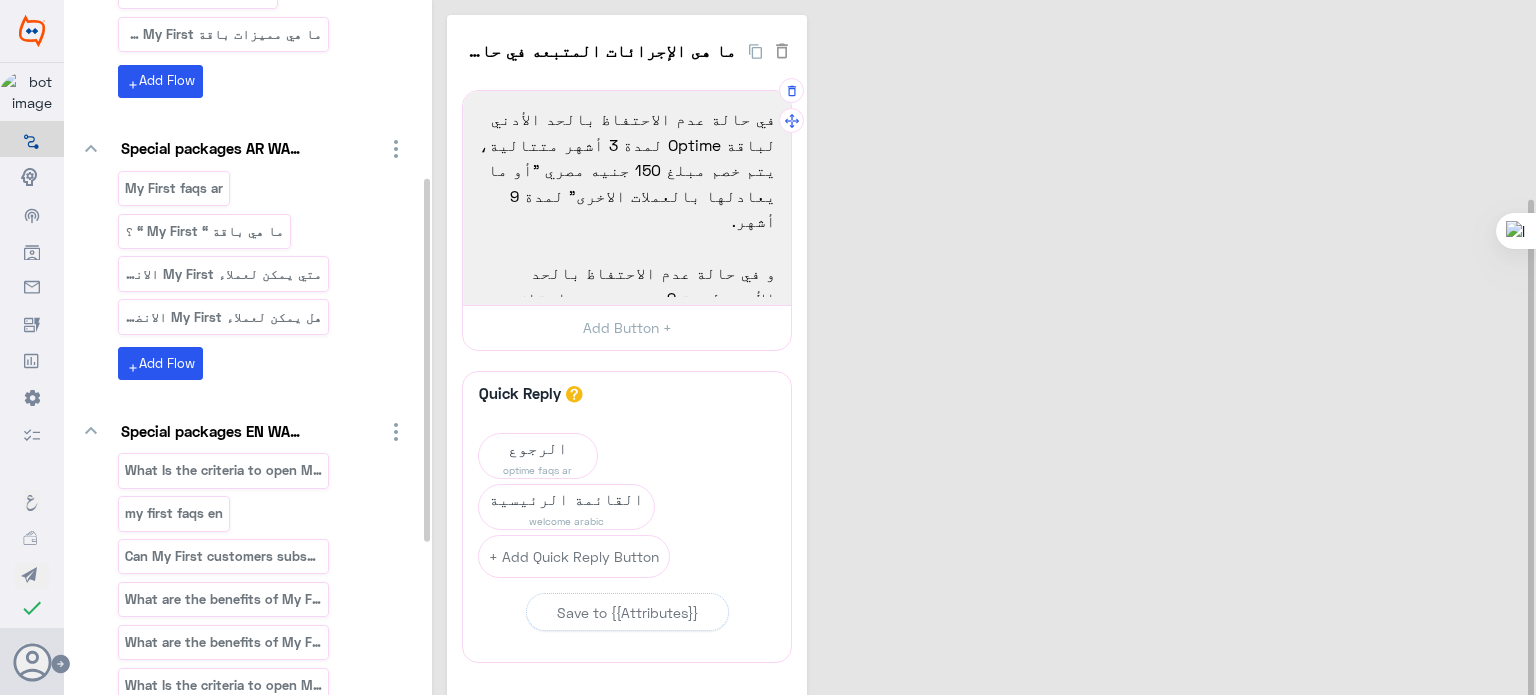 scroll, scrollTop: 28, scrollLeft: 0, axis: vertical 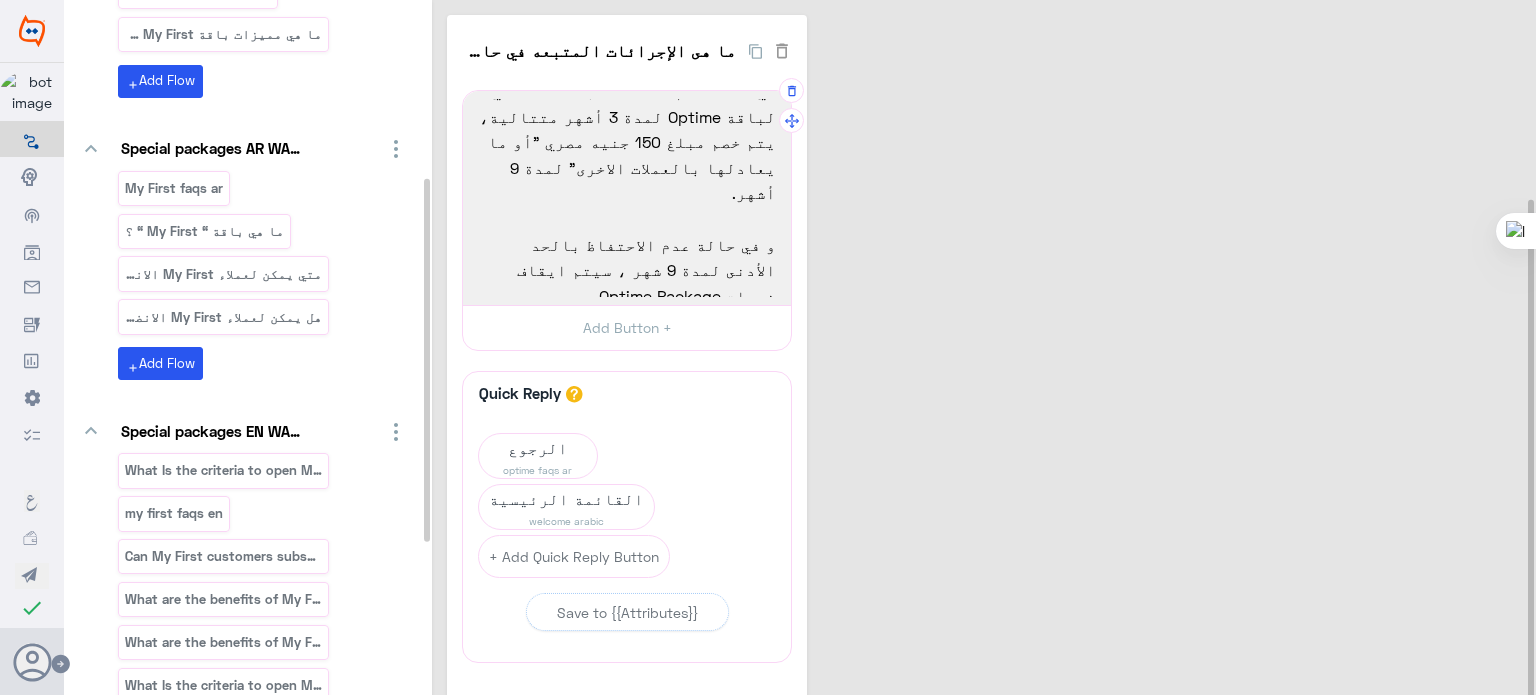 click on "و في حالة عدم الاحتفاظ بالحد الأدنى لمدة 9 شهر ، سيتم ايقاف خدمات Optime Package." at bounding box center (627, 270) 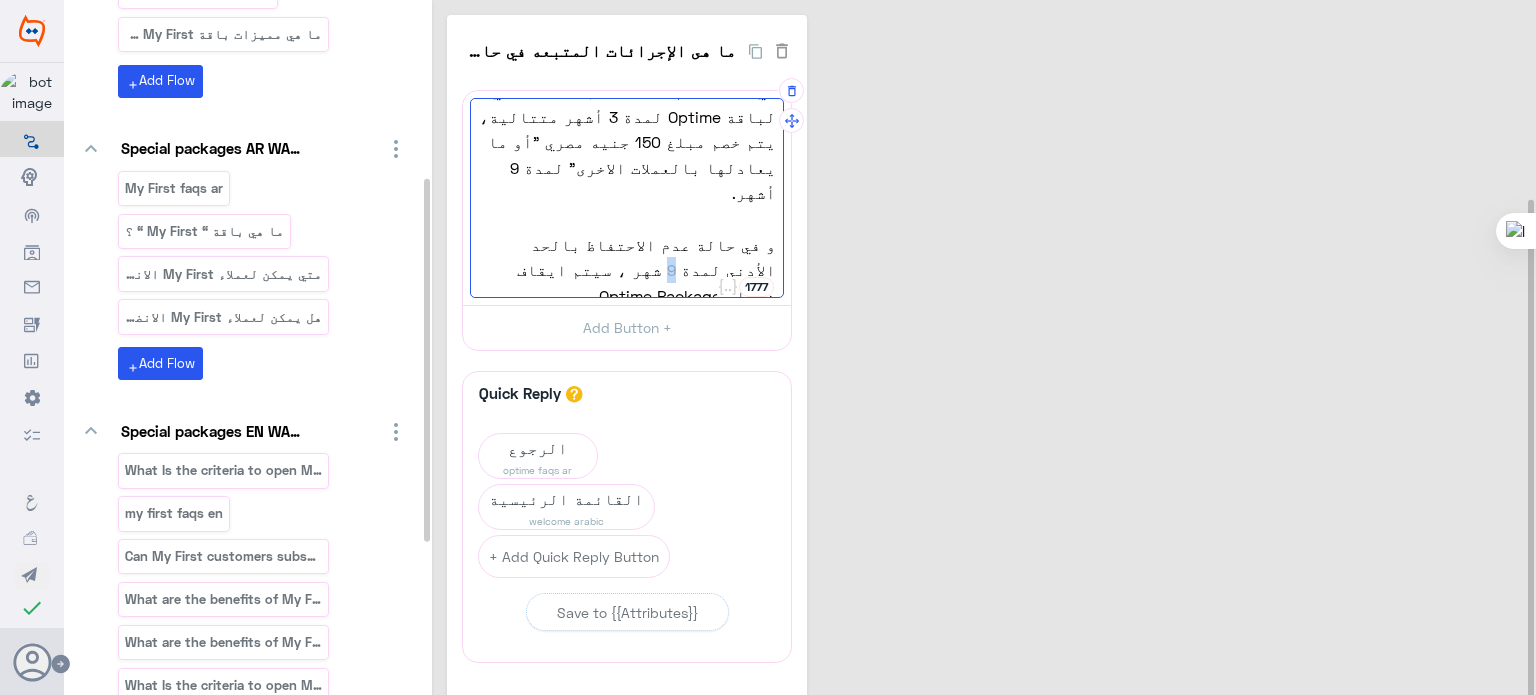 click on "و في حالة عدم الاحتفاظ بالحد الأدنى لمدة 9 شهر ، سيتم ايقاف خدمات Optime Package." at bounding box center (627, 270) 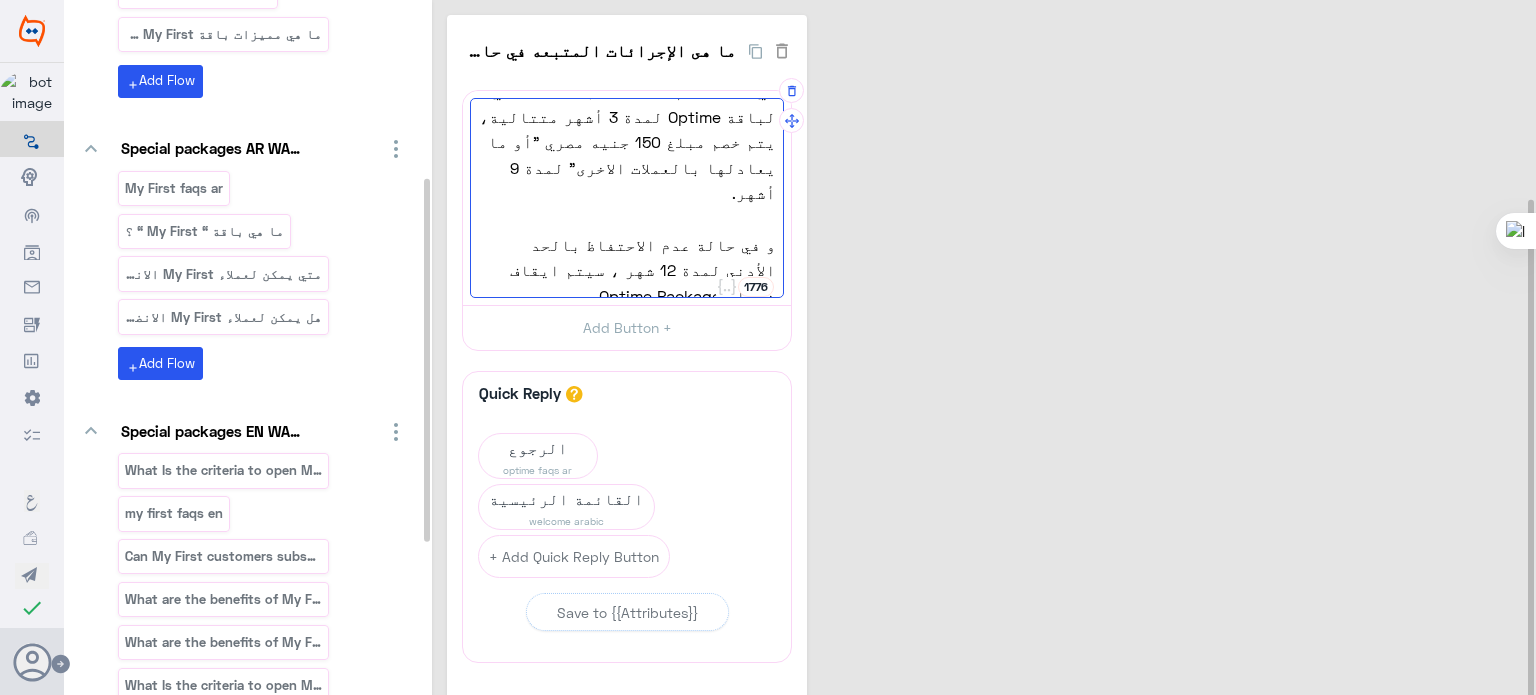 type on "في حالة عدم الاحتفاظ بالحد الأدني لباقة Optime لمدة 3 أشهر متتالية، يتم خصم مبلغ 150 جنيه مصري "أو ما يعادلها بالعملات الاخرى" لمدة 9 أشهر.
و في حالة عدم الاحتفاظ بالحد الأدنى لمدة 12 شهر ، سيتم ايقاف خدمات Optime Package." 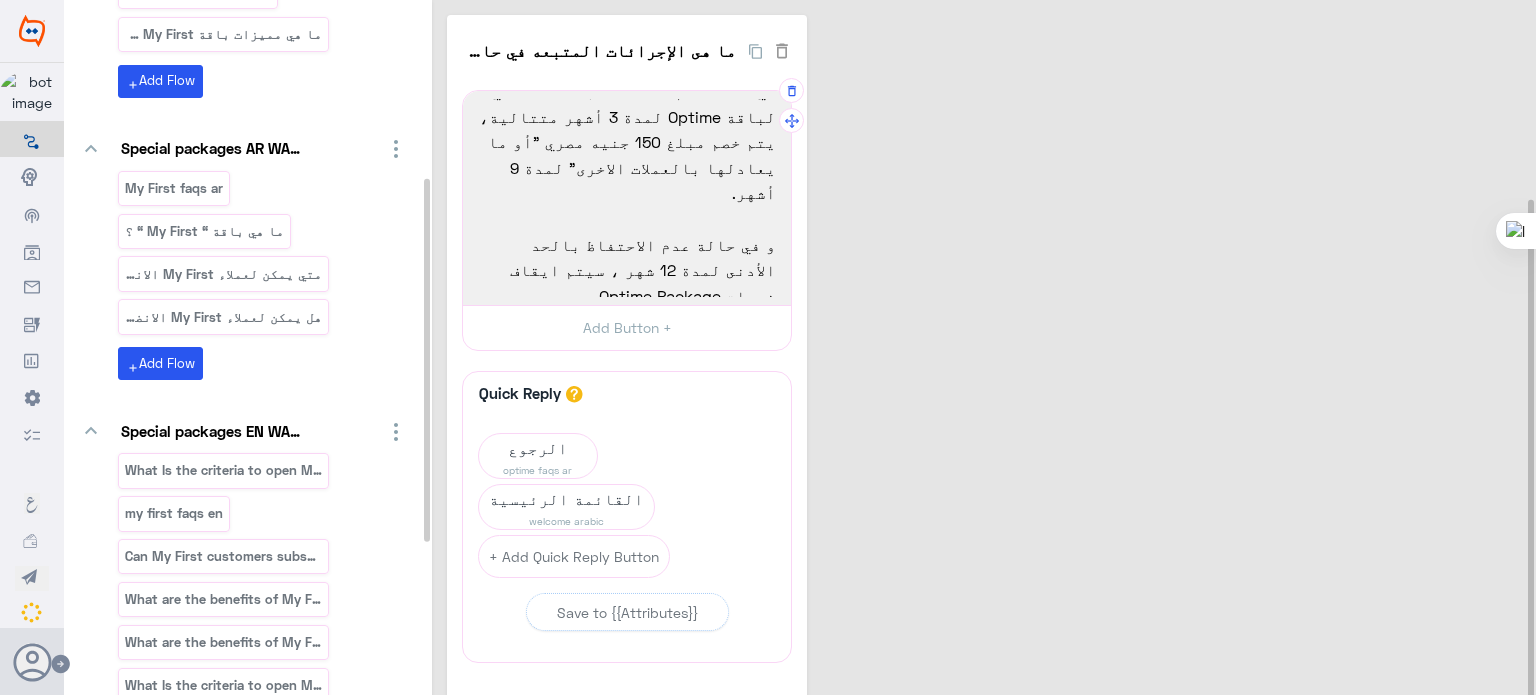 scroll, scrollTop: 0, scrollLeft: 0, axis: both 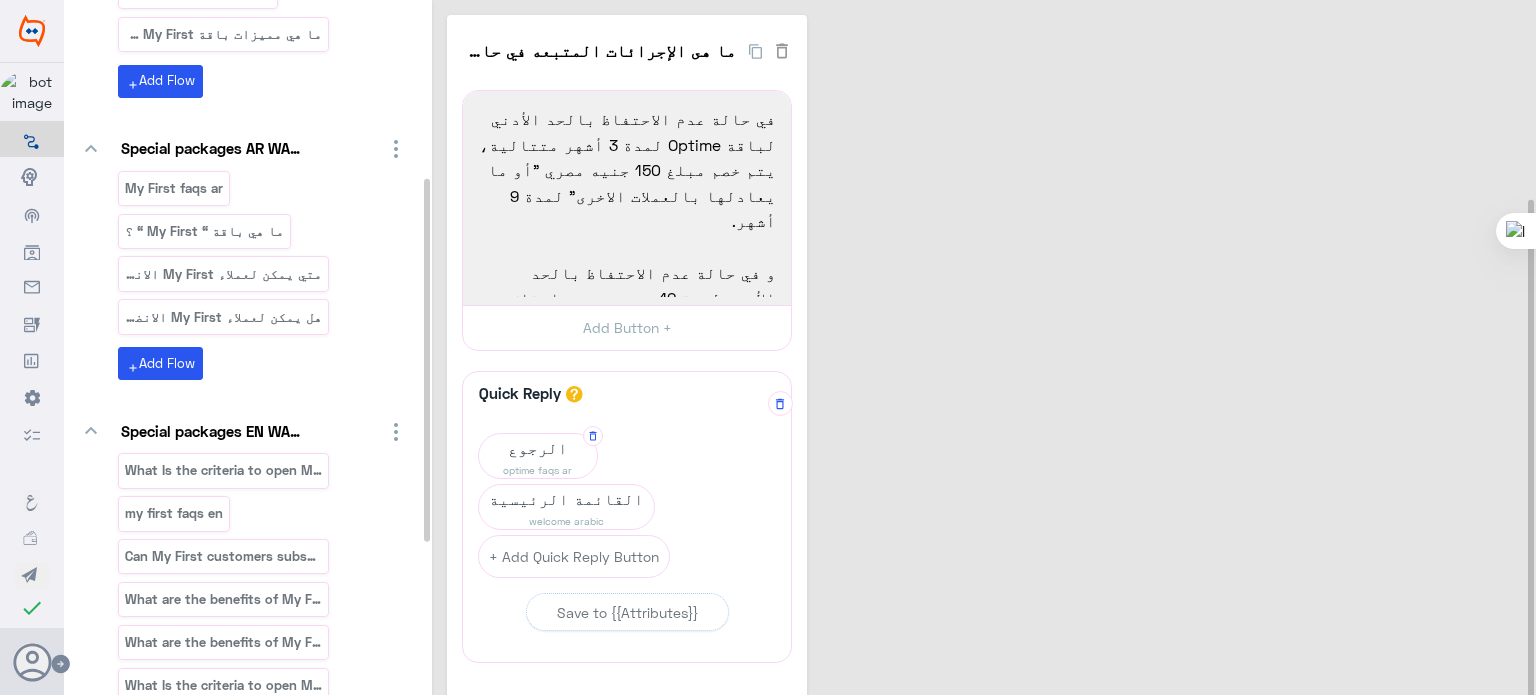 click on "الرجوع" at bounding box center [538, 448] 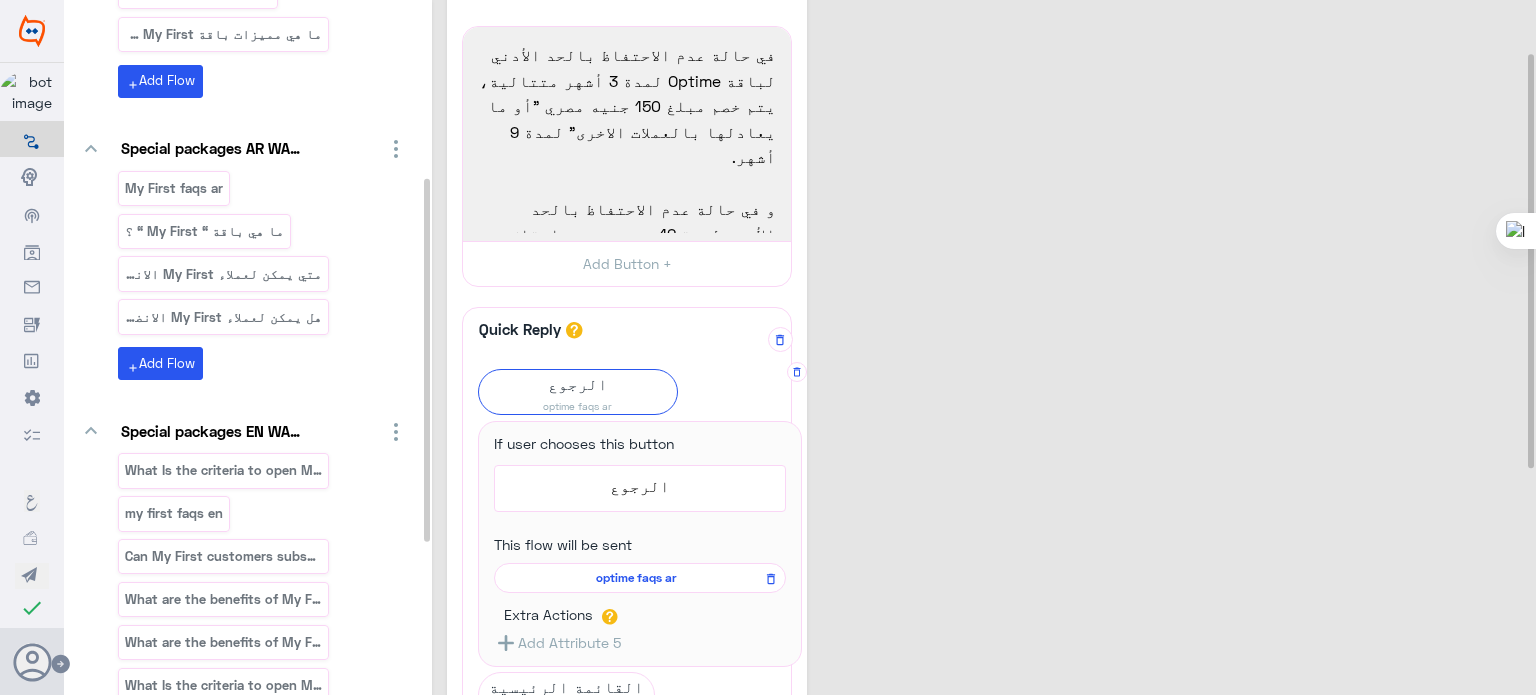 scroll, scrollTop: 87, scrollLeft: 0, axis: vertical 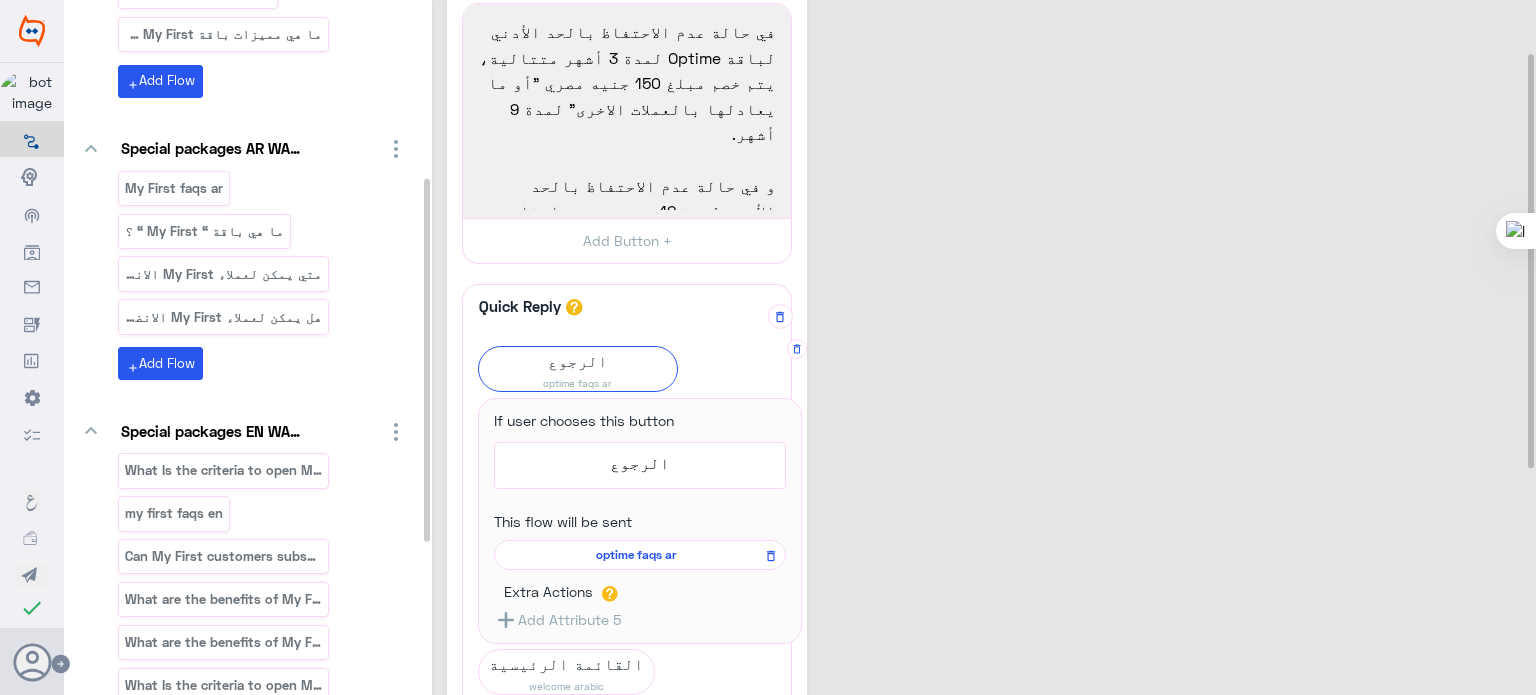 click on "optime faqs ar" at bounding box center (636, 555) 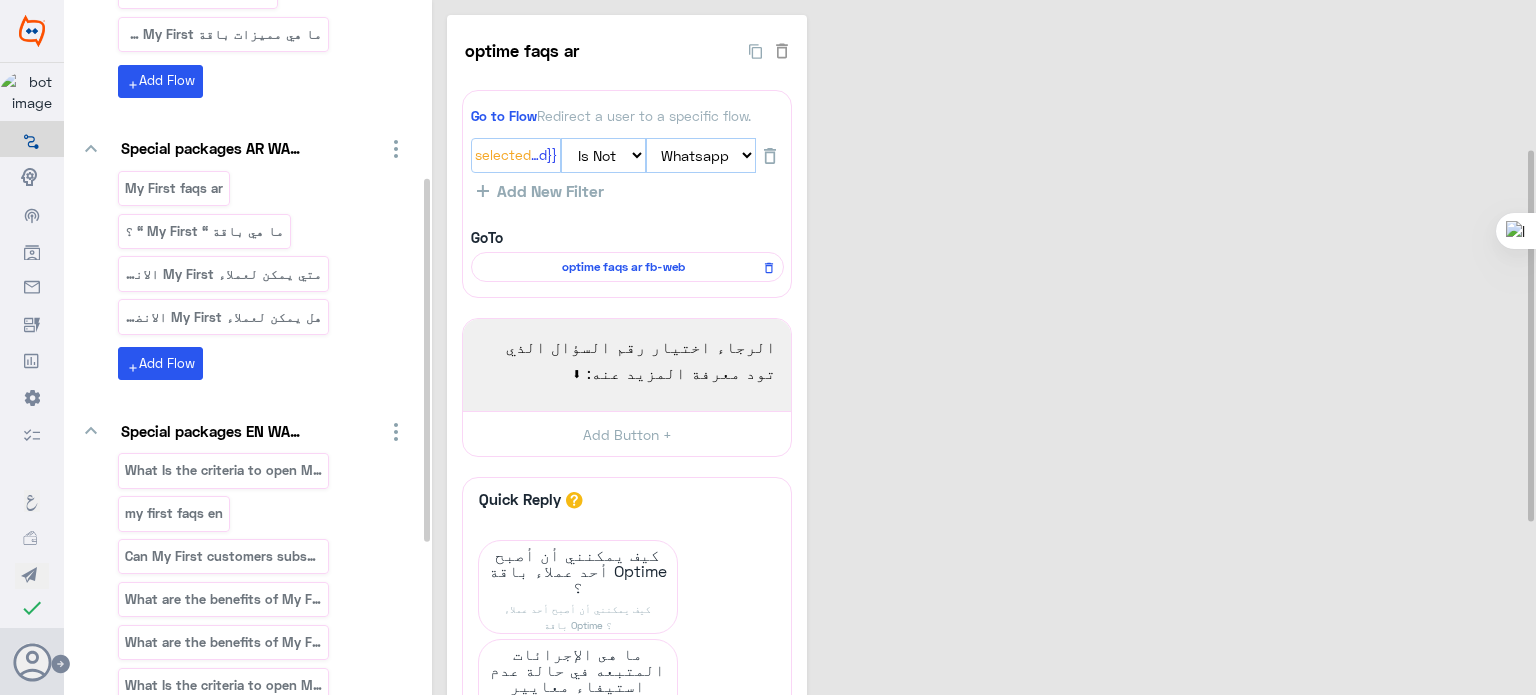 scroll, scrollTop: 283, scrollLeft: 0, axis: vertical 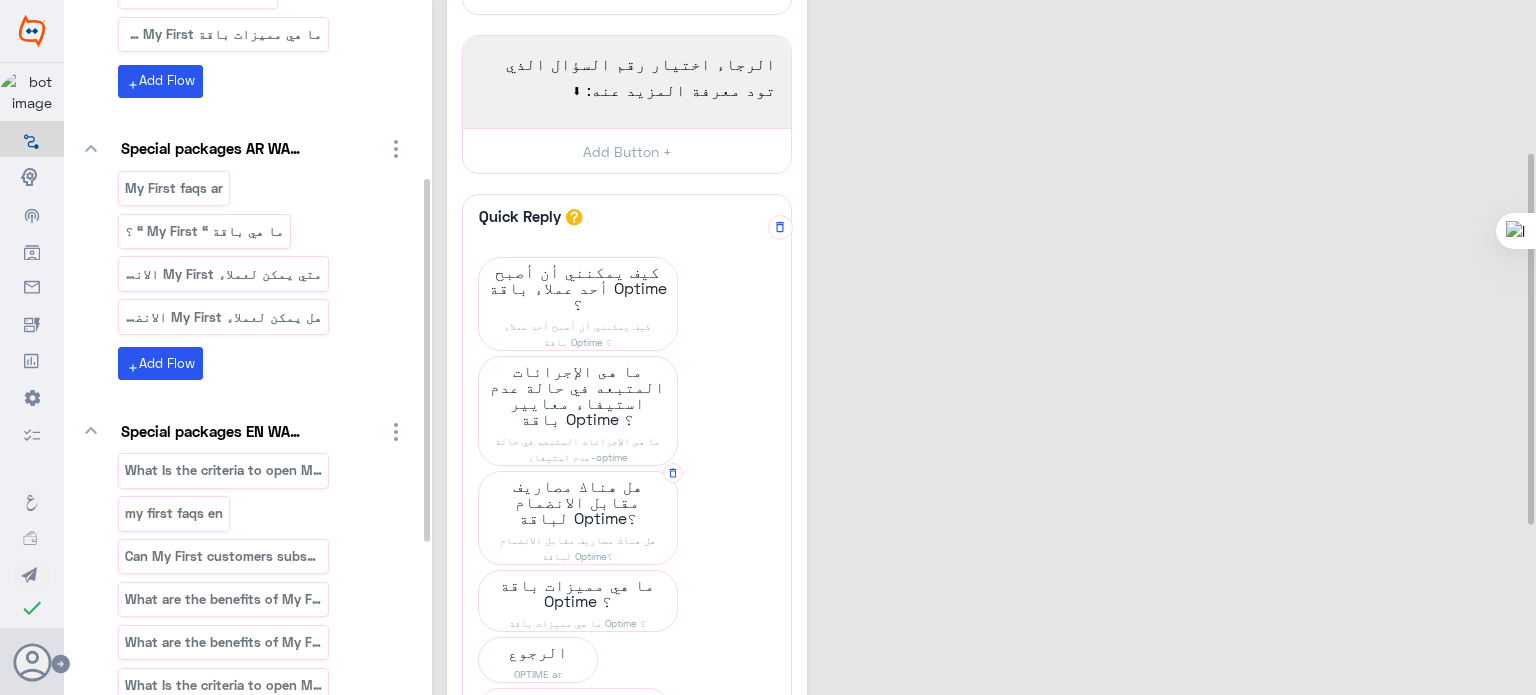 click on "هل هناك مصاريف مقابل الانضمام لباقة Optime؟" at bounding box center (578, 334) 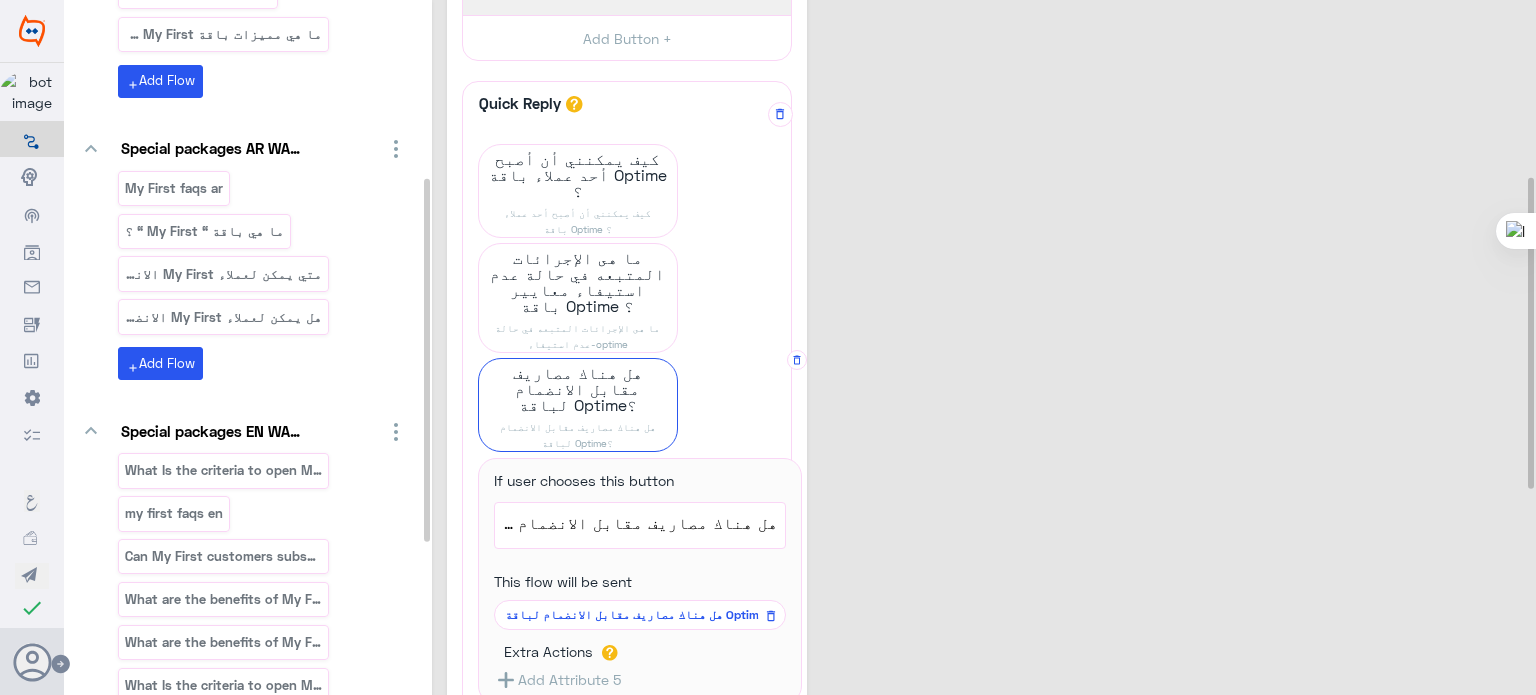 scroll, scrollTop: 399, scrollLeft: 0, axis: vertical 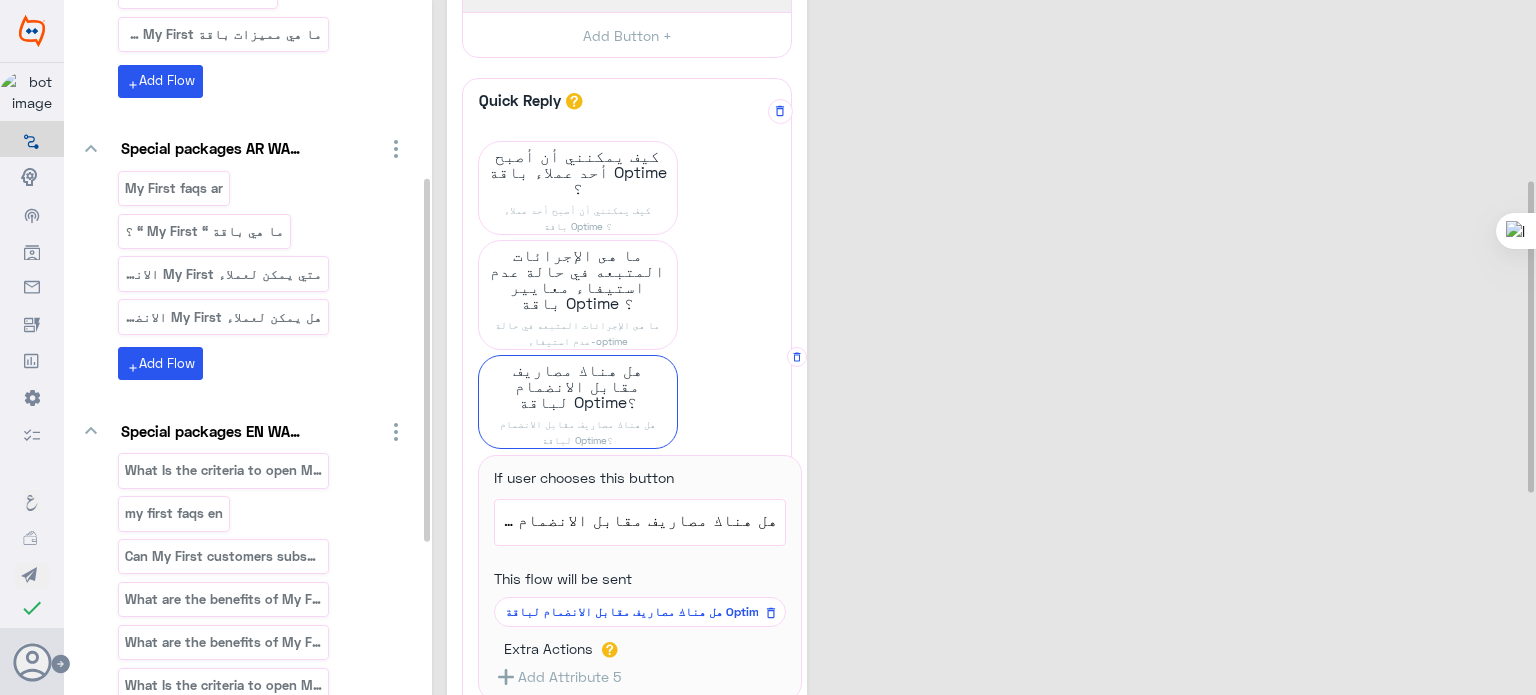 click on "هل هناك مصاريف مقابل الانضمام لباقة Optime؟" at bounding box center (636, 612) 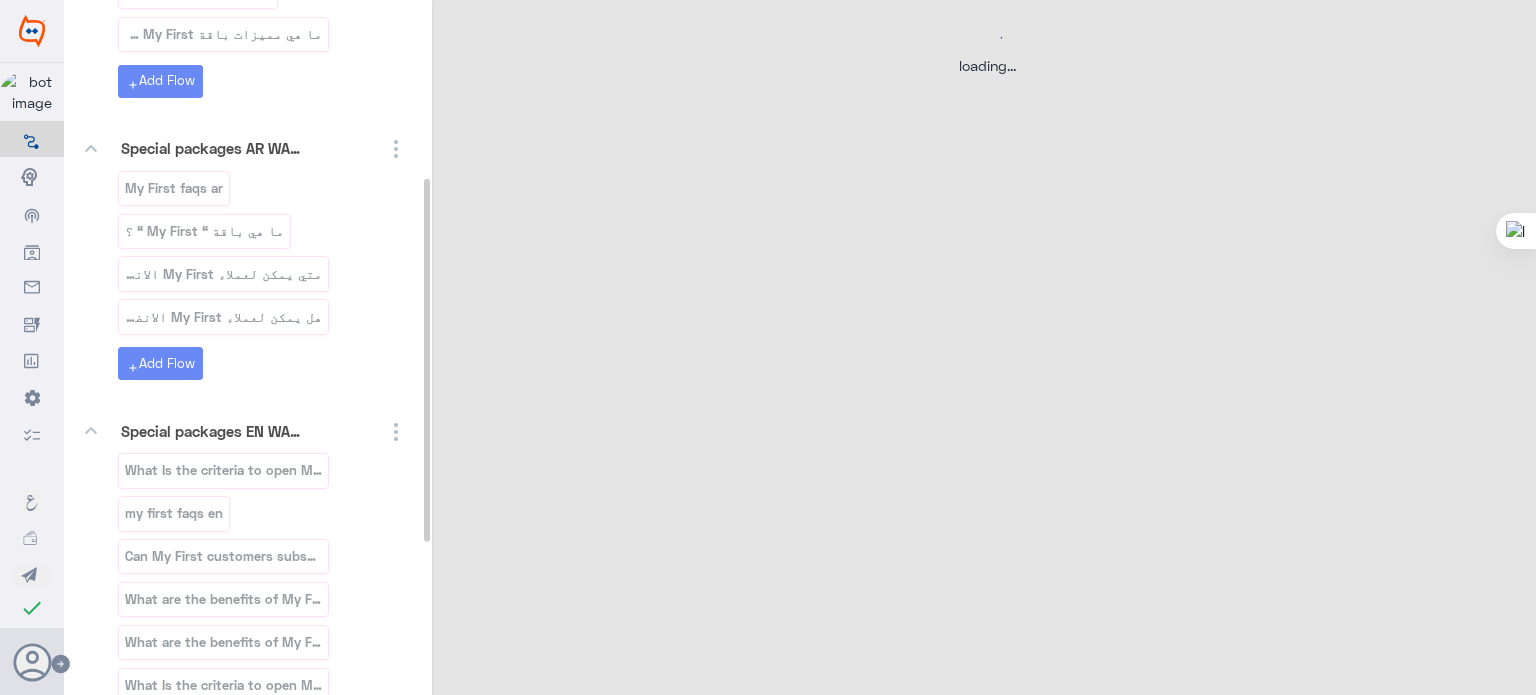 scroll, scrollTop: 0, scrollLeft: 0, axis: both 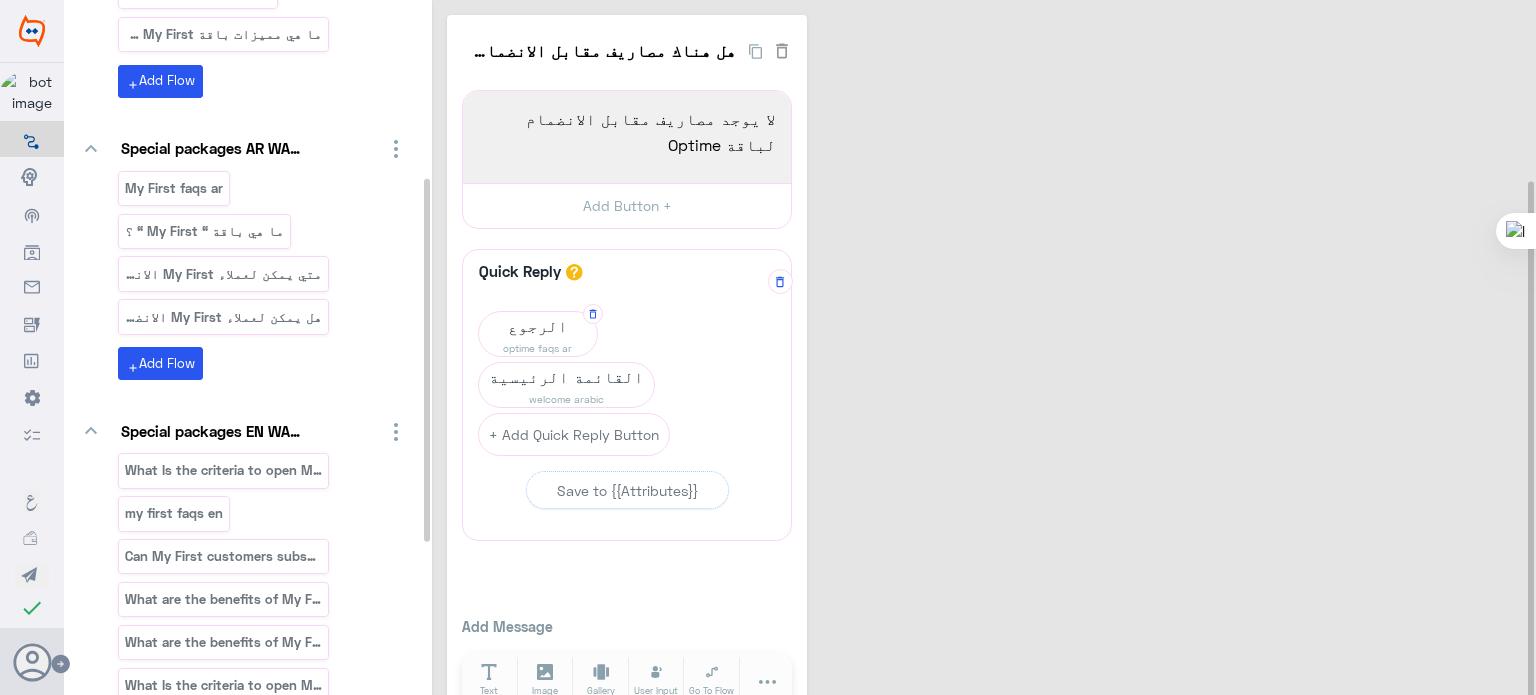 click on "optime faqs ar" at bounding box center [538, 348] 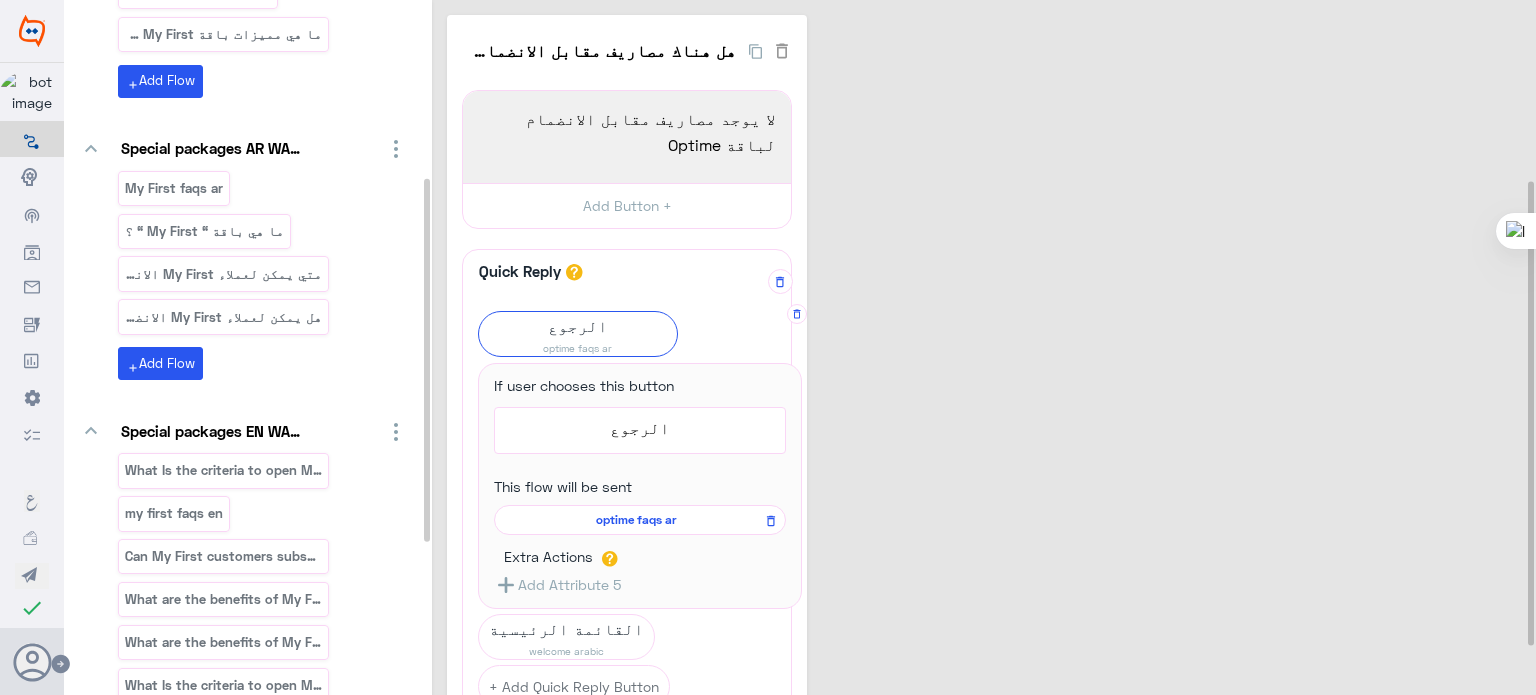 click on "optime faqs ar" at bounding box center (636, 520) 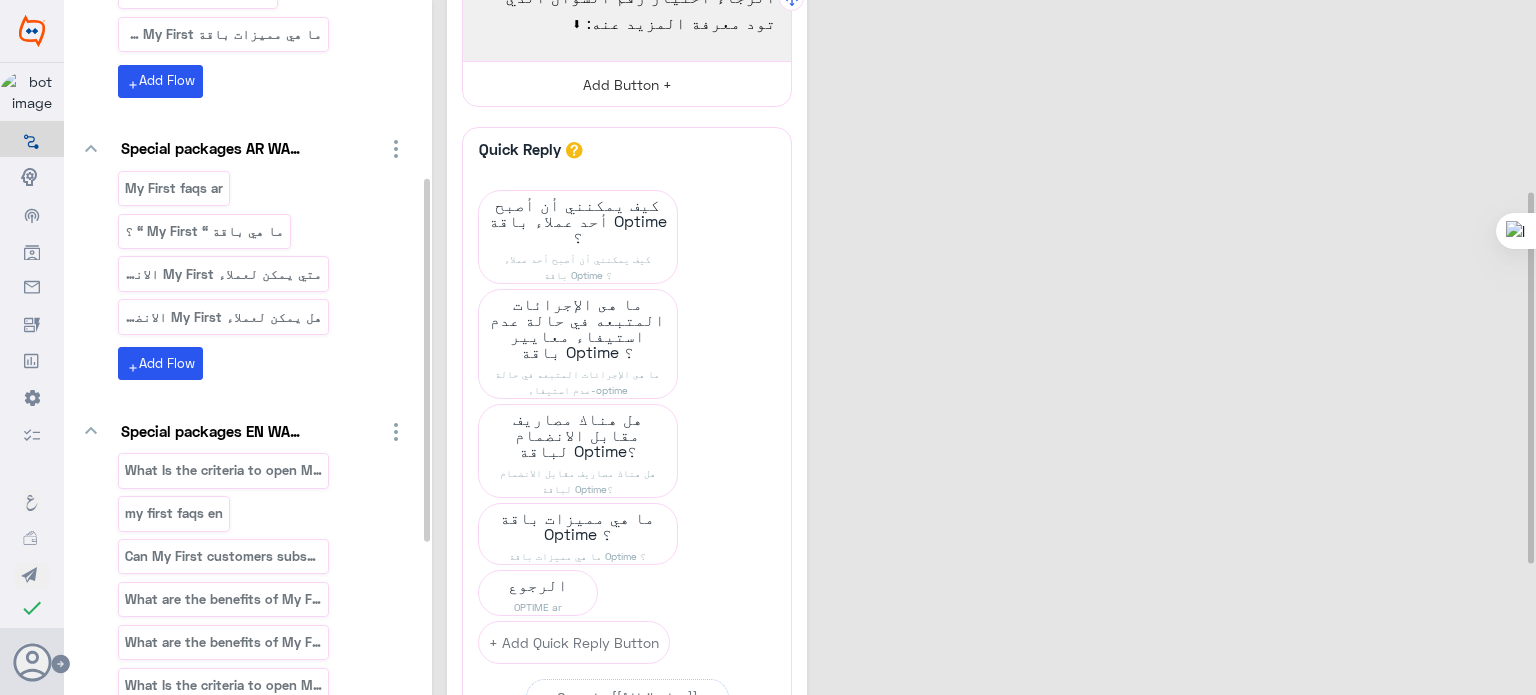 scroll, scrollTop: 355, scrollLeft: 0, axis: vertical 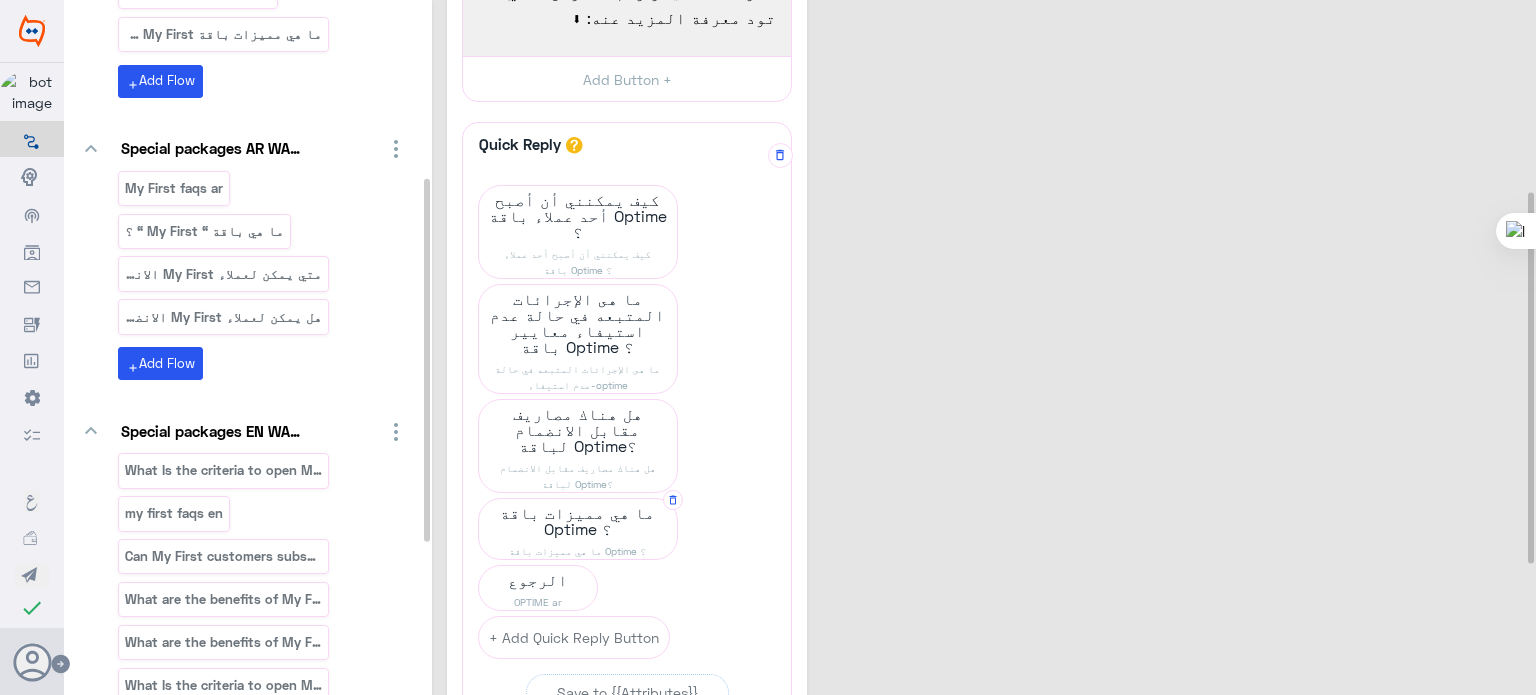 click on "ما هي مميزات باقة Optime ؟" at bounding box center (578, 216) 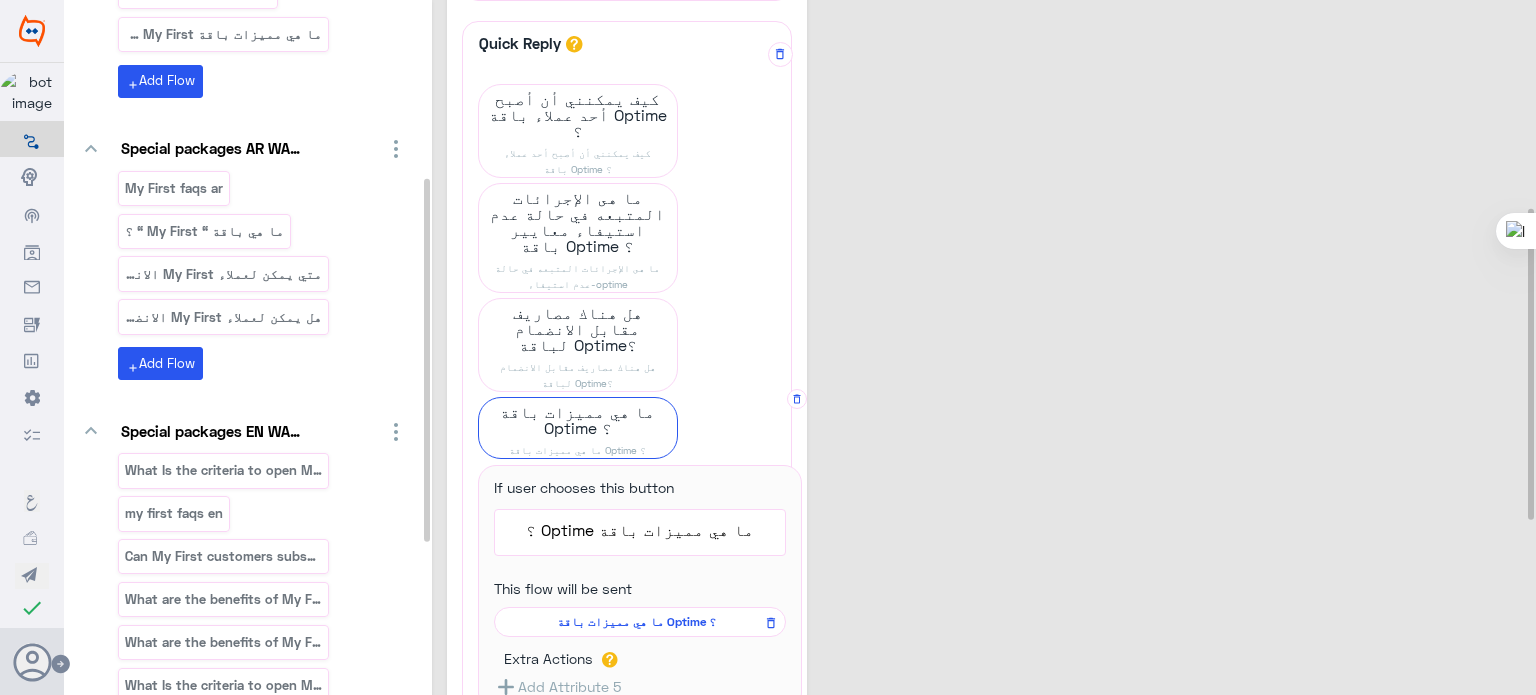 scroll, scrollTop: 460, scrollLeft: 0, axis: vertical 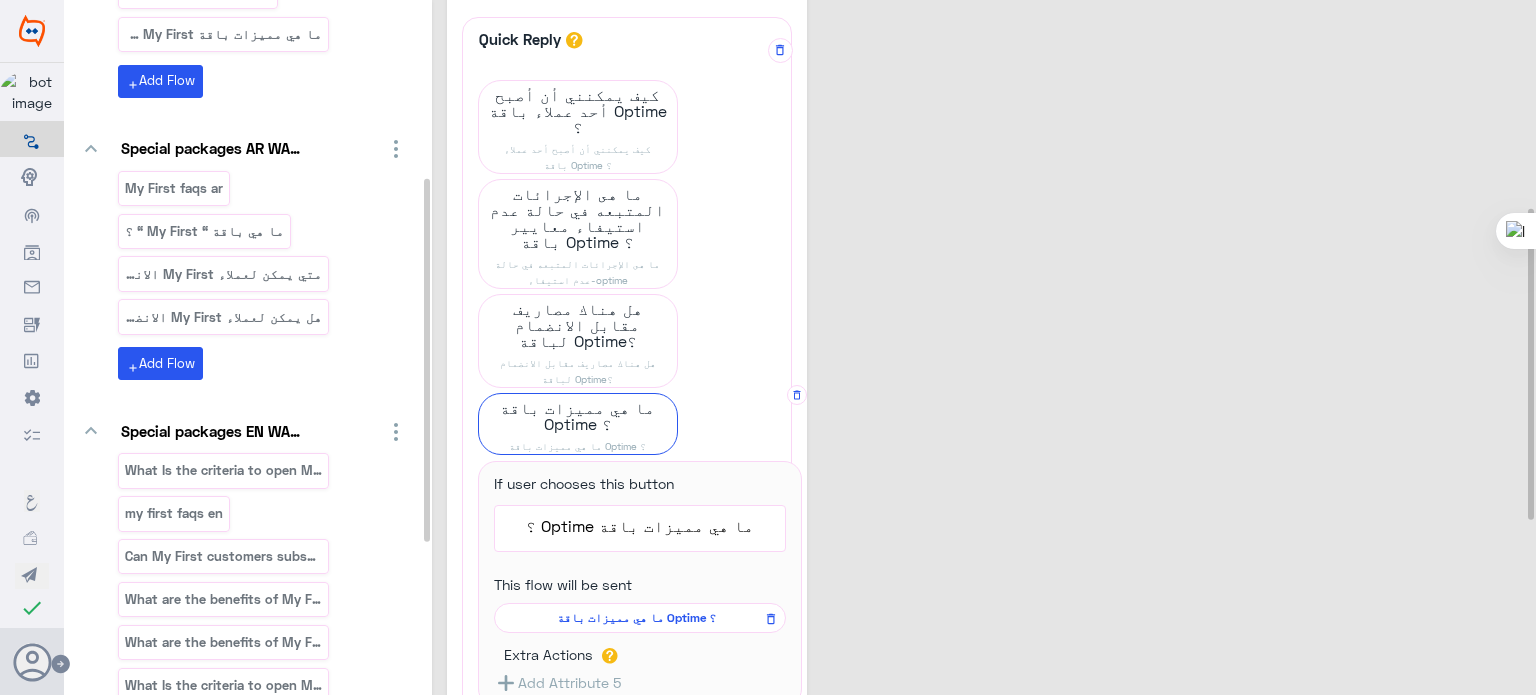 click on "ما هي مميزات باقة Optime ؟" at bounding box center (636, 618) 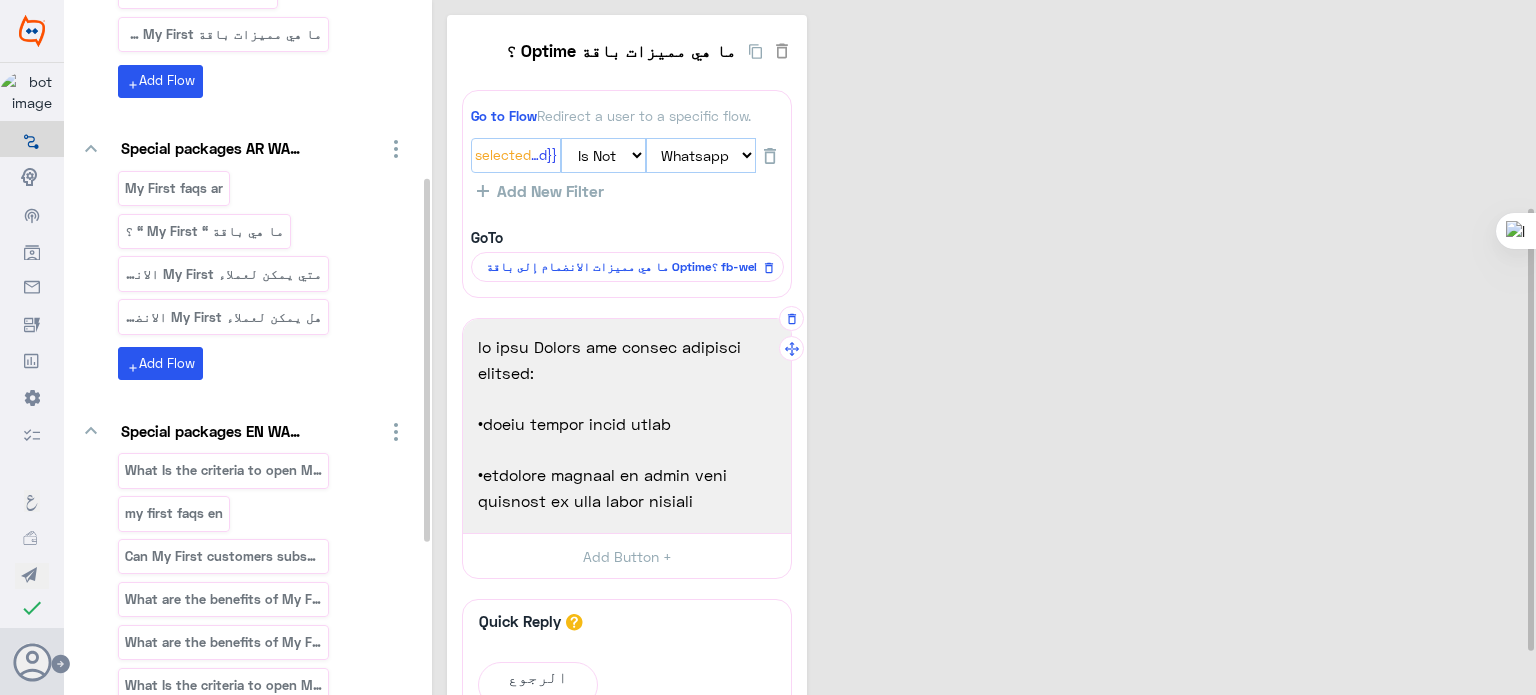scroll, scrollTop: 132, scrollLeft: 0, axis: vertical 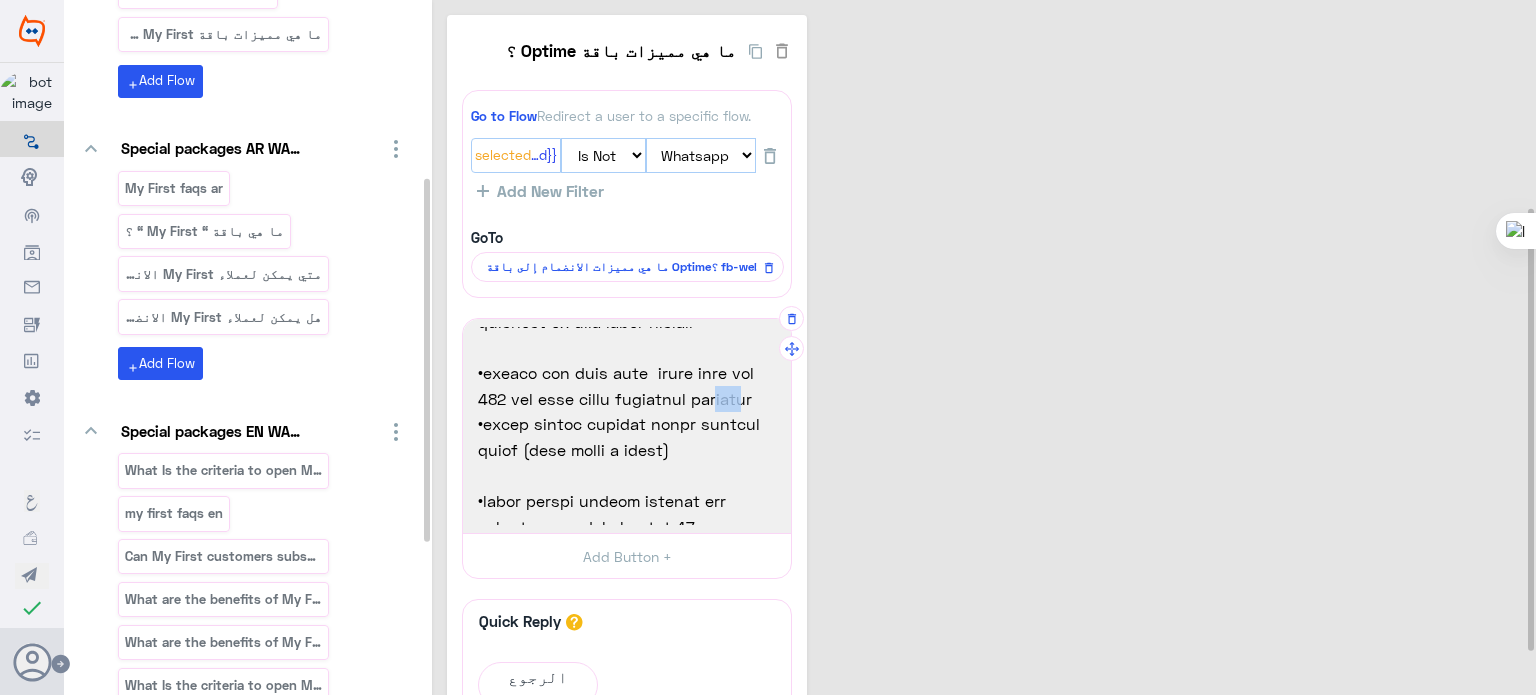 drag, startPoint x: 742, startPoint y: 395, endPoint x: 768, endPoint y: 397, distance: 26.076809 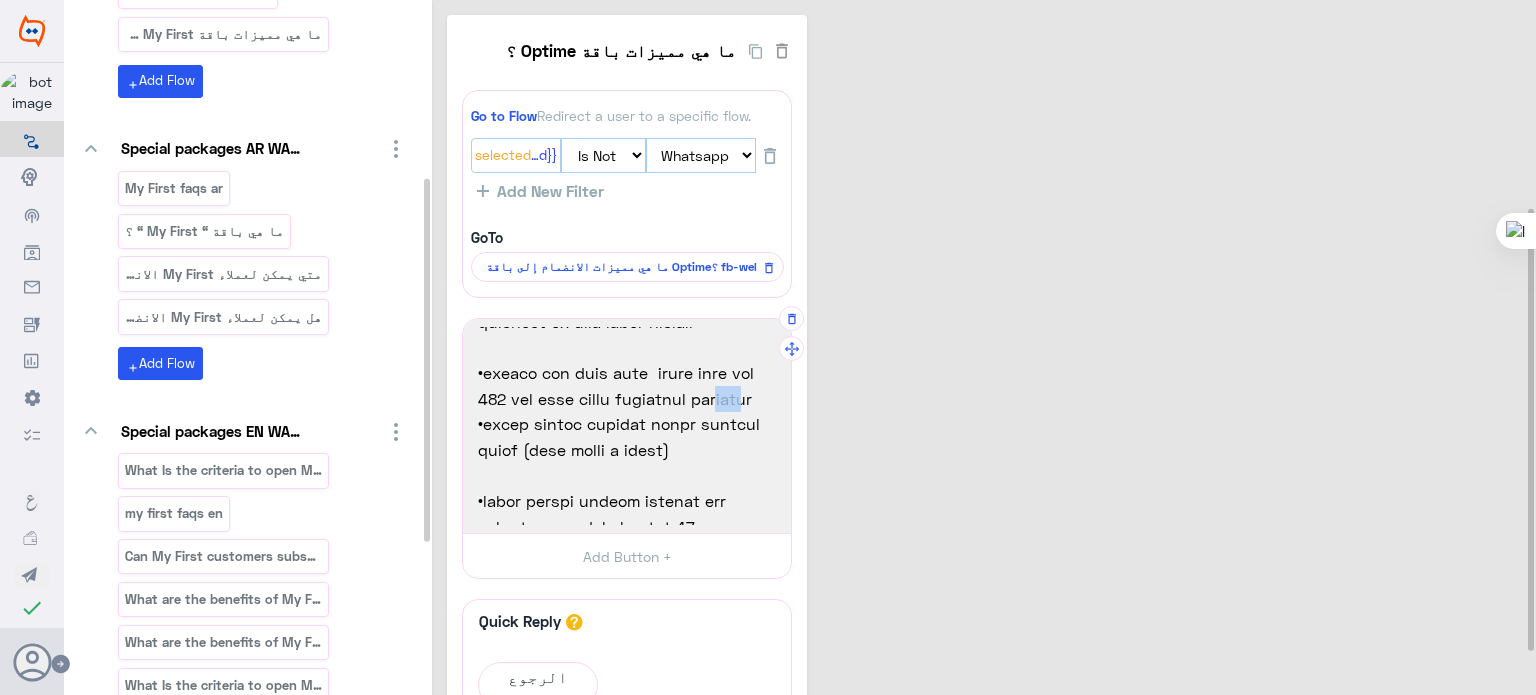 click on "•أوبتيم كاش بدون ضمان  تمويل سريع حتى 150 الف جنية ليغطي احتياجاتك المتجددة" at bounding box center [627, 398] 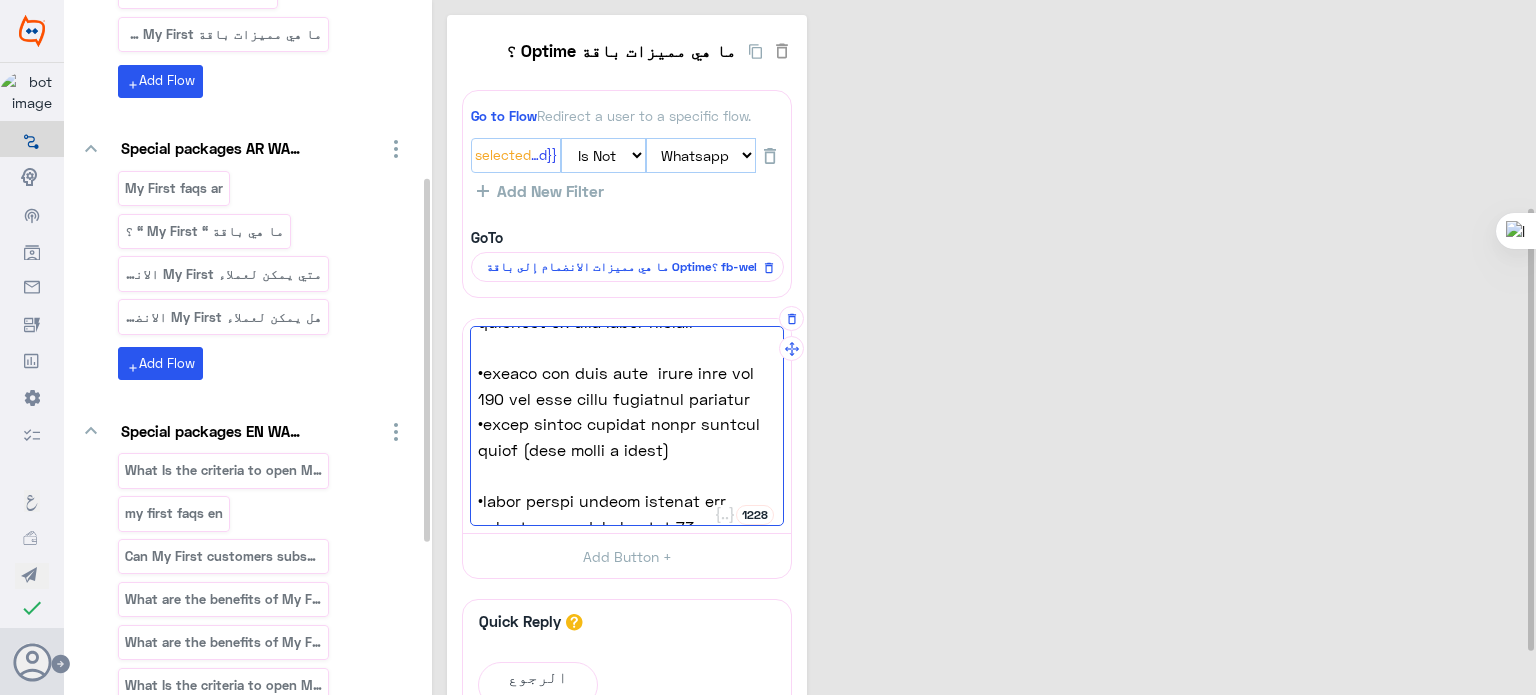 click on "ما هي مميزات باقة Optime ؟  24  Go to Flow  Redirect a user to a specific flow. {{ChannelId}}: Selected  Is   Is Not   Facebook   WebChat   Whatsapp   Instagram   Twitter  Add New Filter GoTo  ما هي مميزات الانضمام إلى باقة Optime؟ fb-web   1228  مع باقة Optime سوف تستمتع بالمزايا التالية:
•مسئول علاقات عملاء متخصص
•الأولوية والسرعة في تلبية جميع تعاملاتك فى فروع كريدى أجريكول
•أوبتيم كاش بدون ضمان  تمويل سريع حتى 300 الف جنية ليغطي احتياجاتك المتجددة
•بطاقة أوبتيم الذهبية للخصم المباشر مجانا (رسوم اصدار و تجديد)
•بطاقة ائتمان أوبتيم الذهبية بحد ائتماني بدون ضمان يصل إلى 50 ألف جنيه مع خصم على مصاريف الاصدار
Add Button +  Quick Reply" at bounding box center [987, 547] 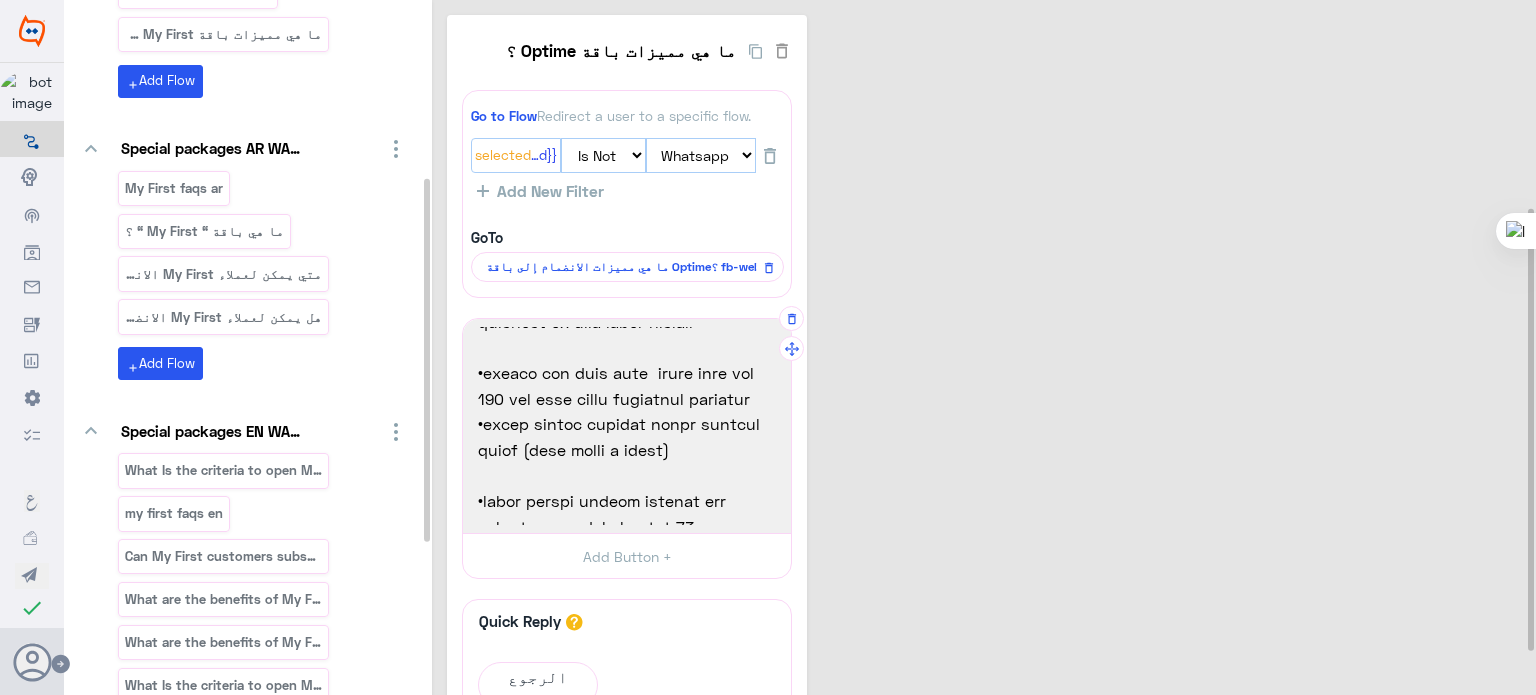 scroll, scrollTop: 192, scrollLeft: 0, axis: vertical 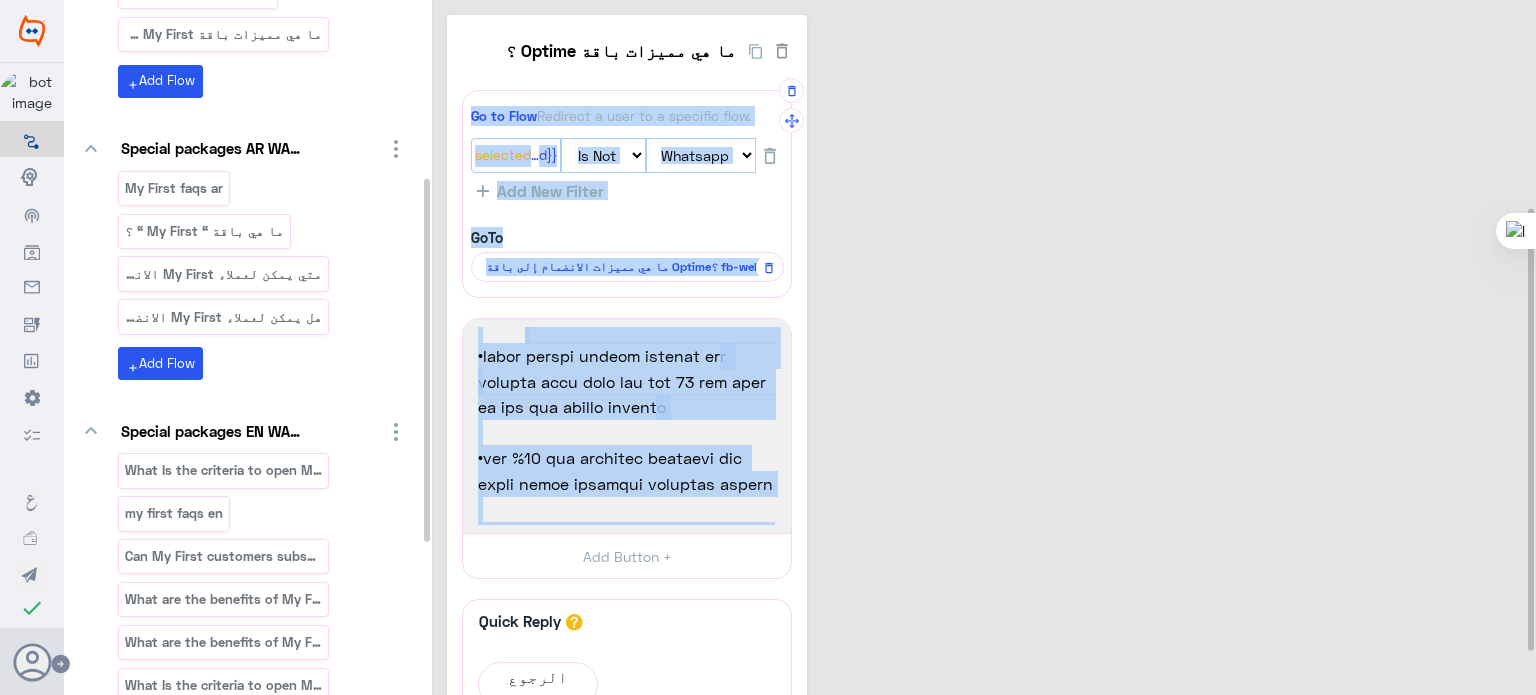 drag, startPoint x: 678, startPoint y: 364, endPoint x: 731, endPoint y: 168, distance: 203.0394 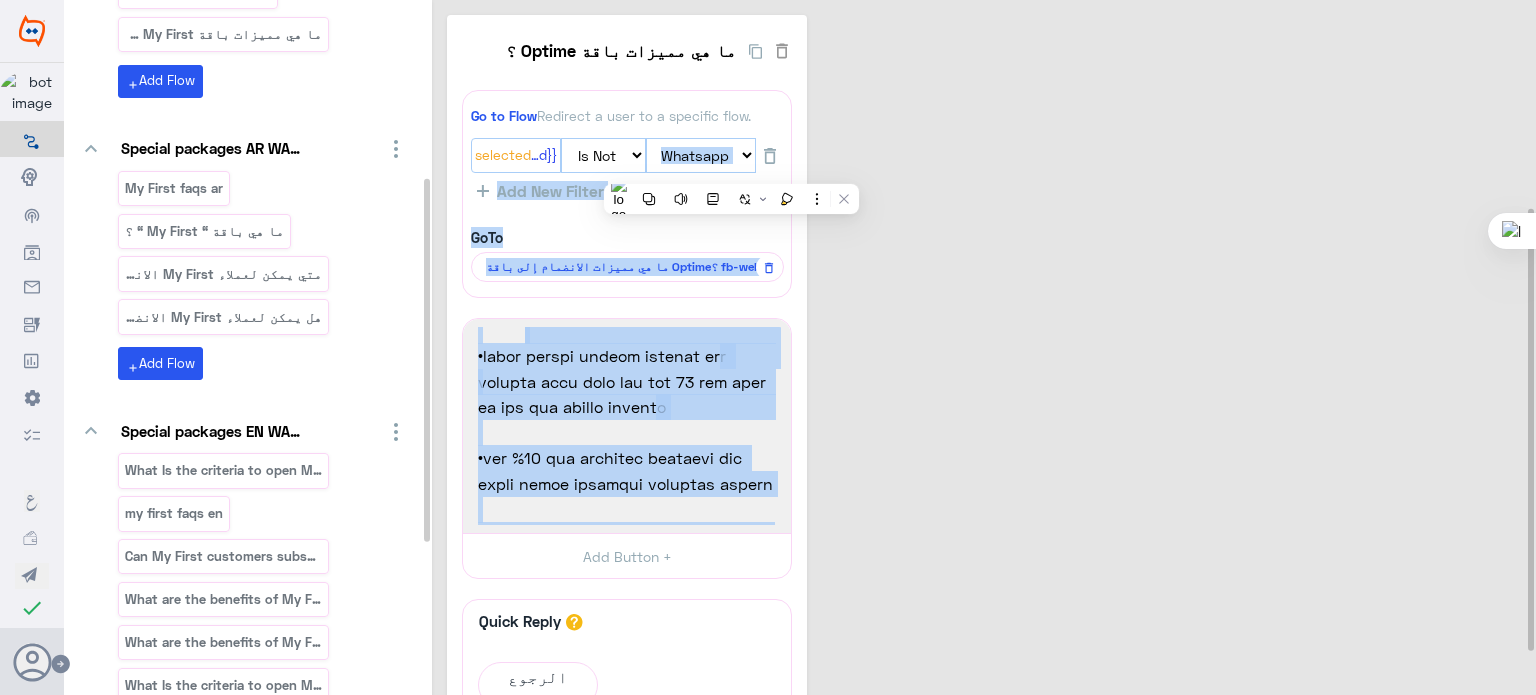 click on "ما هي مميزات باقة Optime ؟  24  Go to Flow  Redirect a user to a specific flow. {{ChannelId}}: Selected  Is   Is Not   Facebook   WebChat   Whatsapp   Instagram   Twitter  Add New Filter GoTo  ما هي مميزات الانضمام إلى باقة Optime؟ fb-web   1228  مع باقة Optime سوف تستمتع بالمزايا التالية:
•مسئول علاقات عملاء متخصص
•الأولوية والسرعة في تلبية جميع تعاملاتك فى فروع كريدى أجريكول
•أوبتيم كاش بدون ضمان  تمويل سريع حتى 300 الف جنية ليغطي احتياجاتك المتجددة
•بطاقة أوبتيم الذهبية للخصم المباشر مجانا (رسوم اصدار و تجديد)
•بطاقة ائتمان أوبتيم الذهبية بحد ائتماني بدون ضمان يصل إلى 50 ألف جنيه مع خصم على مصاريف الاصدار
Add Button +  Quick Reply" at bounding box center [987, 547] 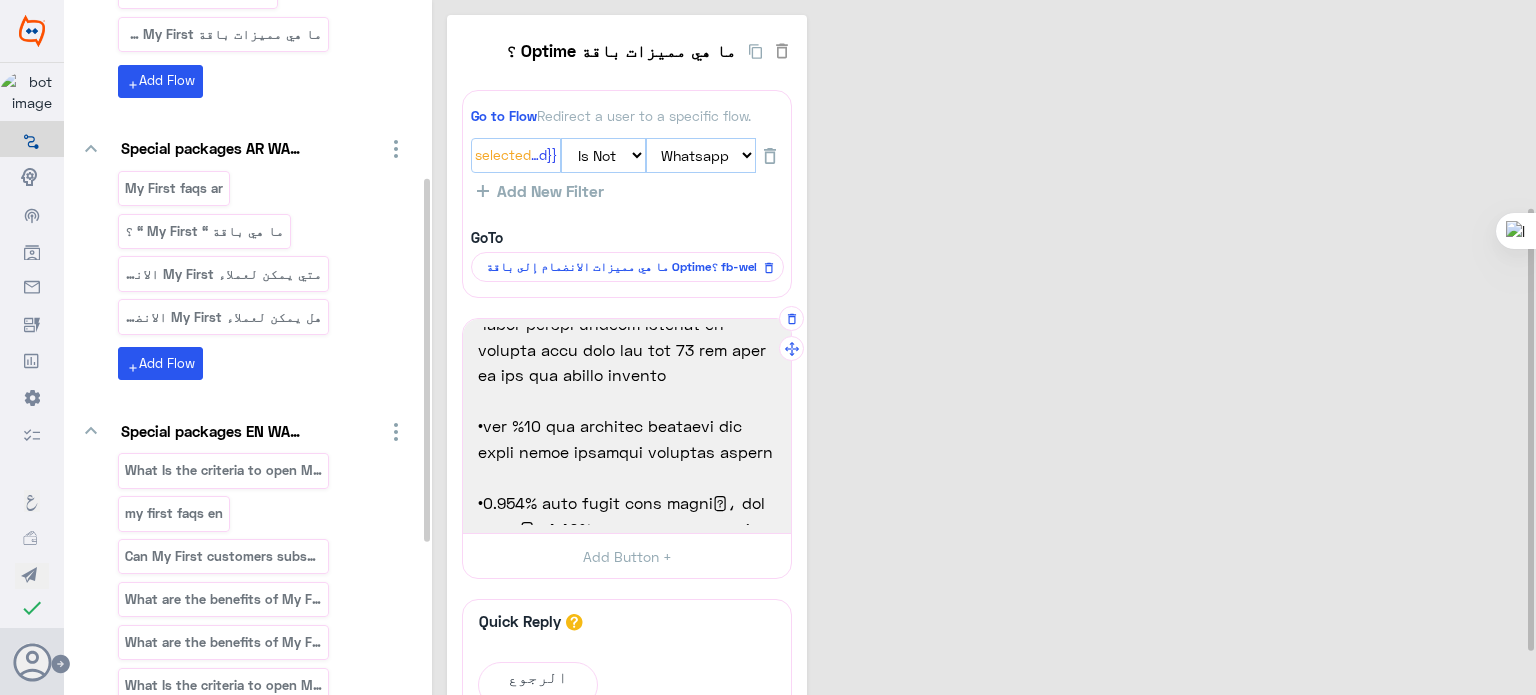 click on "•بطاقة ائتمان أوبتيم الذهبية بحد ائتماني بدون ضمان يصل إلى 50 ألف جنيه مع خصم على مصاريف الاصدار" at bounding box center [627, 400] 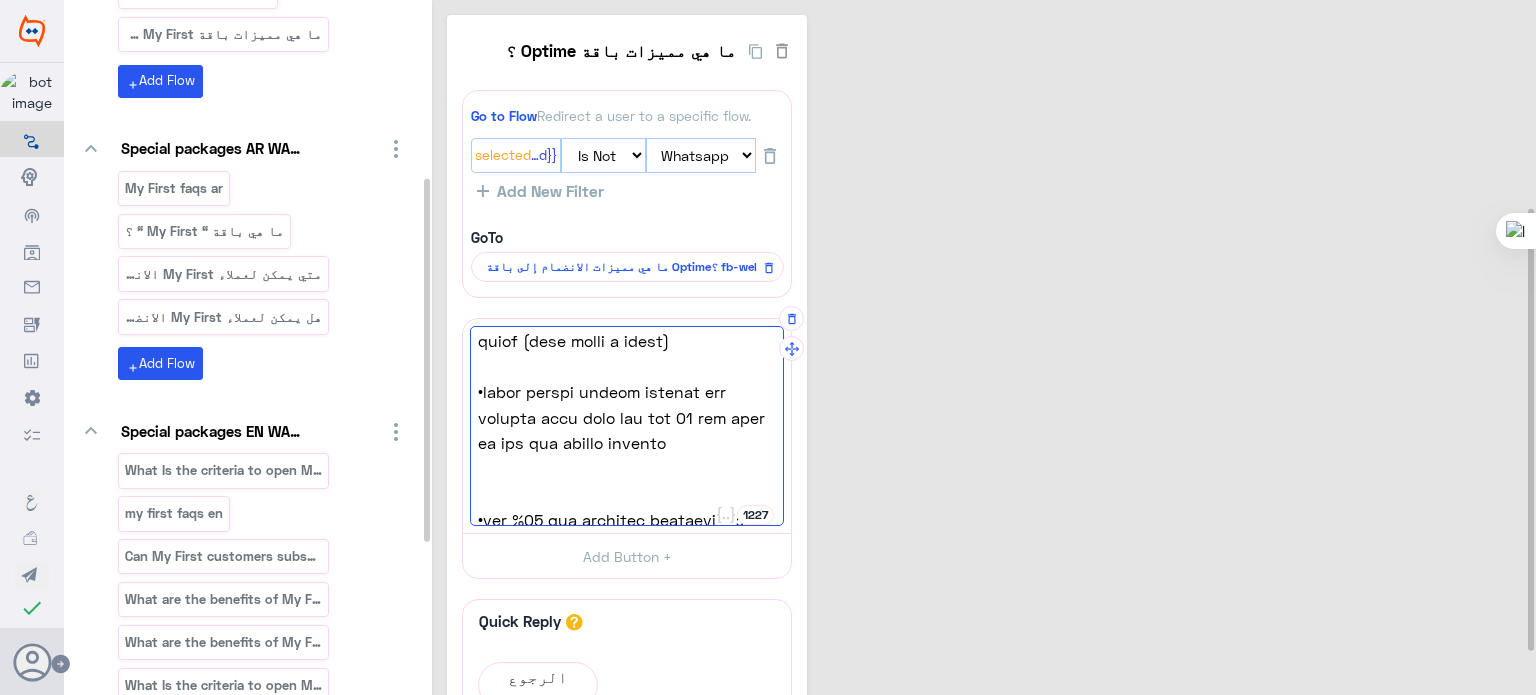 paste on "خصم ‌‌20‌‌% على مصاريف الاصدار و التجديد لبطاقة ائتمان البلاتينية و الذهبية بحد ائتماني بدون ضمان يصل إلى ‌‌99‌‌ الف‌‌
جنيه مصري" 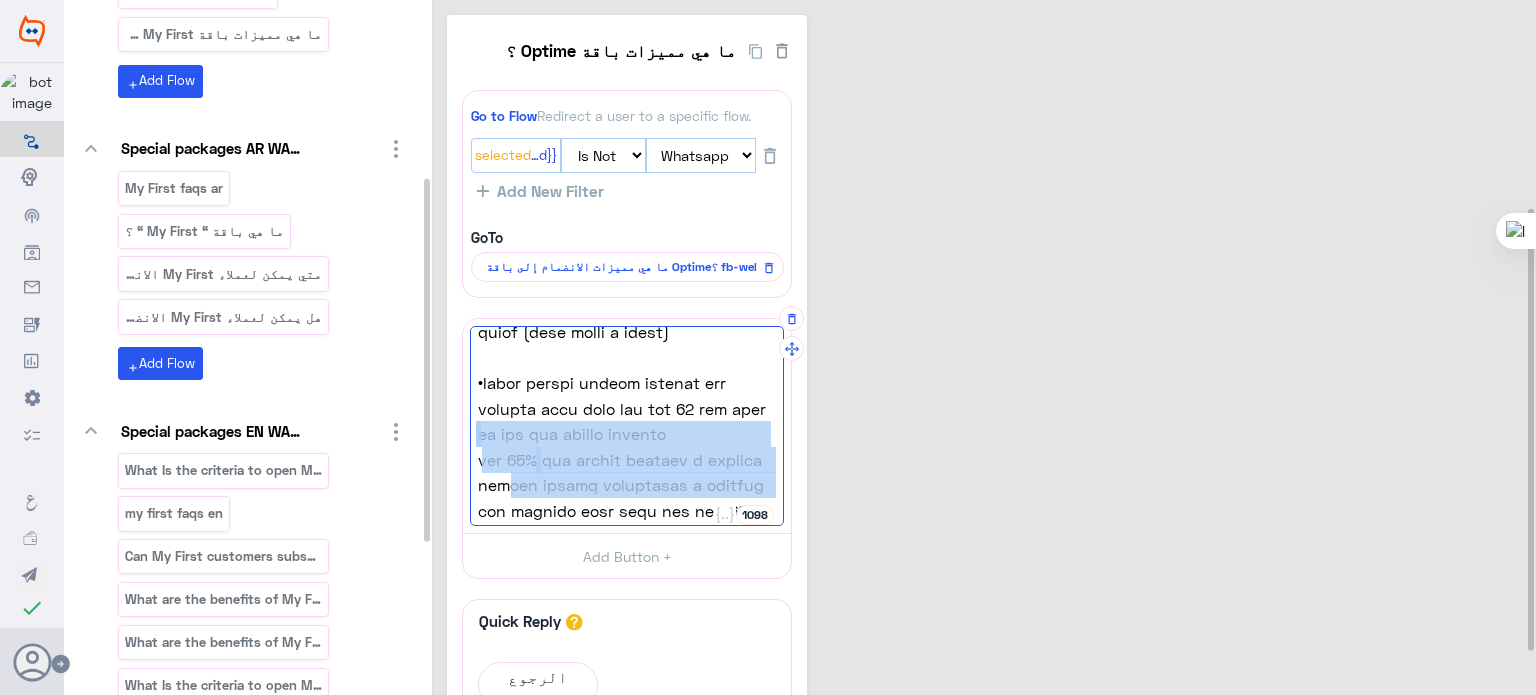 click on "مع باقة Optime سوف تستمتع بالمزايا التالية:
•مسئول علاقات عملاء متخصص
•الأولوية والسرعة في تلبية جميع تعاملاتك فى فروع كريدى أجريكول
•أوبتيم كاش بدون ضمان  تمويل سريع حتى 300 الف جنية ليغطي احتياجاتك المتجددة
•بطاقة أوبتيم الذهبية للخصم المباشر مجانا (رسوم اصدار و تجديد)
•بطاقة ائتمان أوبتيم الذهبية بحد ائتماني بدون ضمان يصل إلى 50 ألف جنيه مع خصم على مصاريف الاصدار
خصم ‌‌20‌‌% على مصاريف الاصدار و التجديد لبطاقة ائتمان البلاتينية و الذهبية بحد ائتماني بدون ضمان يصل إلى ‌‌99‌‌ الف‌‌
جنيه مصري" at bounding box center [627, 426] 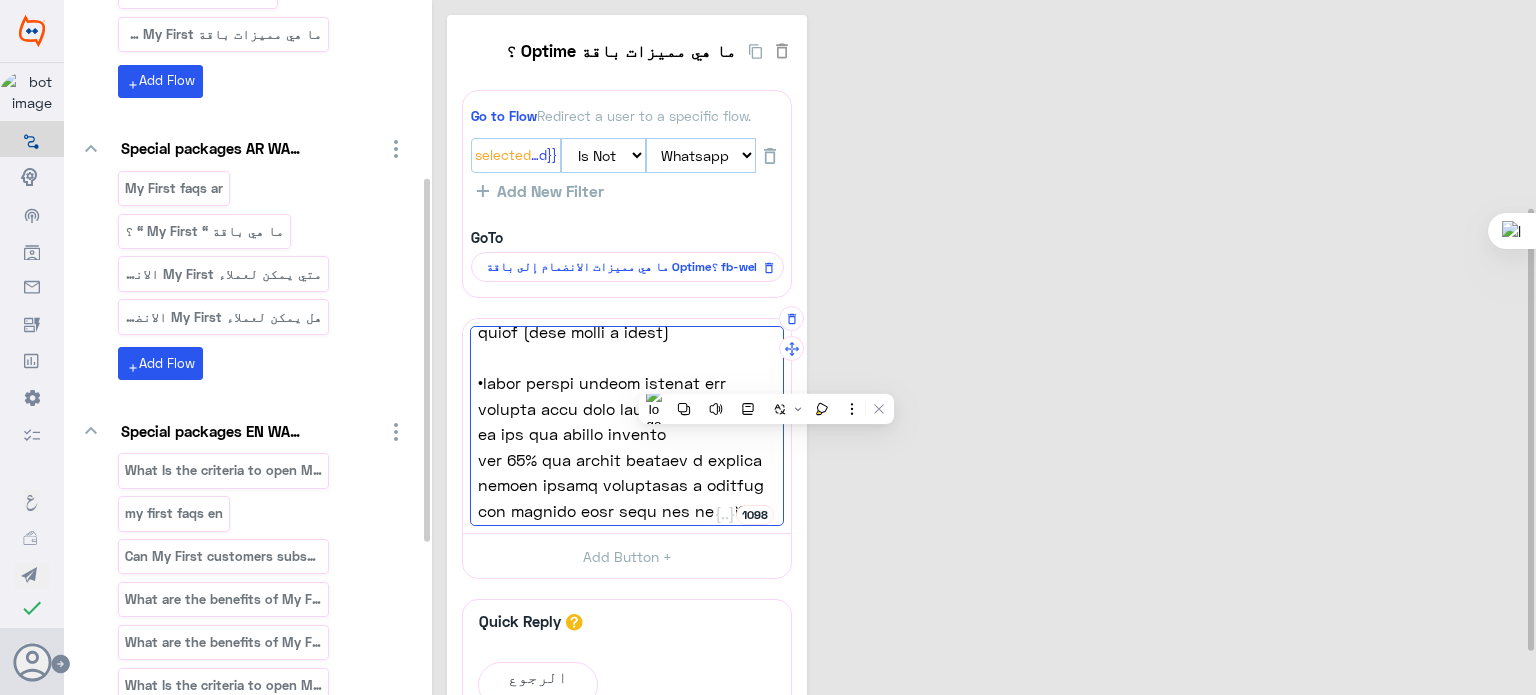 click on "•بطاقة ائتمان أوبتيم الذهبية بحد ائتماني بدون ضمان يصل إلى 50 ألف جنيه مع خصم على مصاريف الاصدار" at bounding box center [627, 459] 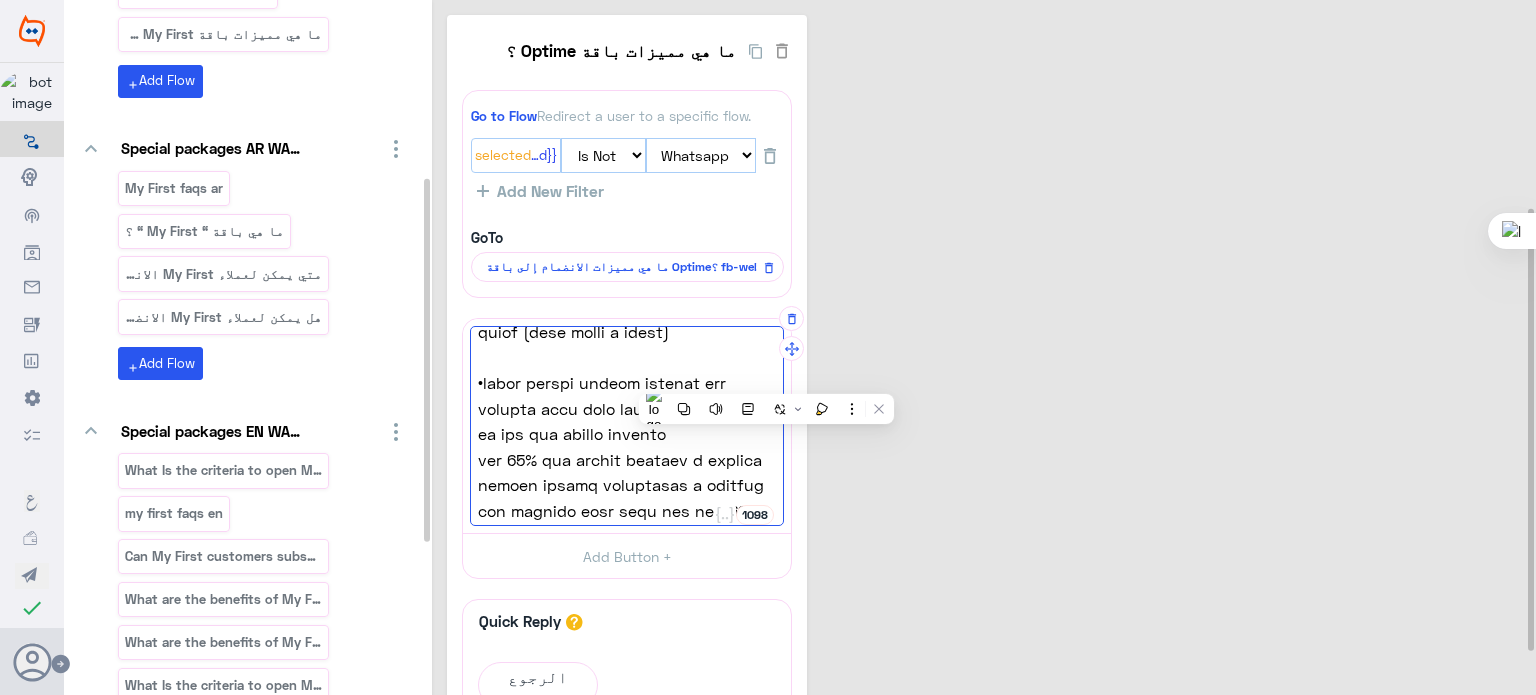 click on "مع باقة Optime سوف تستمتع بالمزايا التالية:
•مسئول علاقات عملاء متخصص
•الأولوية والسرعة في تلبية جميع تعاملاتك فى فروع كريدى أجريكول
•أوبتيم كاش بدون ضمان  تمويل سريع حتى 300 الف جنية ليغطي احتياجاتك المتجددة
•بطاقة أوبتيم الذهبية للخصم المباشر مجانا (رسوم اصدار و تجديد)
•بطاقة ائتمان أوبتيم الذهبية بحد ائتماني بدون ضمان يصل إلى 50 ألف جنيه مع خصم على مصاريف الاصدار
خصم ‌‌20‌‌% على مصاريف الاصدار و التجديد لبطاقة ائتمان البلاتينية و الذهبية بحد ائتماني بدون ضمان يصل إلى ‌‌99‌‌ الف‌‌
جنيه مصري" at bounding box center [627, 426] 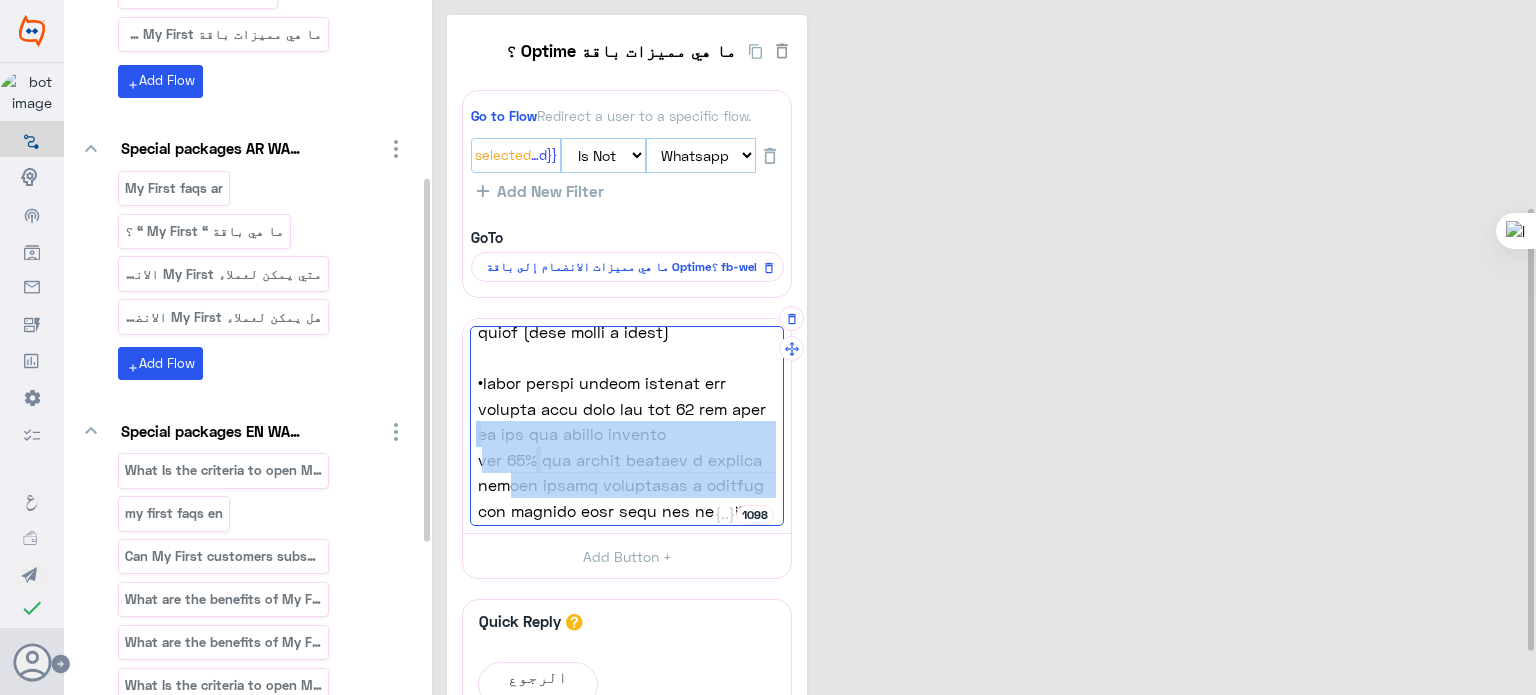 click on "مع باقة Optime سوف تستمتع بالمزايا التالية:
•مسئول علاقات عملاء متخصص
•الأولوية والسرعة في تلبية جميع تعاملاتك فى فروع كريدى أجريكول
•أوبتيم كاش بدون ضمان  تمويل سريع حتى 300 الف جنية ليغطي احتياجاتك المتجددة
•بطاقة أوبتيم الذهبية للخصم المباشر مجانا (رسوم اصدار و تجديد)
•بطاقة ائتمان أوبتيم الذهبية بحد ائتماني بدون ضمان يصل إلى 50 ألف جنيه مع خصم على مصاريف الاصدار
خصم ‌‌20‌‌% على مصاريف الاصدار و التجديد لبطاقة ائتمان البلاتينية و الذهبية بحد ائتماني بدون ضمان يصل إلى ‌‌99‌‌ الف‌‌
جنيه مصري" at bounding box center (627, 426) 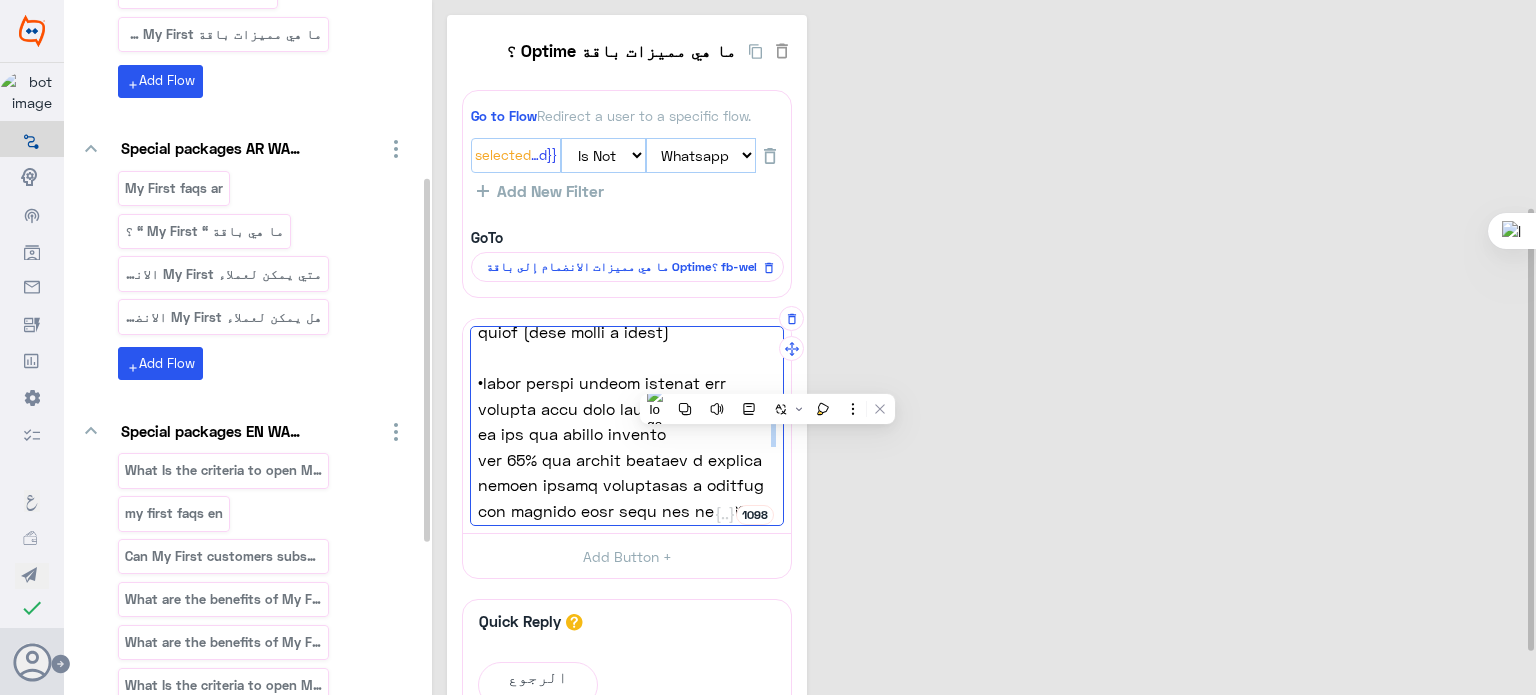 click on "•بطاقة ائتمان أوبتيم الذهبية بحد ائتماني بدون ضمان يصل إلى 50 ألف جنيه مع خصم على مصاريف الاصدار" at bounding box center [627, 459] 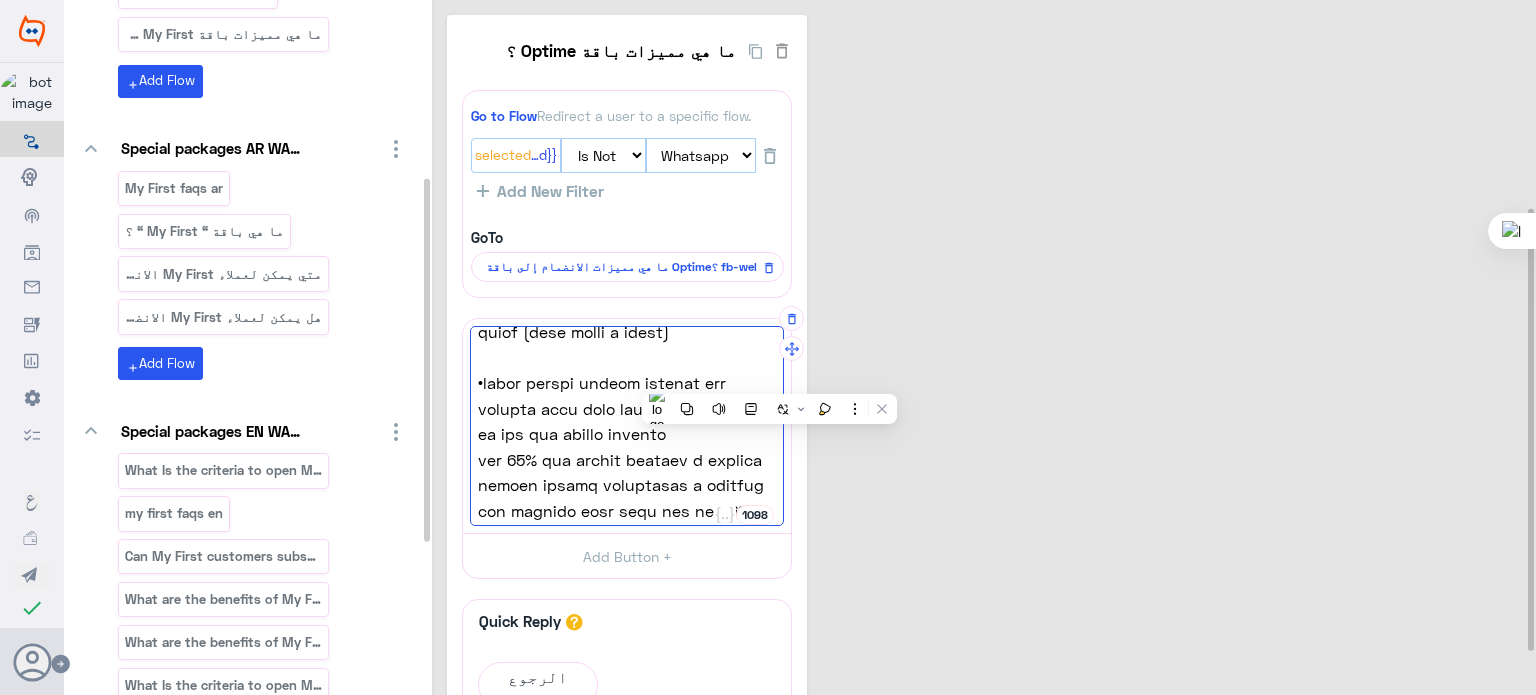 click on "•بطاقة ائتمان أوبتيم الذهبية بحد ائتماني بدون ضمان يصل إلى 50 ألف جنيه مع خصم على مصاريف الاصدار" at bounding box center [627, 459] 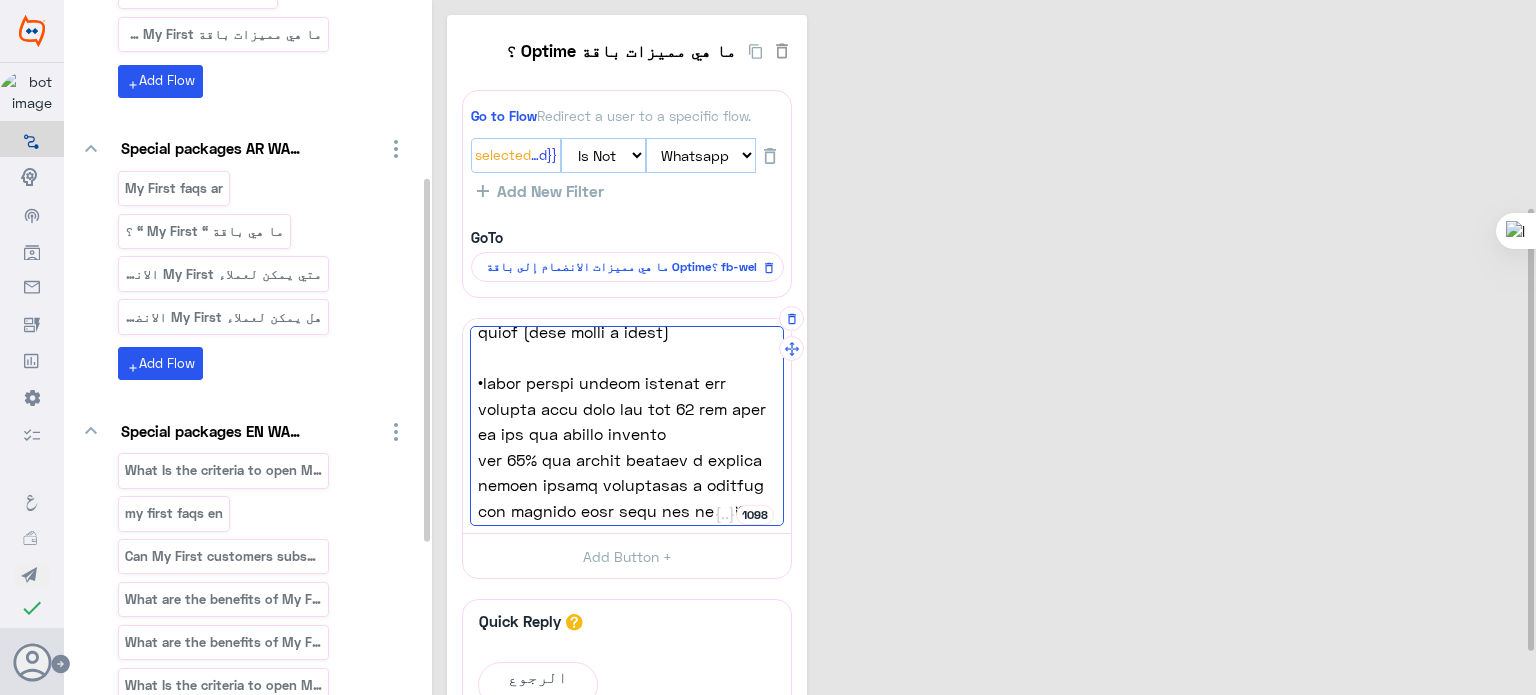click on "خصم ‌‌20‌‌% على مصاريف الاصدار و التجديد لبطاقة ائتمان البلاتينية و الذهبية بحد ائتماني بدون ضمان يصل إلى ‌‌99‌‌ الف‌‌" at bounding box center (627, 549) 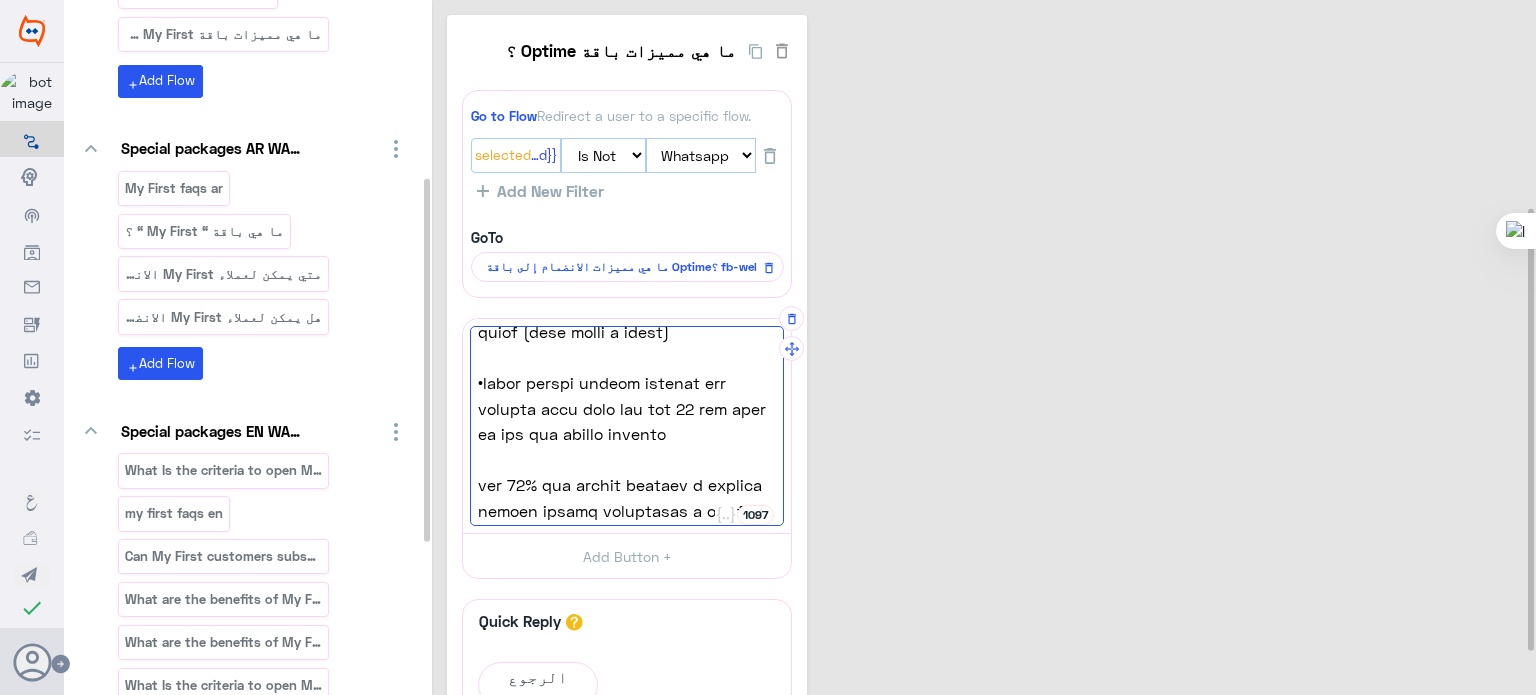 paste on "•" 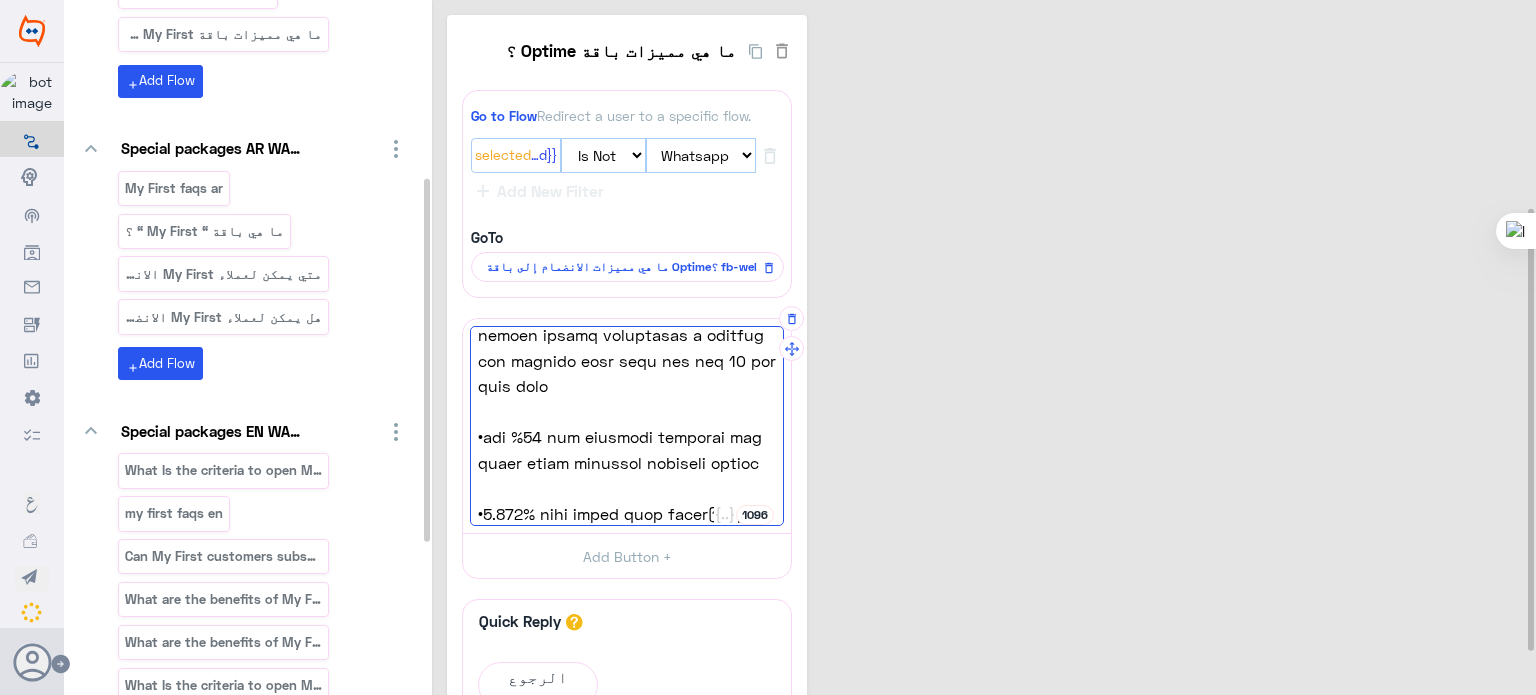 type on "lo ipsu Dolors ame consec adipisci elitsed:
•doeiu tempor incid utlab
•etdolore magnaal en admin veni quisnost ex ulla labor nisiali
•exeaco con duis aute  irure inre vol 322 vel esse cillu fugiatnul pariatur
•excep sintoc cupidat nonpr suntcul quiof (dese molli a idest)
•labor perspi undeom istenat err volupta accu dolo lau tot 29 rem aper ea ips qua abillo invento
•ver ‌‌66‌‌% qua archit beataev d explica nemoen ipsamq voluptasas a oditfug con magnido eosr sequ nes neq ‌‌41‌‌ por‌‌
quis dolo
•adi %28 num eiusmodi temporai mag quaer etiam minussol nobiseli optioc
•1.032% nihi imped quop facerً، pos assumً r3.80%  temp autem qui offic debitis rerumn saep eve volup
•repud recus itaqueear hic tenet sapi delect reicien volupt maiores aliasperf dolor asperior repella minimnost ex ullam.
•corpor Susci labor  : aliquid co co qui maxime moll molestia harumq rerum fa expedita distin na
..." 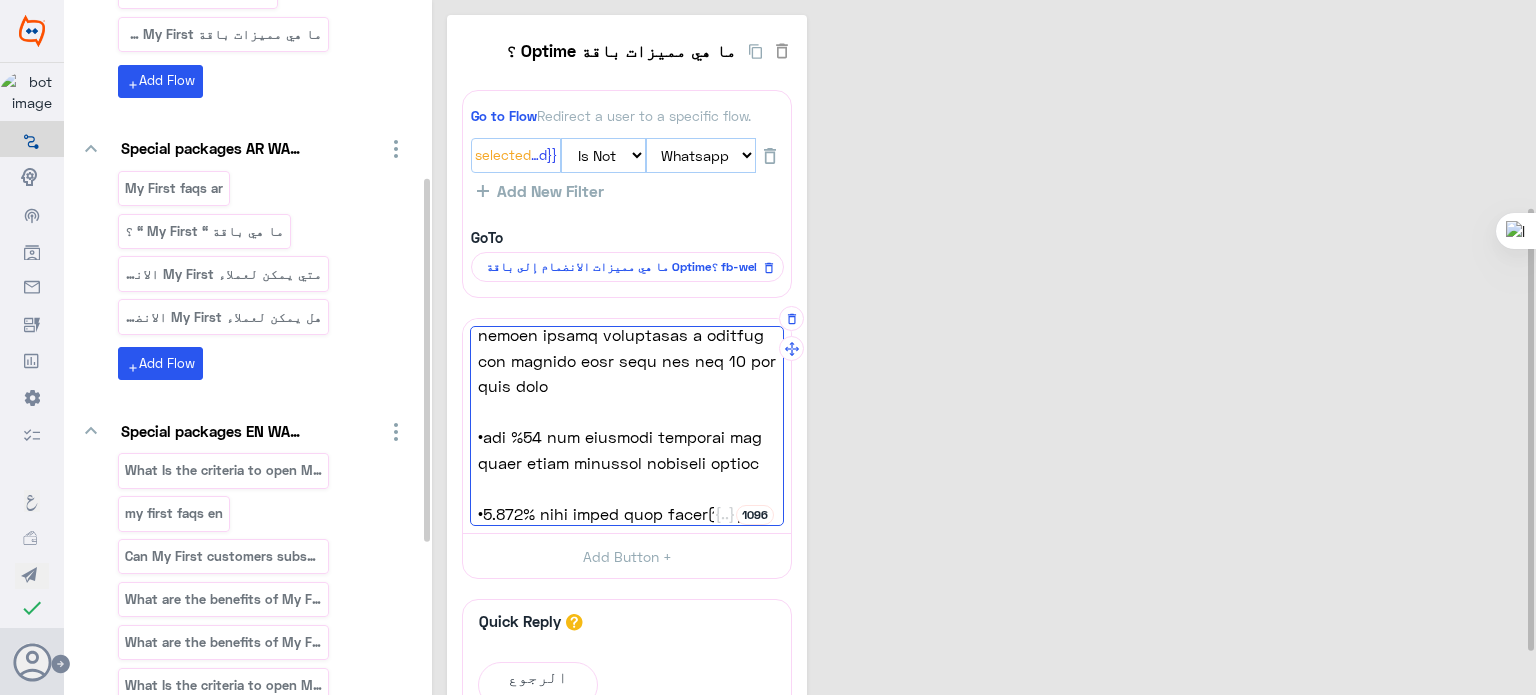 click on "ما هي مميزات باقة Optime ؟  24  Go to Flow  Redirect a user to a specific flow. {{ChannelId}}: Selected  Is   Is Not   Facebook   WebChat   Whatsapp   Instagram   Twitter  Add New Filter GoTo  ما هي مميزات الانضمام إلى باقة Optime؟ fb-web   1096  مع باقة Optime سوف تستمتع بالمزايا التالية:
•مسئول علاقات عملاء متخصص
•الأولوية والسرعة في تلبية جميع تعاملاتك فى فروع Credit Agricole [COUNTRY]
•أوبتيم كاش بدون ضمان  تمويل سريع حتى 300 الف جنية ليغطي احتياجاتك المتجددة
•بطاقة أوبتيم الذهبية للخصم المباشر مجانا (رسوم اصدار و تجديد)
•بطاقة ائتمان أوبتيم الذهبية بحد ائتماني بدون ضمان يصل إلى 50 ألف جنيه مع خصم على مصاريف الاصدار
جنيه مصري
Text" at bounding box center [987, 547] 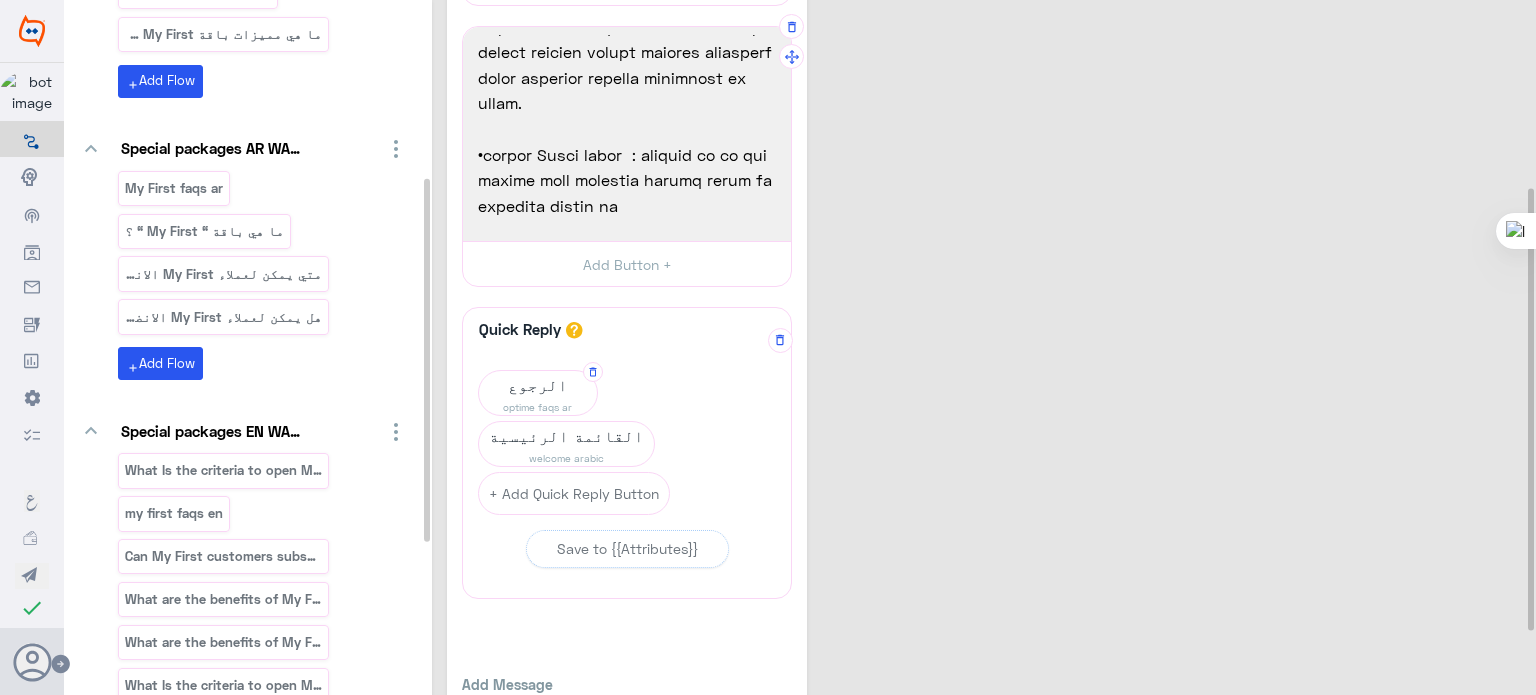 click on "الرجوع" at bounding box center [538, 385] 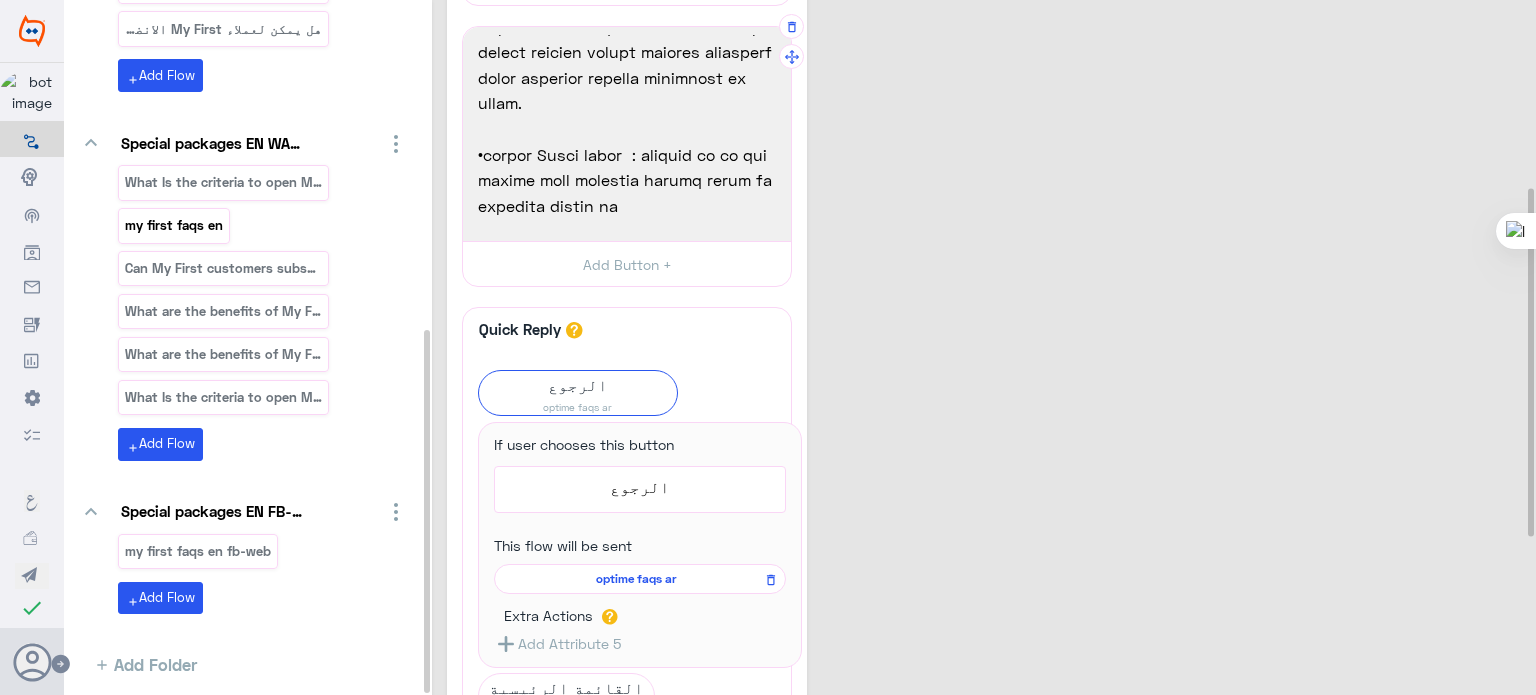 click on "my first faqs en" at bounding box center (174, 225) 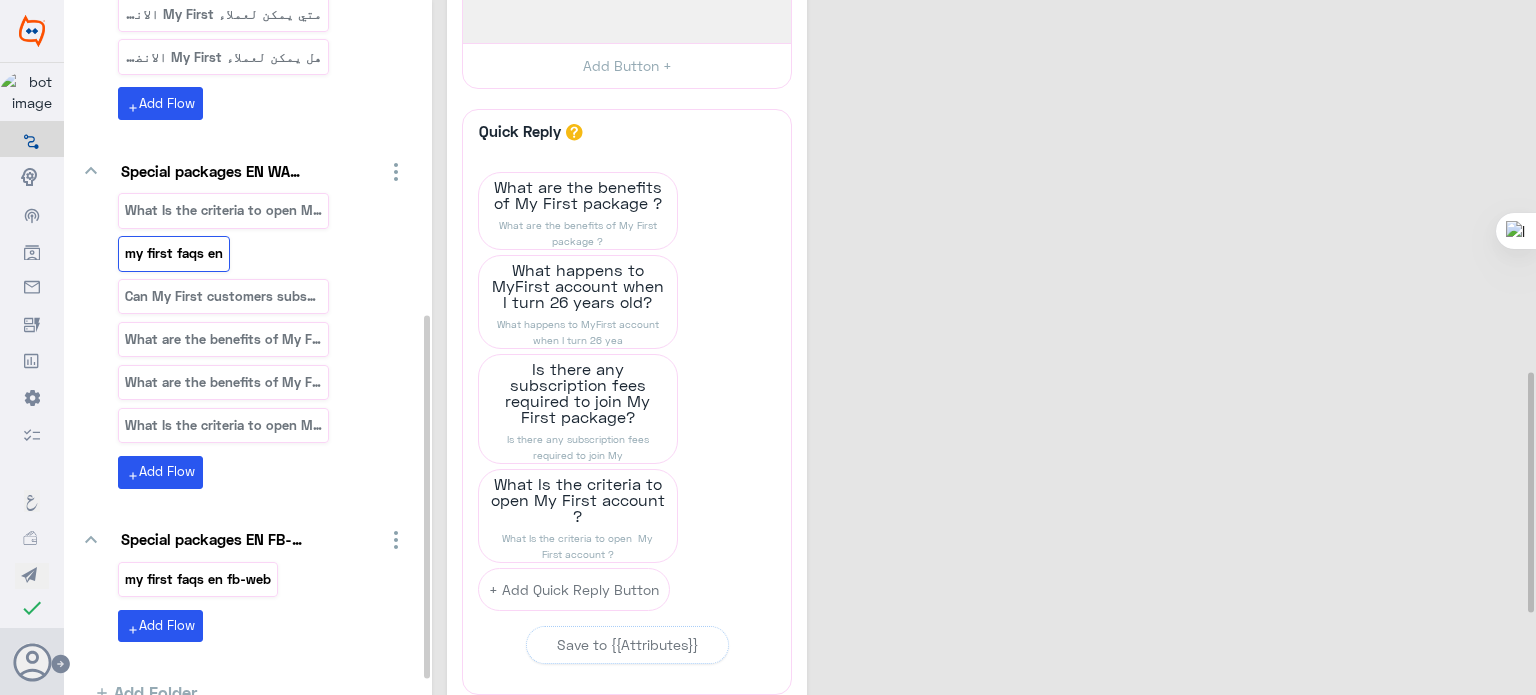 click on "my first faqs en  fb-web" at bounding box center [198, 579] 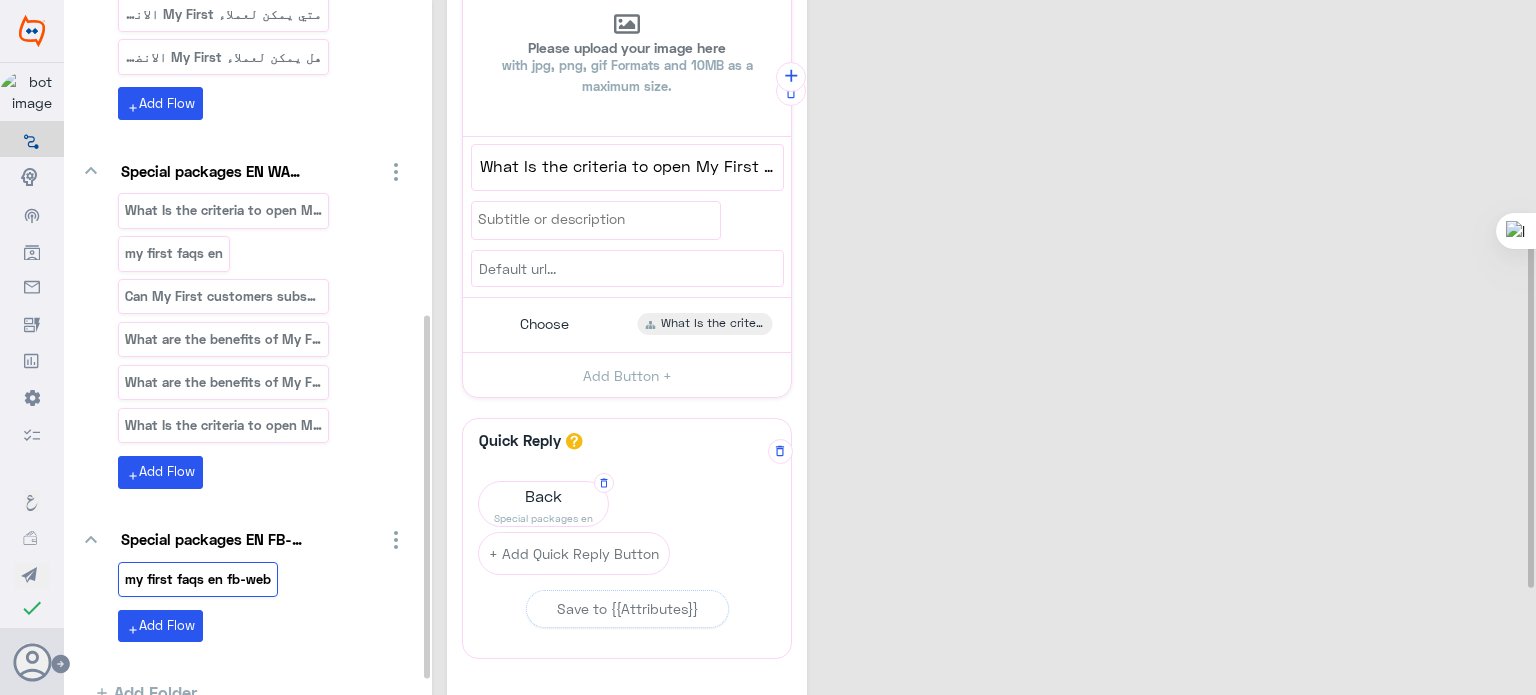 click on "Back" at bounding box center [543, 496] 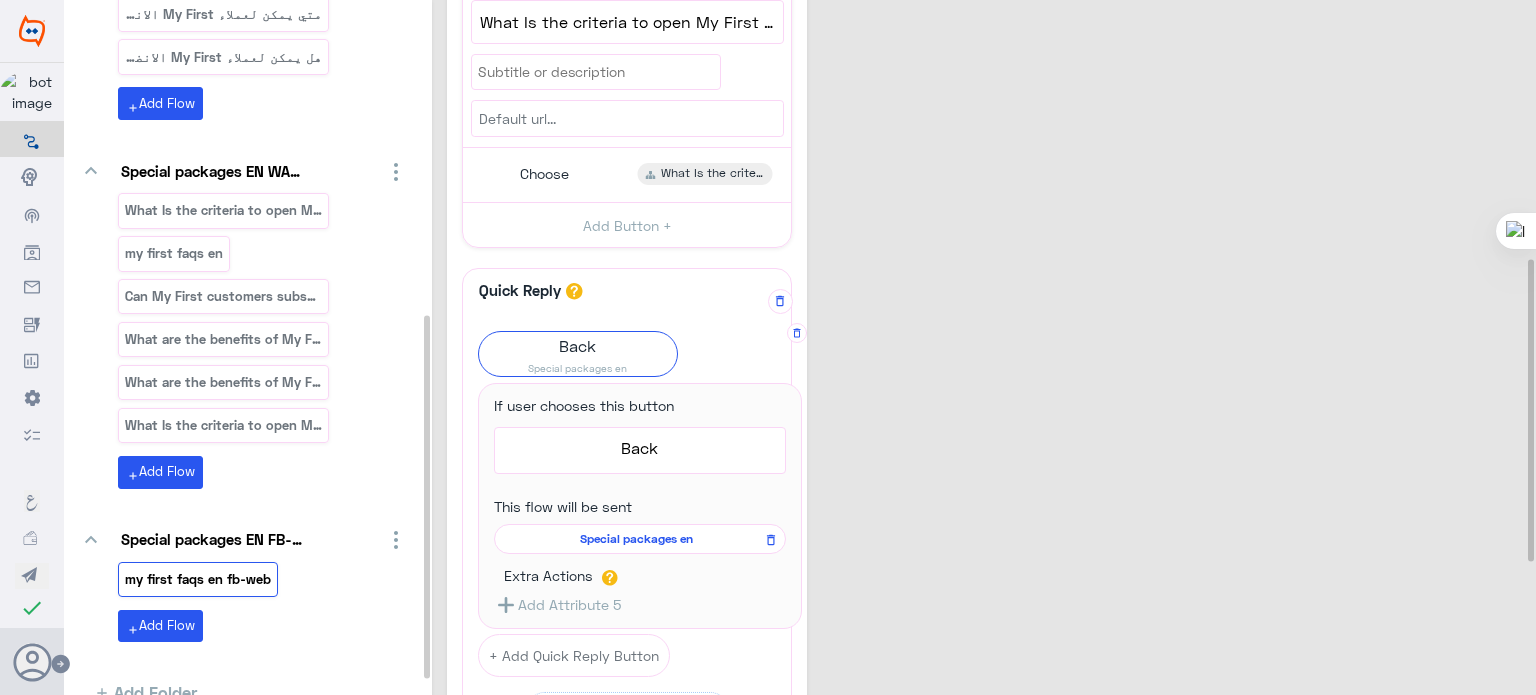 click on "Special packages en" at bounding box center (636, 539) 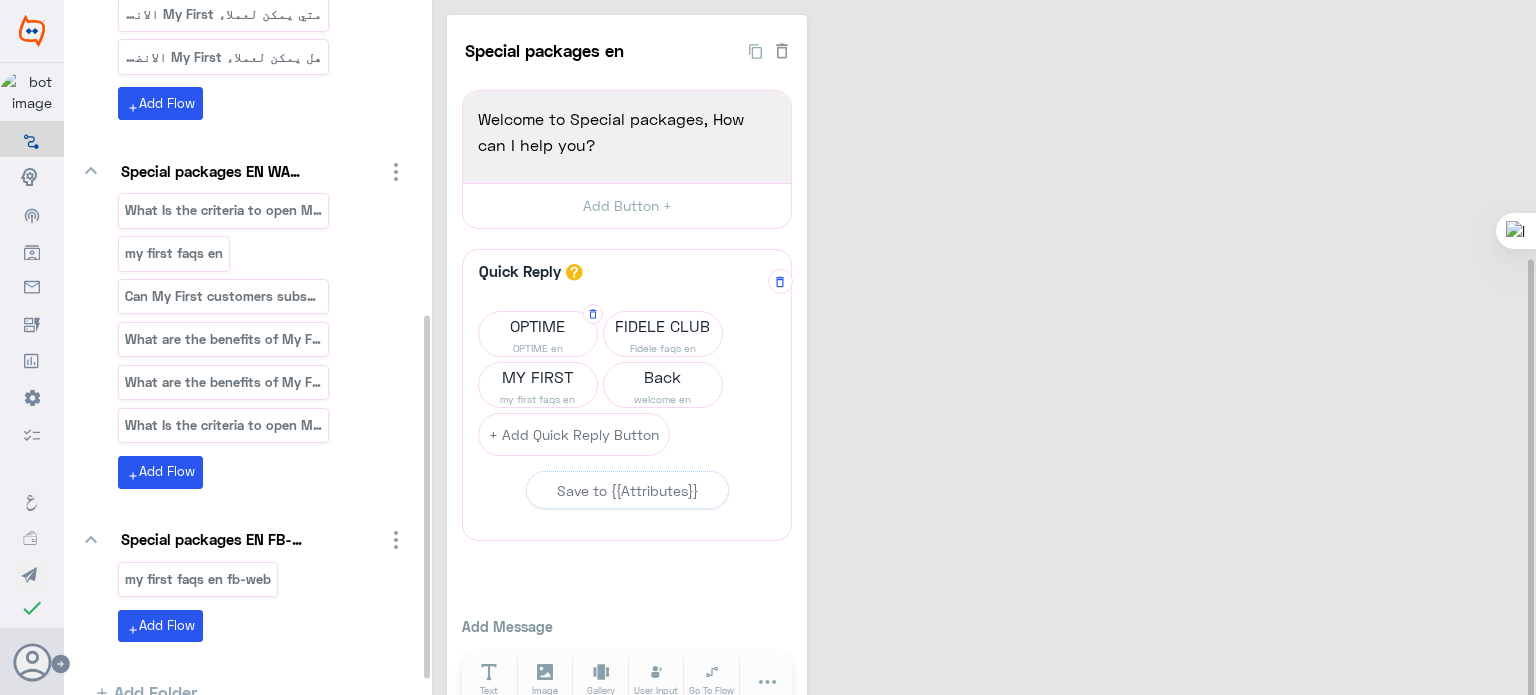 click on "OPTIME" at bounding box center [538, 326] 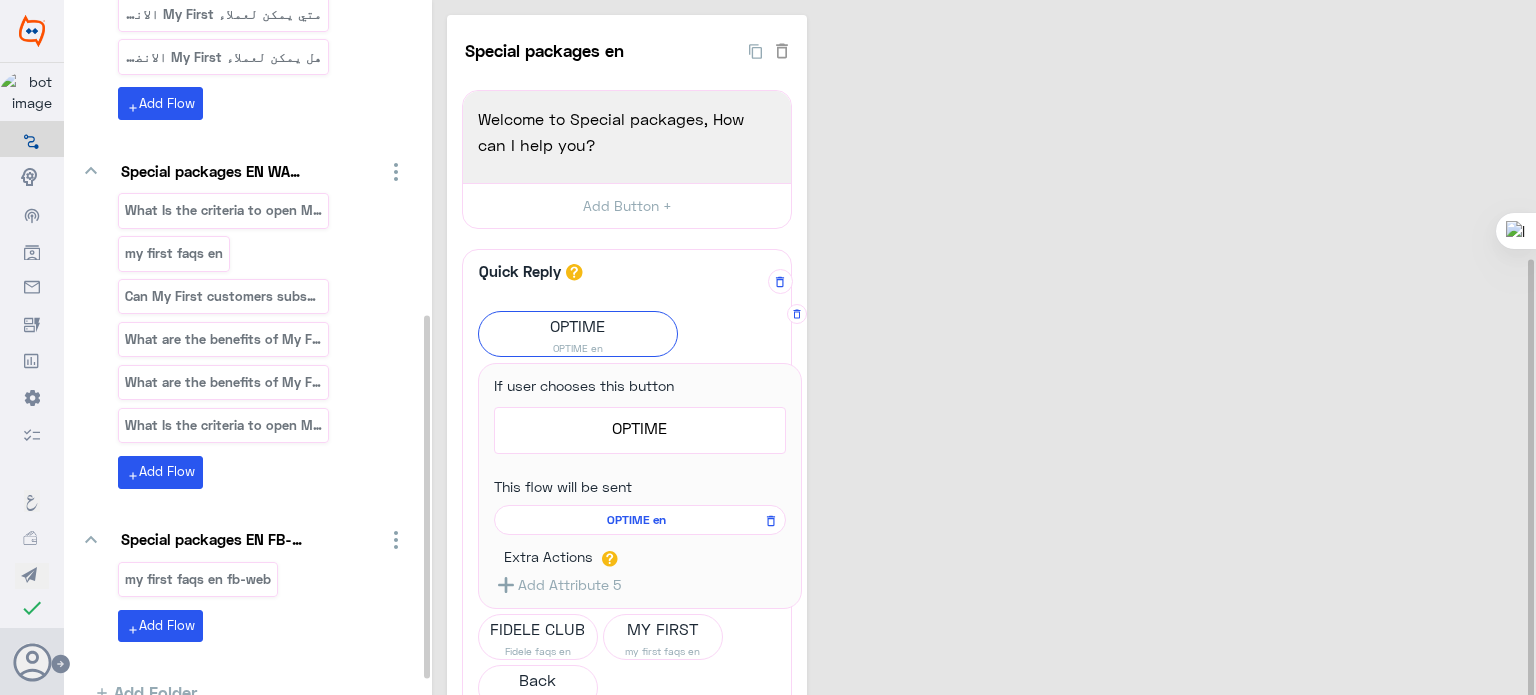 click on "OPTIME en" at bounding box center [640, 520] 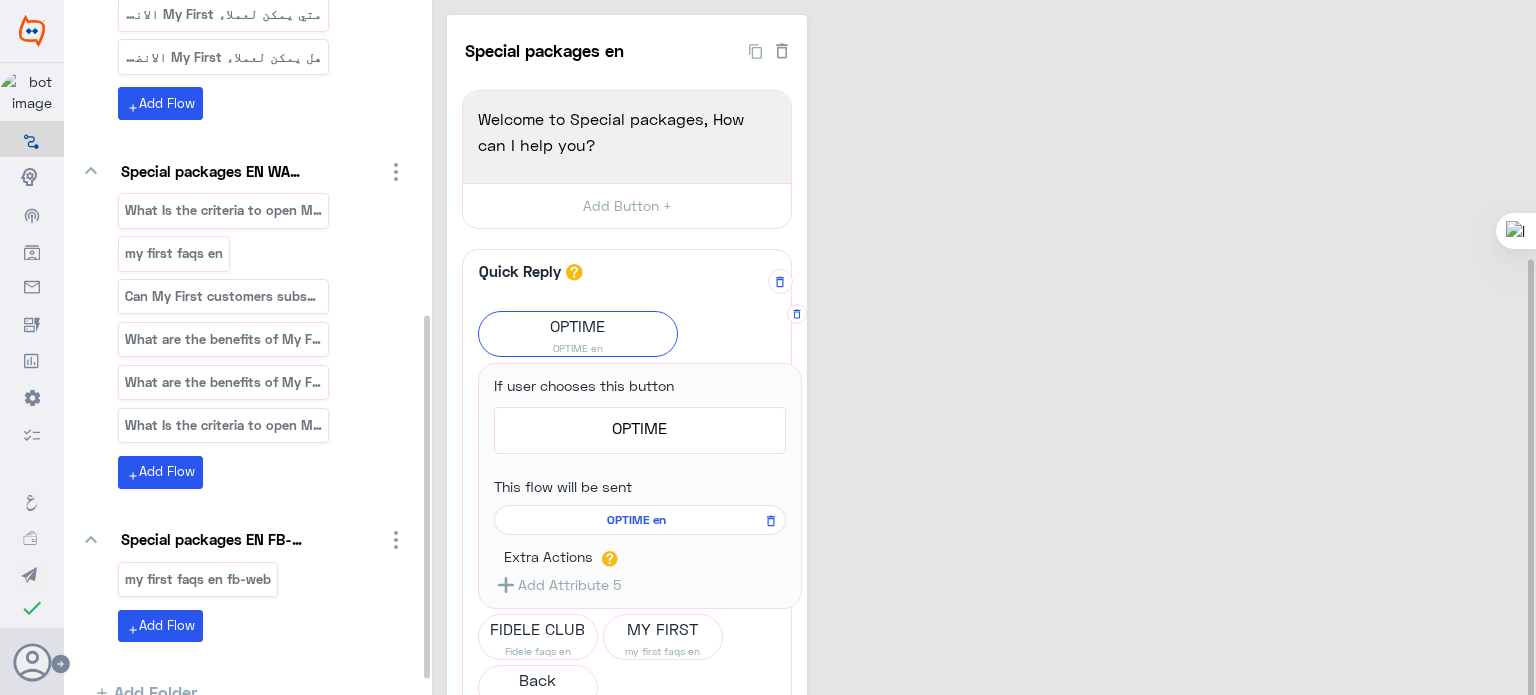 click on "OPTIME en" at bounding box center [636, 520] 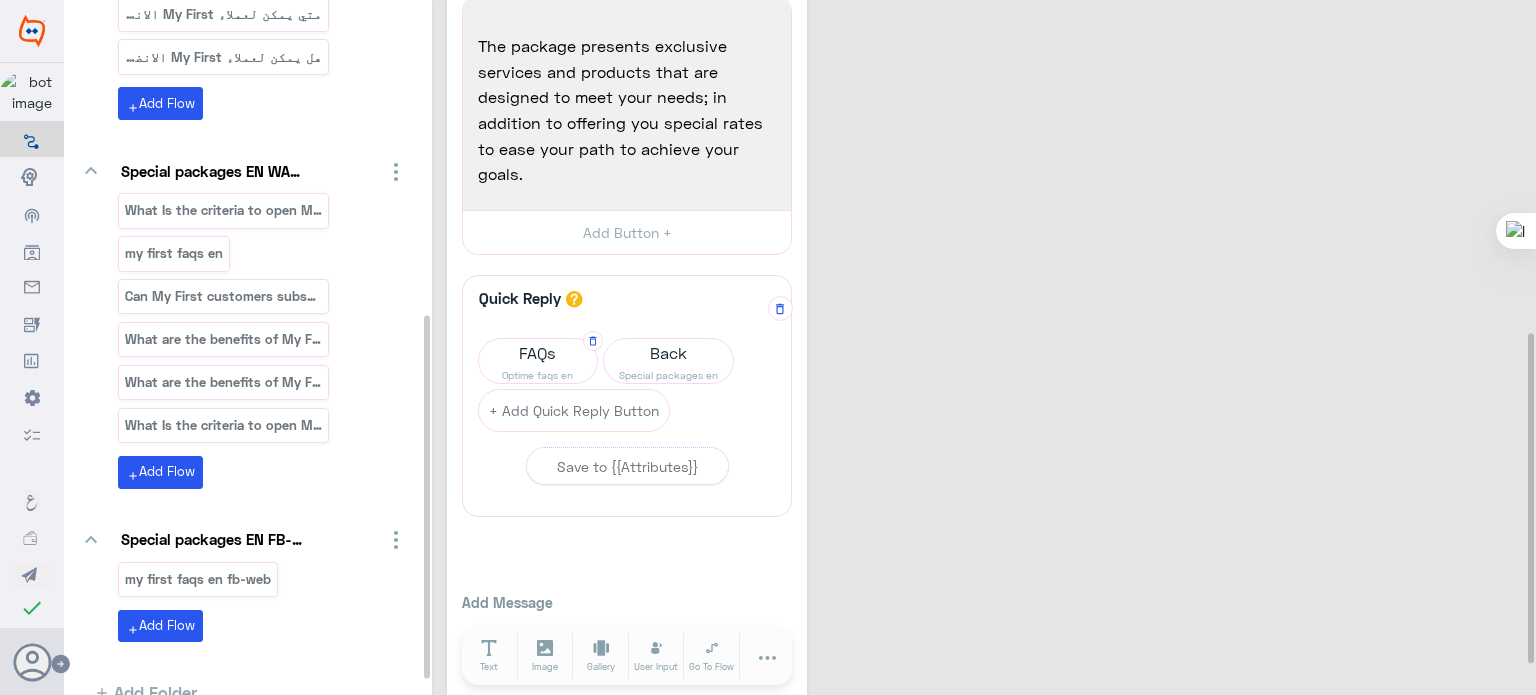click on "FAQs" at bounding box center (538, 353) 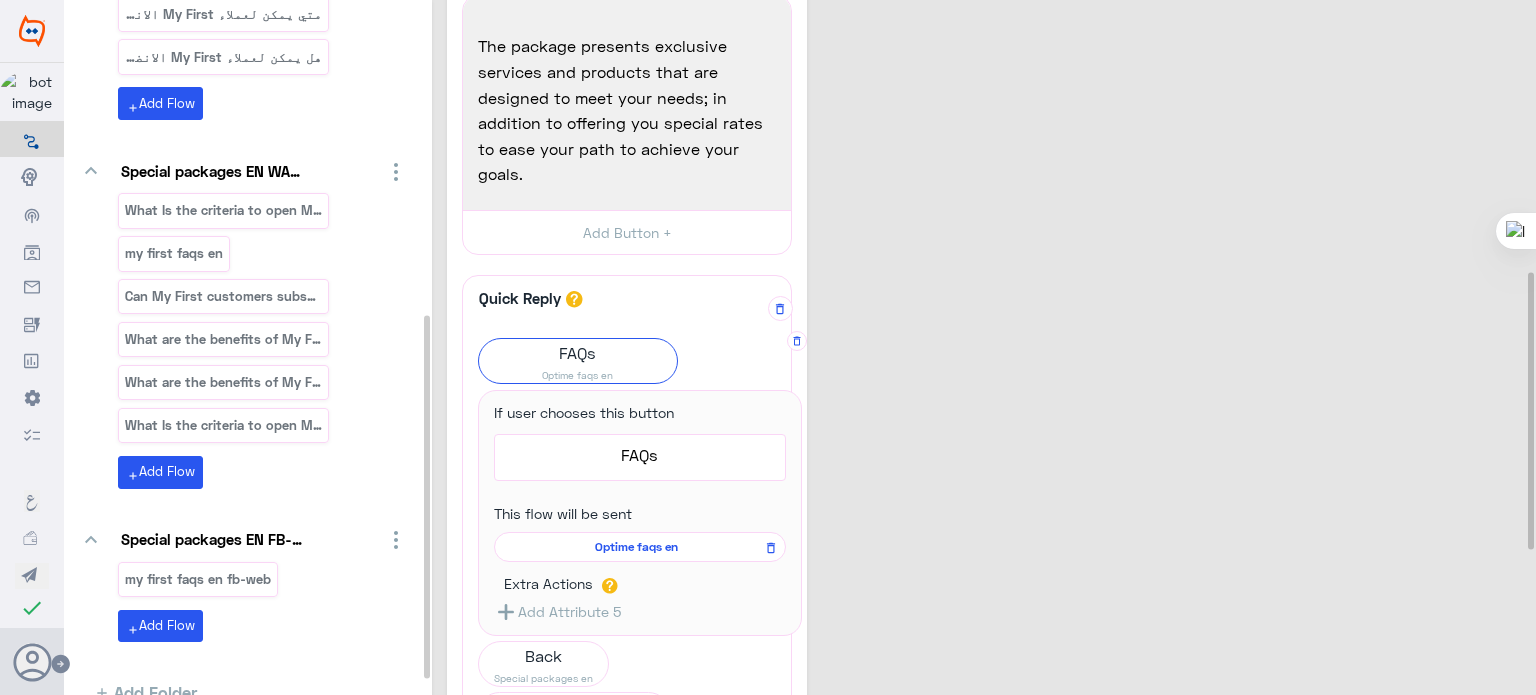 click on "Optime faqs en" at bounding box center [636, 547] 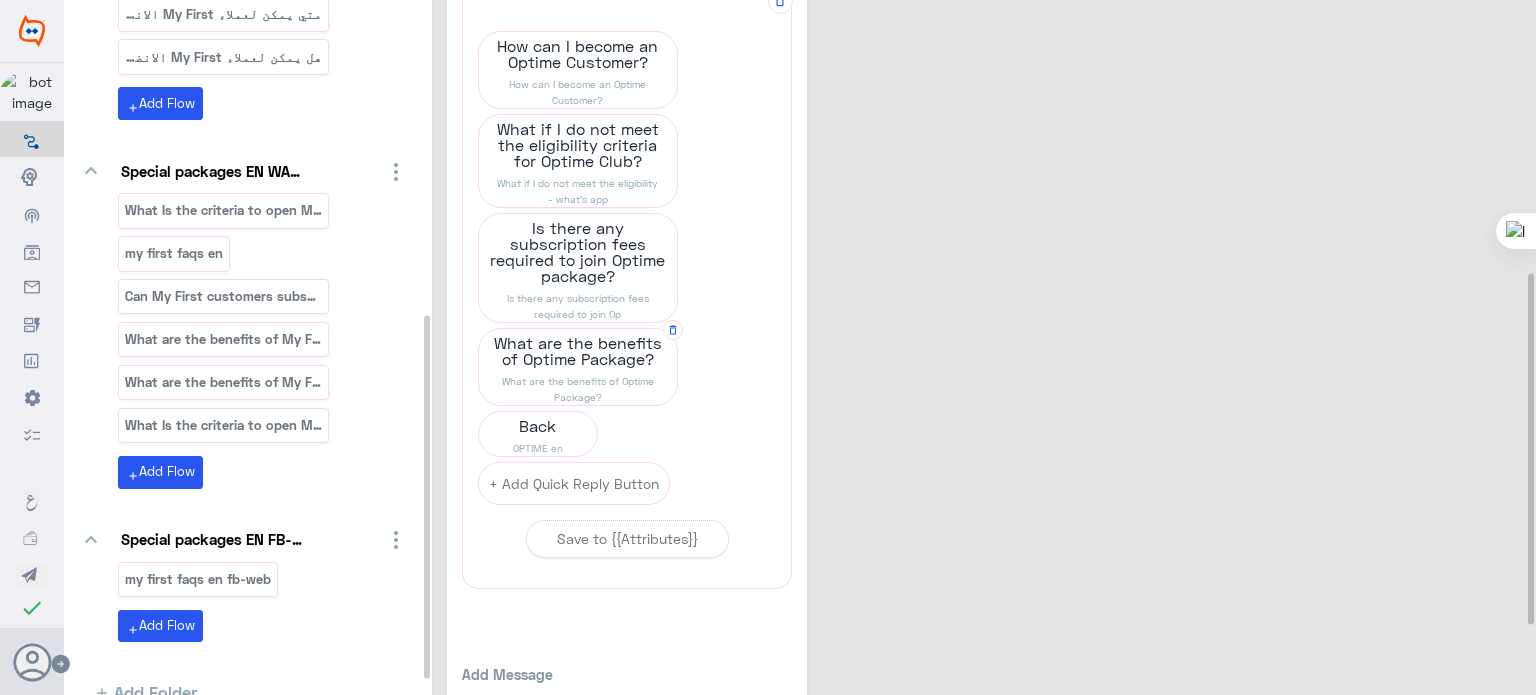click on "What are the benefits of Optime Package?" at bounding box center (578, 92) 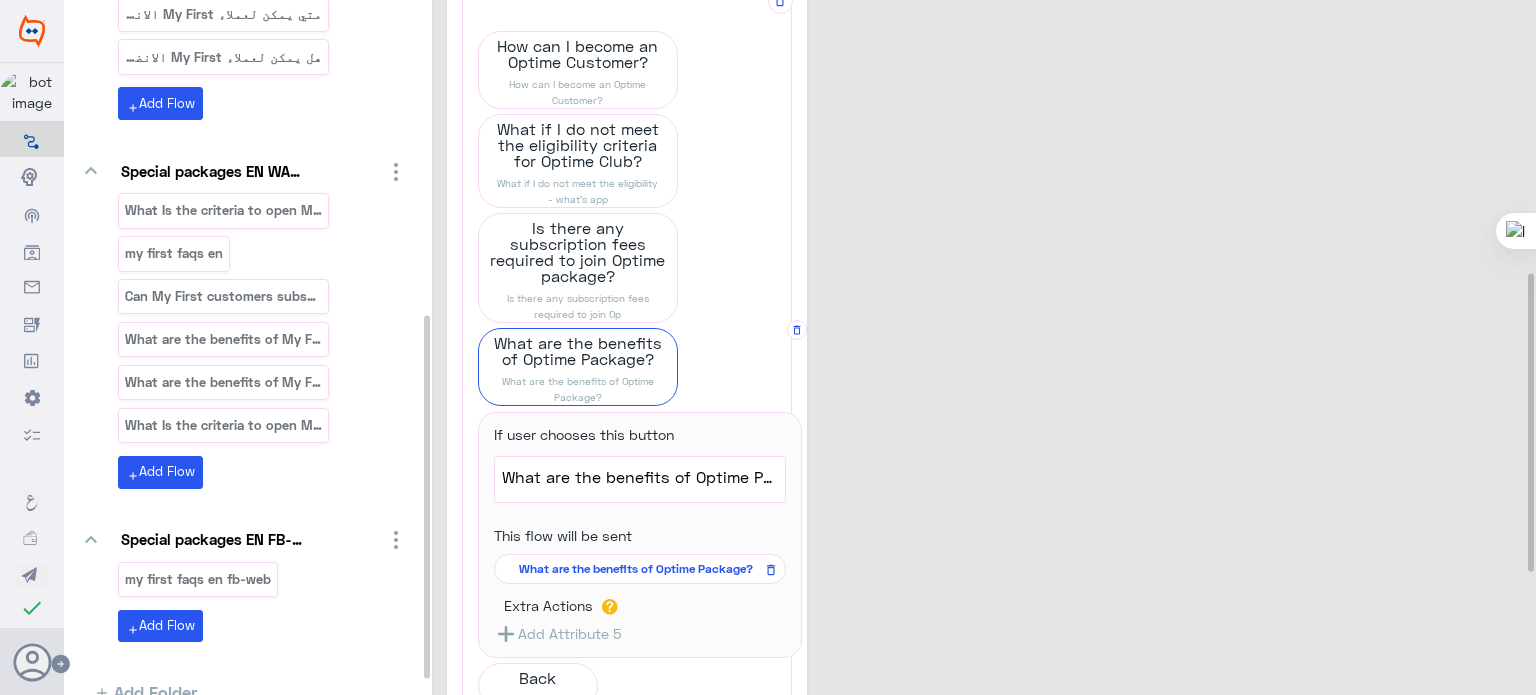 click on "What are the benefits of Optime Package?" at bounding box center [636, 569] 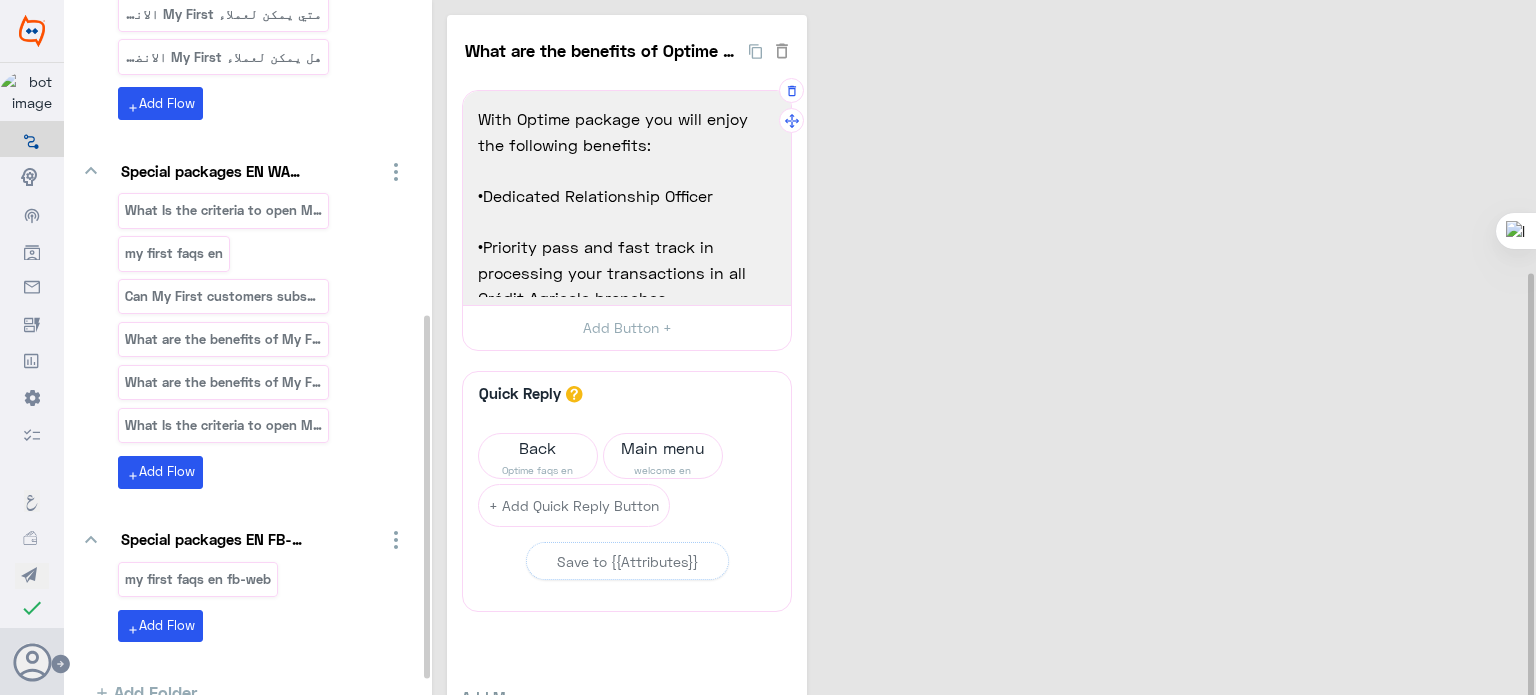 scroll, scrollTop: 220, scrollLeft: 0, axis: vertical 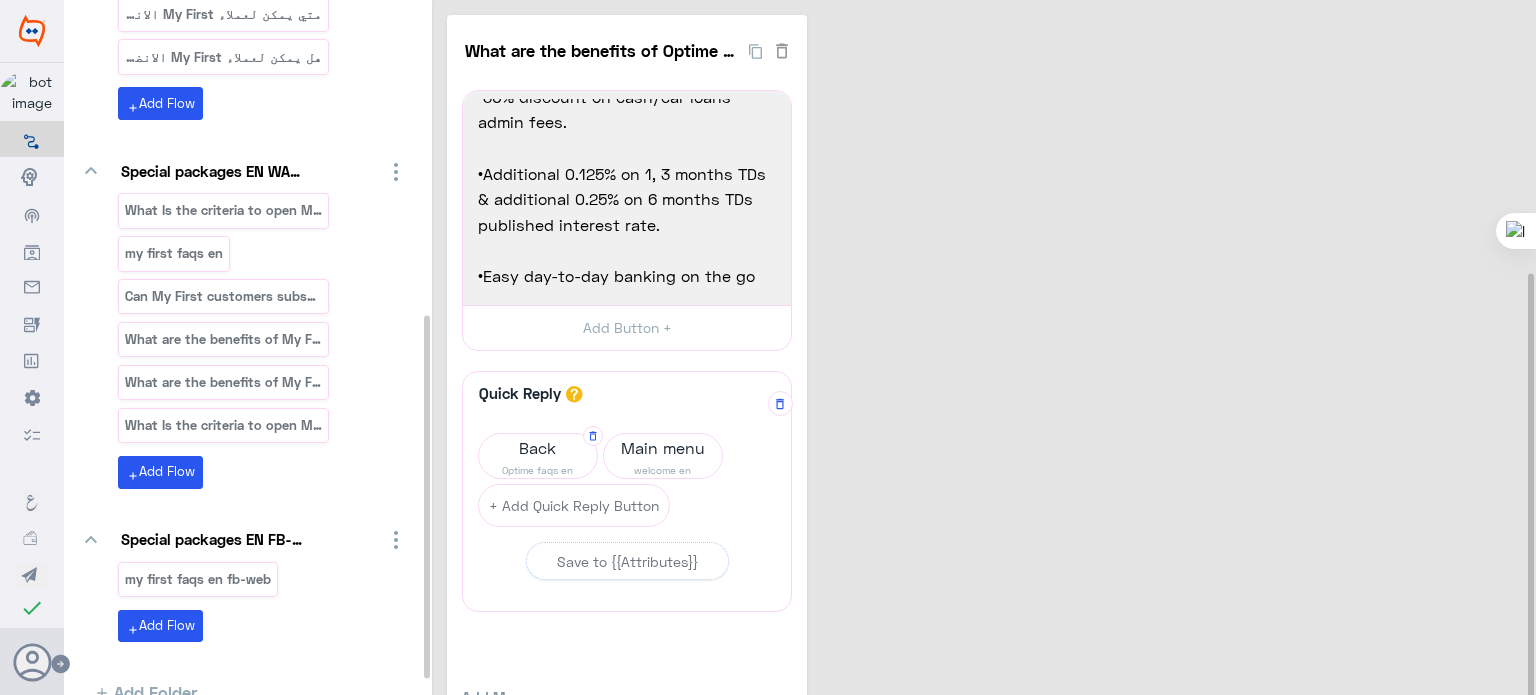 click on "Back" at bounding box center [538, 448] 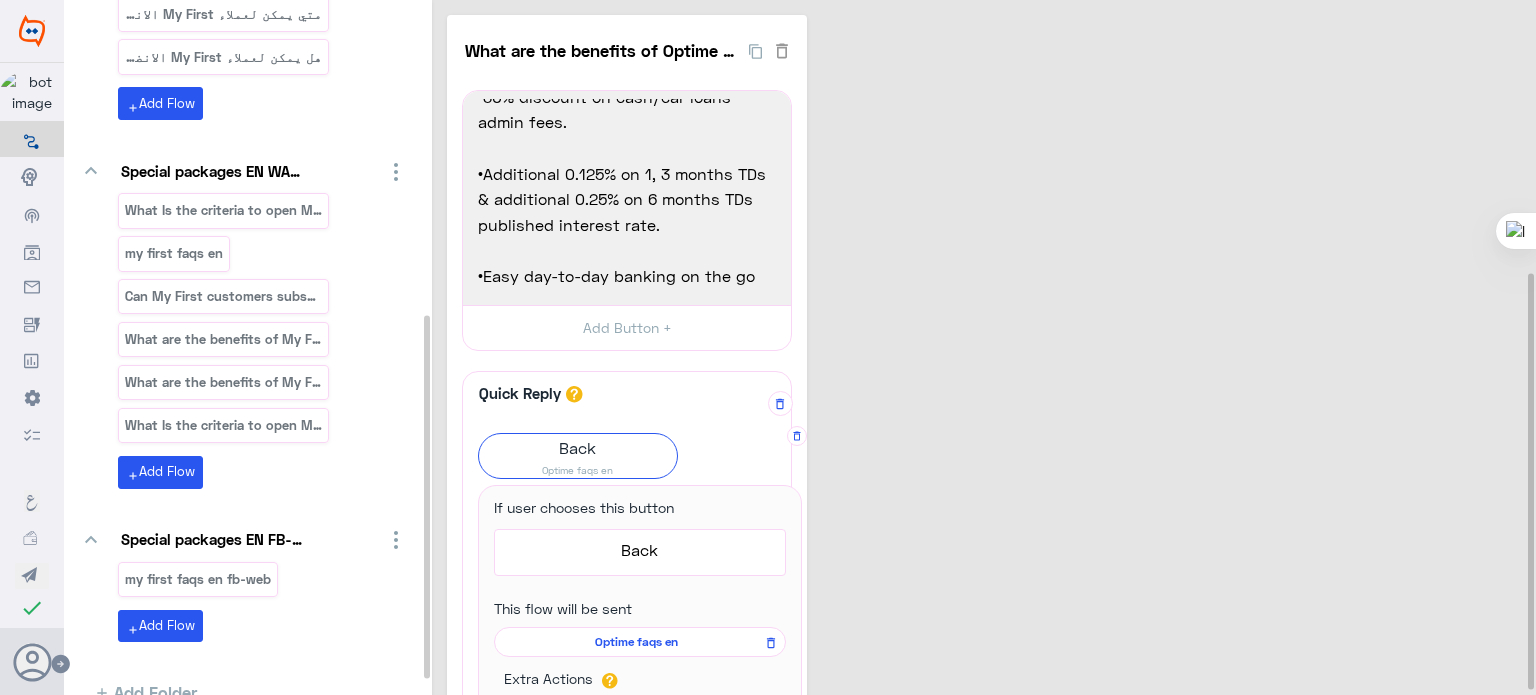 click on "Optime faqs en" at bounding box center [636, 642] 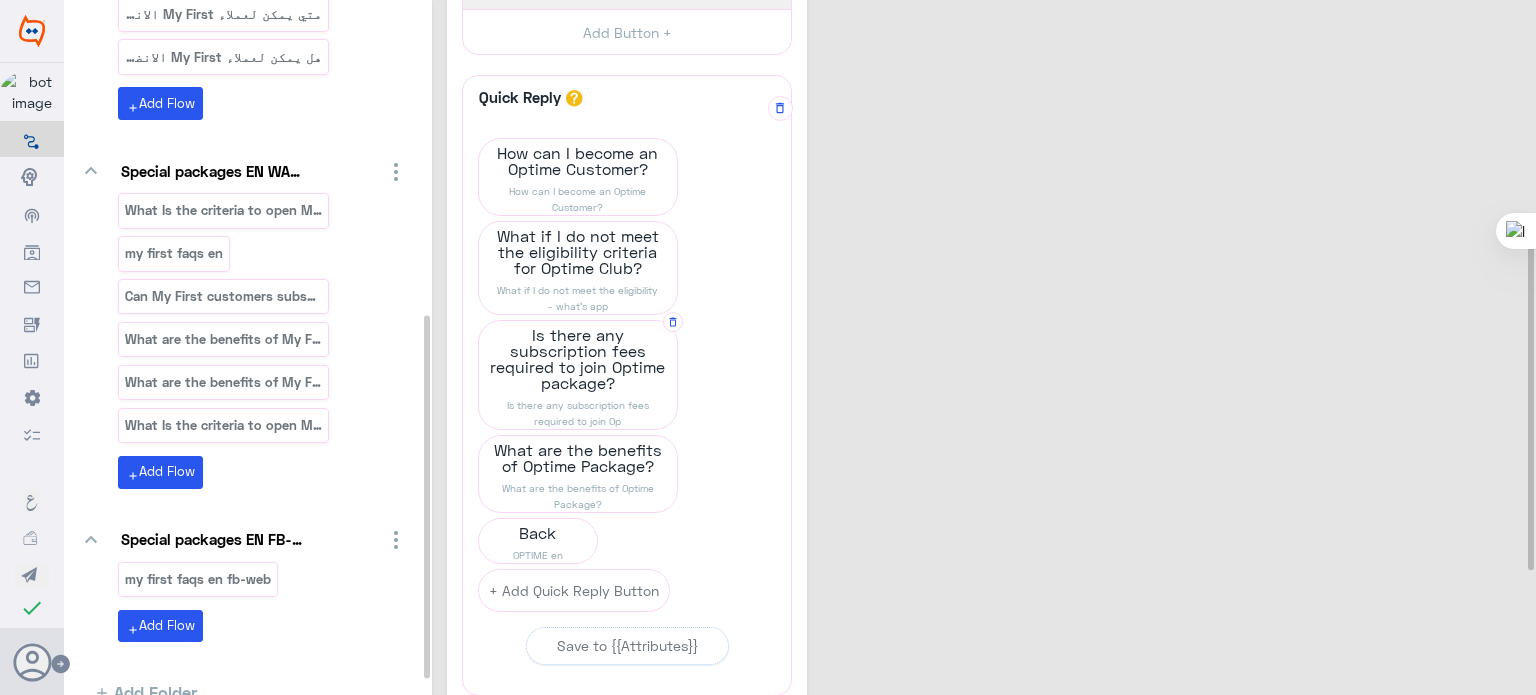 click on "Is there any subscription fees required to join Op" at bounding box center [578, 199] 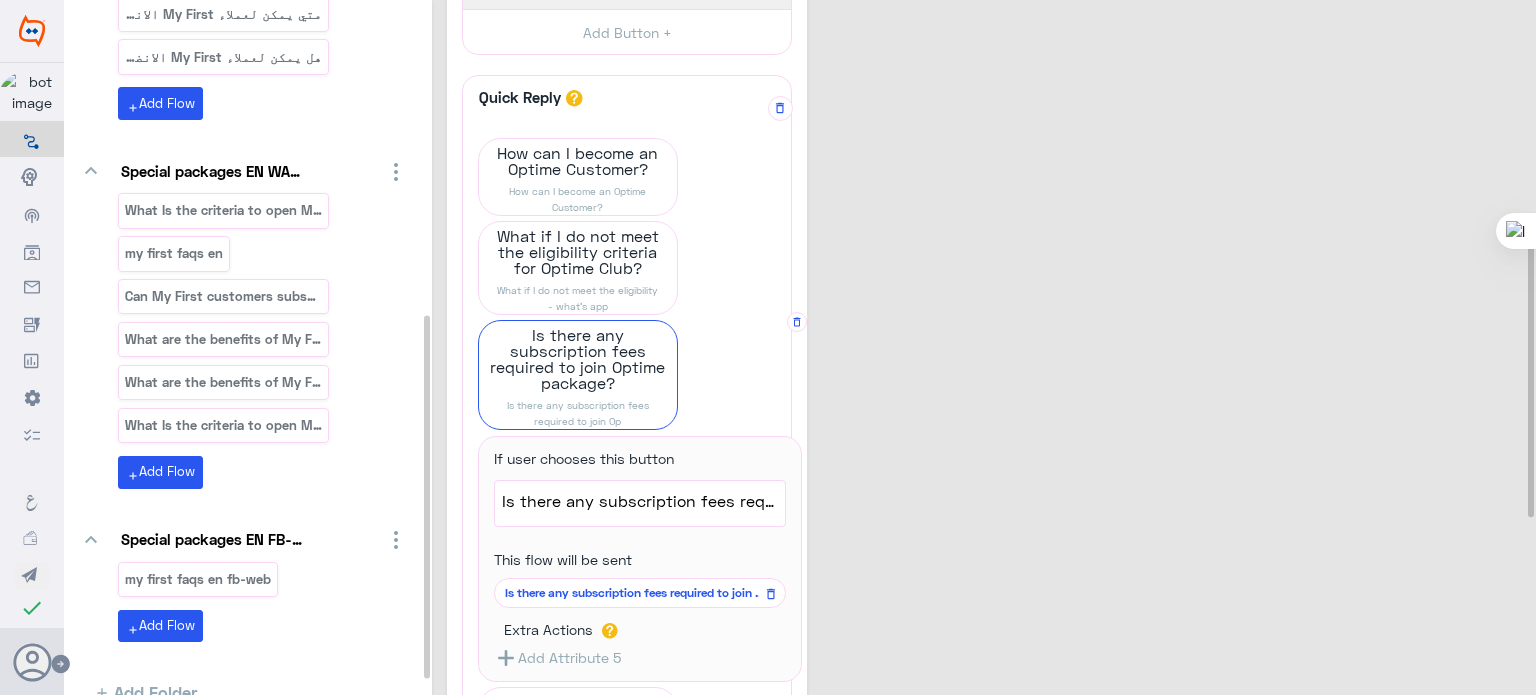 click on "Is there any subscription fees required to join Op" at bounding box center (636, 593) 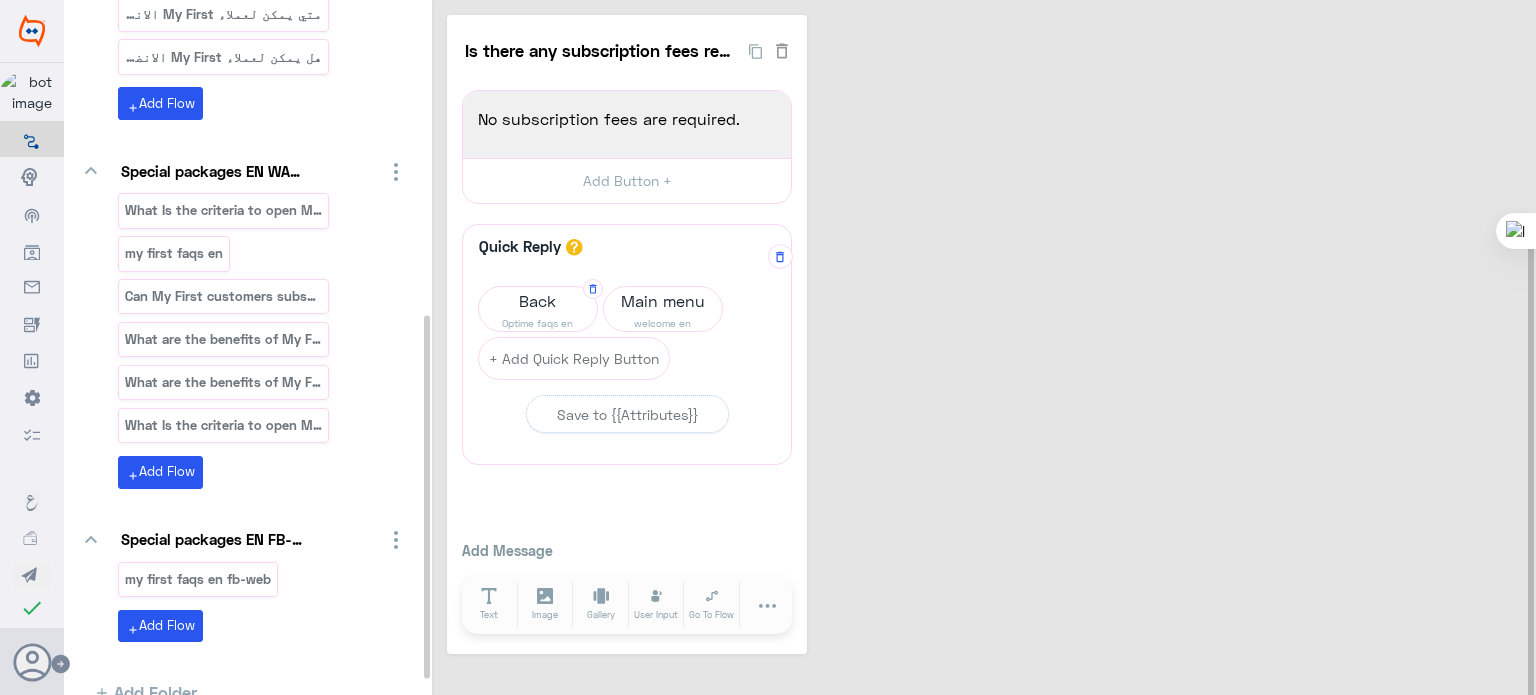 click on "Back" at bounding box center (538, 301) 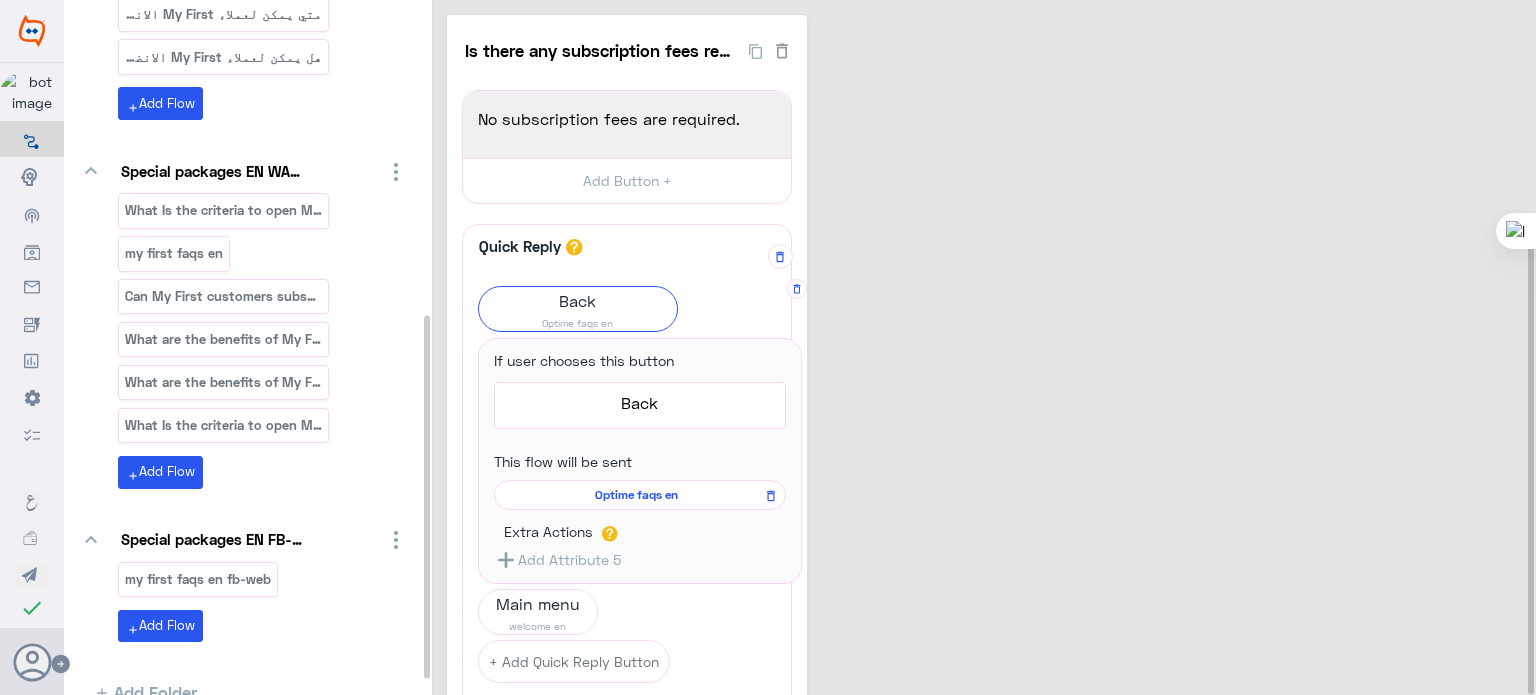 click on "Optime faqs en" at bounding box center (636, 495) 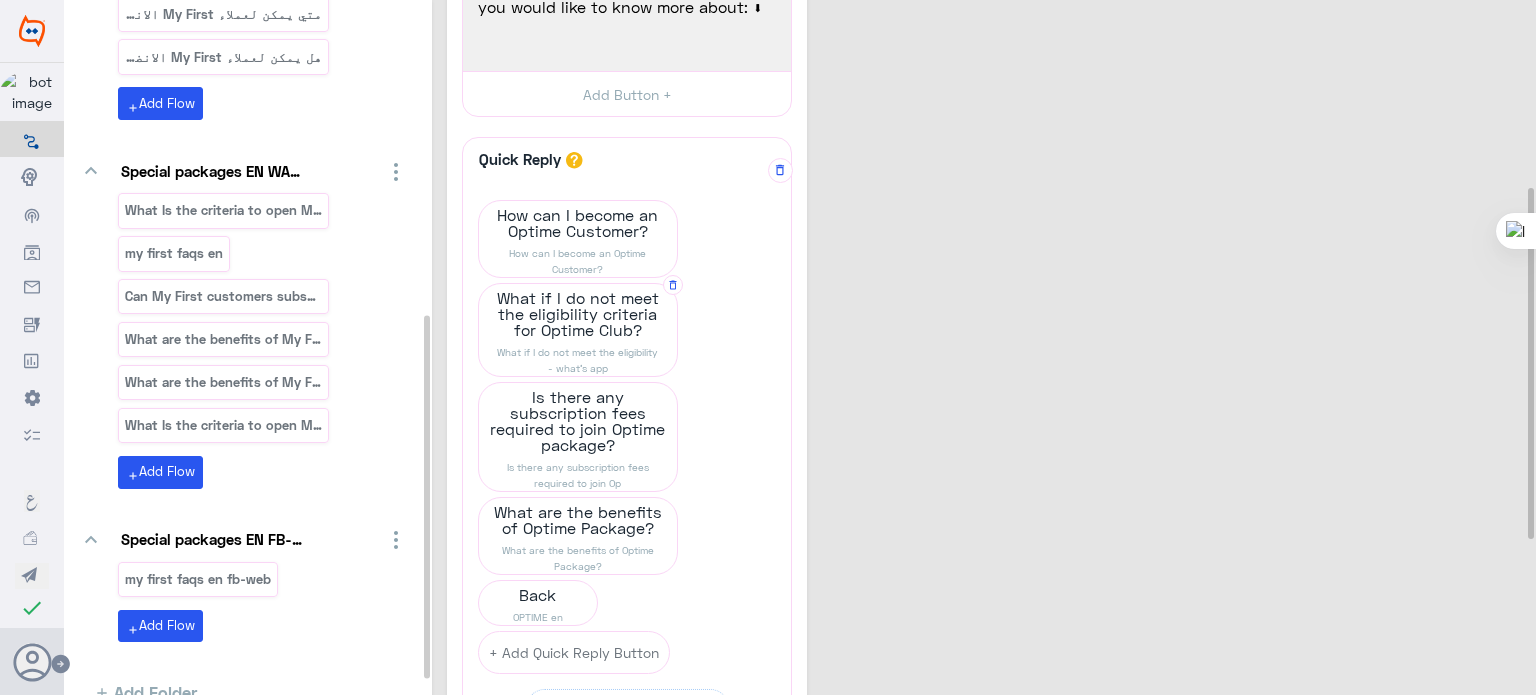 click on "What if I do not meet the eligibility criteria for Optime Club?" at bounding box center (578, 223) 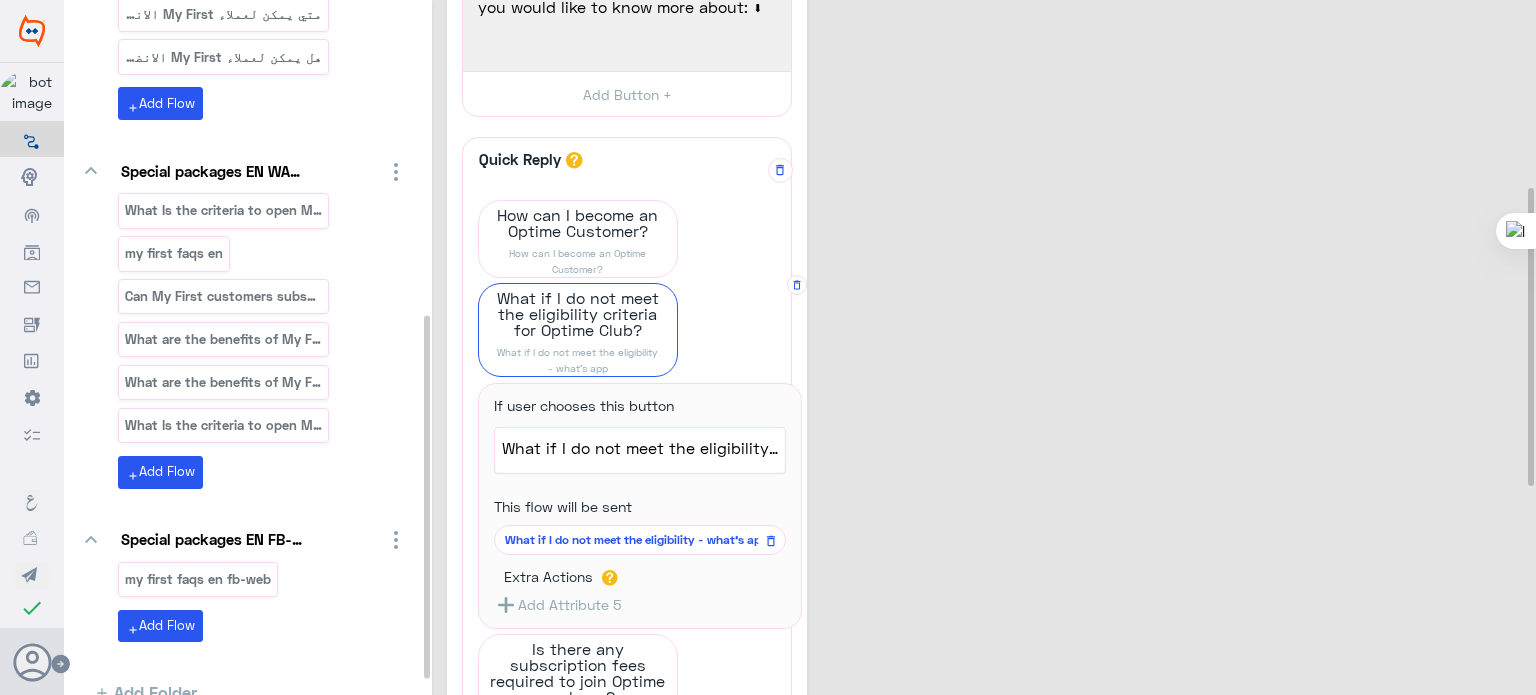 click on "What if I do not meet the eligibility - what's app" at bounding box center [636, 540] 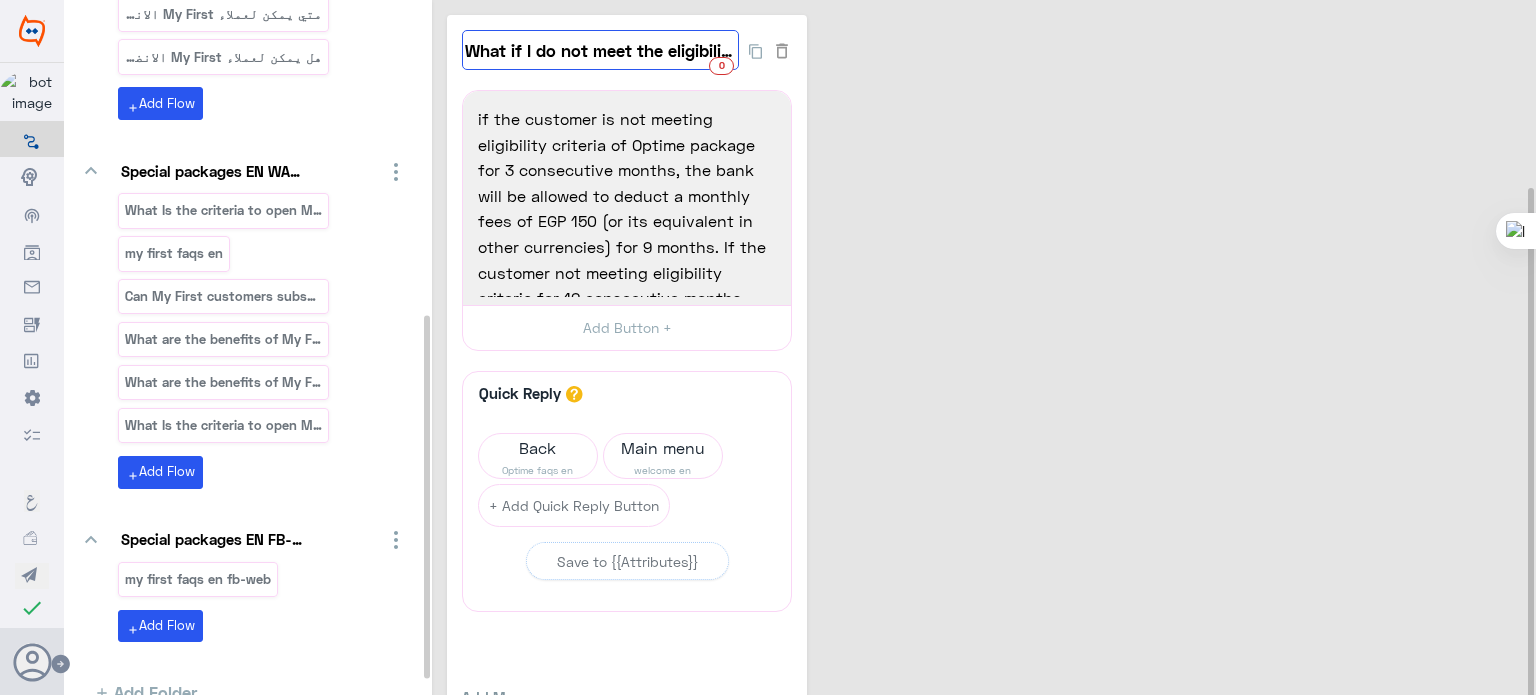 click on "What if I do not meet the eligibility - what's app" at bounding box center (600, 50) 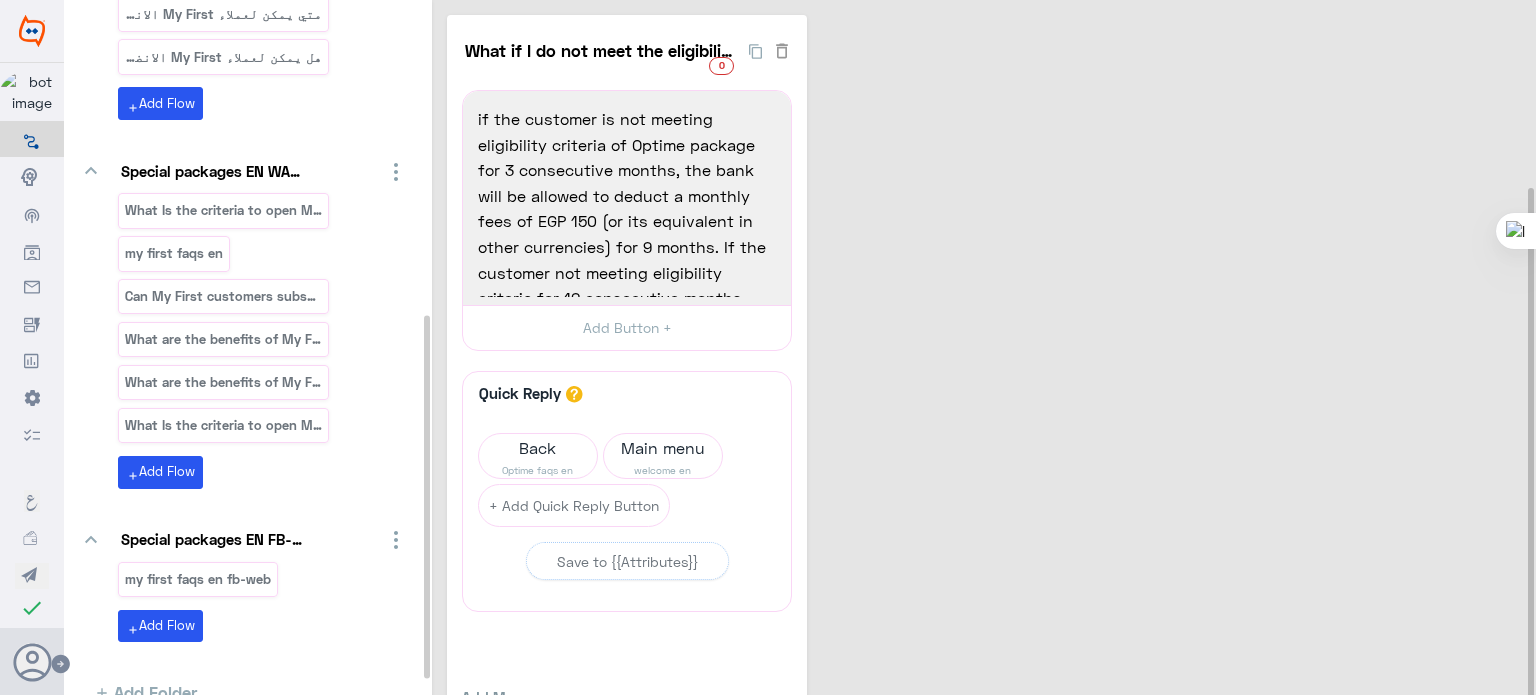 click on "What if I do not meet the eligibility - what's app  0  if the customer is not meeting eligibility criteria of Optime package for 3 consecutive months, the bank will be allowed to deduct a monthly fees of EGP 150 (or its equivalent in other currencies) for 9 months. If the customer not meeting eligibility criteria for 12 consecutive months, Optime package services will be suspended immediately  1660  if the customer is not meeting eligibility criteria of Optime package for 3 consecutive months, the bank will be allowed to deduct a monthly fees of EGP 150 (or its equivalent in other currencies) for 9 months. If the customer not meeting eligibility criteria for 12 consecutive months, Optime package services will be suspended immediately  Add Button +  Quick Reply  A quick reply/user input can only be after a message content eg: text, image or gallery, please drag a valid message.  Back Optime faqs en Main menu welcome en  + Add Quick Reply Button   Save to {{Attributes}}   Add Message Text Image Gallery File" at bounding box center [987, 408] 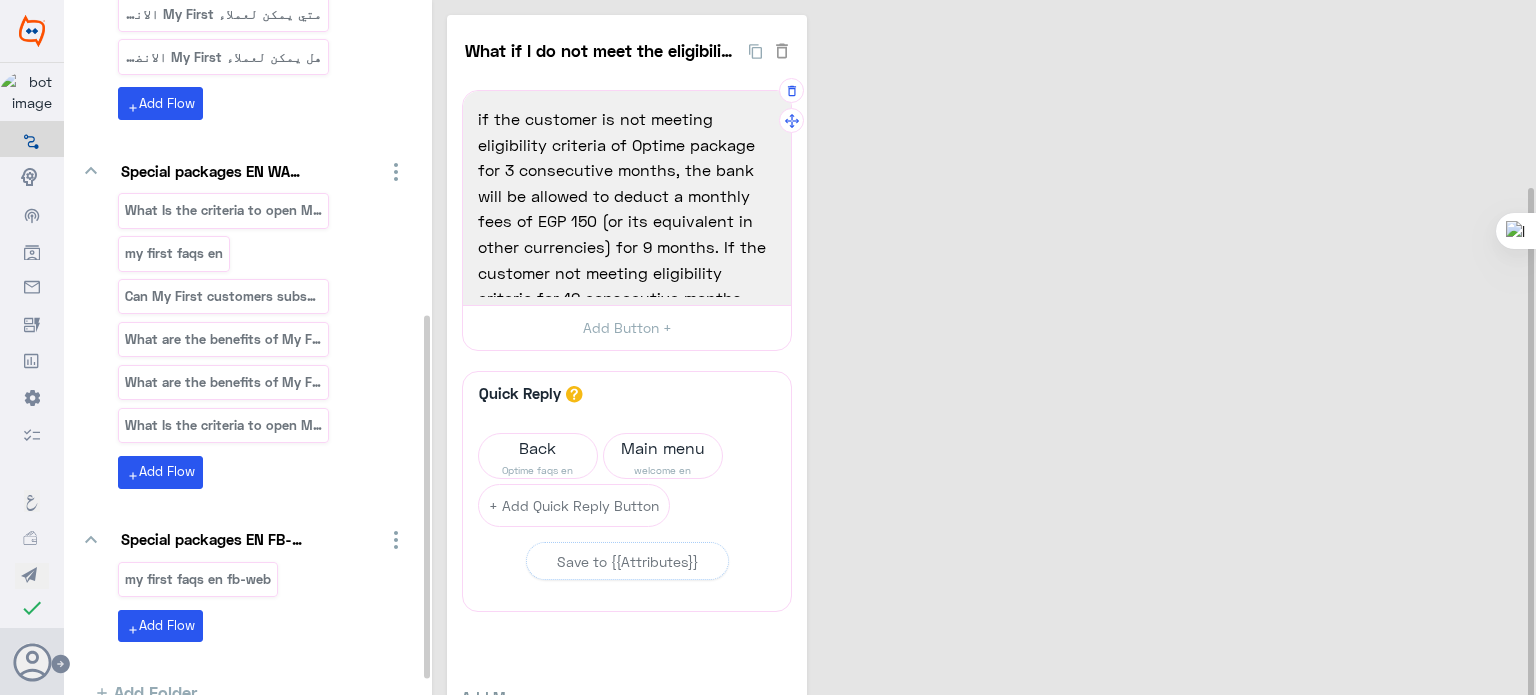 scroll, scrollTop: 12, scrollLeft: 0, axis: vertical 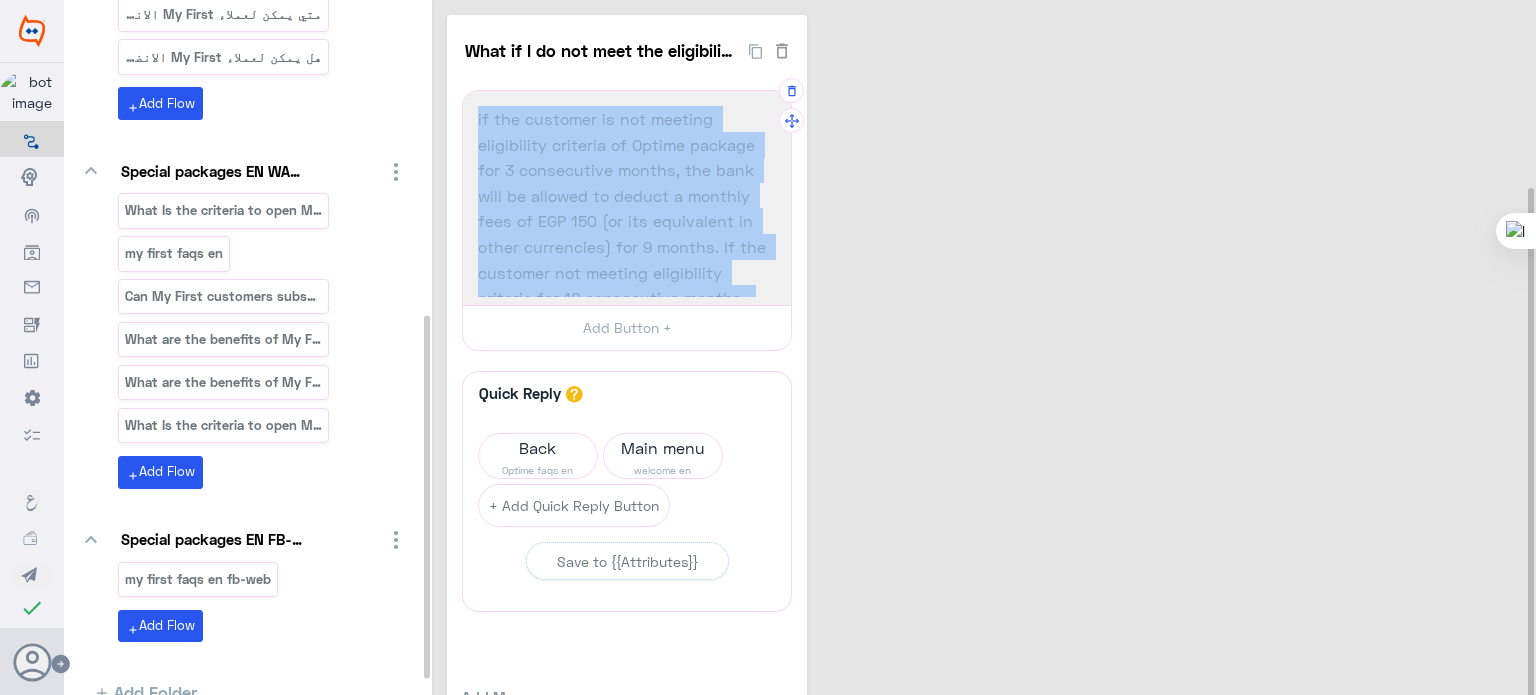 drag, startPoint x: 675, startPoint y: 284, endPoint x: 479, endPoint y: 97, distance: 270.89667 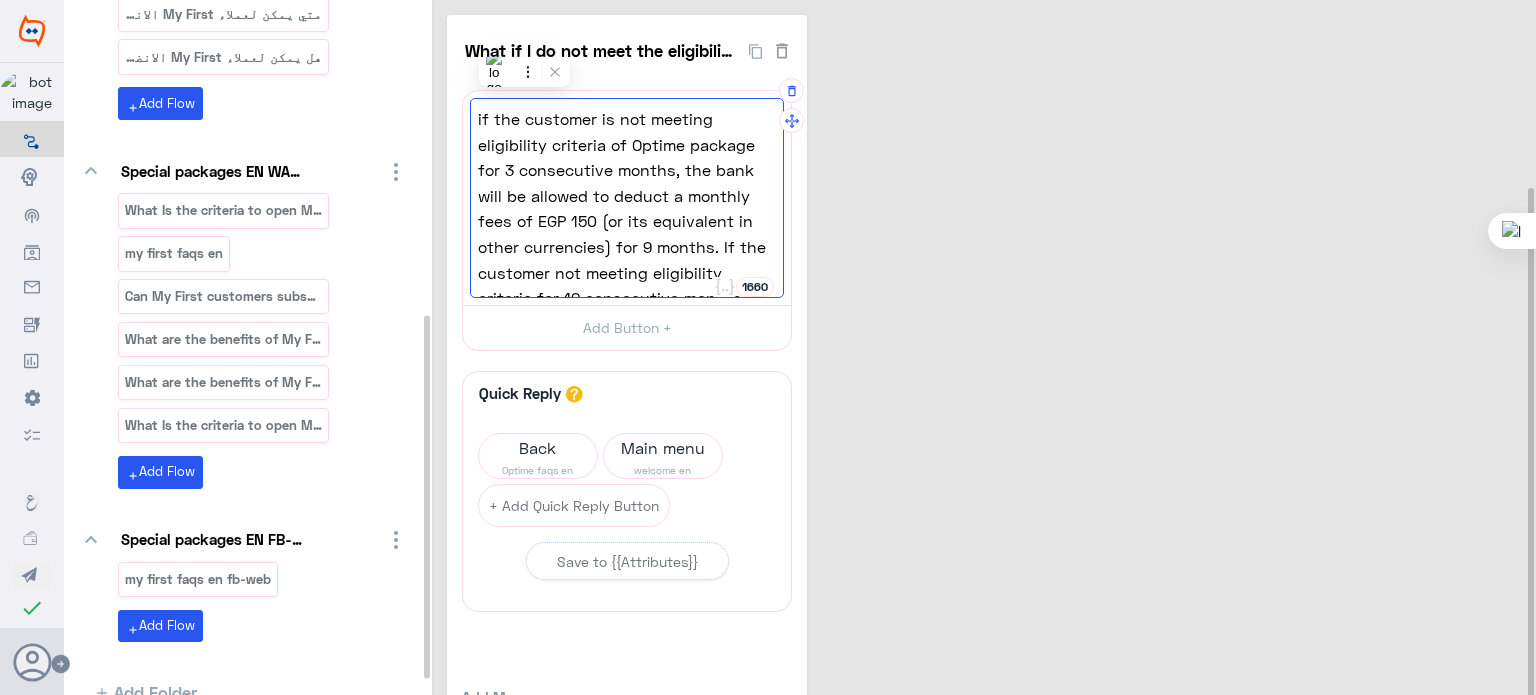 scroll, scrollTop: 80, scrollLeft: 0, axis: vertical 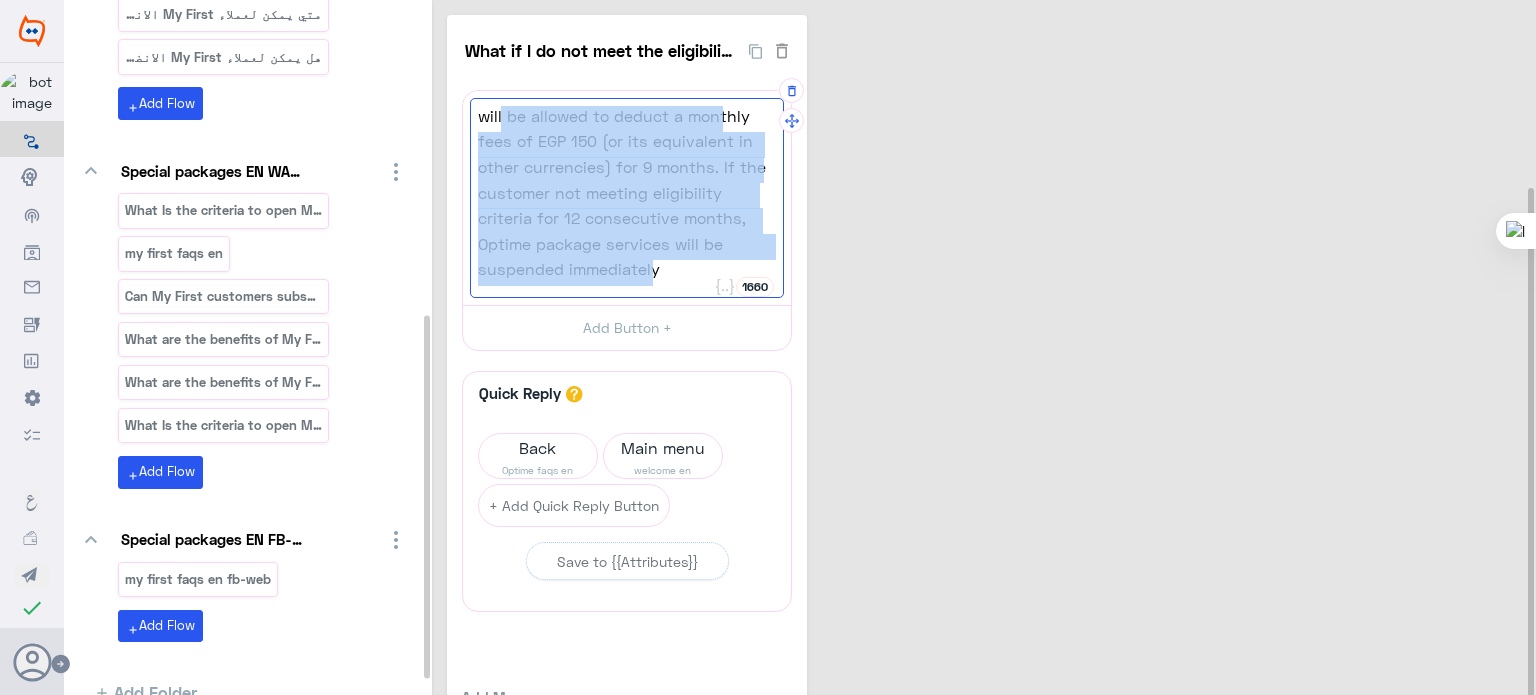 drag, startPoint x: 655, startPoint y: 261, endPoint x: 499, endPoint y: 120, distance: 210.27838 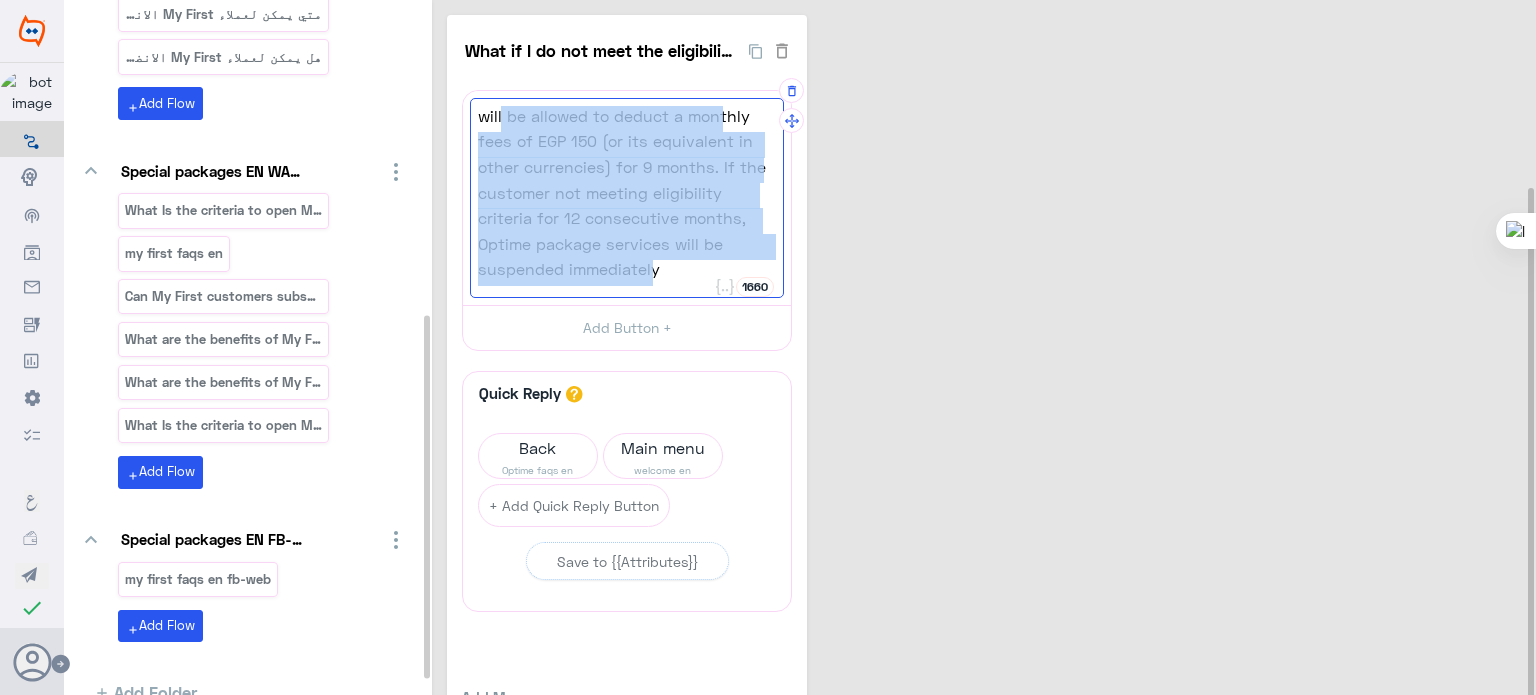 click on "if the customer is not meeting eligibility criteria of Optime package for 3 consecutive months, the bank will be allowed to deduct a monthly fees of EGP 150 (or its equivalent in other currencies) for 9 months. If the customer not meeting eligibility criteria for 12 consecutive months, Optime package services will be suspended immediately" at bounding box center (627, 234) 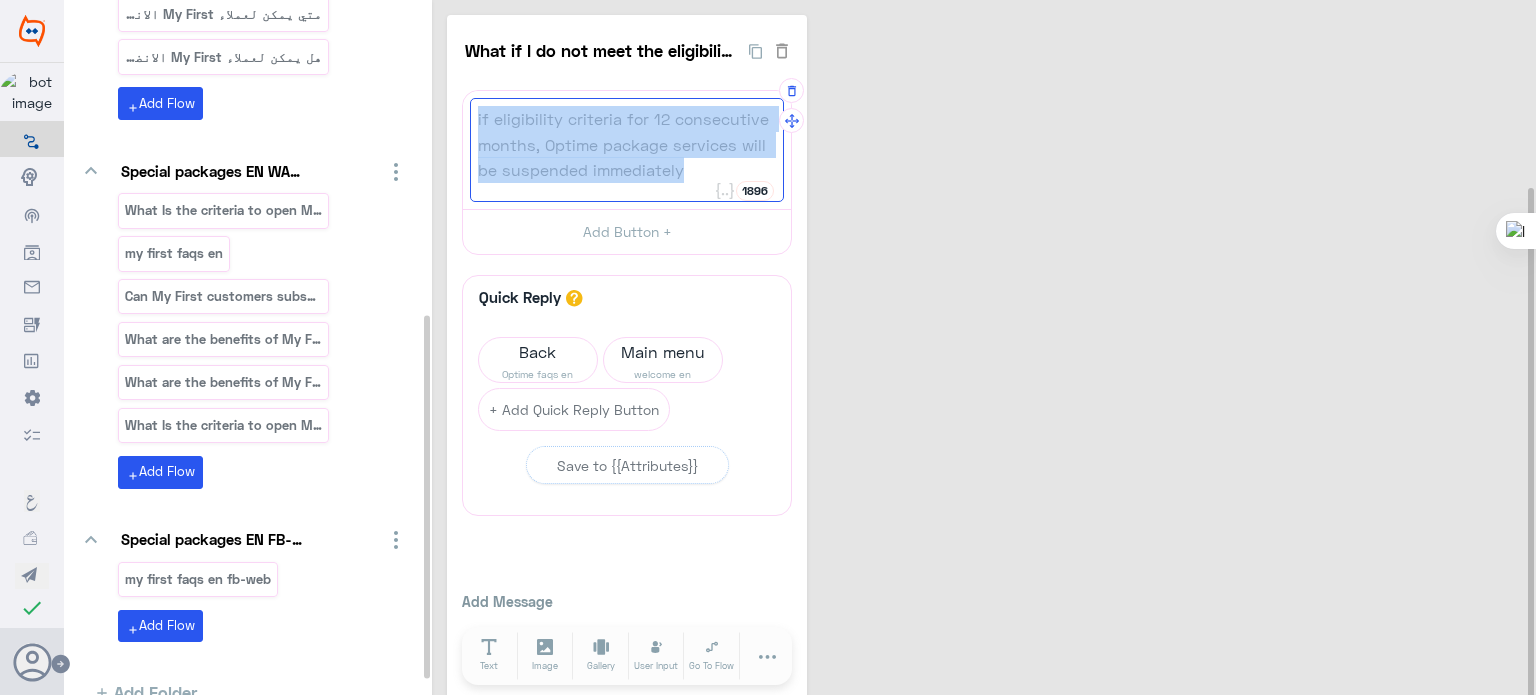 drag, startPoint x: 695, startPoint y: 164, endPoint x: 473, endPoint y: 104, distance: 229.96521 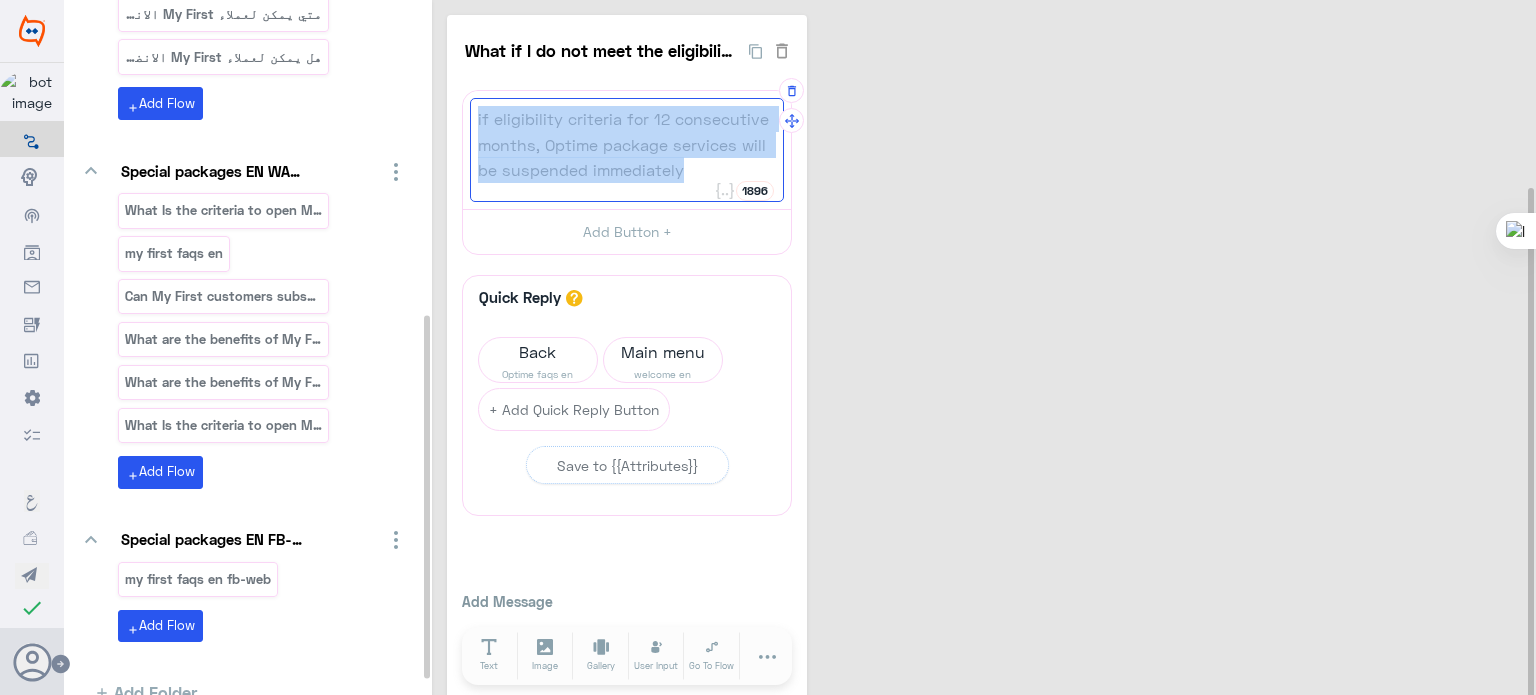 click on "if eligibility criteria for 12 consecutive months, Optime package services will be suspended immediately" at bounding box center (627, 150) 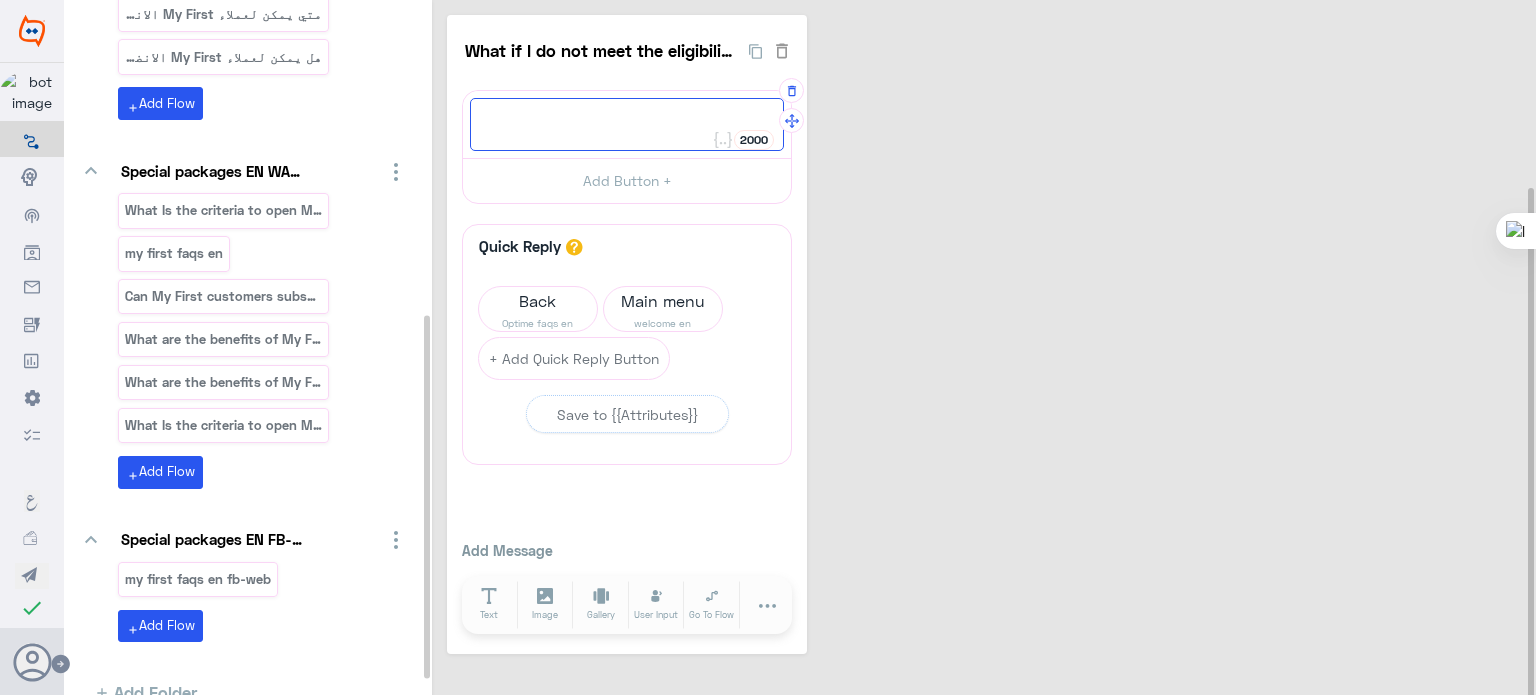 paste on "if the customer is not meeting eligibility criteria of Optime package for 3 consecutive months, the bank will be allowed to deduct a monthly fees of EGP 150 (or its equivalent in other currencies) for 9 months. If the customer not meeting eligibility criteria for 12 consecutive months, Optime package services will be suspended immediately." 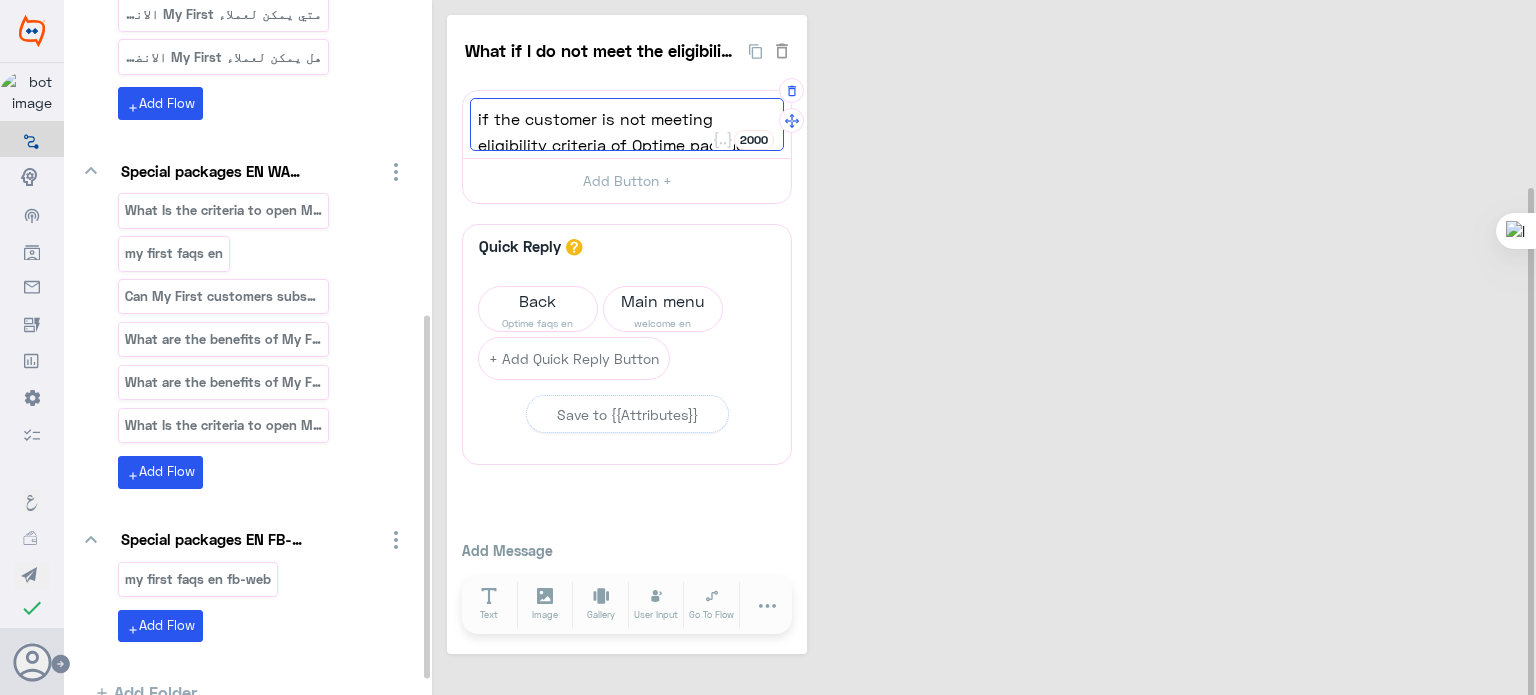 scroll, scrollTop: 105, scrollLeft: 0, axis: vertical 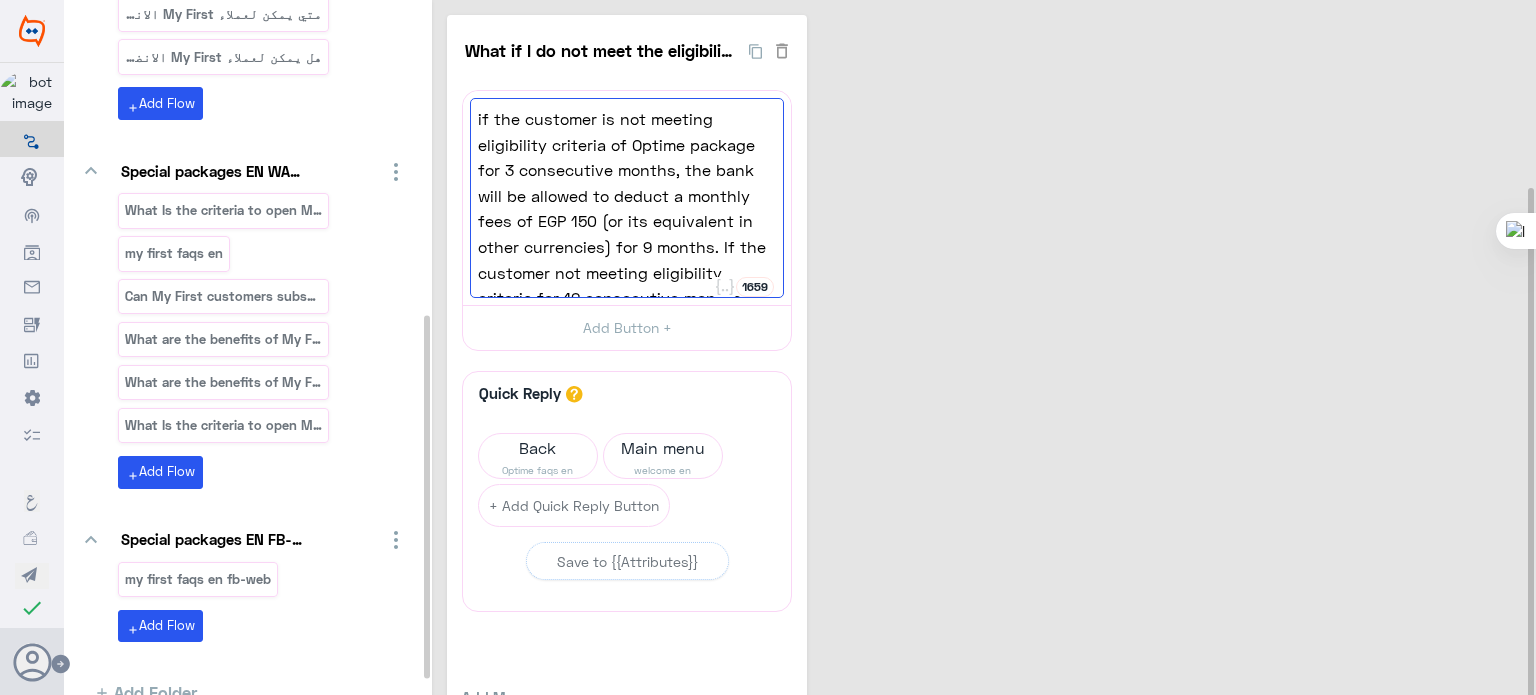 type on "if the customer is not meeting eligibility criteria of Optime package for 3 consecutive months, the bank will be allowed to deduct a monthly fees of EGP 150 (or its equivalent in other currencies) for 9 months. If the customer not meeting eligibility criteria for 12 consecutive months, Optime package services will be suspended immediately." 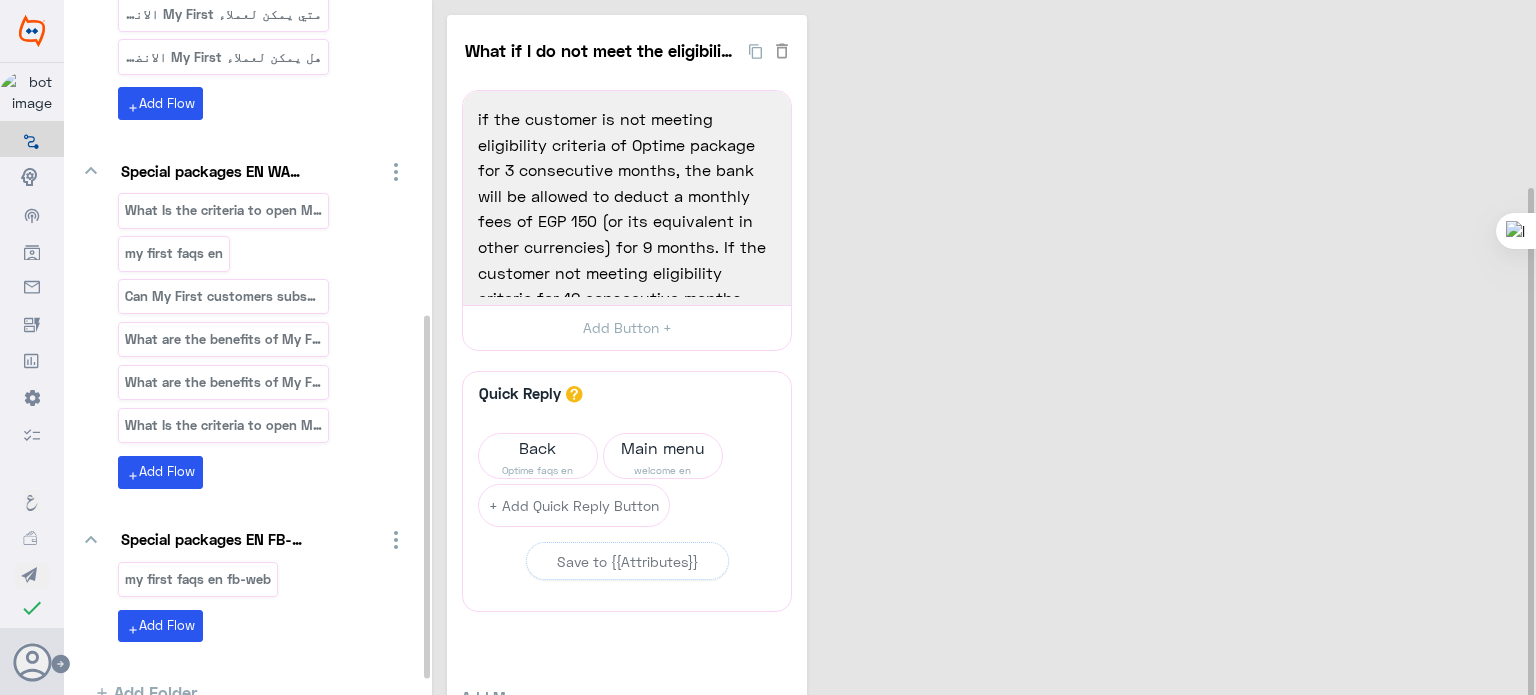 click on "What if I do not meet the eligibility - what's app  0  if the customer is not meeting eligibility criteria of Optime package for 3 consecutive months, the bank will be allowed to deduct a monthly fees of EGP 150 (or its equivalent in other currencies) for 9 months. If the customer not meeting eligibility criteria for 12 consecutive months, Optime package services will be suspended immediately.  1659  if the customer is not meeting eligibility criteria of Optime package for 3 consecutive months, the bank will be allowed to deduct a monthly fees of EGP 150 (or its equivalent in other currencies) for 9 months. If the customer not meeting eligibility criteria for 12 consecutive months, Optime package services will be suspended immediately.  Add Button +  Quick Reply  A quick reply/user input can only be after a message content eg: text, image or gallery, please drag a valid message.  Back Optime faqs en Main menu welcome en  + Add Quick Reply Button   Save to {{Attributes}}   Add Message Text Image Gallery File" at bounding box center [987, 408] 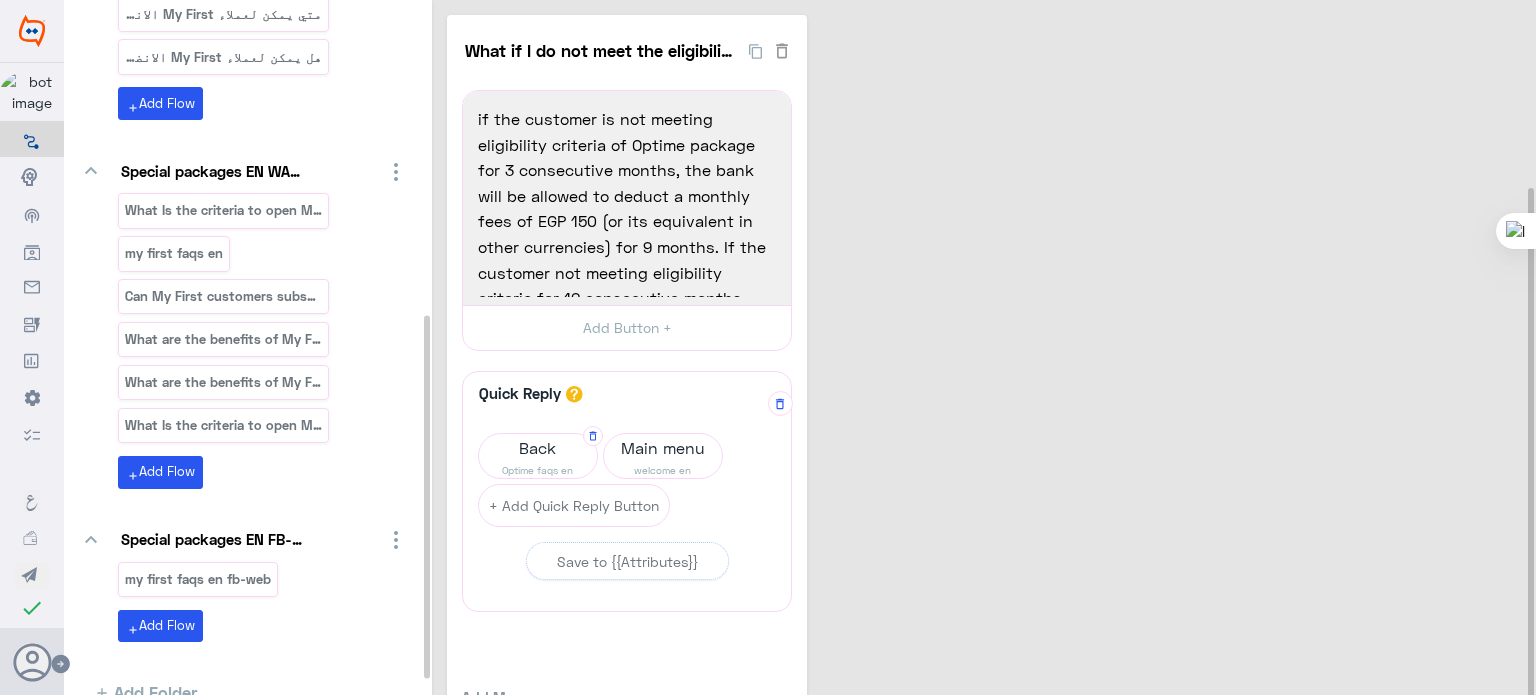 click on "Optime faqs en" at bounding box center (538, 470) 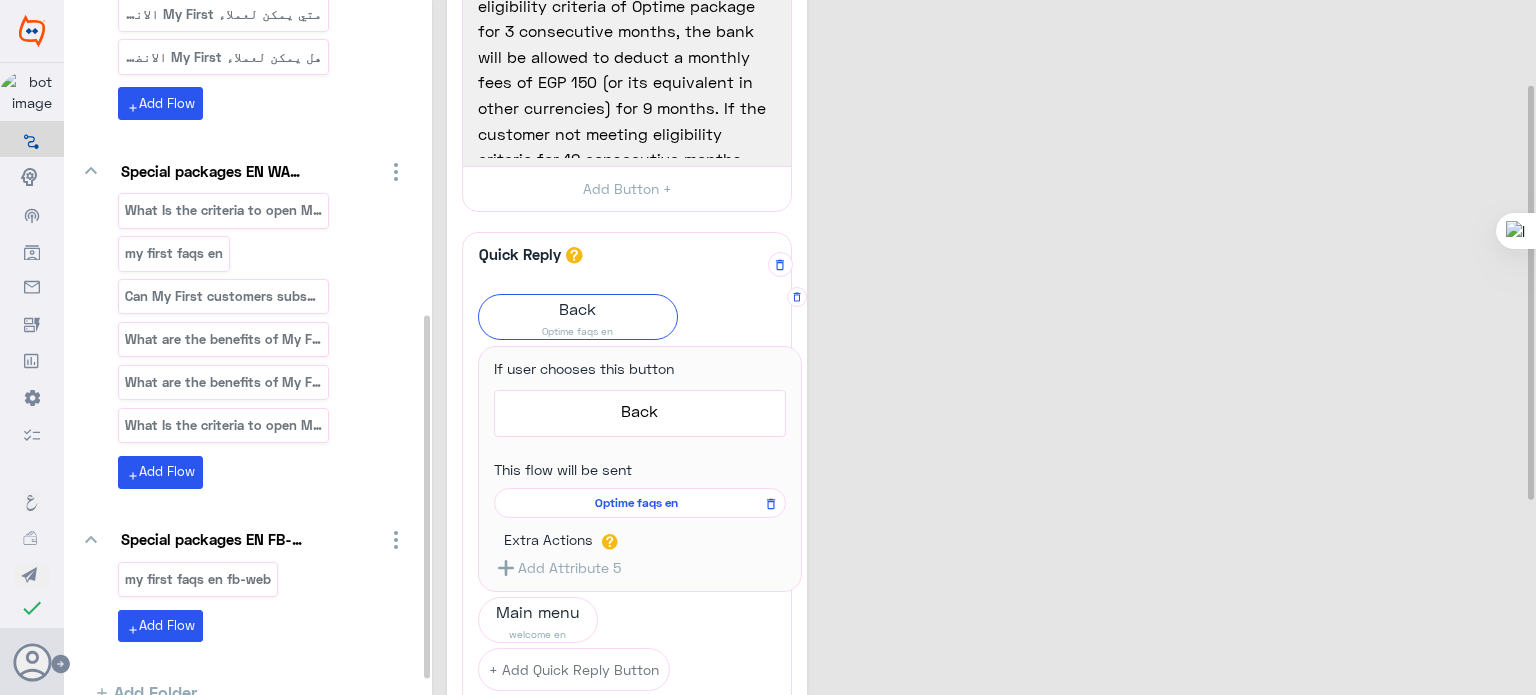 scroll, scrollTop: 140, scrollLeft: 0, axis: vertical 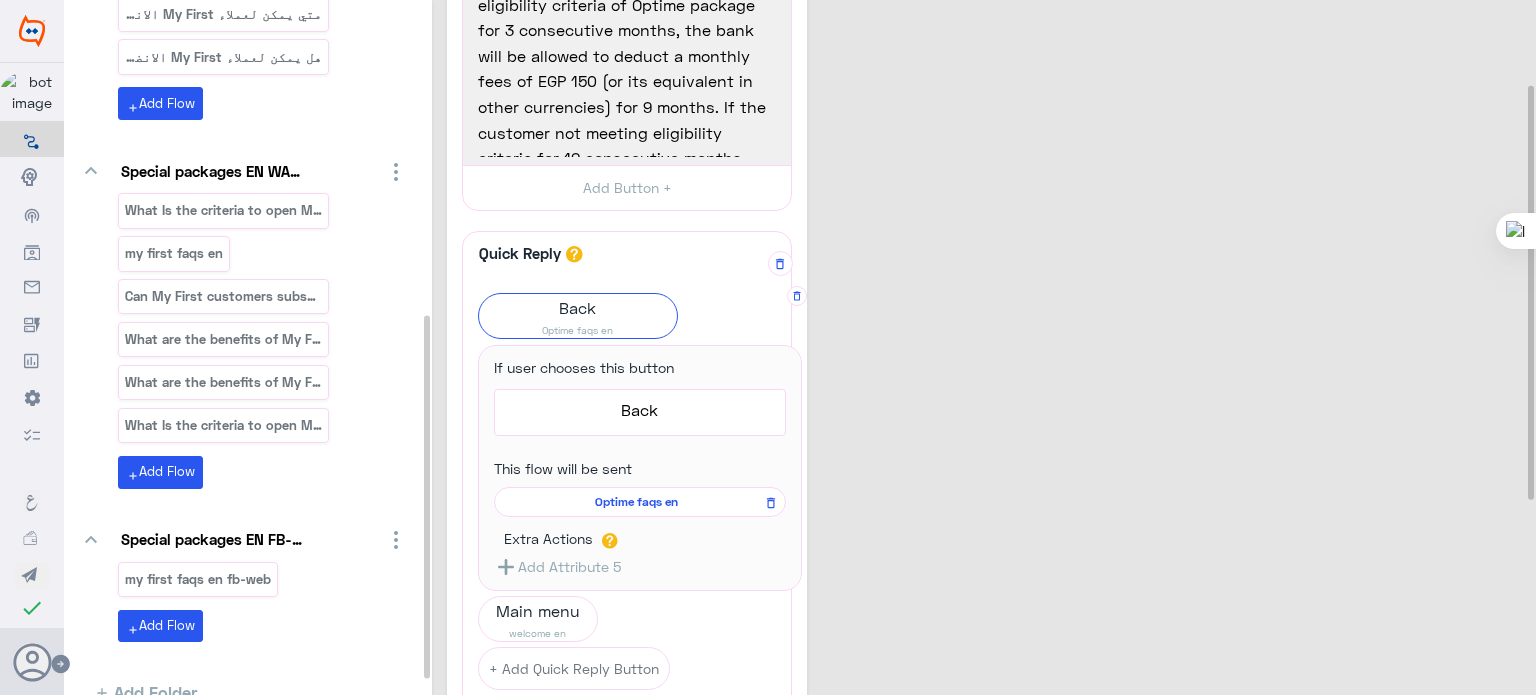 click on "Optime faqs en" at bounding box center [636, 502] 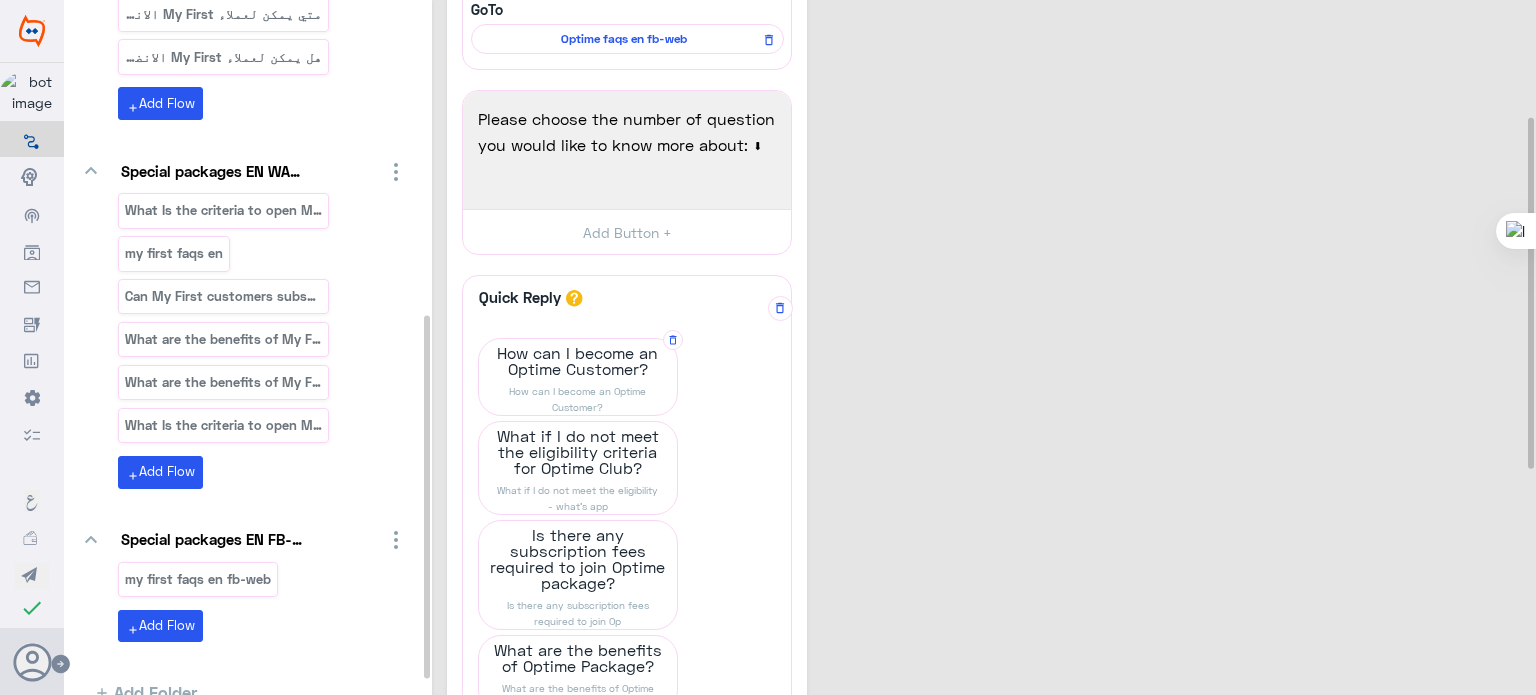 click on "How can I become an Optime Customer?" at bounding box center (578, 361) 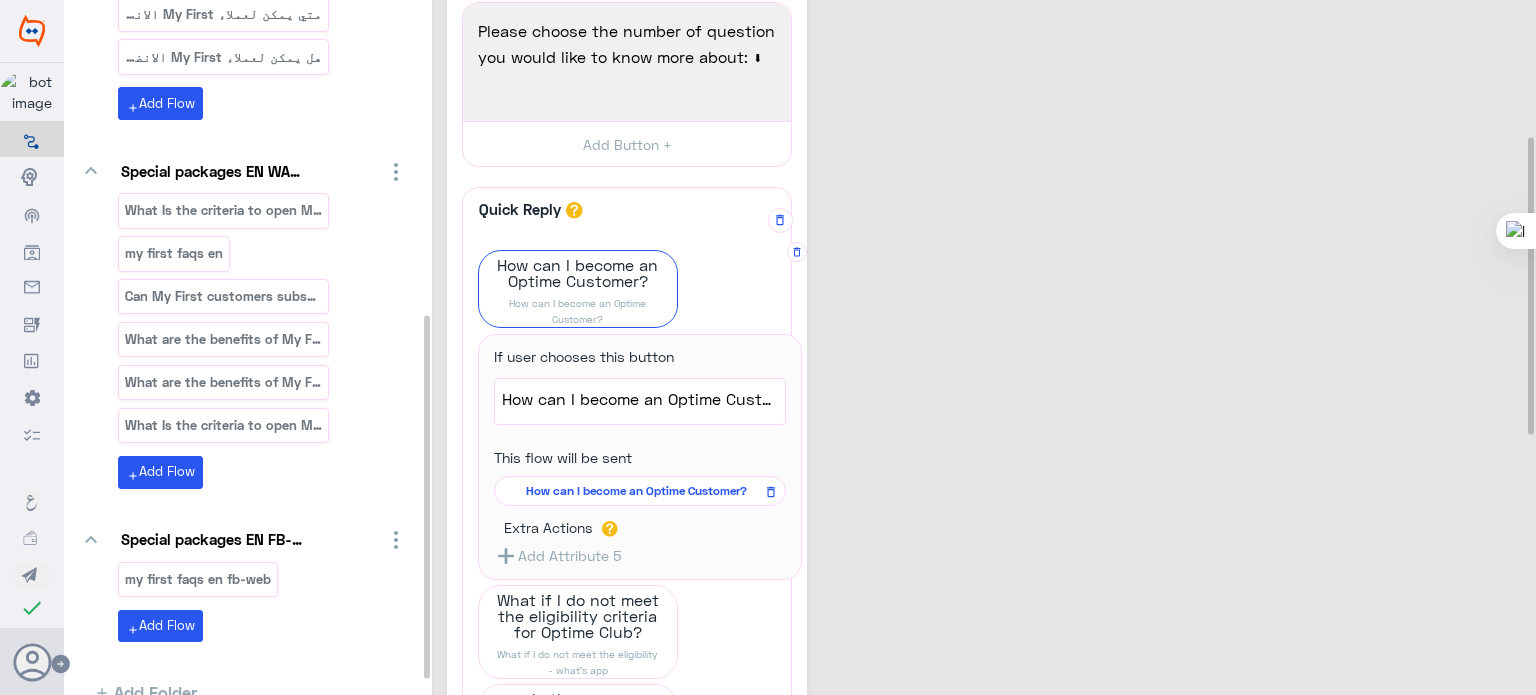 click on "How can I become an Optime Customer?" at bounding box center [636, 491] 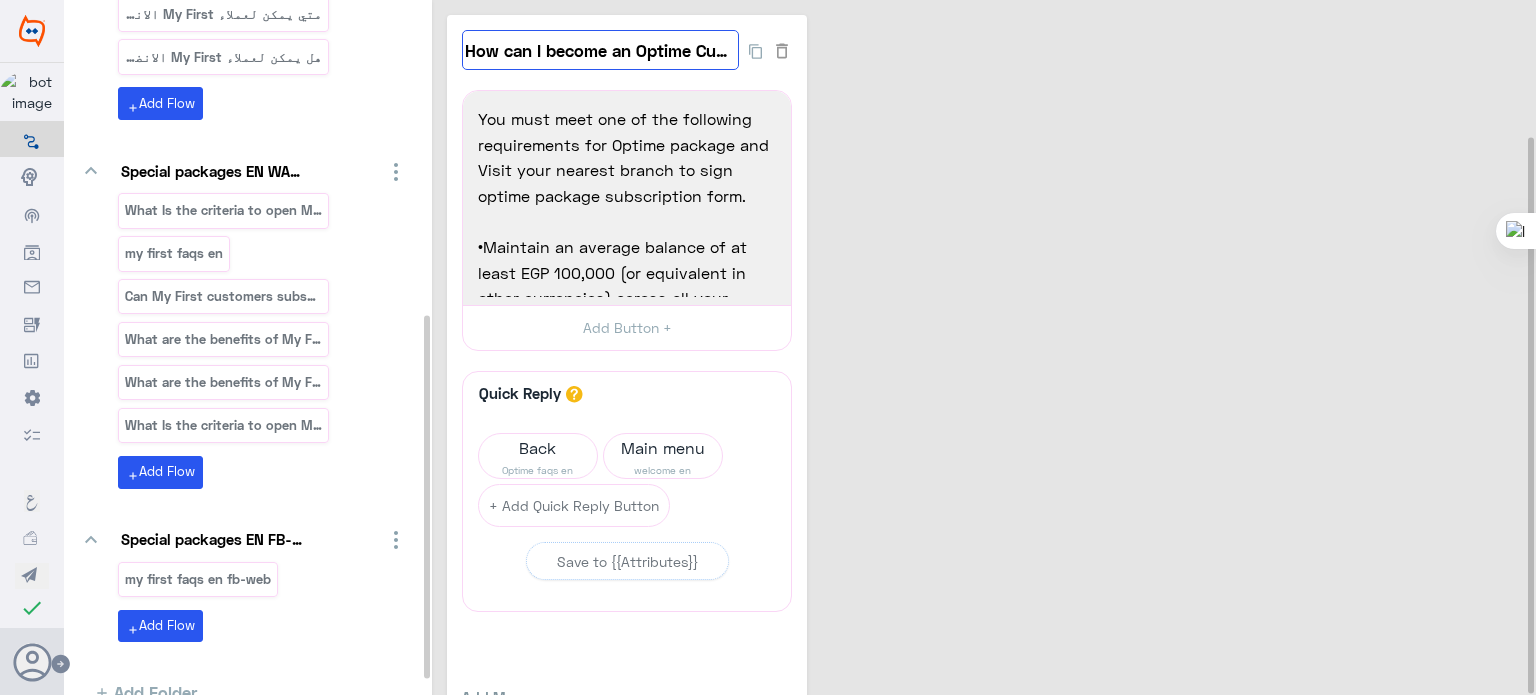 click on "How can I become an Optime Customer?" at bounding box center (600, 50) 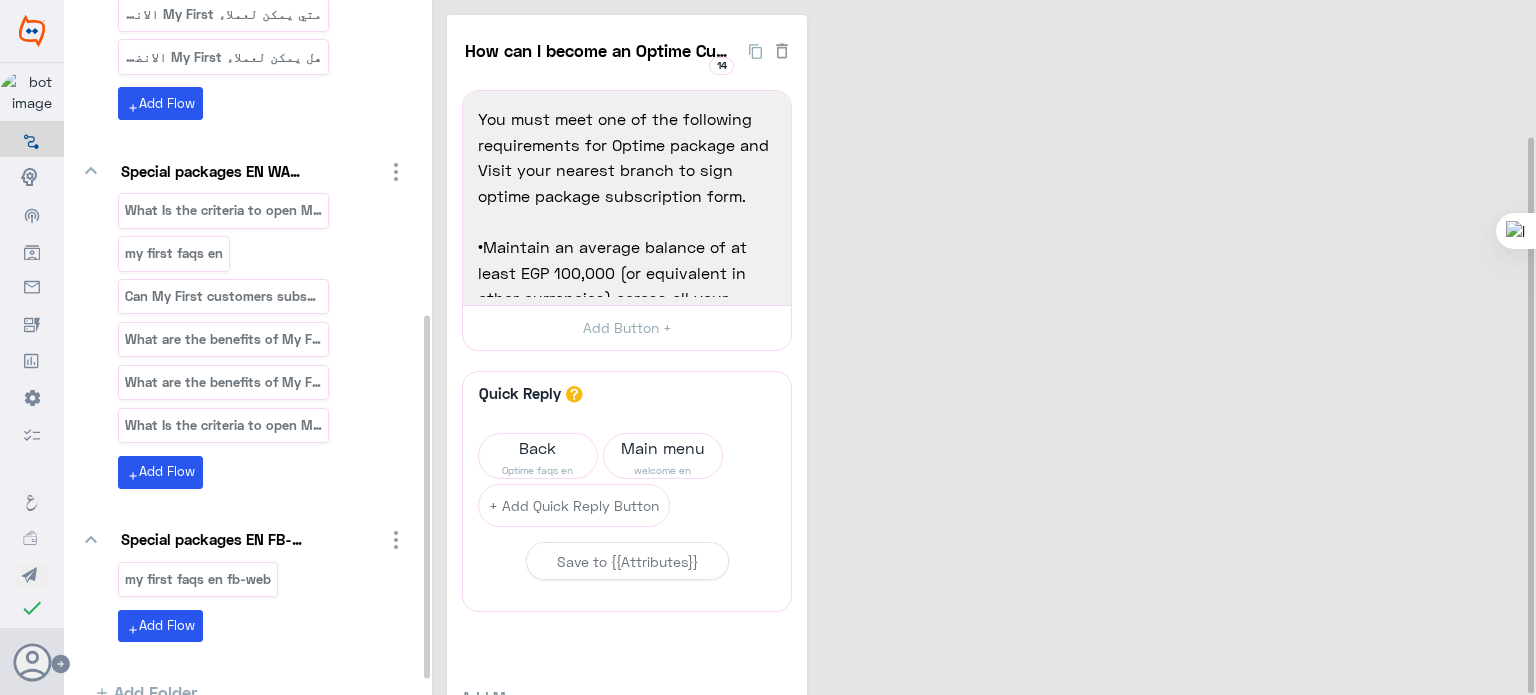 click on "How can I become an Optime Customer?  14  You must meet one of the following requirements for Optime package and Visit your nearest branch to sign optime package subscription form.
•Maintain an average balance of at least EGP 100,000 (or equivalent in other currencies) across all your accounts at Credit Agricole Egypt for the past 3 months.
•Transfer your net monthly salary of at least EGP 9,000 (or equivalent in other currencies) to your account at Credit Agricole Egypt.
• Maintain an average monthly cash flow of at least EGP 9,000 (or equivalent in other currencies) to your accounts at Credit Agricole Egypt for the past 6 months.  1399  You must meet one of the following requirements for Optime package and Visit your nearest branch to sign optime package subscription form.
•Maintain an average balance of at least EGP 100,000 (or equivalent in other currencies) across all your accounts at Credit Agricole Egypt for the past 3 months.
Add Button +  Quick Reply Back Optime faqs en Text" at bounding box center [987, 408] 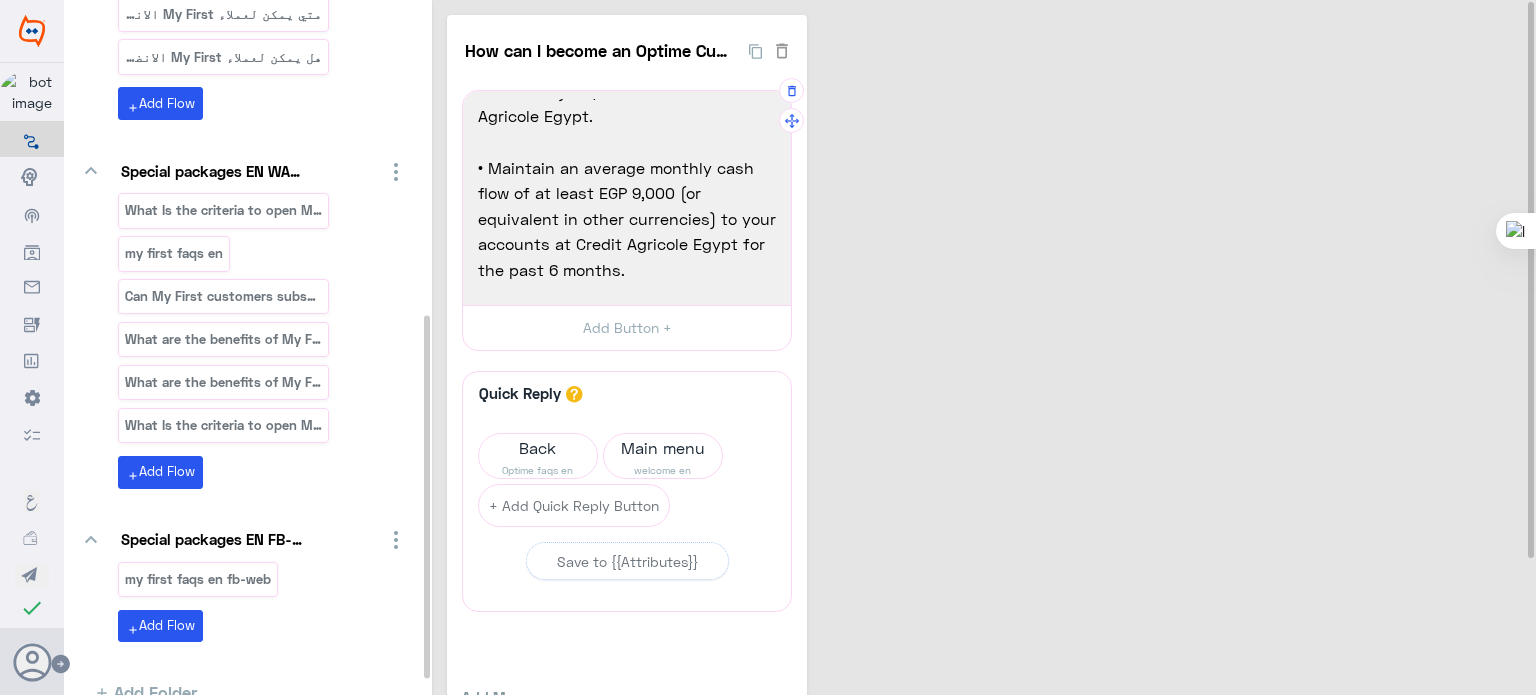 click on "You must meet one of the following requirements for Optime package and Visit your nearest branch to sign optime package subscription form.
•Maintain an average balance of at least EGP 100,000 (or equivalent in other currencies) across all your accounts at Credit Agricole [COUNTRY] for the past 3 months.
•Transfer your net monthly salary of at least EGP 9,000 (or equivalent in other currencies) to your account at Credit Agricole [COUNTRY].
• Maintain an average monthly cash flow of at least EGP 9,000 (or equivalent in other currencies) to your accounts at Credit Agricole [COUNTRY] for the past 6 months." at bounding box center (627, 198) 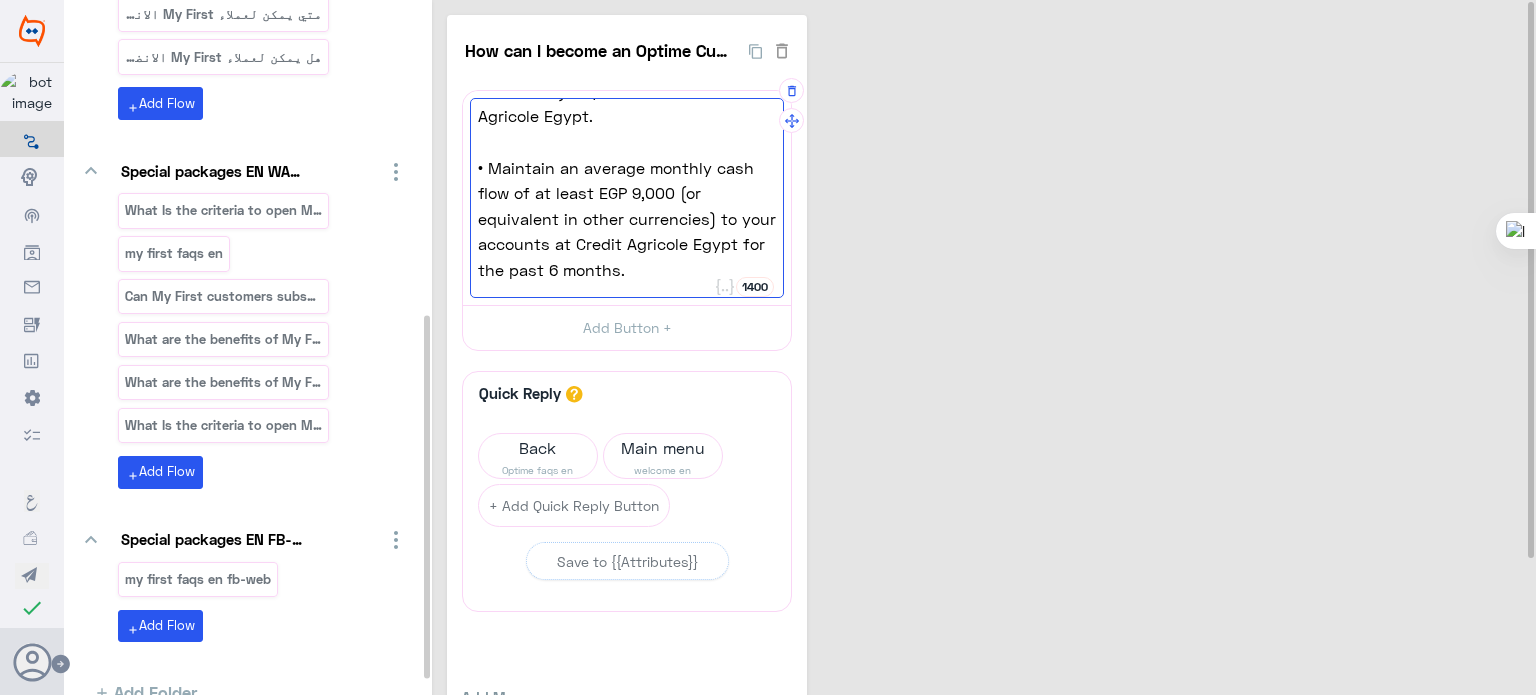 click on "• Maintain an average monthly cash flow of at least EGP 9,000 (or equivalent in other currencies) to your accounts at Credit Agricole Egypt for the past 6 months." at bounding box center [627, 219] 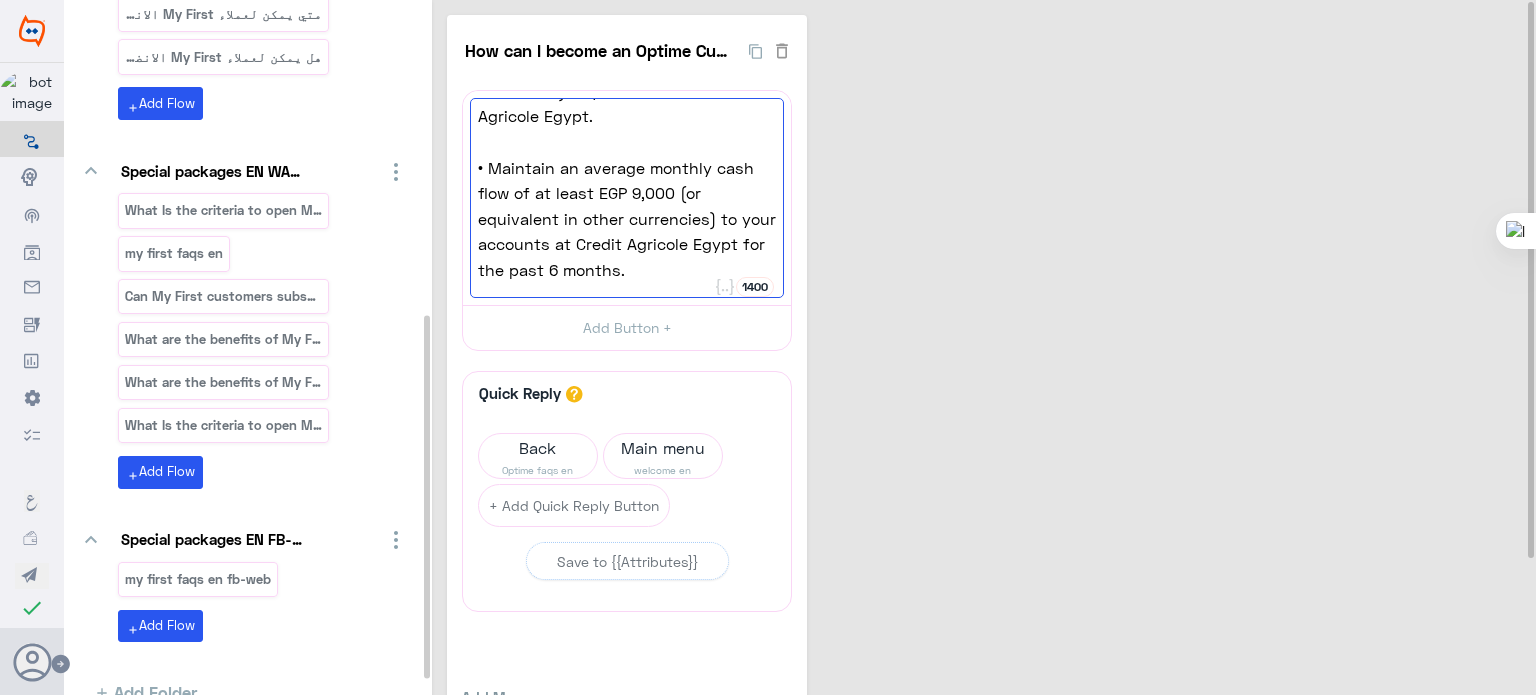 click on "How can I become an Optime Customer?  14  You must meet one of the following requirements for Optime package and Visit your nearest branch to sign optime package subscription form.
•Maintain an average balance of at least EGP 100,000 (or equivalent in other currencies) across all your accounts at Credit Agricole Egypt for the past 3 months.
•Transfer your net monthly salary of at least EGP 9,000 (or equivalent in other currencies) to your account at Credit Agricole Egypt.
• Maintain an average monthly cash flow of at least EGP 9,000 (or equivalent in other currencies) to your accounts at Credit Agricole Egypt for the past 6 months.  1400  You must meet one of the following requirements for Optime package and Visit your nearest branch to sign optime package subscription form.
•Maintain an average balance of at least EGP 100,000 (or equivalent in other currencies) across all your accounts at Credit Agricole Egypt for the past 3 months.
Add Button +  Quick Reply Back Optime faqs en Text" at bounding box center (987, 408) 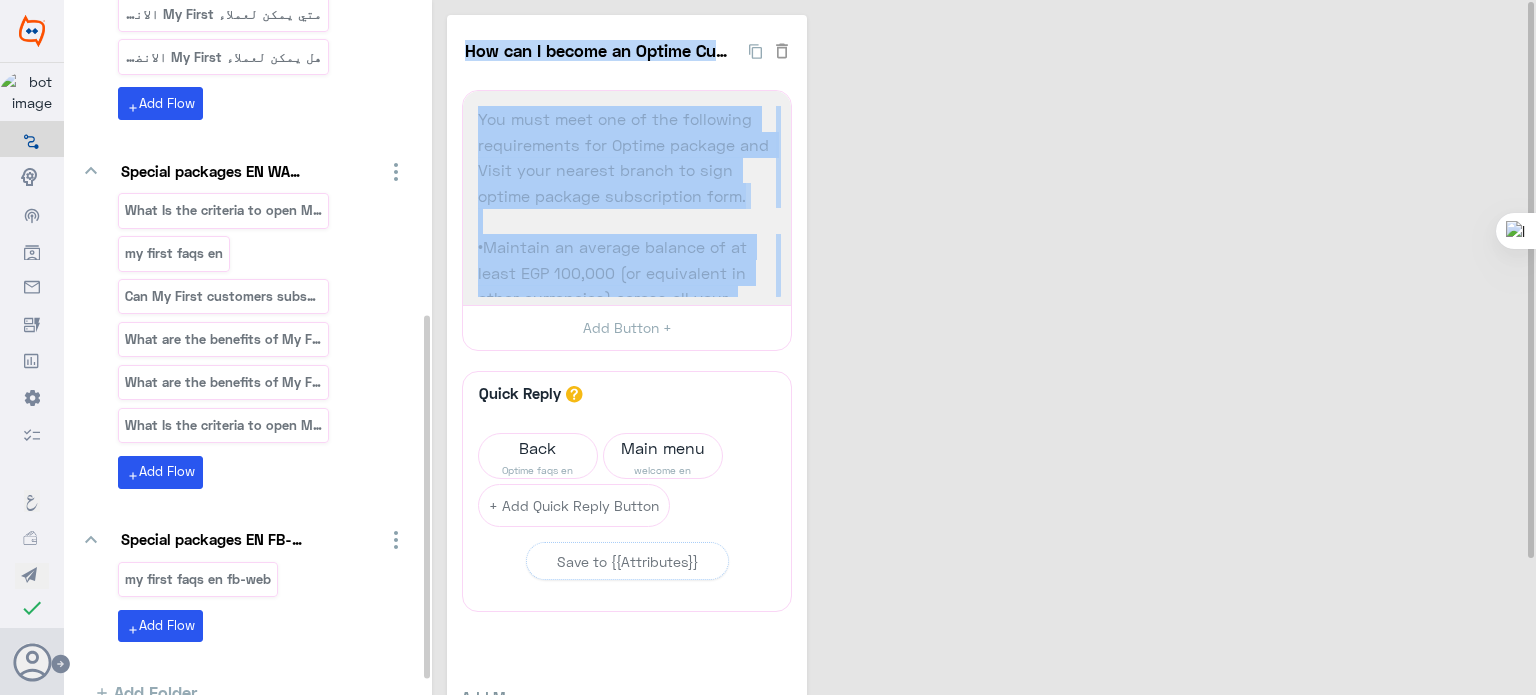 drag, startPoint x: 629, startPoint y: 260, endPoint x: 500, endPoint y: 88, distance: 215 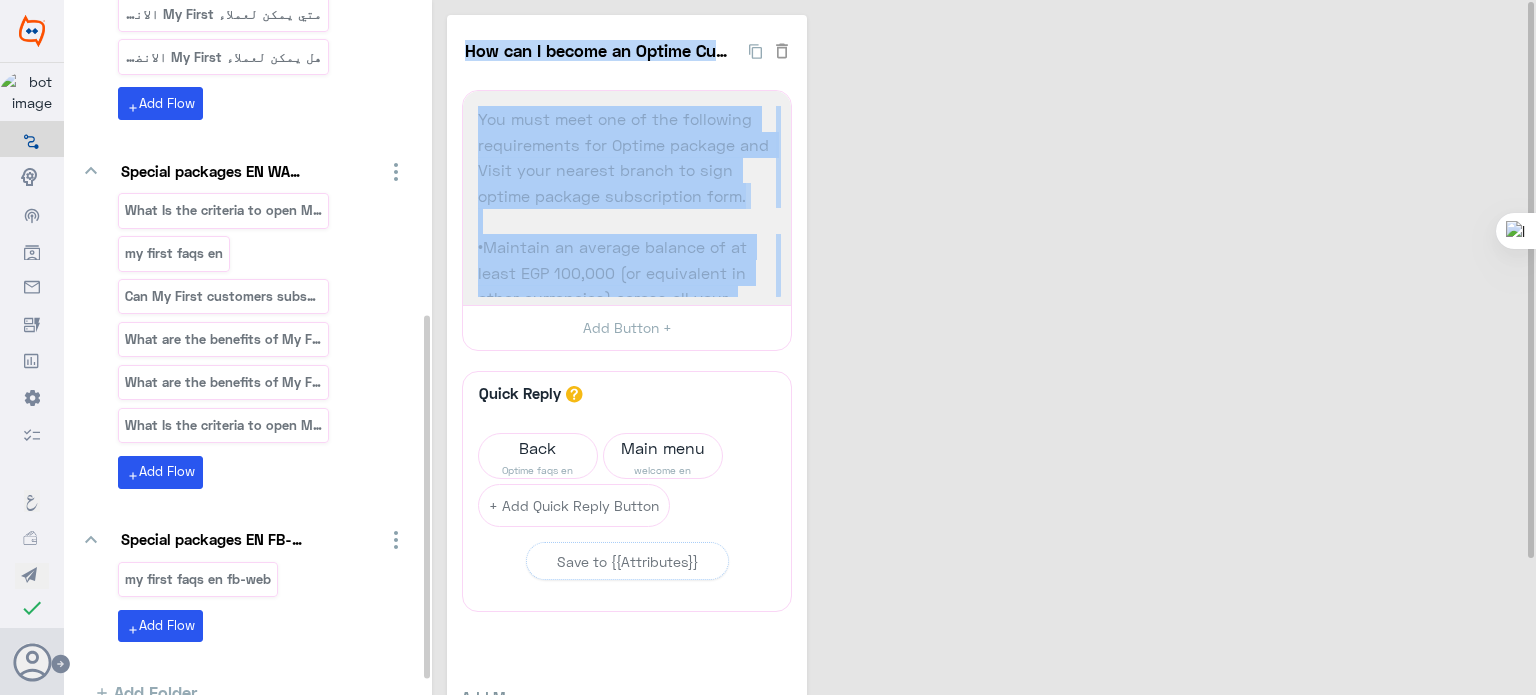 click on "How can I become an Optime Customer?  14  You must meet one of the following requirements for Optime package and Visit your nearest branch to sign optime package subscription form.
•Maintain an average balance of at least EGP 100,000 (or equivalent in other currencies) across all your accounts at Credit Agricole Egypt for the past 3 months.
•Transfer your net monthly salary of at least EGP 9,000 (or equivalent in other currencies) to your account at Credit Agricole Egypt.
• Maintain an average monthly cash flow of at least EGP 9,000 (or equivalent in other currencies) to your accounts at Credit Agricole Egypt for the past 6 months.  1400  You must meet one of the following requirements for Optime package and Visit your nearest branch to sign optime package subscription form.
•Maintain an average balance of at least EGP 100,000 (or equivalent in other currencies) across all your accounts at Credit Agricole Egypt for the past 3 months.
Add Button +  Quick Reply Back Optime faqs en Text" at bounding box center (627, 408) 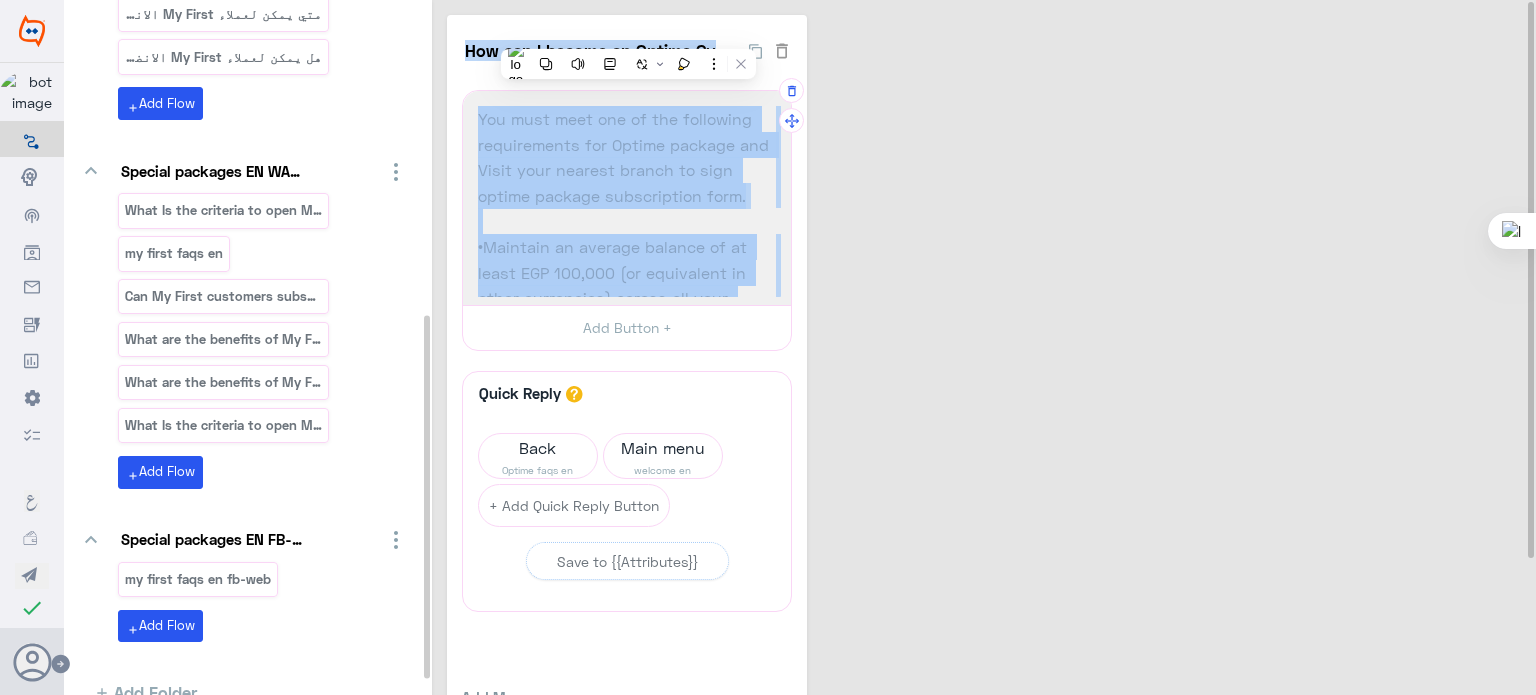 click on "You must meet one of the following requirements for Optime package and Visit your nearest branch to sign optime package subscription form." at bounding box center [627, 157] 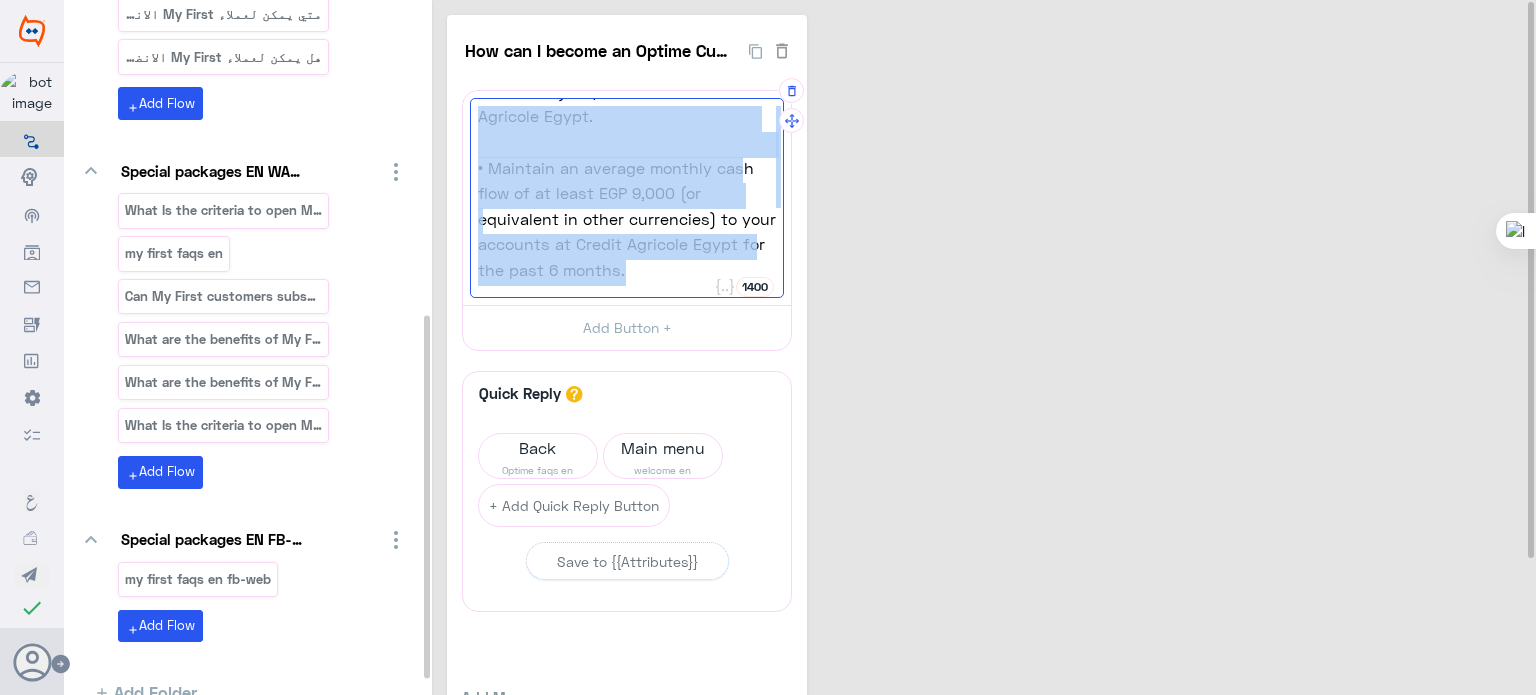 drag, startPoint x: 625, startPoint y: 276, endPoint x: 476, endPoint y: 123, distance: 213.56497 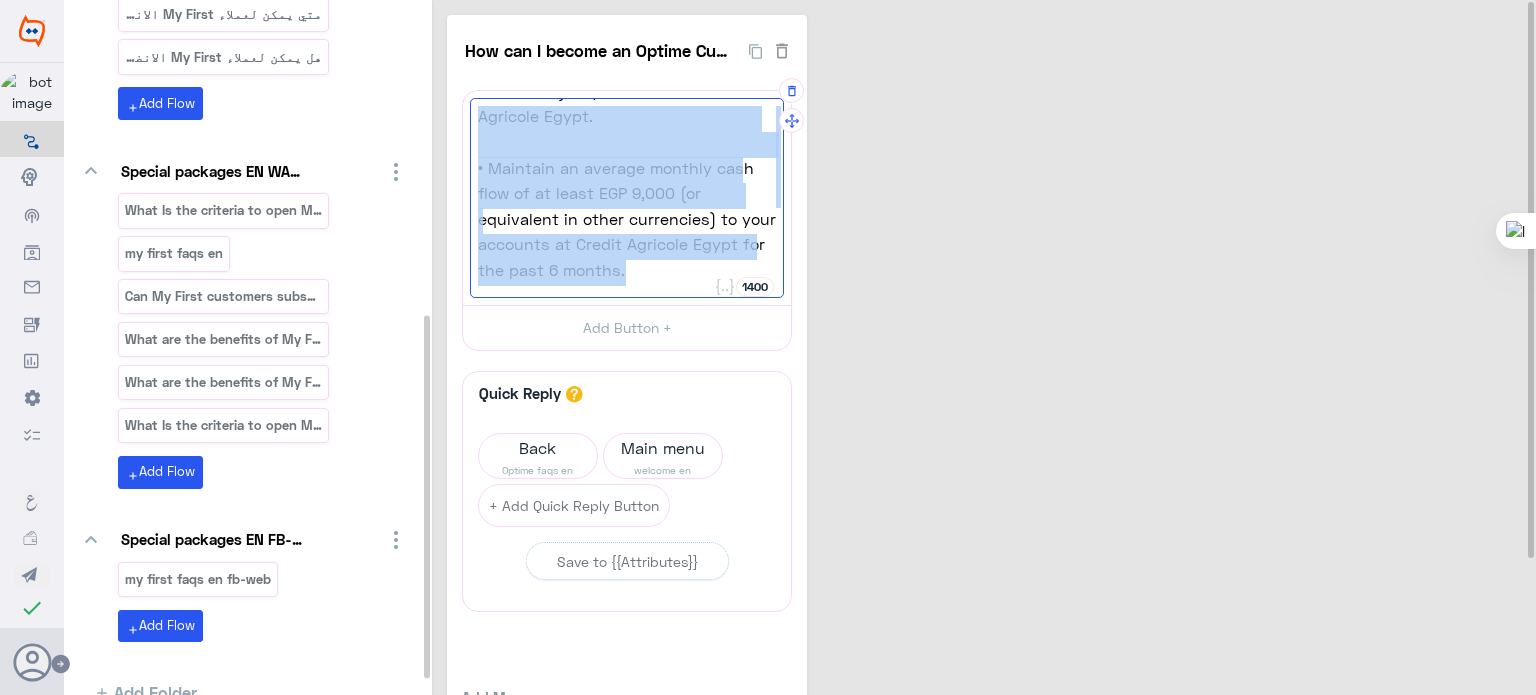 click on "You must meet one of the following requirements for Optime package and Visit your nearest branch to sign optime package subscription form.
•Maintain an average balance of at least EGP 100,000 (or equivalent in other currencies) across all your accounts at Credit Agricole [COUNTRY] for the past 3 months.
•Transfer your net monthly salary of at least EGP 9,000 (or equivalent in other currencies) to your account at Credit Agricole [COUNTRY].
• Maintain an average monthly cash flow of at least EGP 9,000 (or equivalent in other currencies) to your accounts at Credit Agricole [COUNTRY] for the past 6 months." at bounding box center (627, 198) 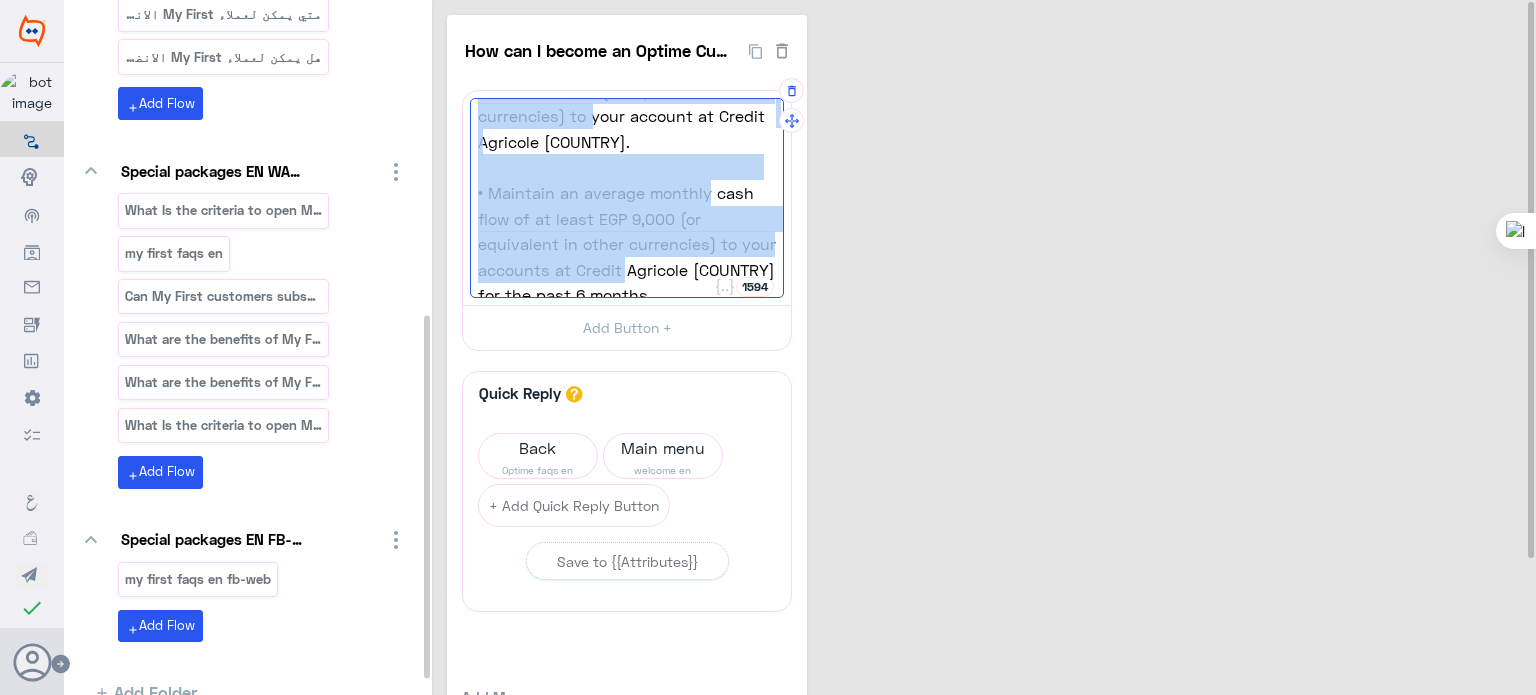 drag, startPoint x: 476, startPoint y: 123, endPoint x: 628, endPoint y: 287, distance: 223.6068 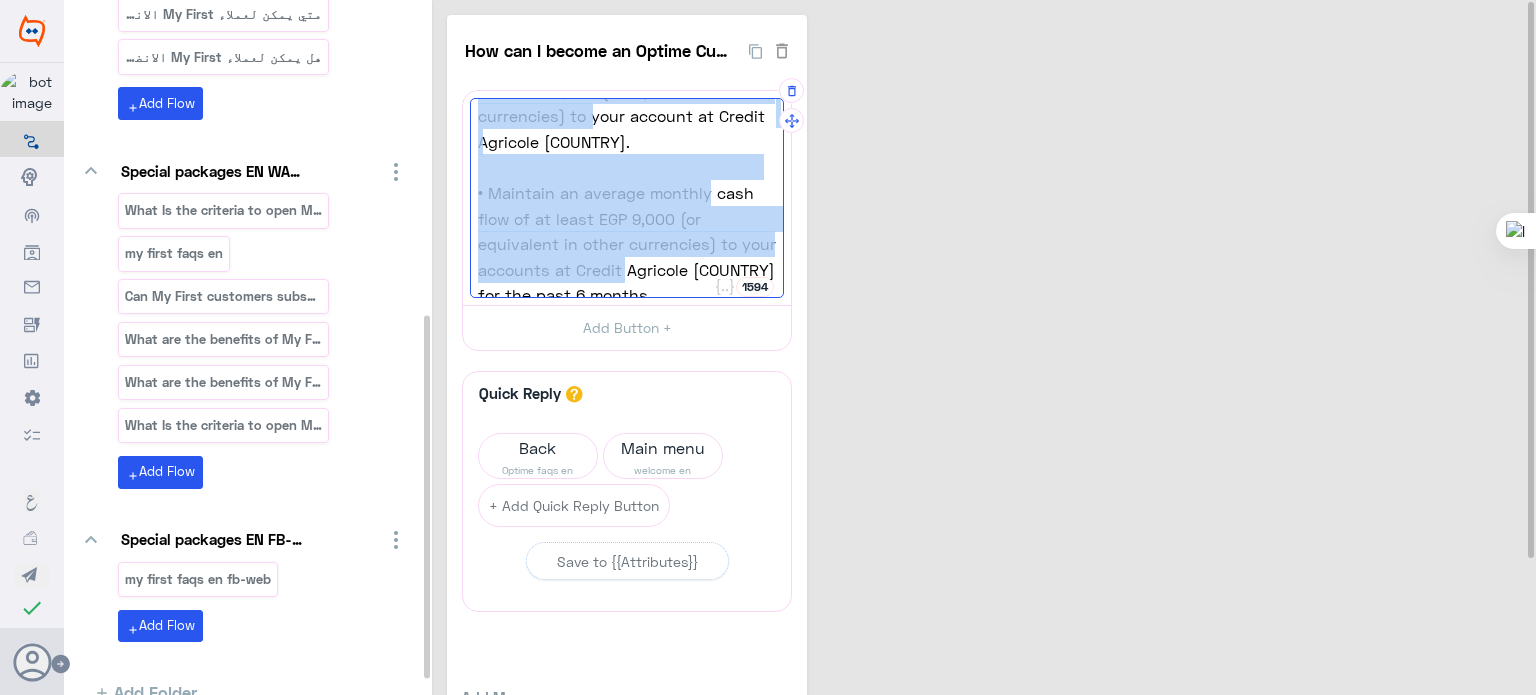click on "or equivalent in other currencies) across all your accounts at Credit Agricole Egypt for the past 3 months.
•Transfer your net monthly salary of at least EGP 9,000 (or equivalent in other currencies) to your account at Credit Agricole Egypt.
• Maintain an average monthly cash flow of at least EGP 9,000 (or equivalent in other currencies) to your accounts at Credit Agricole Egypt for the past 6 months." at bounding box center (627, 198) 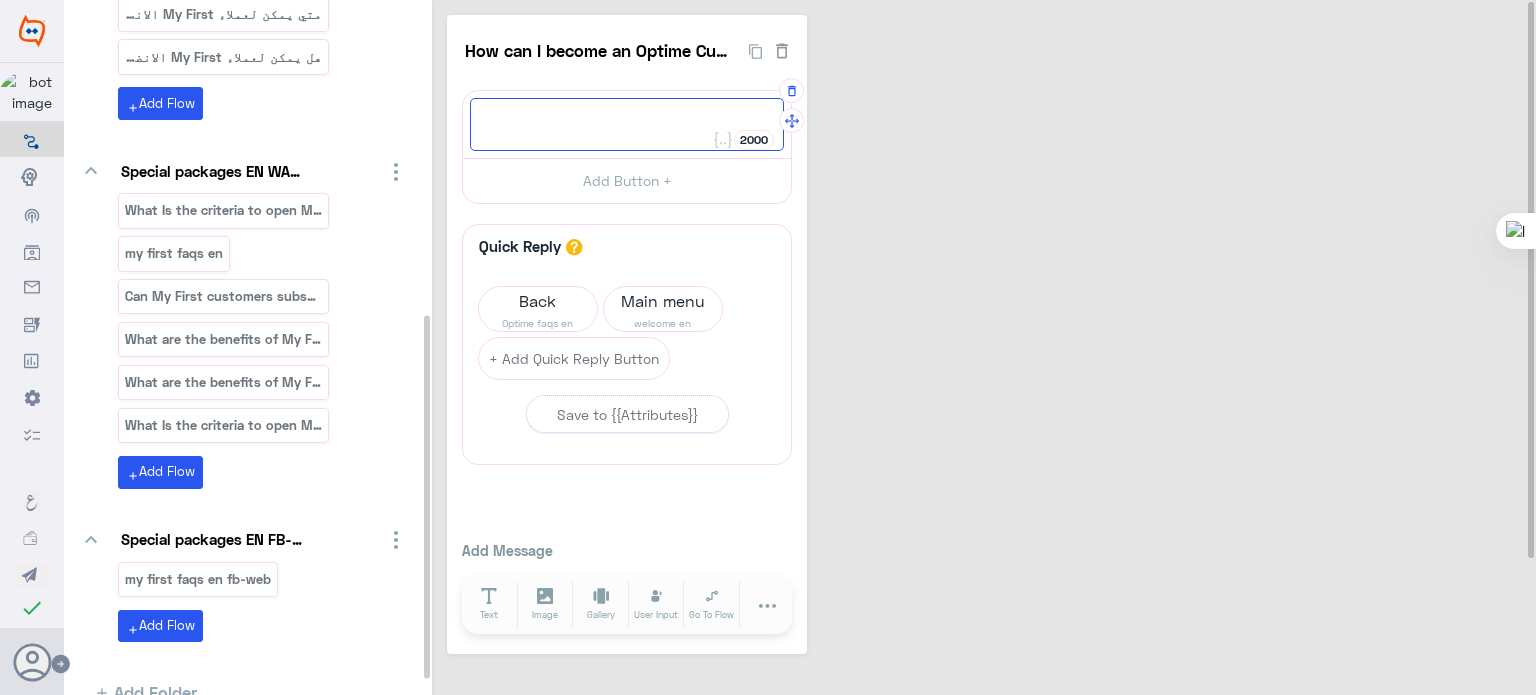 paste on "You must meet one of the following requirements for Optime package and Visit your nearest branch to sign optime package subscription form.
• Maintain an average balance of at least EGP 100,000 (or equivalent in other currencies) across all your accounts at Credit Agricole Egypt for the past 3 months.
• Transfer your net monthly salary of at least EGP 9,000 (or equivalent in other currencies) to your account at Credit Agricole Egypt.
• Maintain an average monthly cash flow of at least EGP 9,000 (or equivalent in other currencies) to your accounts at Credit Agricole Egypt for the past 6 months." 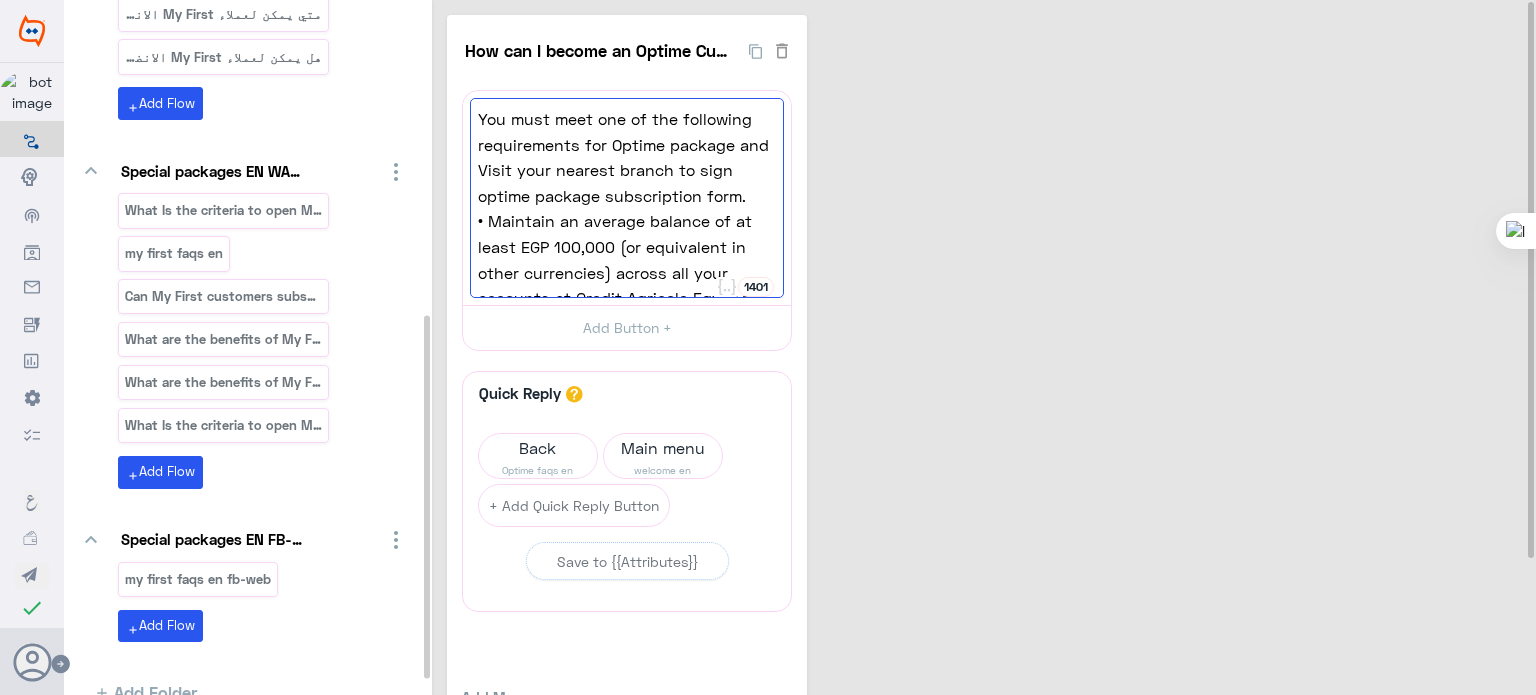 click on "How can I become an Optime Customer?  14  You must meet one of the following requirements for Optime package and Visit your nearest branch to sign optime package subscription form.
• Maintain an average balance of at least EGP 100,000 (or equivalent in other currencies) across all your accounts at Credit Agricole Egypt for the past 3 months.
• Transfer your net monthly salary of at least EGP 9,000 (or equivalent in other currencies) to your account at Credit Agricole Egypt.
• Maintain an average monthly cash flow of at least EGP 9,000 (or equivalent in other currencies) to your accounts at Credit Agricole Egypt for the past 6 months.  1401  You must meet one of the following requirements for Optime package and Visit your nearest branch to sign optime package subscription form.
• Maintain an average balance of at least EGP 100,000 (or equivalent in other currencies) across all your accounts at Credit Agricole Egypt for the past 3 months.
Add Button +  Quick Reply Back Optime faqs en Main menu" at bounding box center (987, 408) 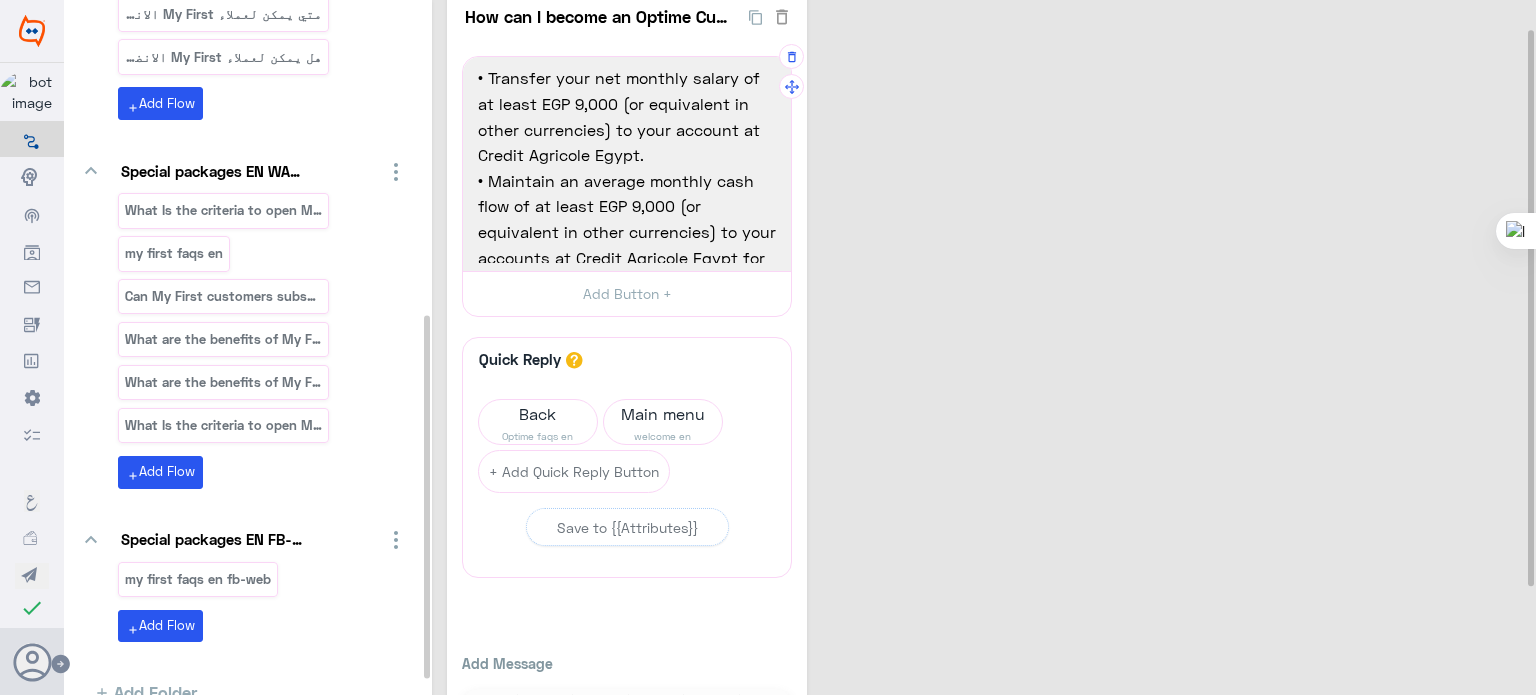 click on "• Transfer your net monthly salary of at least EGP 9,000 (or equivalent in other currencies) to your account at Credit Agricole Egypt." at bounding box center (627, 116) 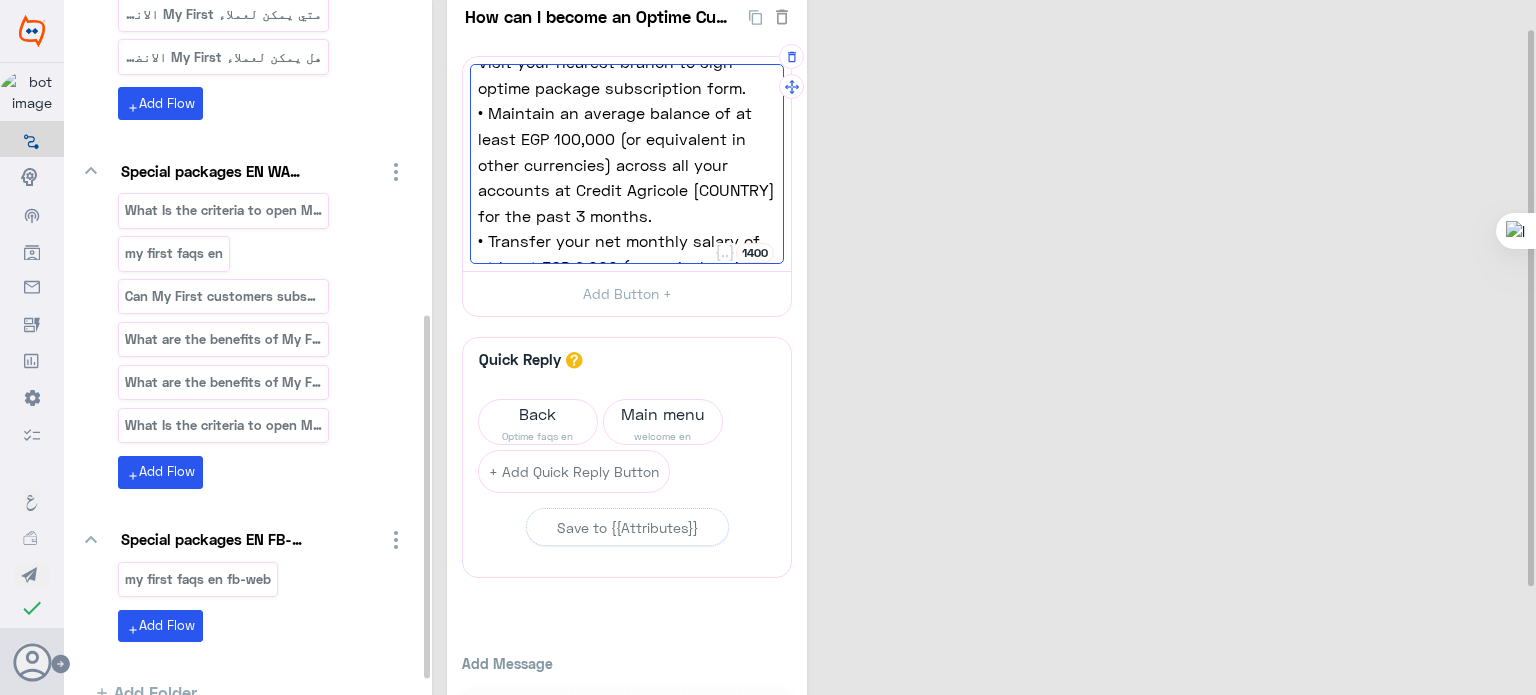 click on "• Maintain an average balance of at least EGP 100,000 (or equivalent in other currencies) across all your accounts at Credit Agricole [COUNTRY] for the past 3 months." at bounding box center [627, 164] 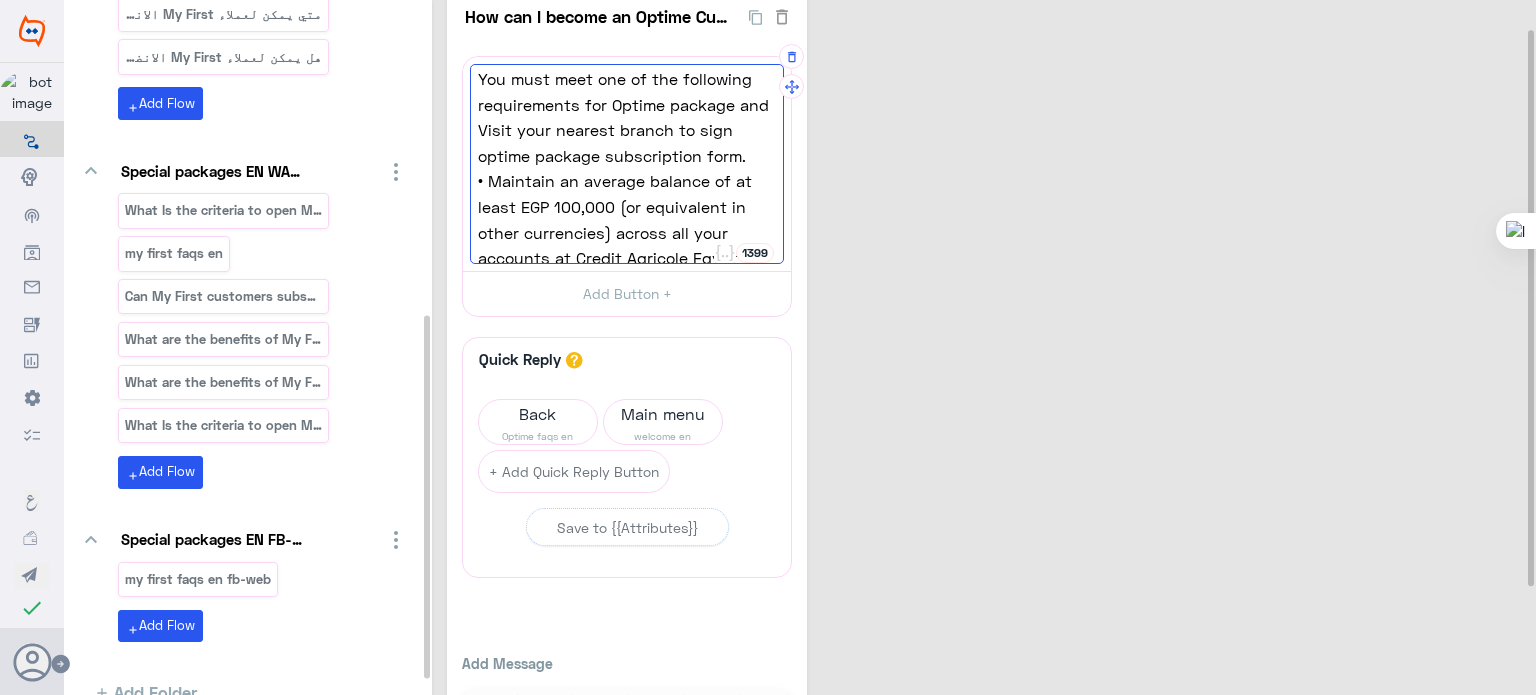 click on "You must meet one of the following requirements for Optime package and Visit your nearest branch to sign optime package subscription form." at bounding box center (627, 117) 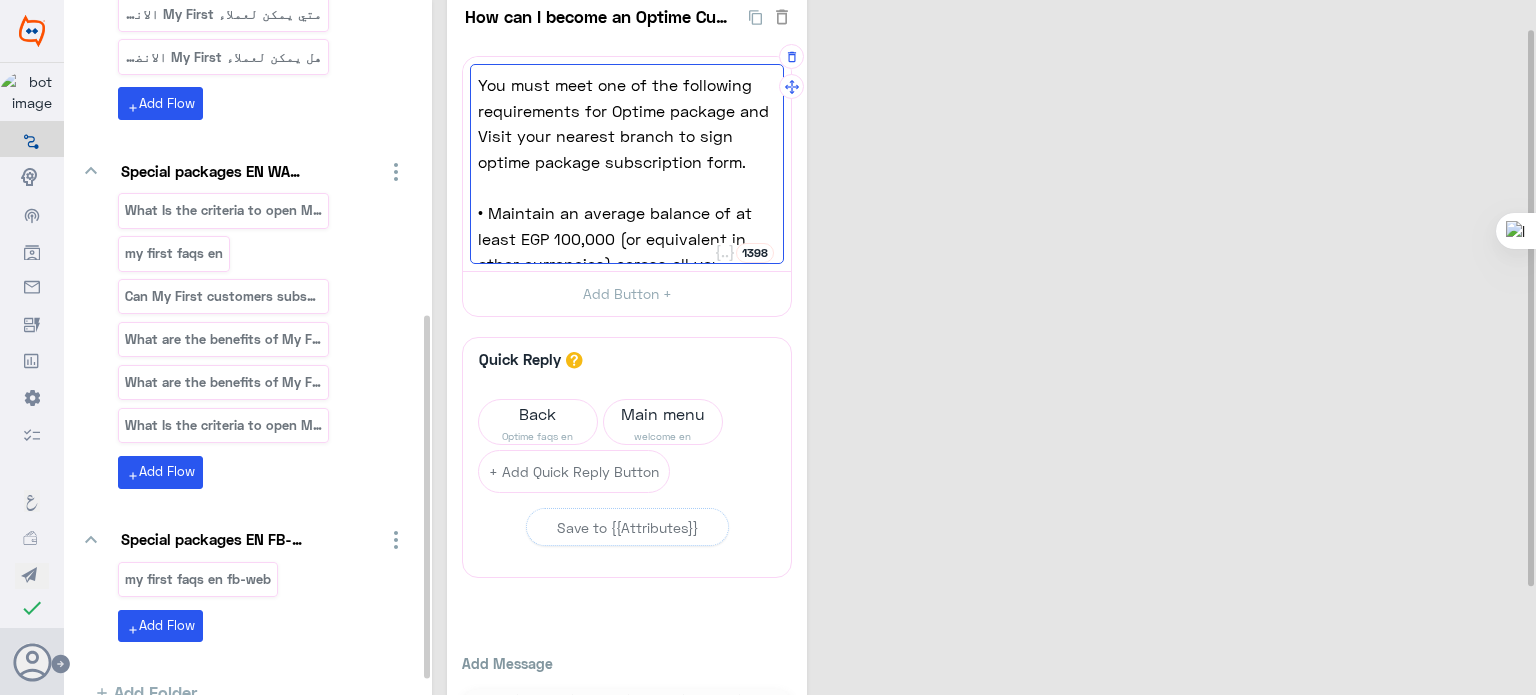 click on "How can I become an Optime Customer?  14  You must meet one of the following requirements for Optime package and Visit your nearest branch to sign optime package subscription form.
• Maintain an average balance of at least EGP 100,000 (or equivalent in other currencies) across all your accounts at Credit Agricole Egypt for the past 3 months.
• Transfer your net monthly salary of at least EGP 9,000 (or equivalent in other currencies) to your account at Credit Agricole Egypt.
• Maintain an average monthly cash flow of at least EGP 9,000 (or equivalent in other currencies) to your accounts at Credit Agricole Egypt for the past 6 months.  1398  You must meet one of the following requirements for Optime package and Visit your nearest branch to sign optime package subscription form.
• Maintain an average balance of at least EGP 100,000 (or equivalent in other currencies) across all your accounts at Credit Agricole Egypt for the past 3 months.
Add Button +  Quick Reply Back Optime faqs en" at bounding box center (987, 374) 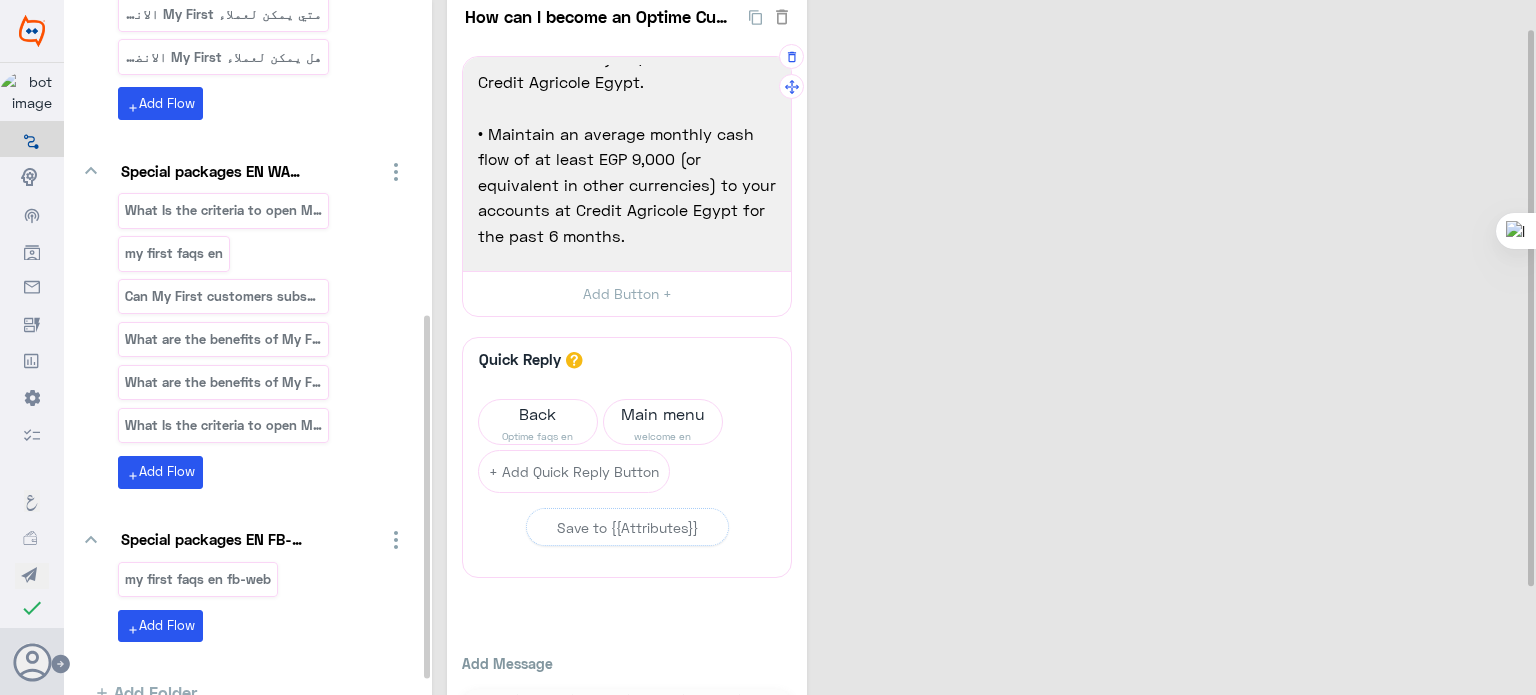 click on "How can I become an Optime Customer?  14  You must meet one of the following requirements for Optime package and Visit your nearest branch to sign optime package subscription form.
• Maintain an average balance of at least EGP 100,000 (or equivalent in other currencies) across all your accounts at Credit Agricole Egypt for the past 3 months.
• Transfer your net monthly salary of at least EGP 9,000 (or equivalent in other currencies) to your account at Credit Agricole Egypt.
• Maintain an average monthly cash flow of at least EGP 9,000 (or equivalent in other currencies) to your accounts at Credit Agricole Egypt for the past 6 months.  1398  You must meet one of the following requirements for Optime package and Visit your nearest branch to sign optime package subscription form.
• Maintain an average balance of at least EGP 100,000 (or equivalent in other currencies) across all your accounts at Credit Agricole Egypt for the past 3 months.
Add Button +  Quick Reply Back Optime faqs en" at bounding box center (987, 374) 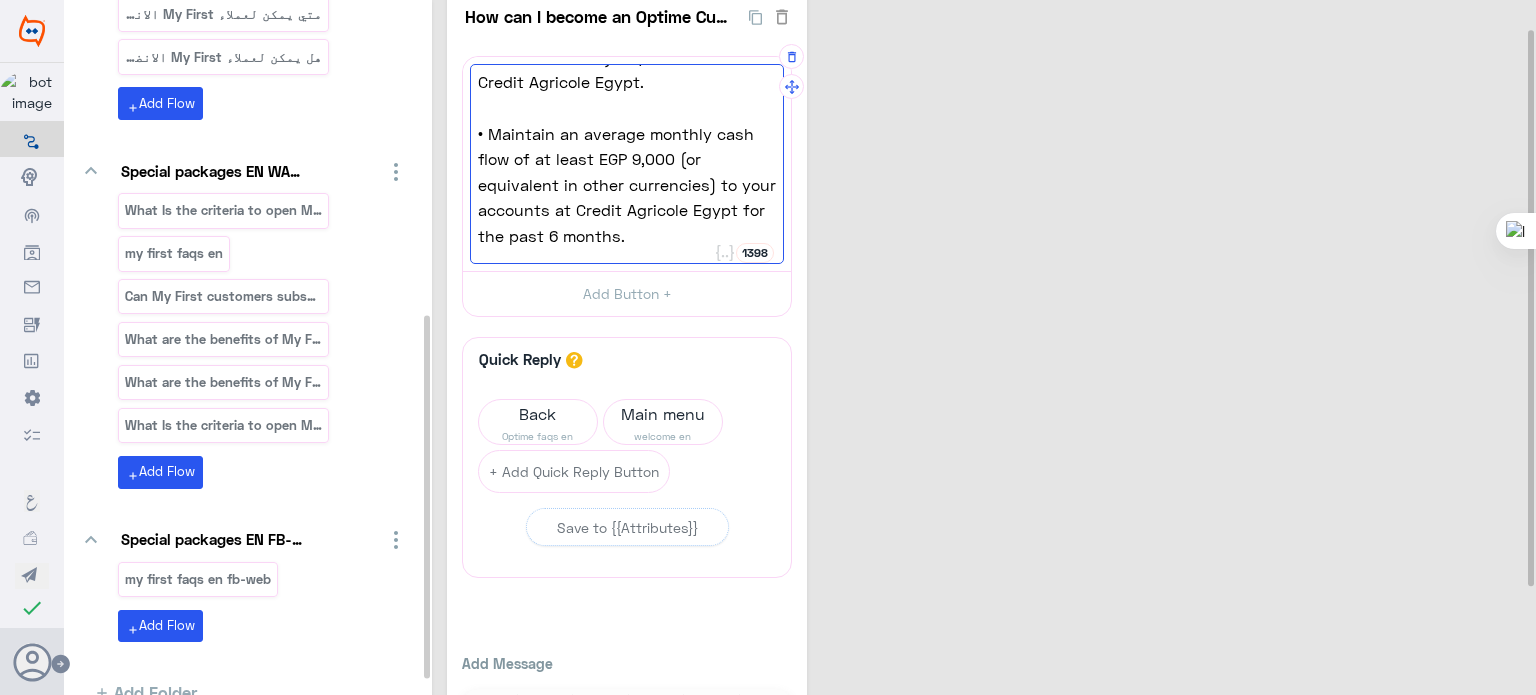 click on "How can I become an Optime Customer?  14  You must meet one of the following requirements for Optime package and Visit your nearest branch to sign optime package subscription form.
• Maintain an average balance of at least EGP 100,000 (or equivalent in other currencies) across all your accounts at Credit Agricole Egypt for the past 3 months.
• Transfer your net monthly salary of at least EGP 9,000 (or equivalent in other currencies) to your account at Credit Agricole Egypt.
• Maintain an average monthly cash flow of at least EGP 9,000 (or equivalent in other currencies) to your accounts at Credit Agricole Egypt for the past 6 months.  1398  You must meet one of the following requirements for Optime package and Visit your nearest branch to sign optime package subscription form.
• Maintain an average balance of at least EGP 100,000 (or equivalent in other currencies) across all your accounts at Credit Agricole Egypt for the past 3 months.
Add Button +  Quick Reply Back Optime faqs en" at bounding box center (987, 374) 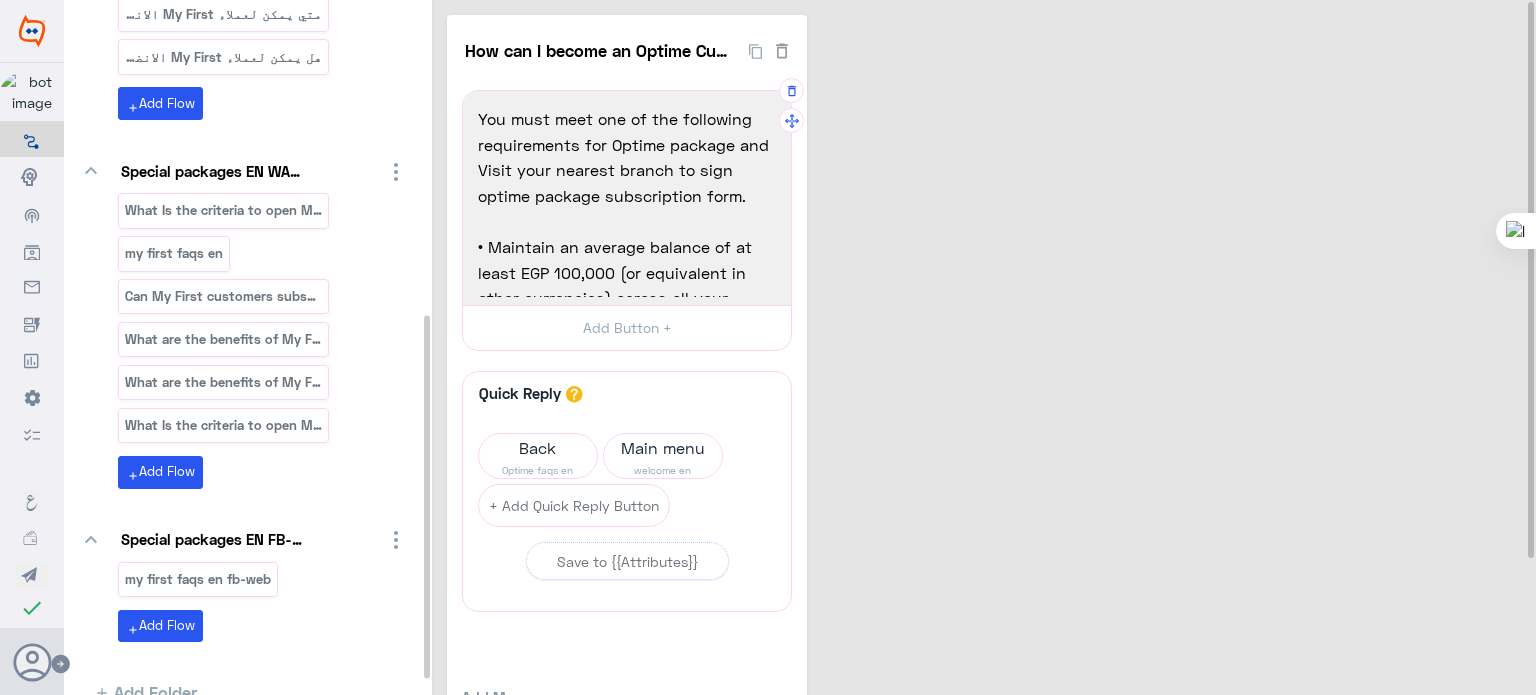 click on "• Maintain an average balance of at least EGP 100,000 (or equivalent in other currencies) across all your accounts at Credit Agricole [COUNTRY] for the past 3 months." at bounding box center (627, 298) 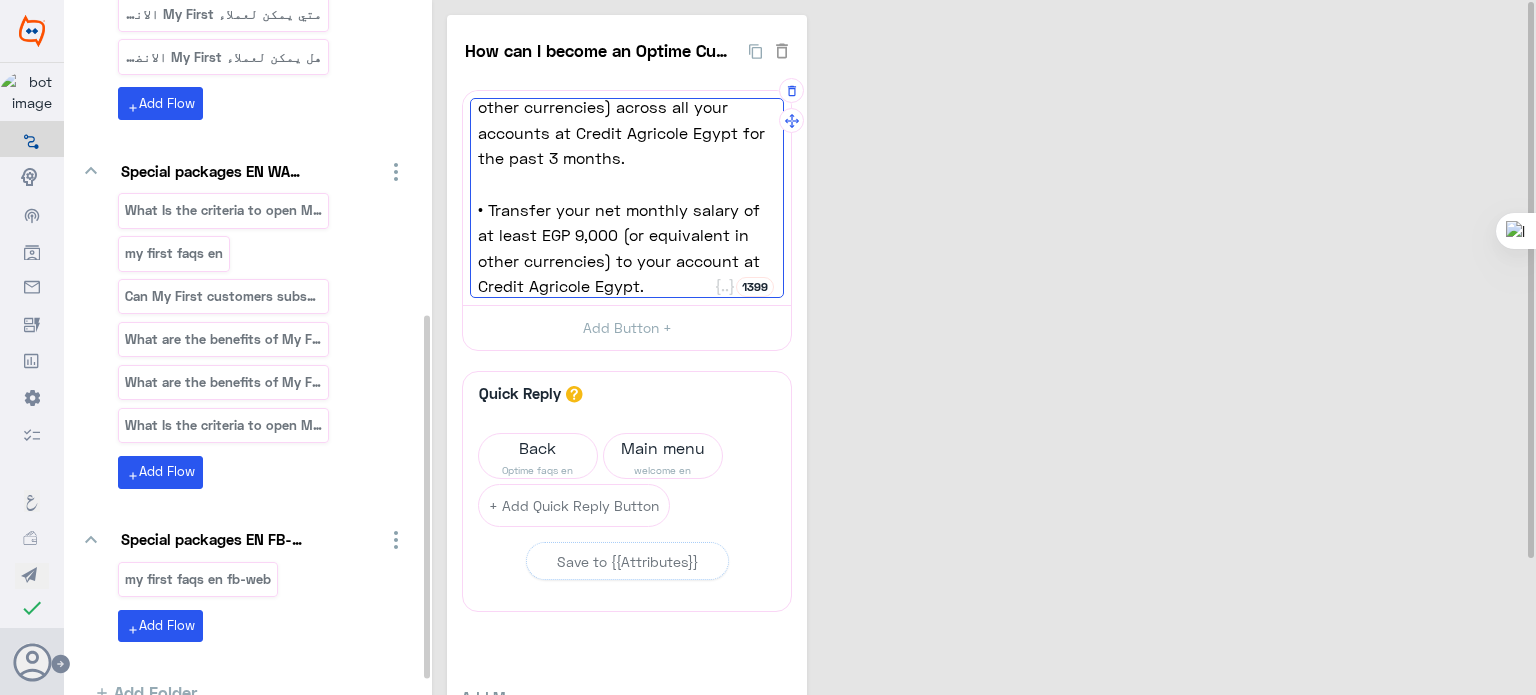 click on "• Transfer your net monthly salary of at least EGP 9,000 (or equivalent in other currencies) to your account at Credit Agricole Egypt." at bounding box center (627, 248) 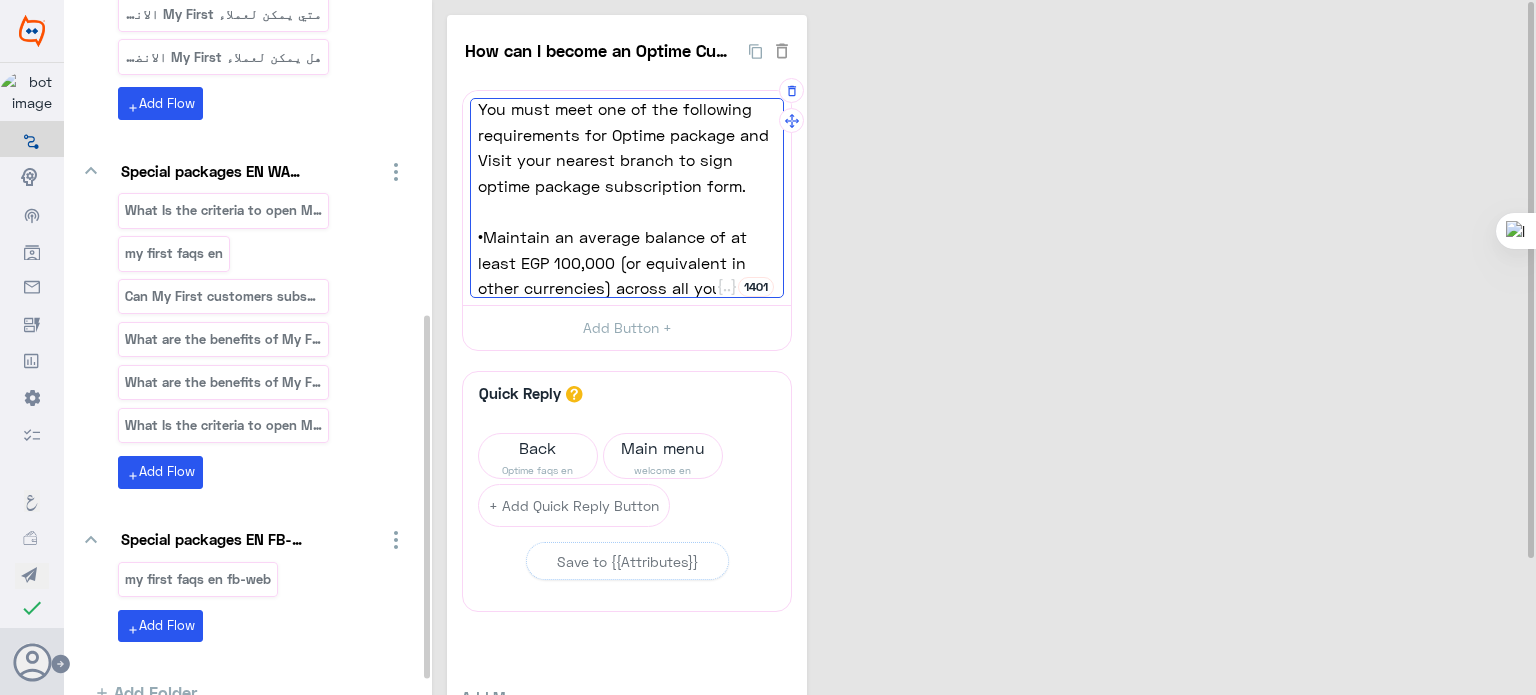 type on "You must meet one of the following requirements for Optime package and Visit your nearest branch to sign optime package subscription form.
•Maintain an average balance of at least EGP 100,000 (or equivalent in other currencies) across all your accounts at Credit Agricole [COUNTRY] for the past 3 months.
•Transfer your net monthly salary of at least EGP 9,000 (or equivalent in other currencies) to your account at Credit Agricole [COUNTRY].
•Maintain an average monthly cash flow of at least EGP 9,000 (or equivalent in other currencies) to your accounts at Credit Agricole [COUNTRY] for the past 6 months." 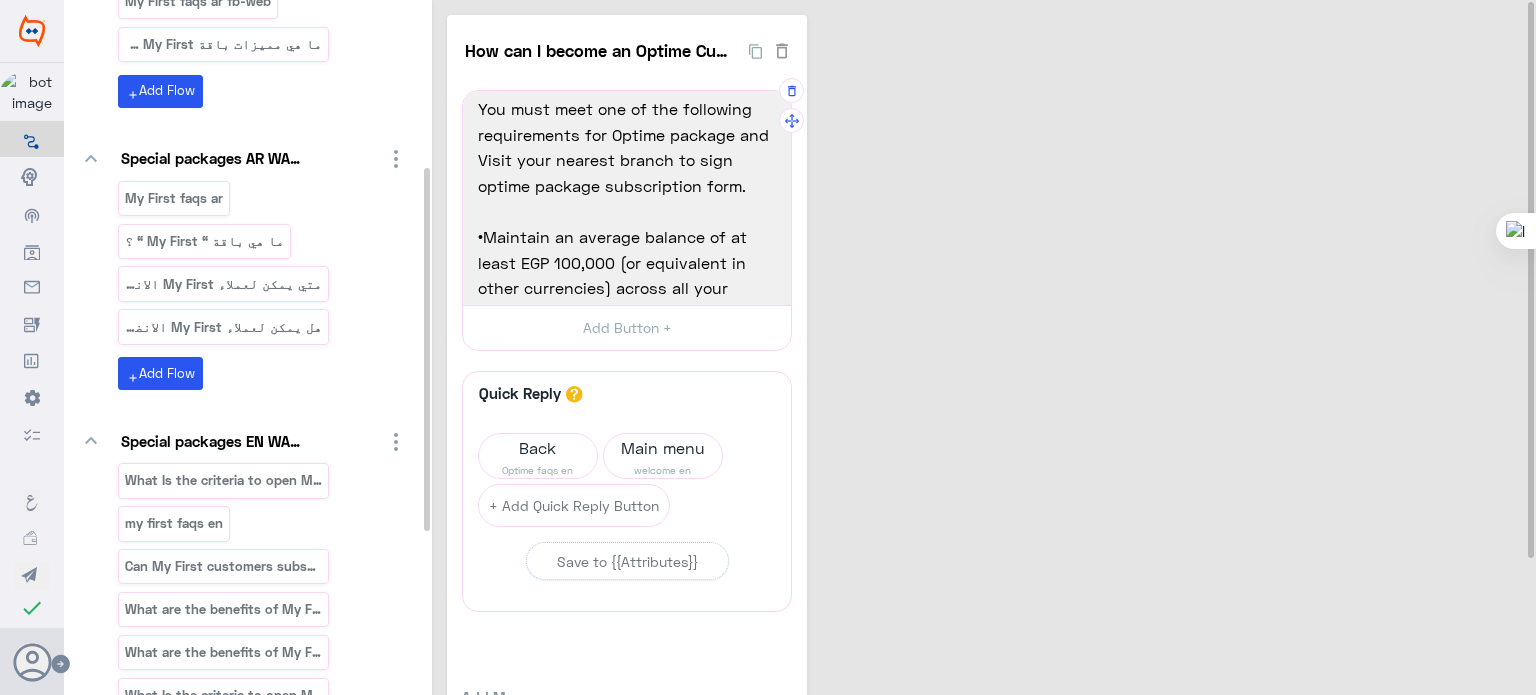 scroll, scrollTop: 316, scrollLeft: 0, axis: vertical 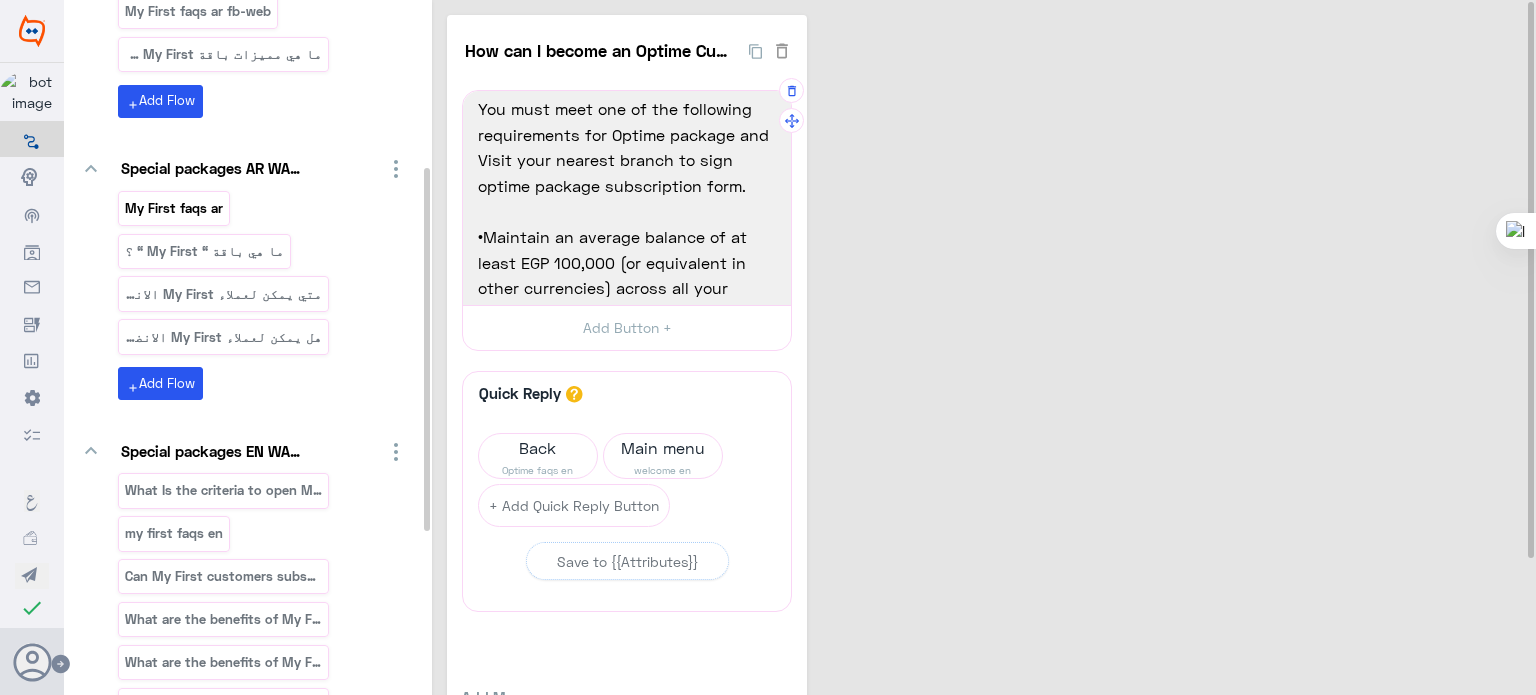 click on "My First faqs ar" at bounding box center (174, 208) 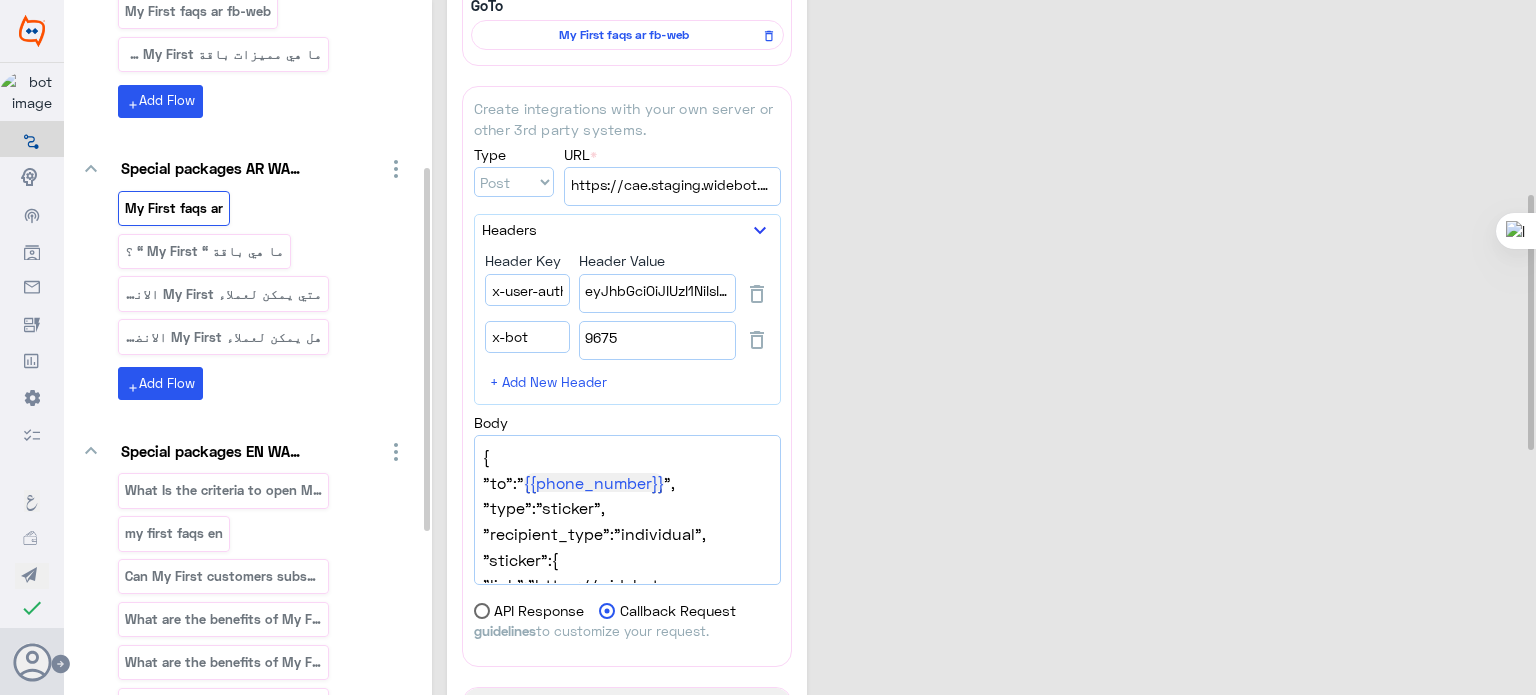 scroll, scrollTop: 531, scrollLeft: 0, axis: vertical 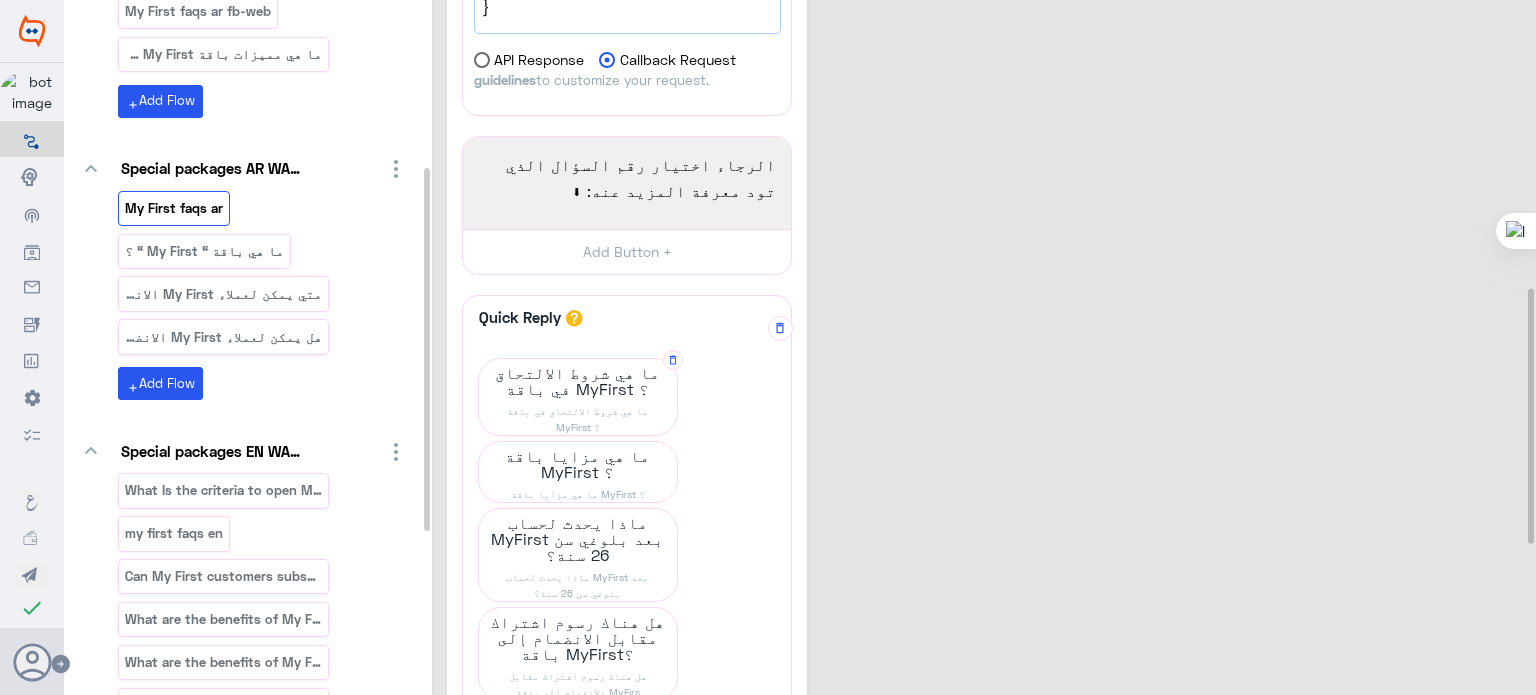 click on "ما هي شروط الالتحاق في باقة MyFirst ؟" at bounding box center [578, 419] 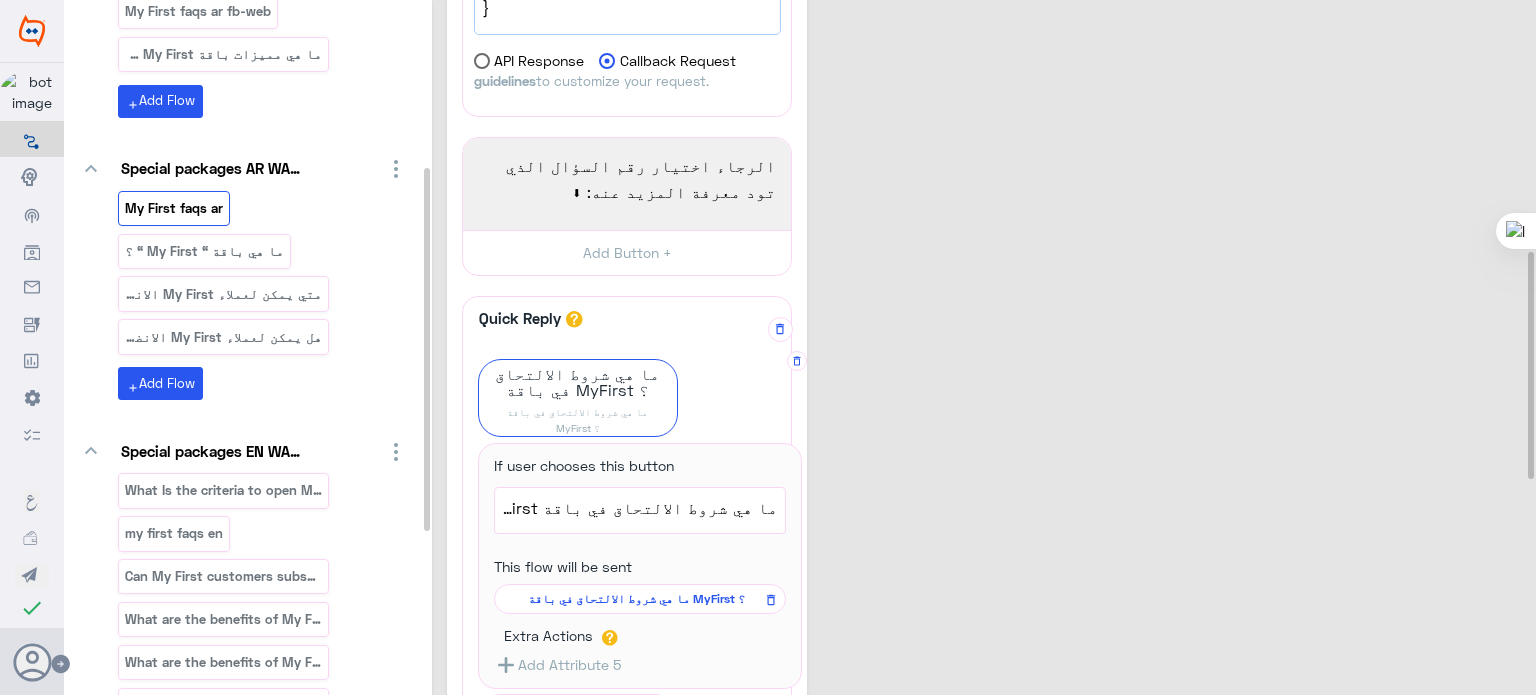 click on "ما هي شروط الالتحاق في باقة MyFirst ؟" at bounding box center [636, 599] 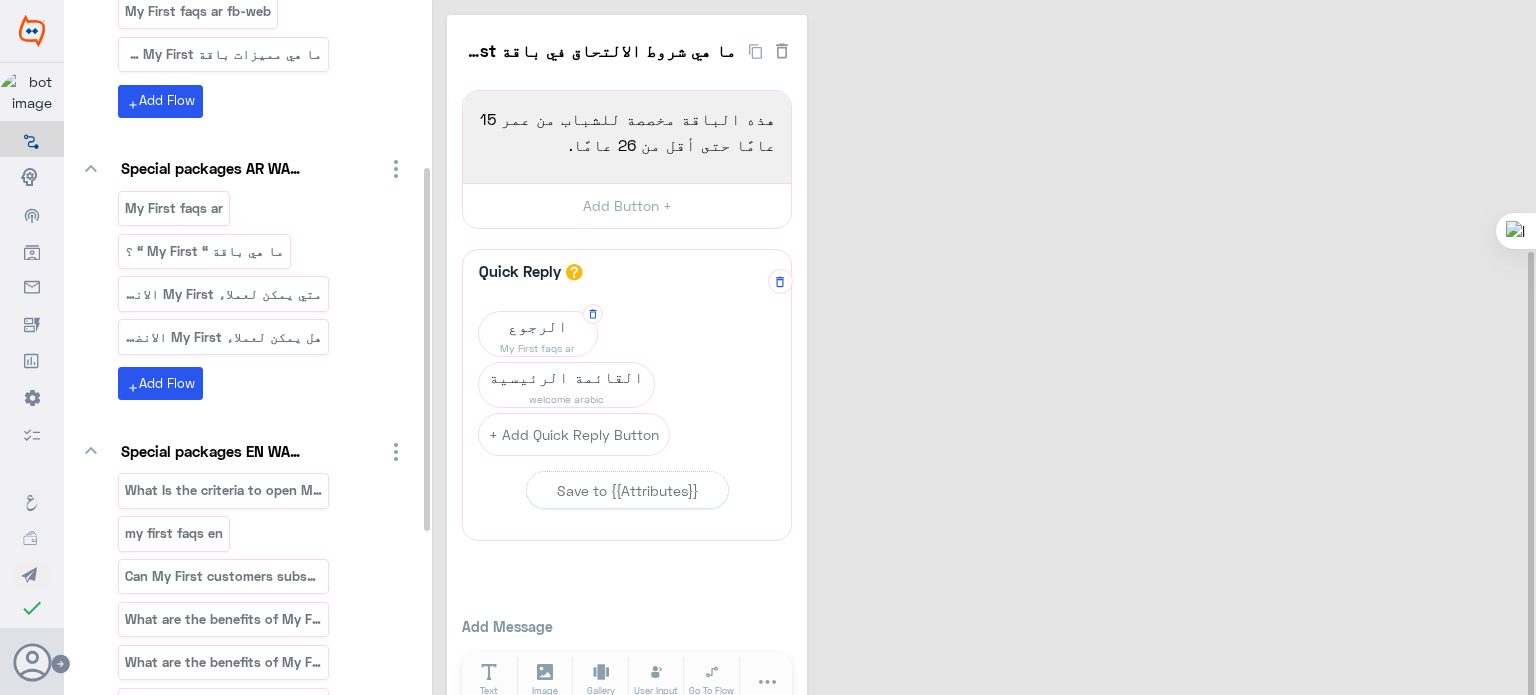 click on "My First faqs ar" at bounding box center [538, 348] 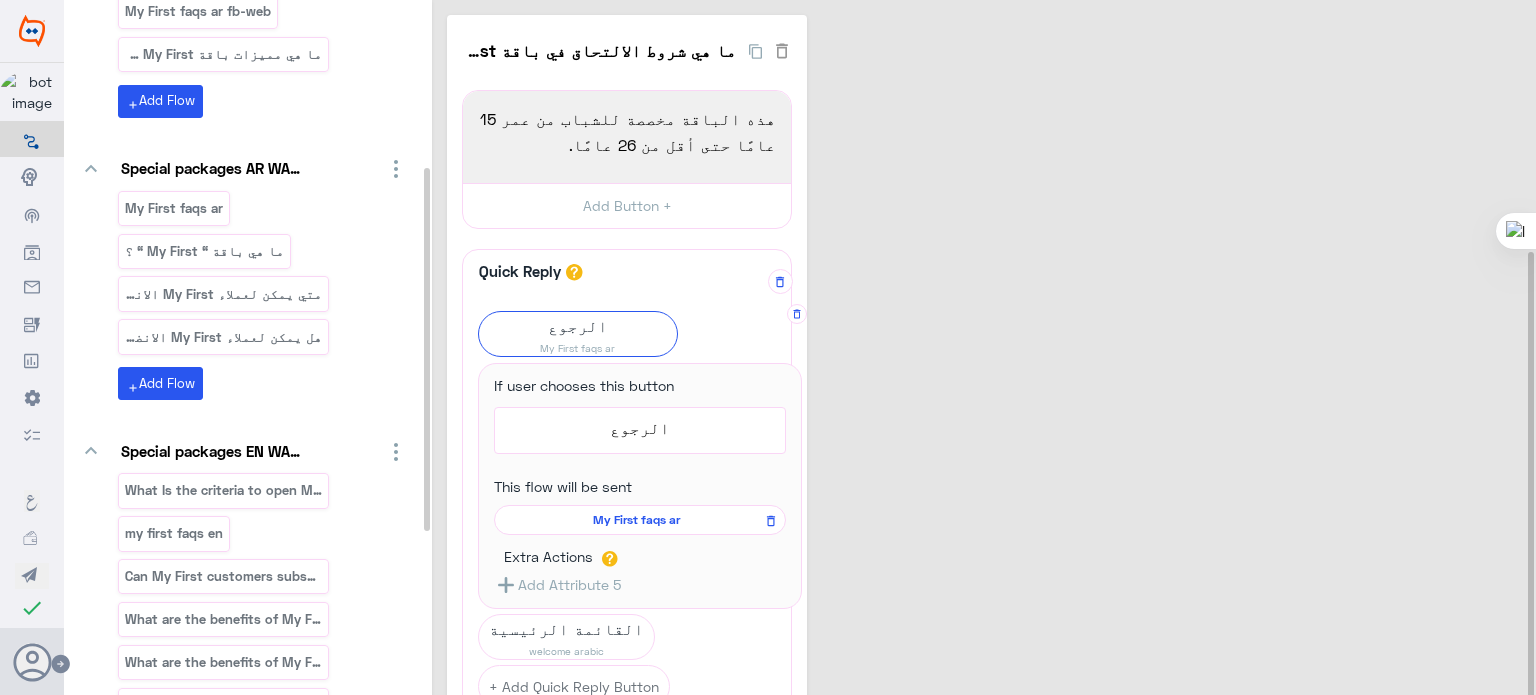 click on "My First faqs ar" at bounding box center [636, 520] 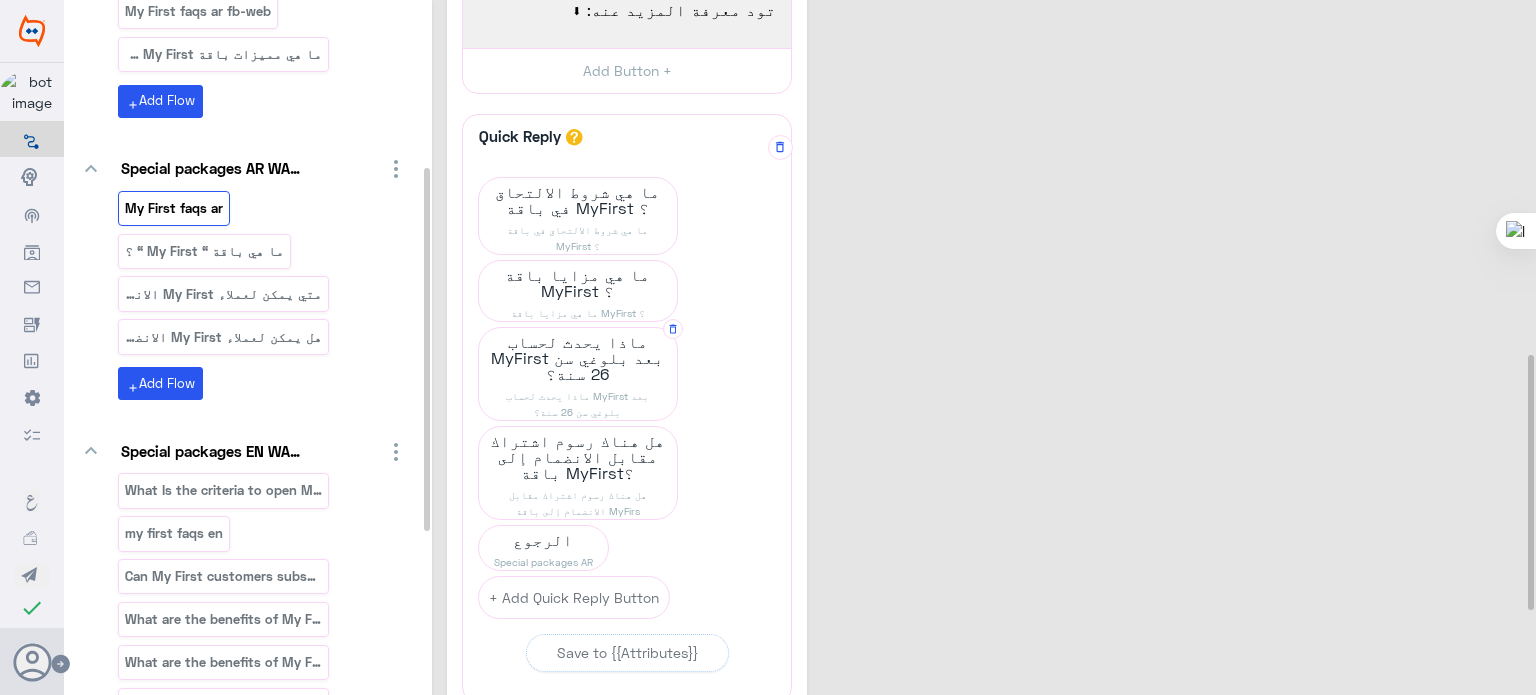 click on "ماذا يحدث لحساب MyFirst بعد بلوغي سن 26 سنة؟" at bounding box center [578, 200] 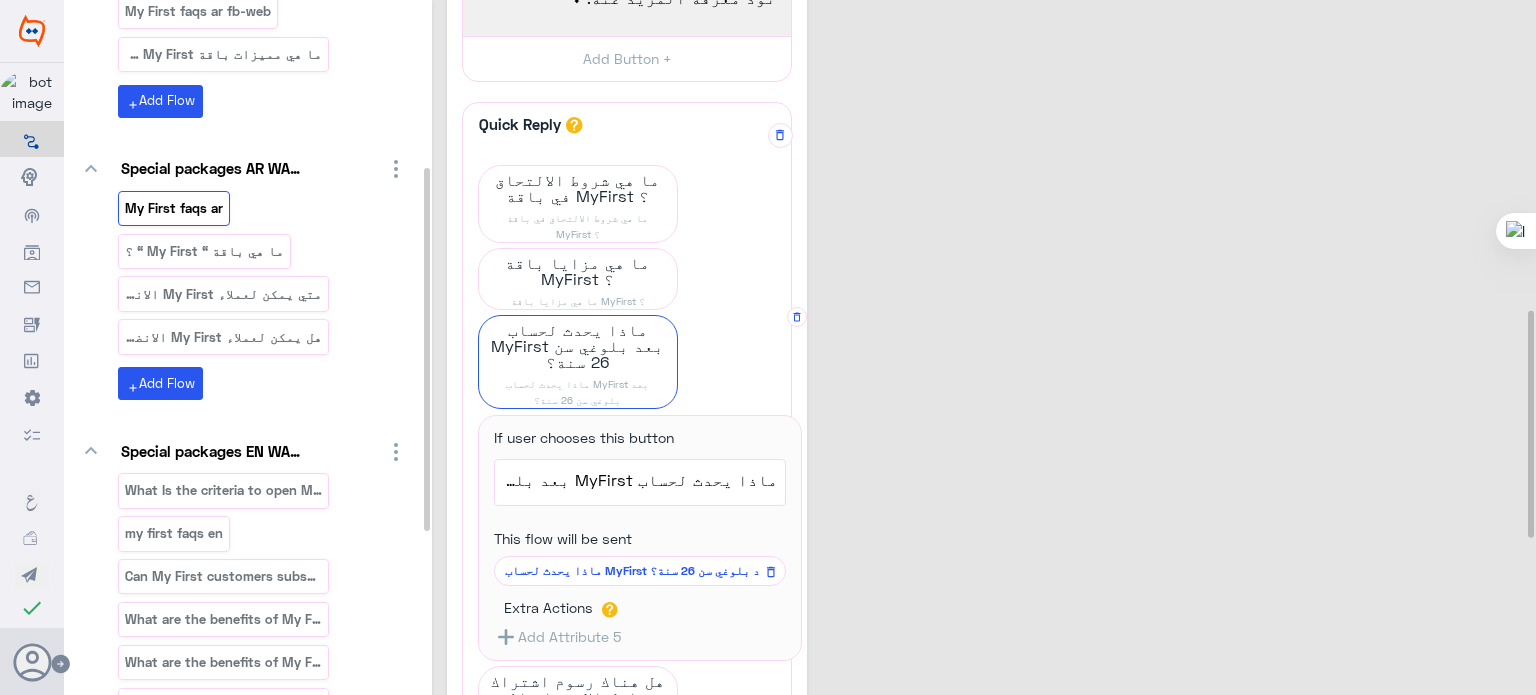 scroll, scrollTop: 952, scrollLeft: 0, axis: vertical 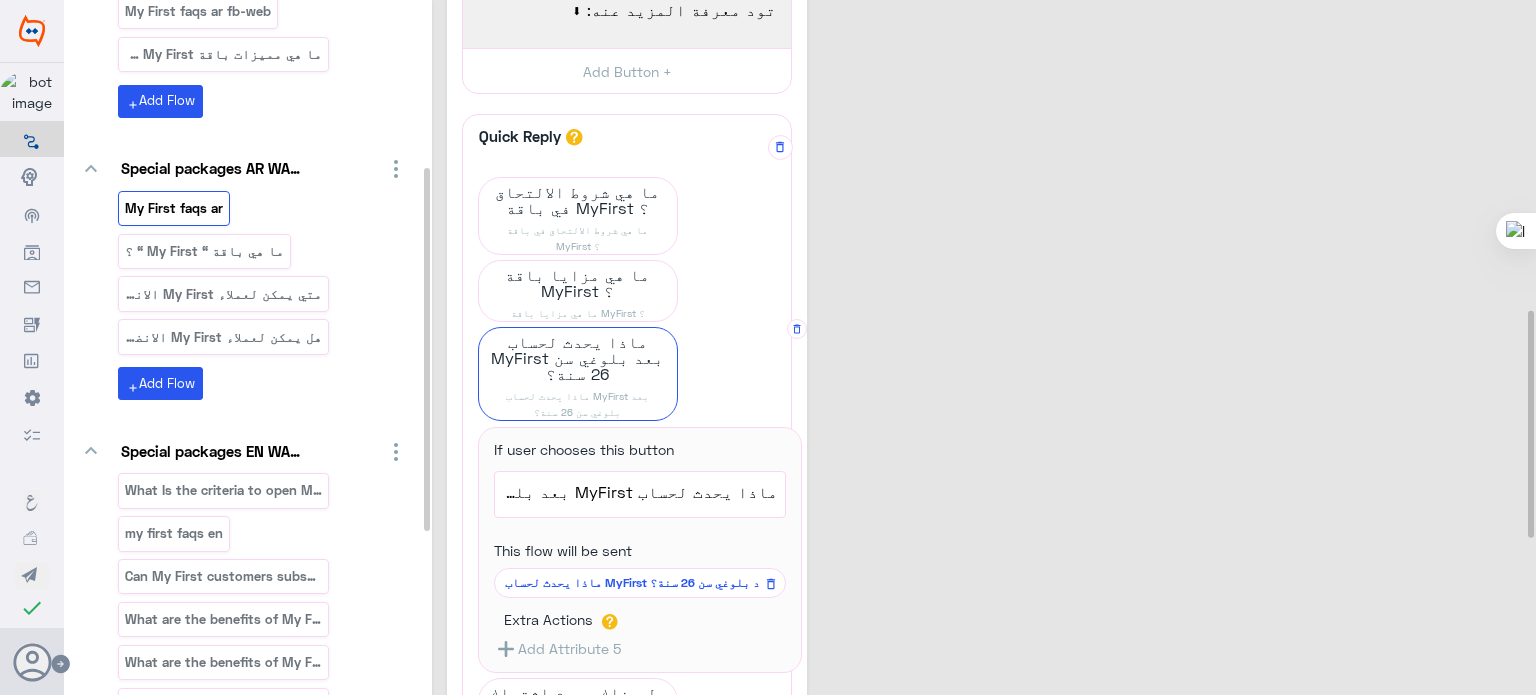 click on "ماذا يحدث لحساب MyFirst بعد بلوغي سن 26 سنة؟" at bounding box center (636, 583) 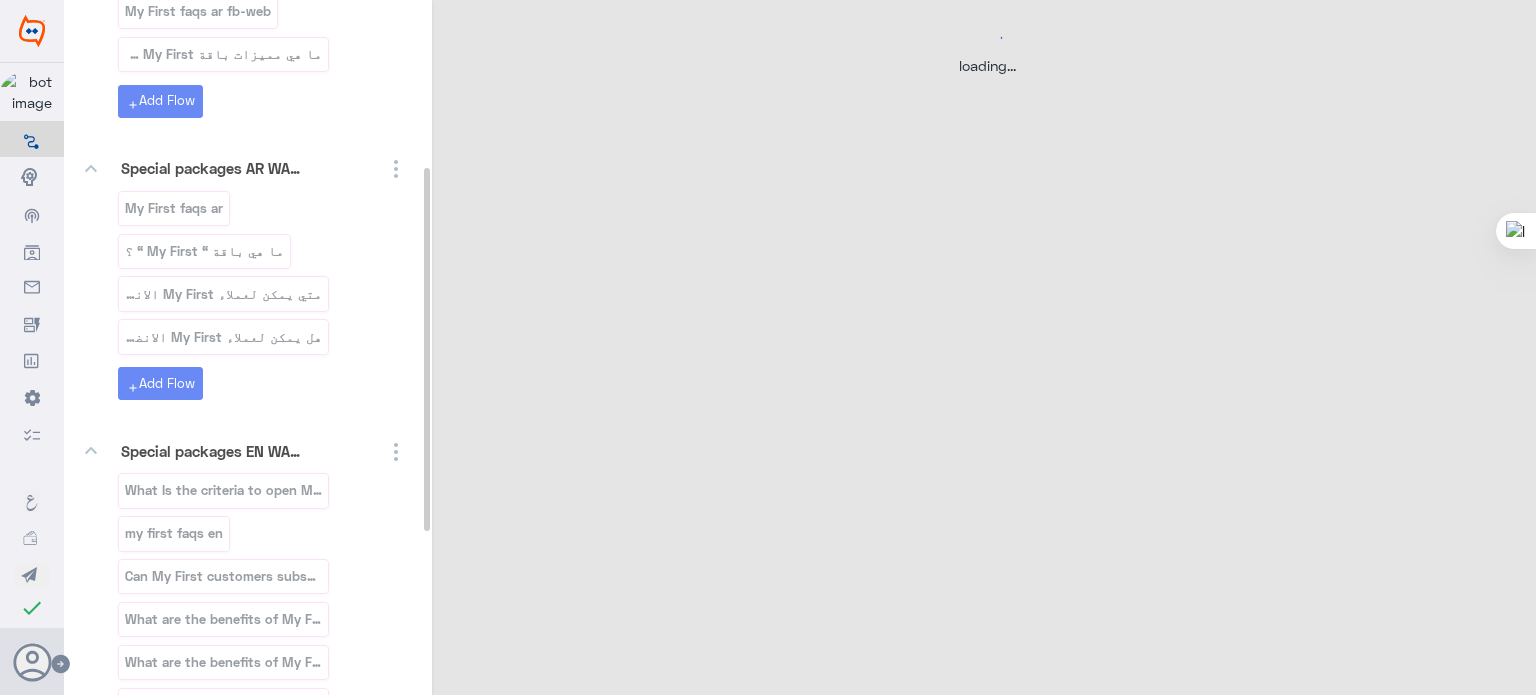 scroll, scrollTop: 0, scrollLeft: 0, axis: both 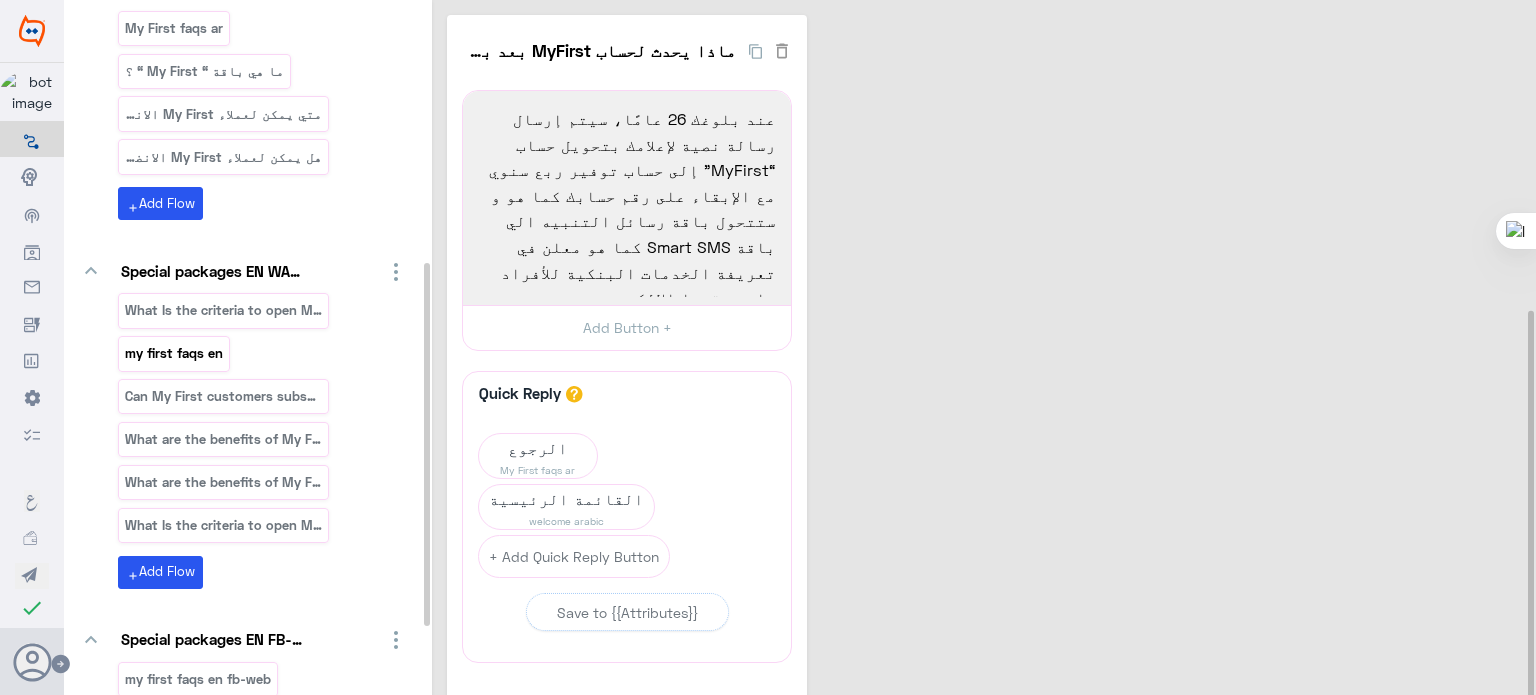 click on "my first faqs en" at bounding box center [174, 353] 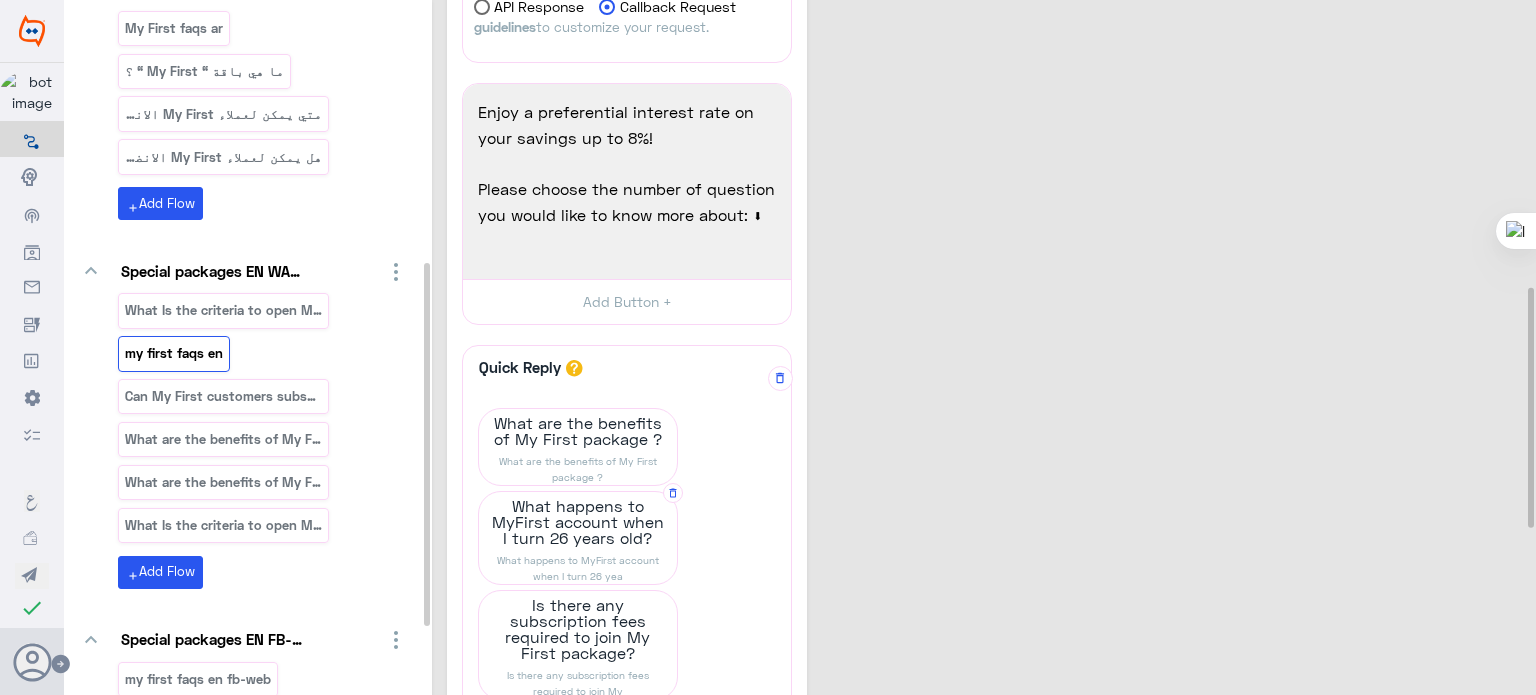scroll, scrollTop: 838, scrollLeft: 0, axis: vertical 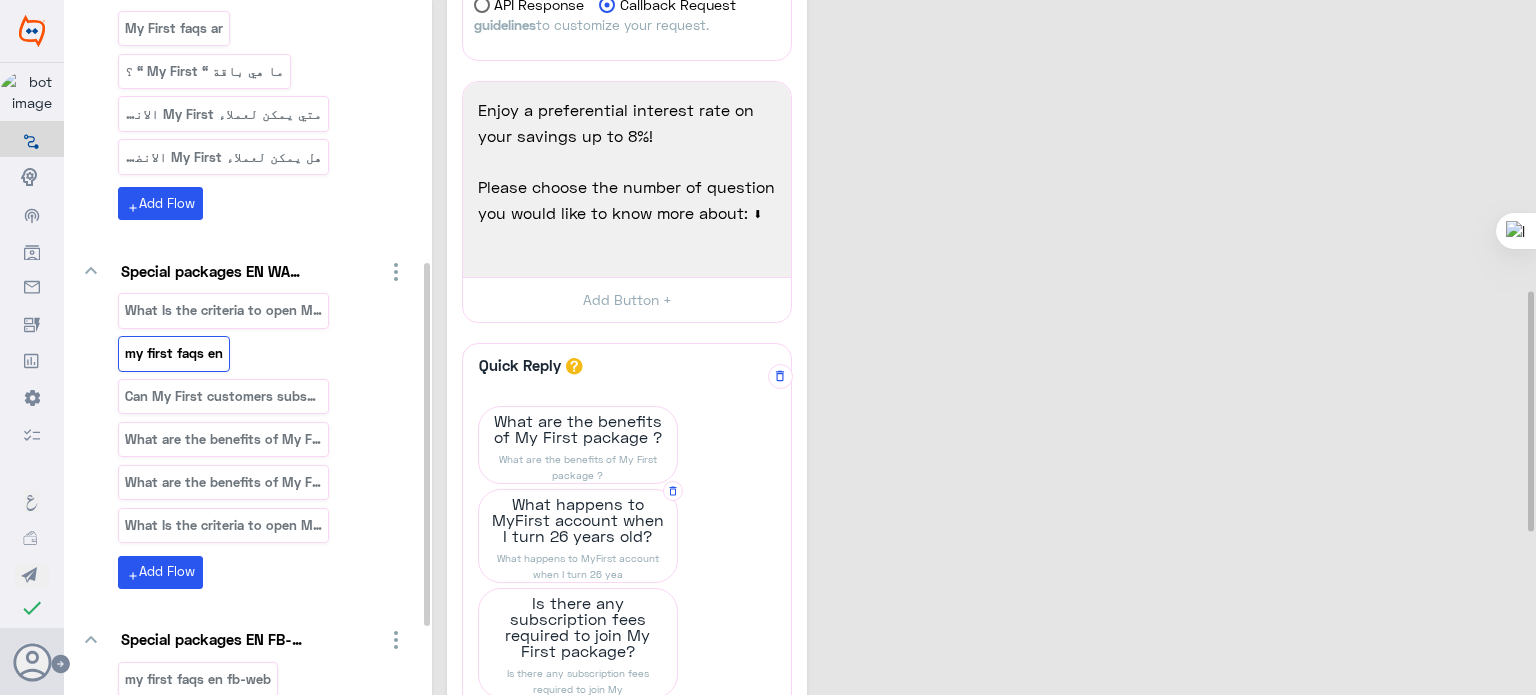 click on "What happens to MyFirst account when I turn 26 years old?" at bounding box center [578, 429] 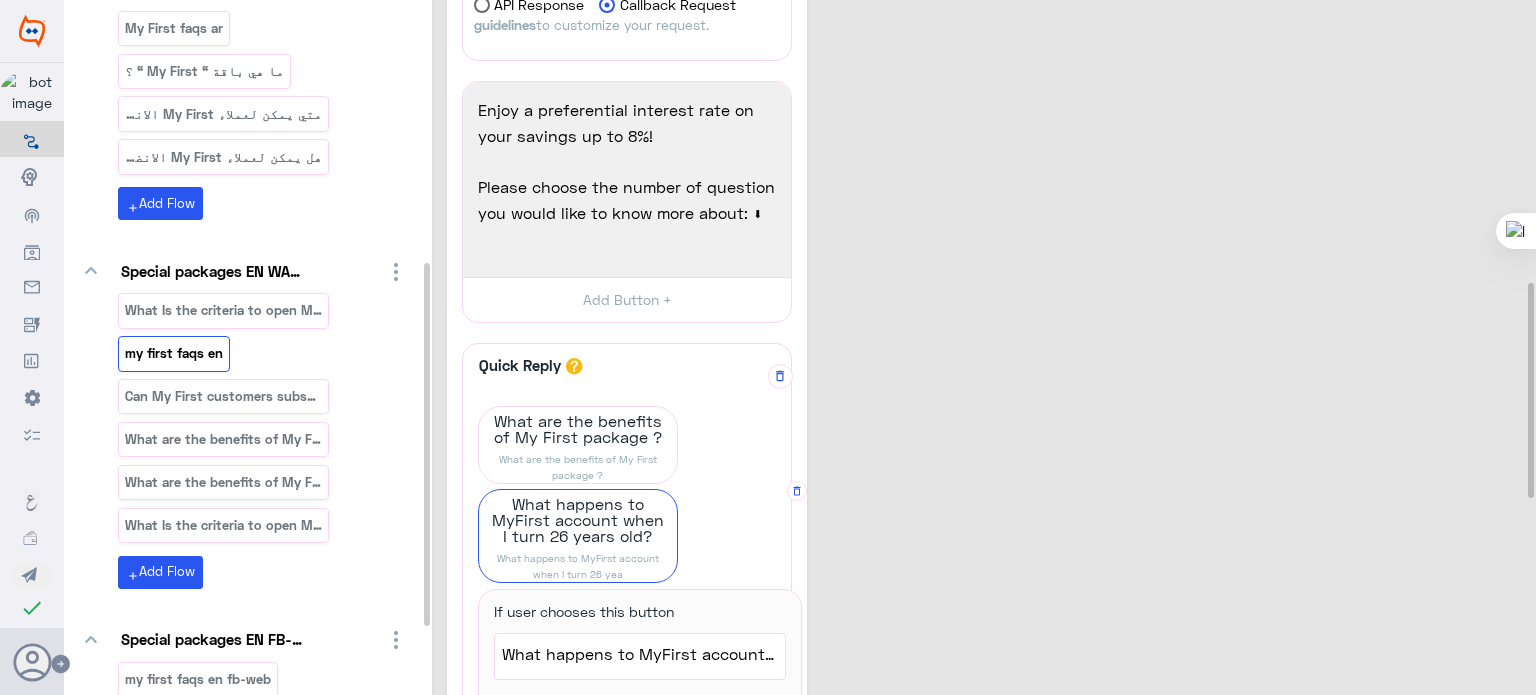 scroll, scrollTop: 964, scrollLeft: 0, axis: vertical 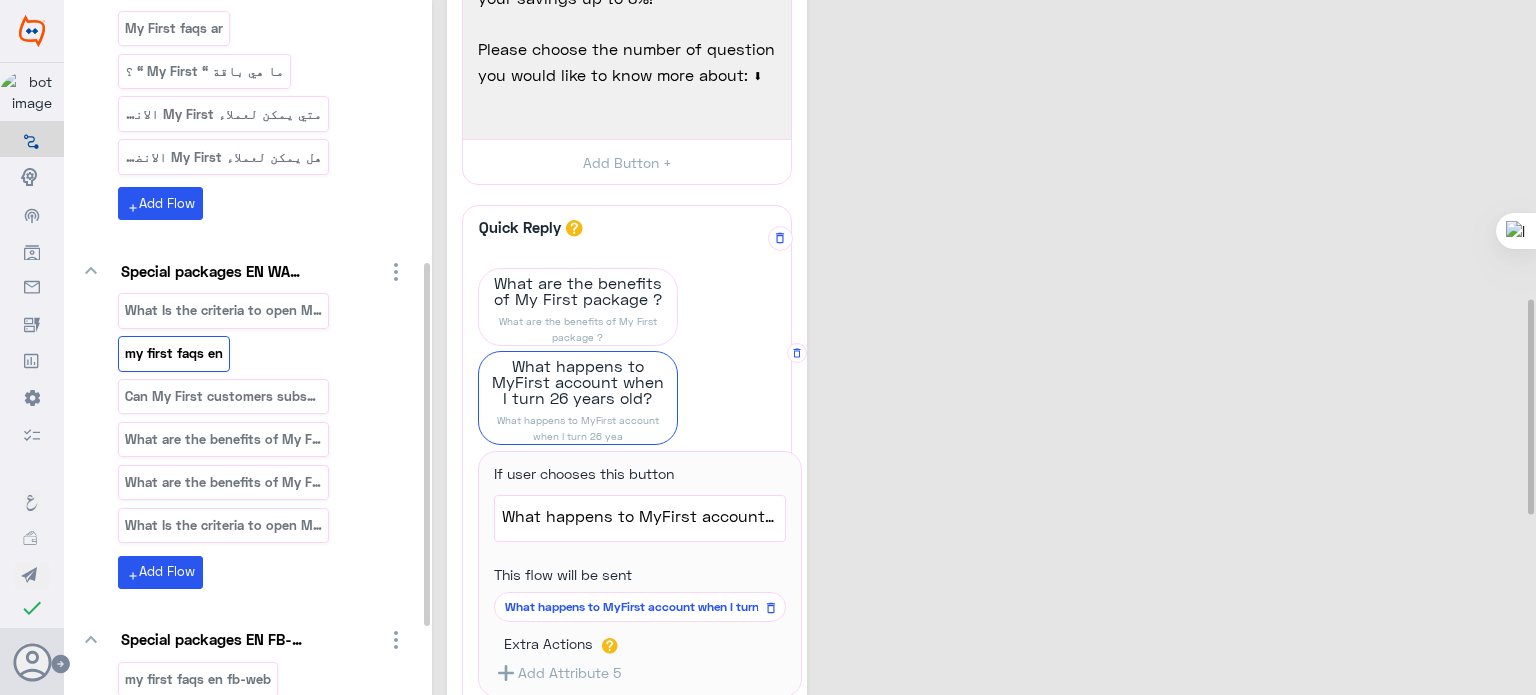 click on "What happens to MyFirst account when I turn 26 yea" at bounding box center [636, 607] 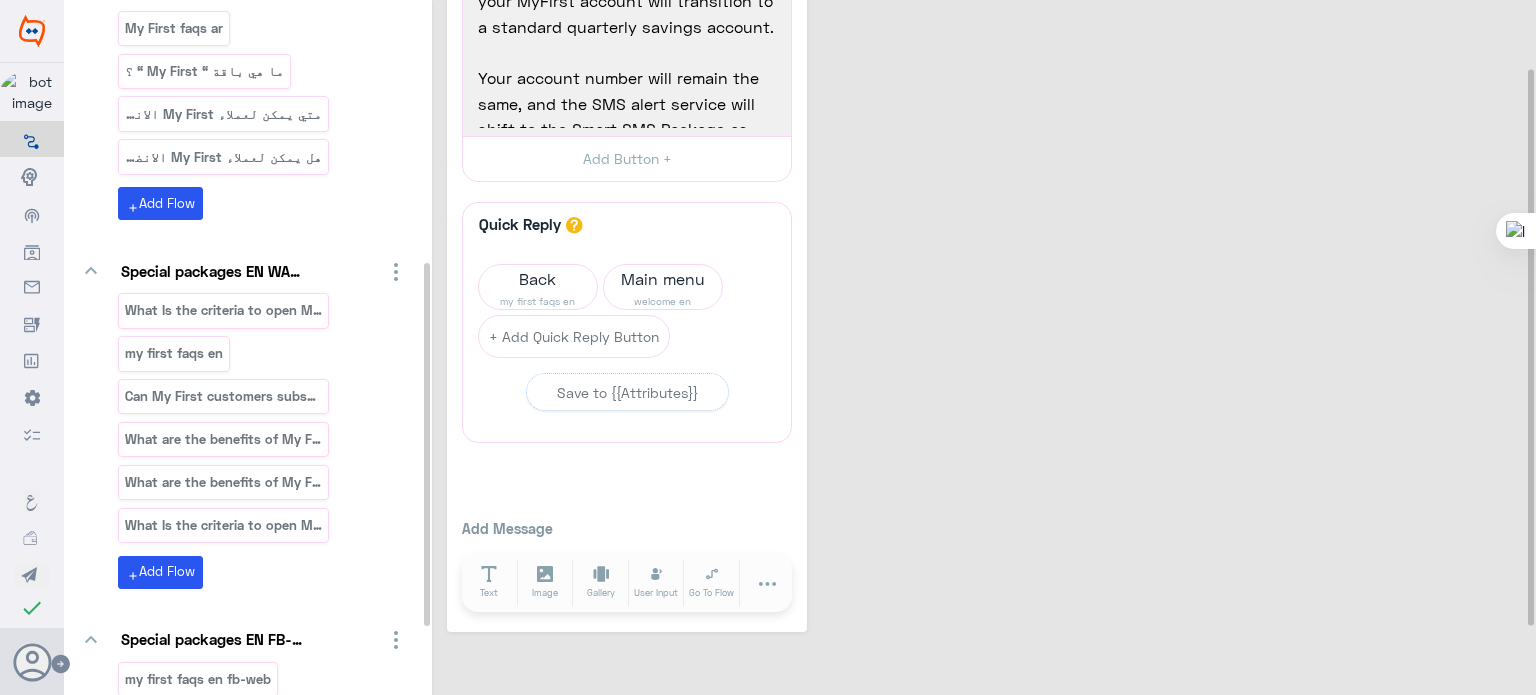 scroll, scrollTop: 0, scrollLeft: 0, axis: both 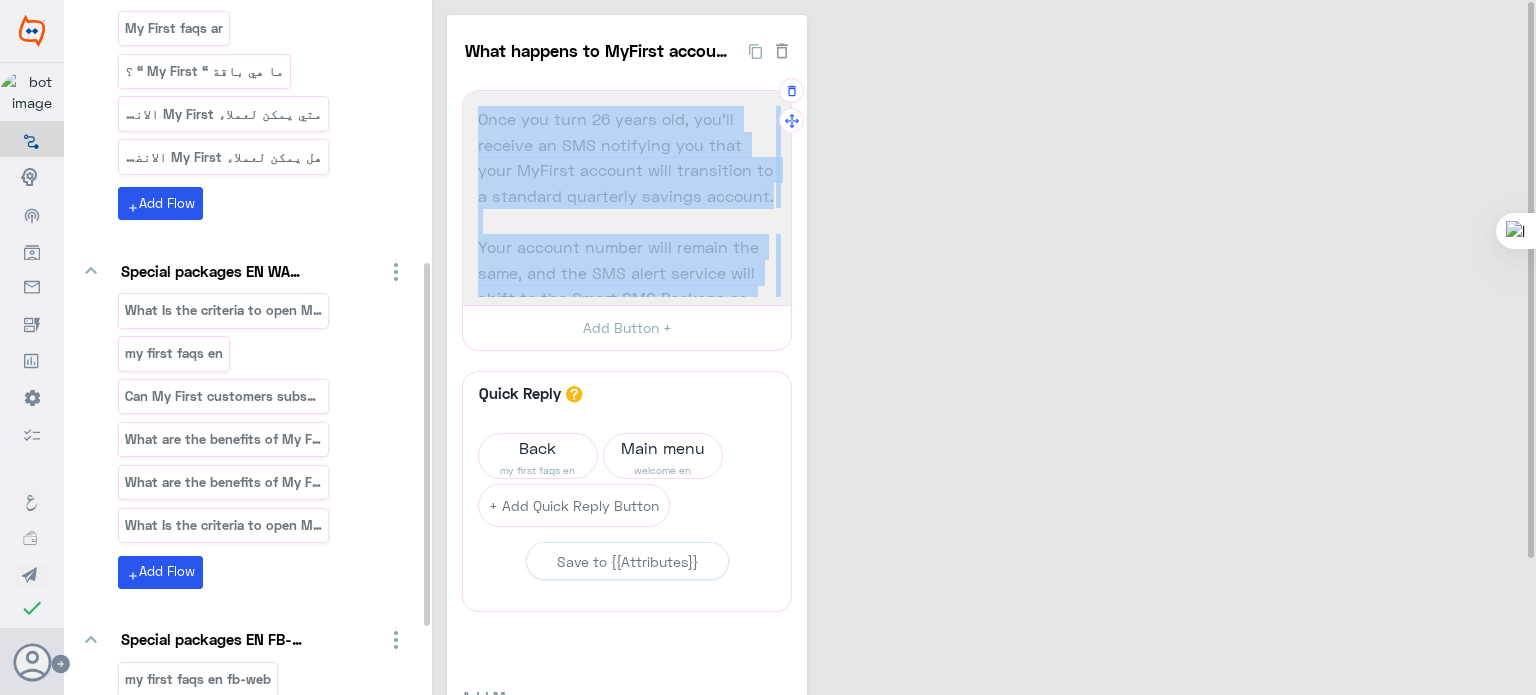 drag, startPoint x: 587, startPoint y: 265, endPoint x: 479, endPoint y: 111, distance: 188.09572 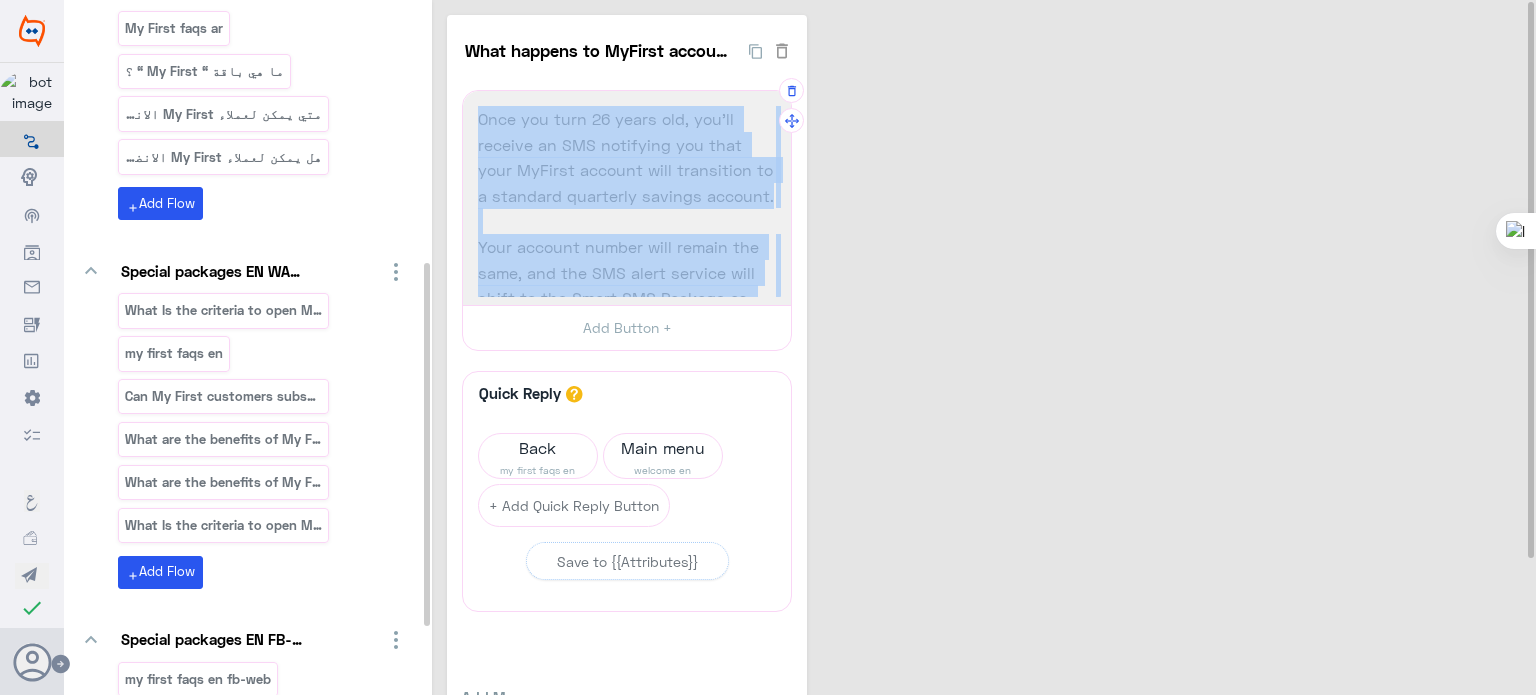 click on "Once you turn 26 years old, you’ll receive an SMS notifying you that your MyFirst account will transition to a standard quarterly savings account.
Your account number will remain the same, and the SMS alert service will shift to the Smart SMS Package as per announced tariff on our official website. Click here chrome-extension://efaidnbmnnnibpcajpcglclefindmkaj/https://www.ca-egypt.com/app/uploads/2024/11/CAE_individual_Tariff_December_2024_EN.pdf?bank_segment=personal-banking
You will also be offered a banking package tailored to your specific future needs." at bounding box center (627, 198) 